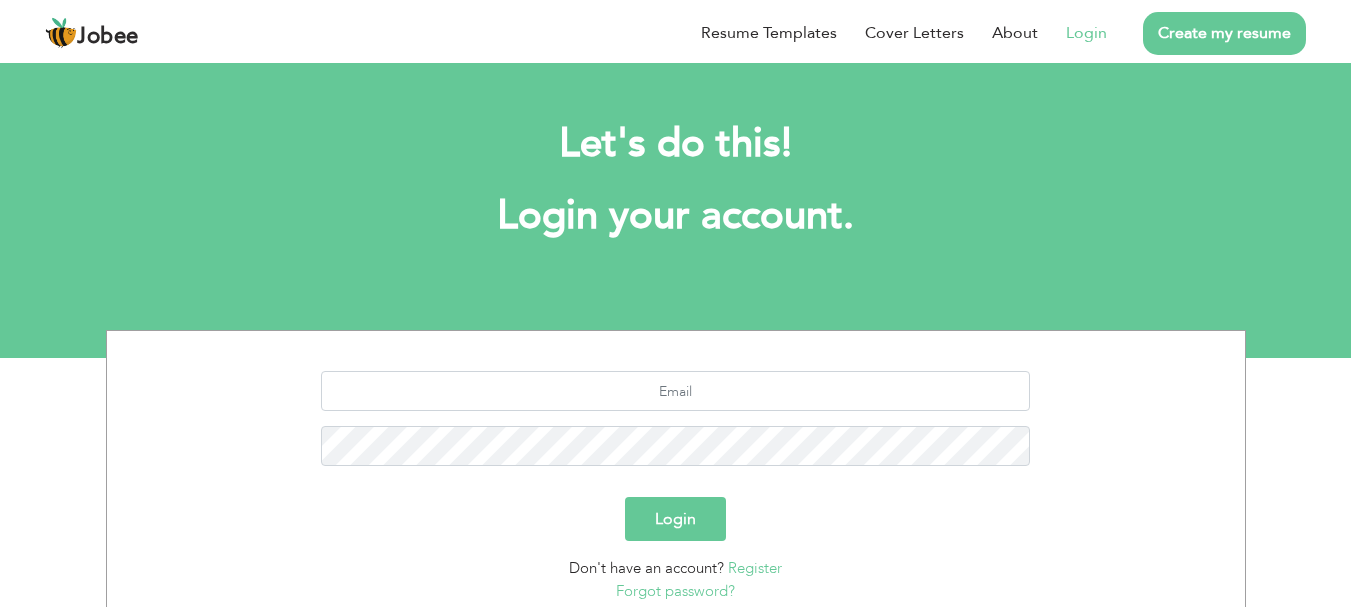 scroll, scrollTop: 0, scrollLeft: 0, axis: both 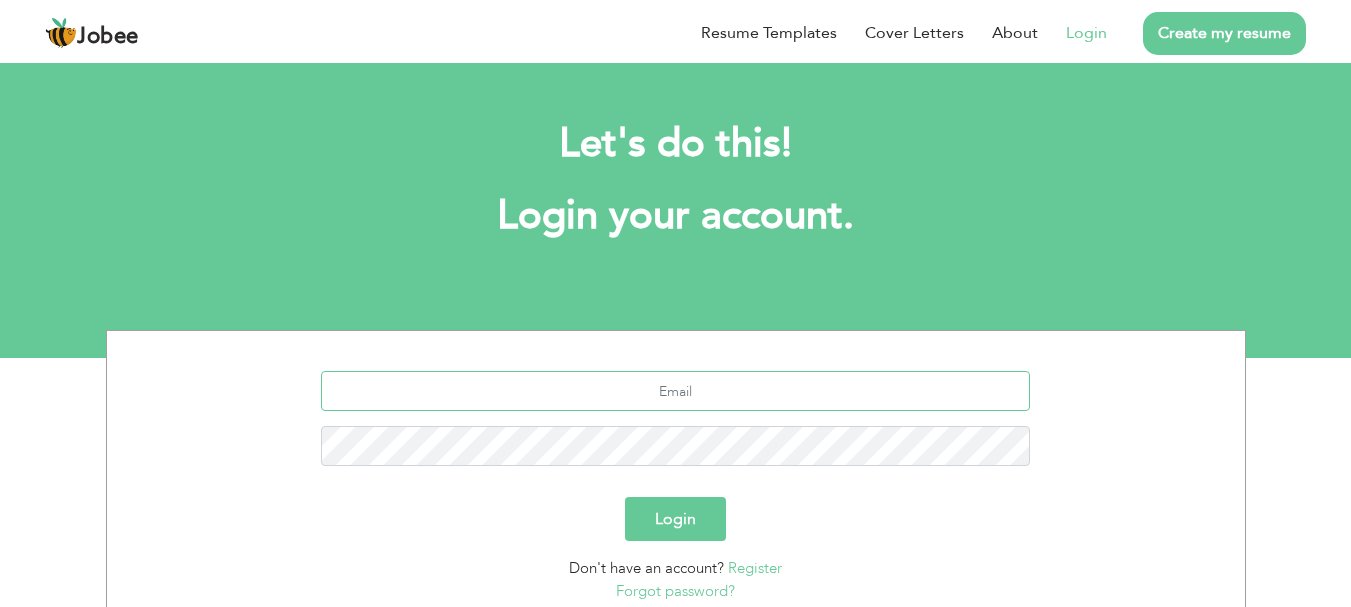 type on "[DOMAIN_NAME][EMAIL_ADDRESS][DOMAIN_NAME]" 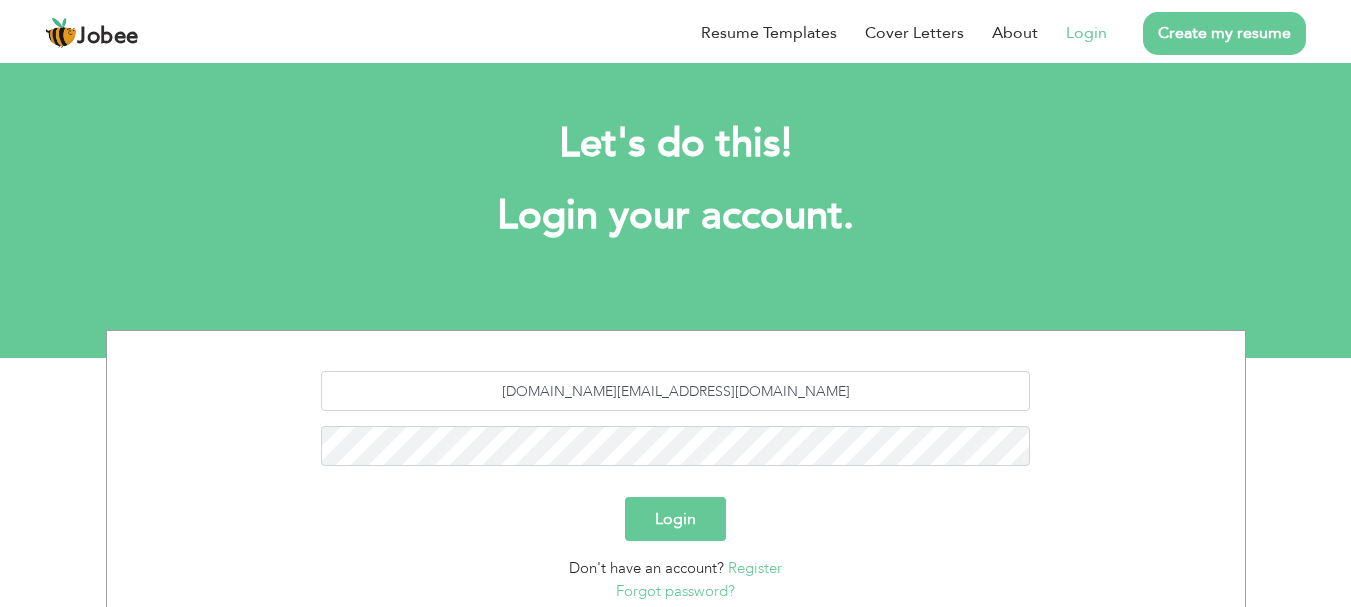 click on "Login" at bounding box center [675, 519] 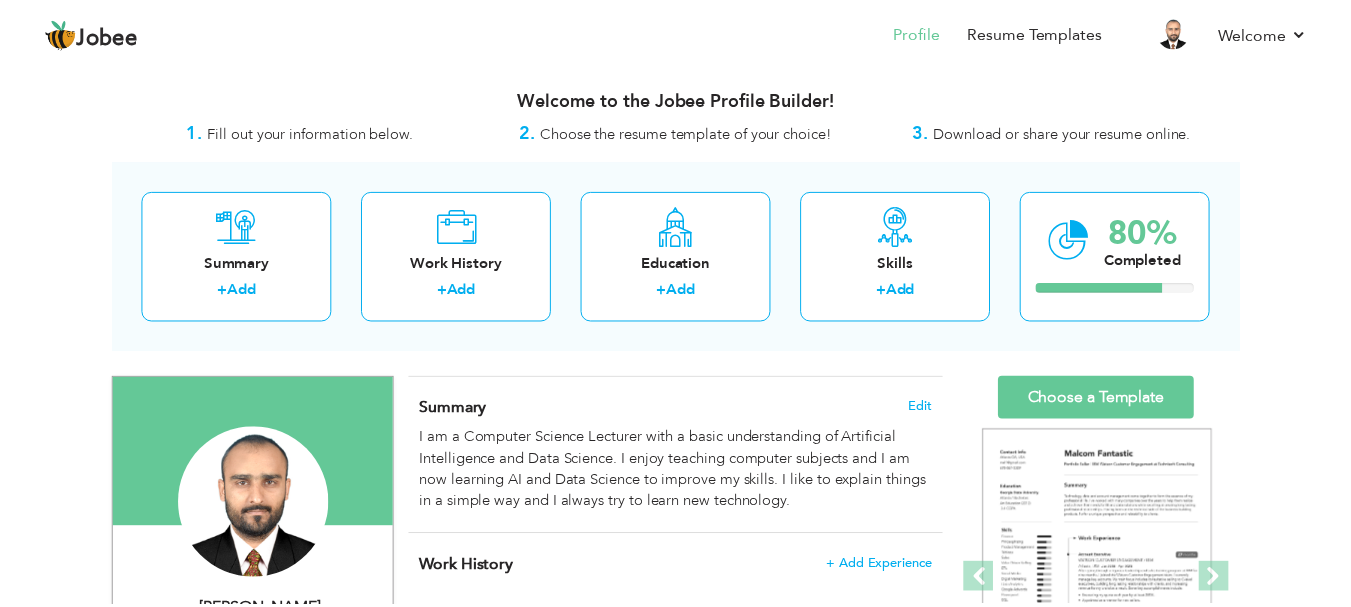 scroll, scrollTop: 0, scrollLeft: 0, axis: both 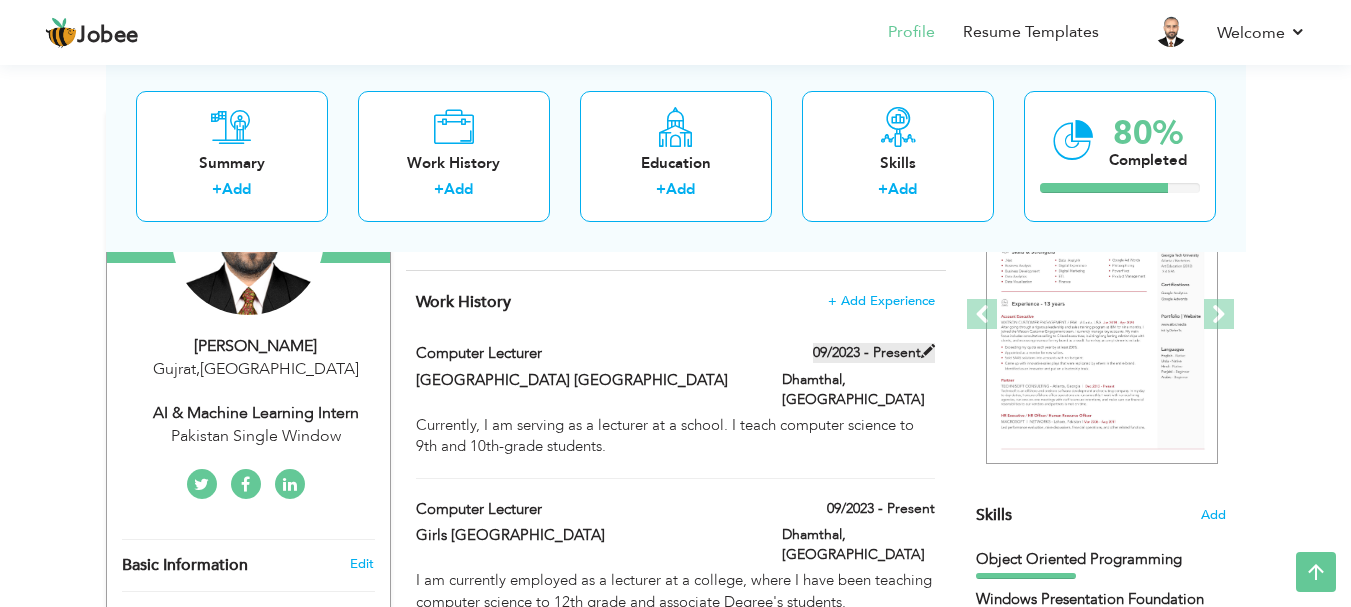 click at bounding box center [928, 351] 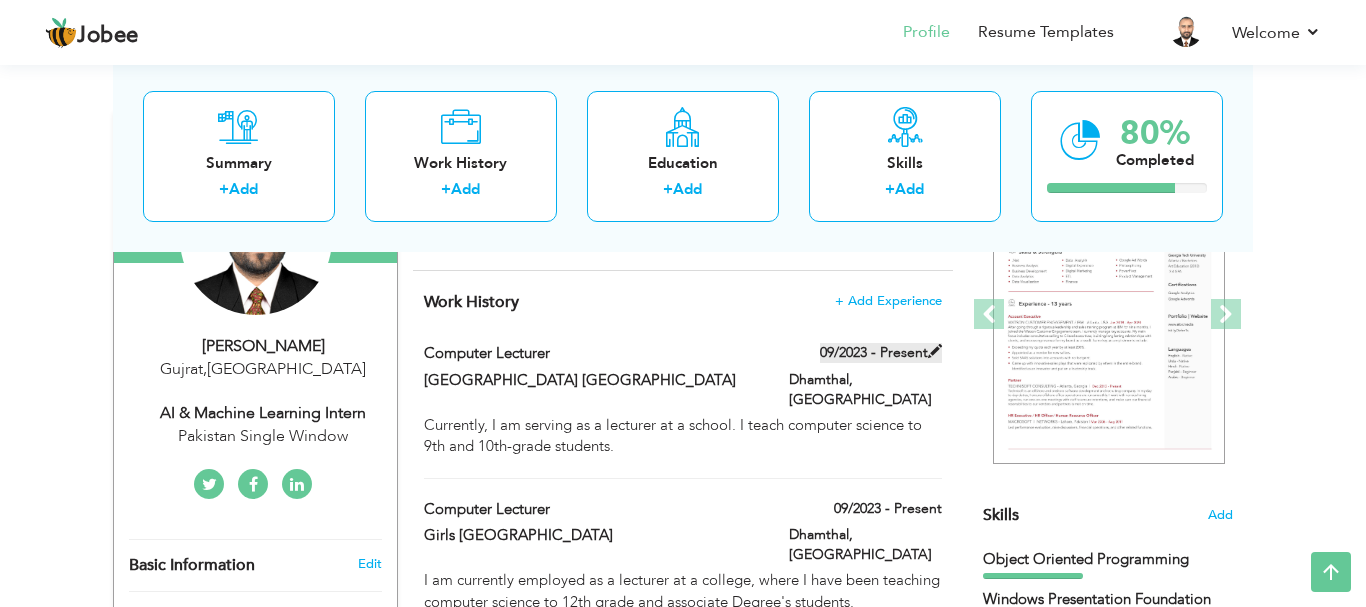 type on "Computer Lecturer" 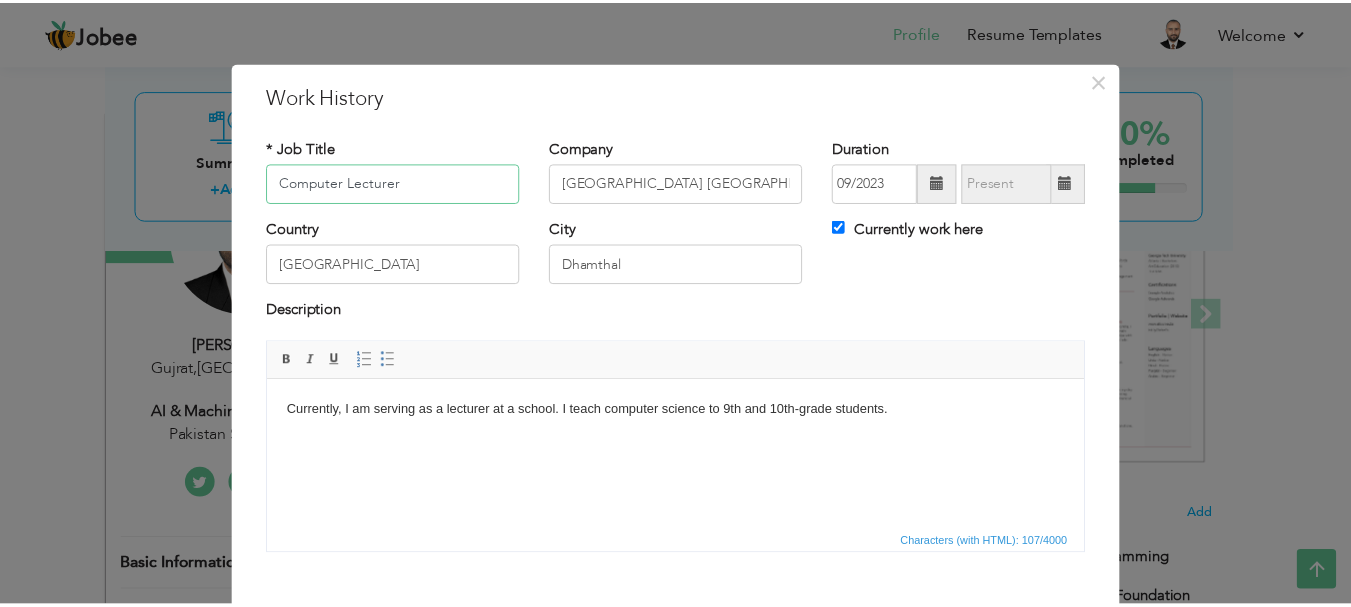 scroll, scrollTop: 110, scrollLeft: 0, axis: vertical 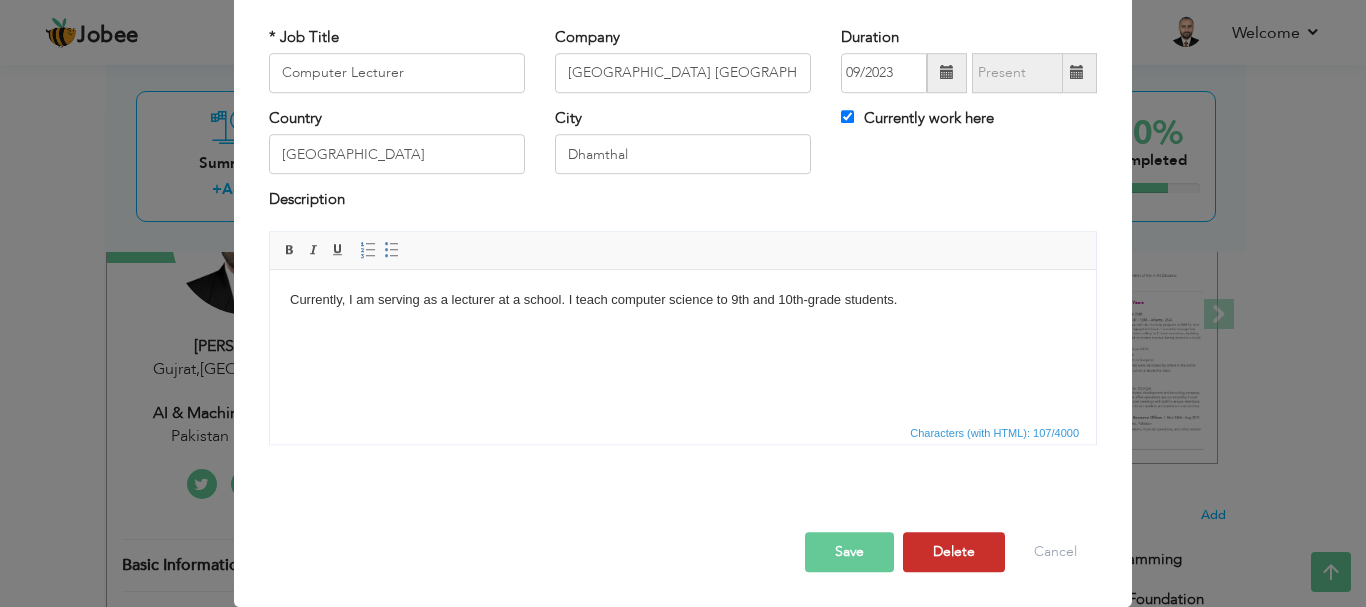 click on "Delete" at bounding box center [954, 552] 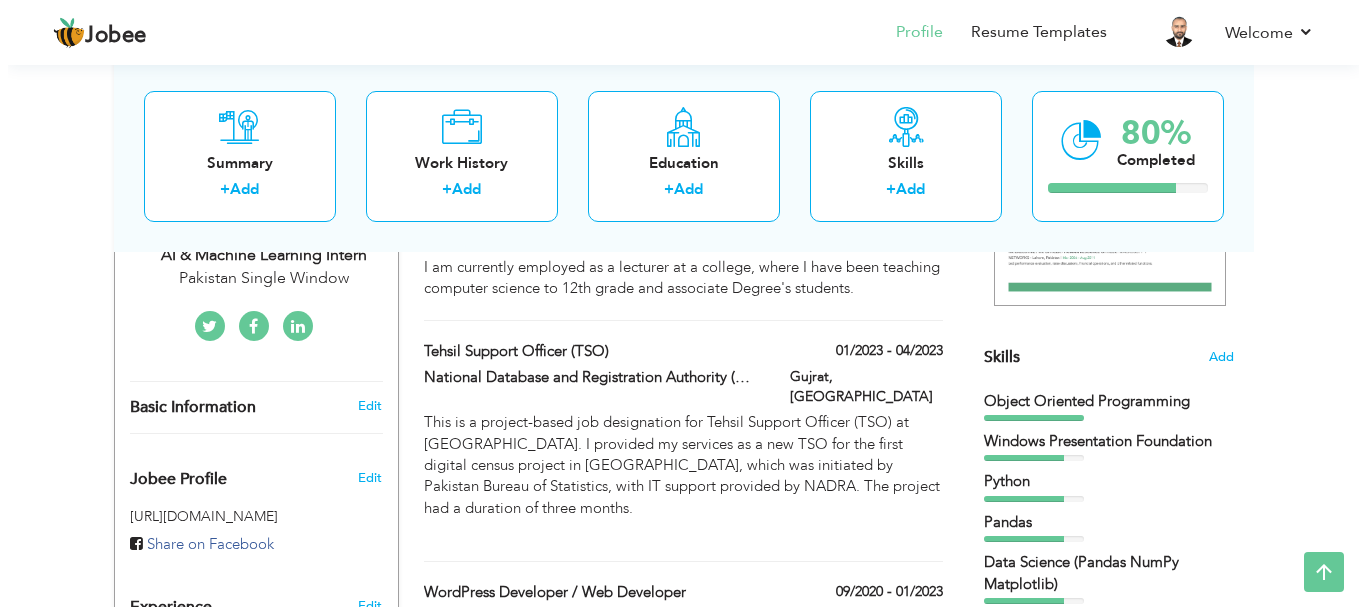 scroll, scrollTop: 418, scrollLeft: 0, axis: vertical 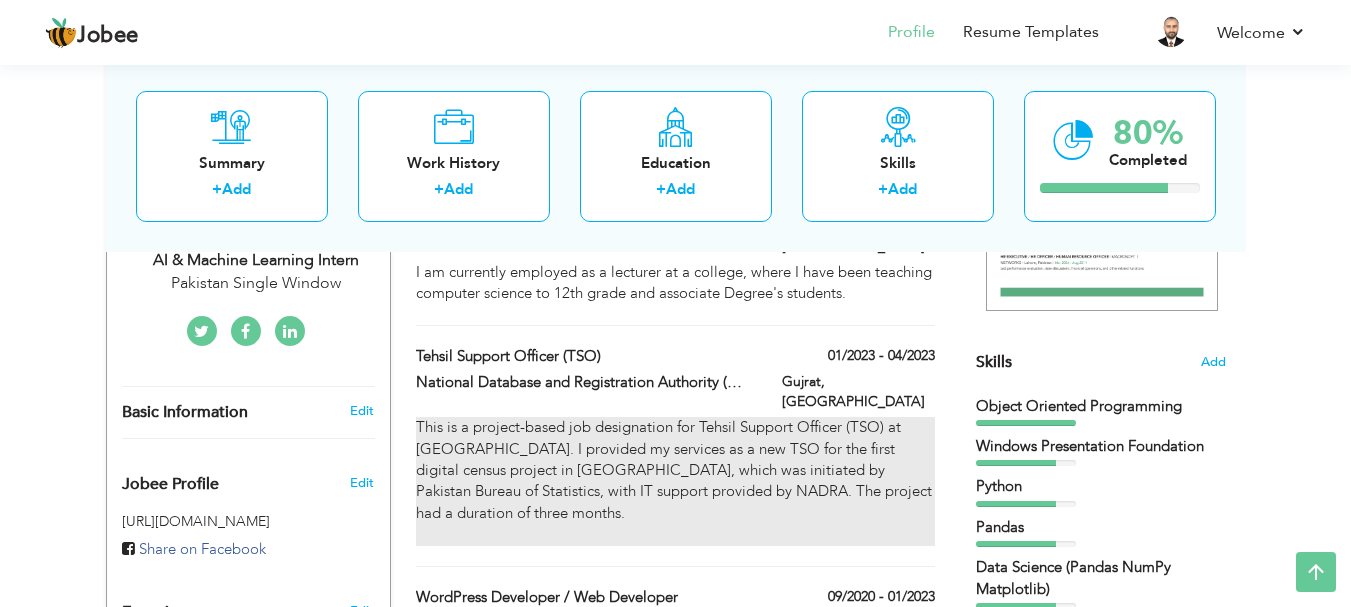 click on "This is a project-based job designation for Tehsil Support Officer (TSO) at NADRA Pakistan. I provided my services as a new TSO for the first digital census project in Pakistan, which was initiated by Pakistan Bureau of Statistics, with IT support provided by NADRA. The project had a duration of three months." at bounding box center [675, 481] 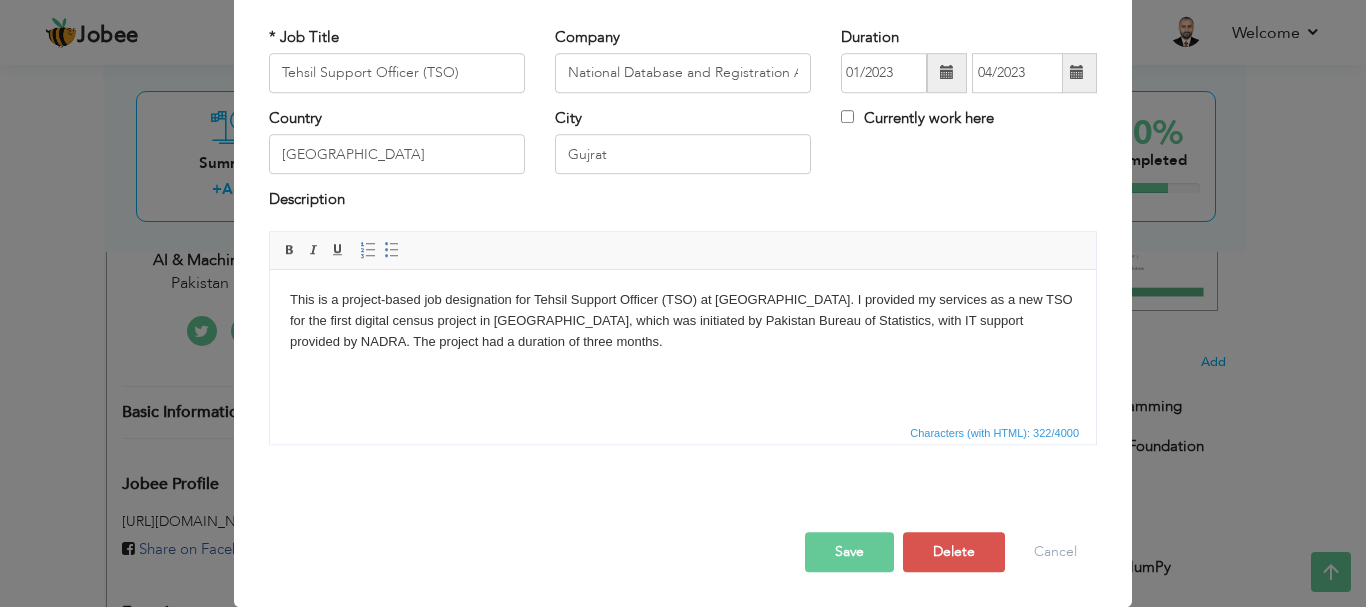 scroll, scrollTop: 0, scrollLeft: 0, axis: both 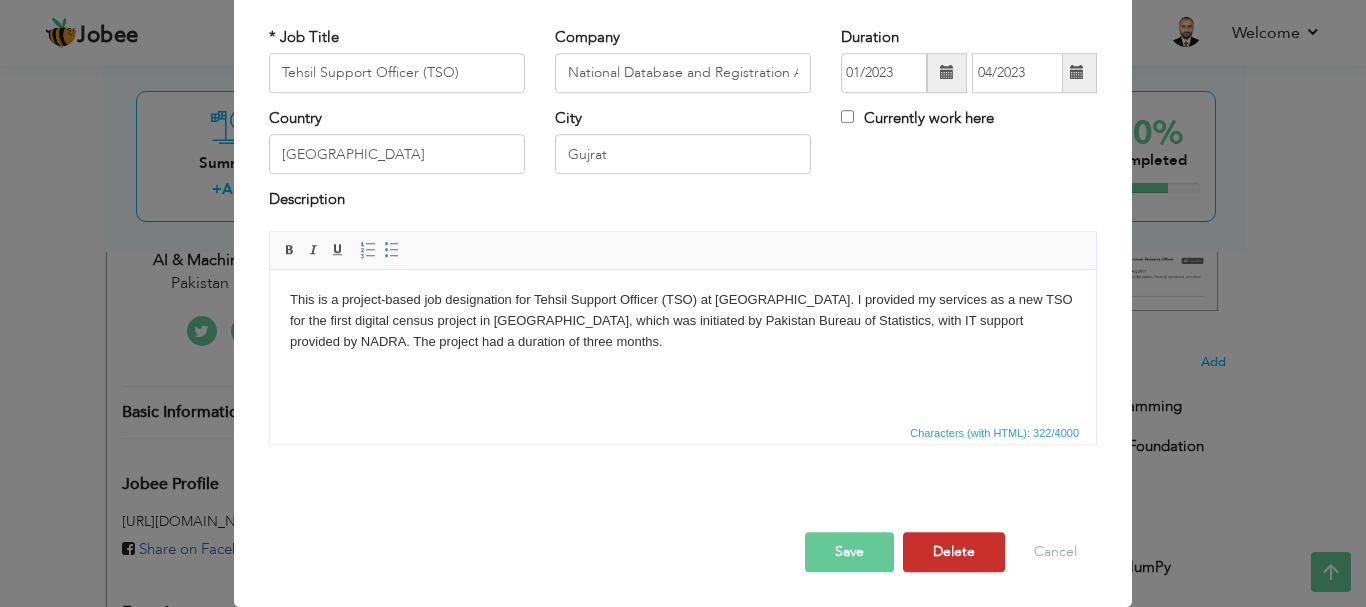 click on "Delete" at bounding box center (954, 552) 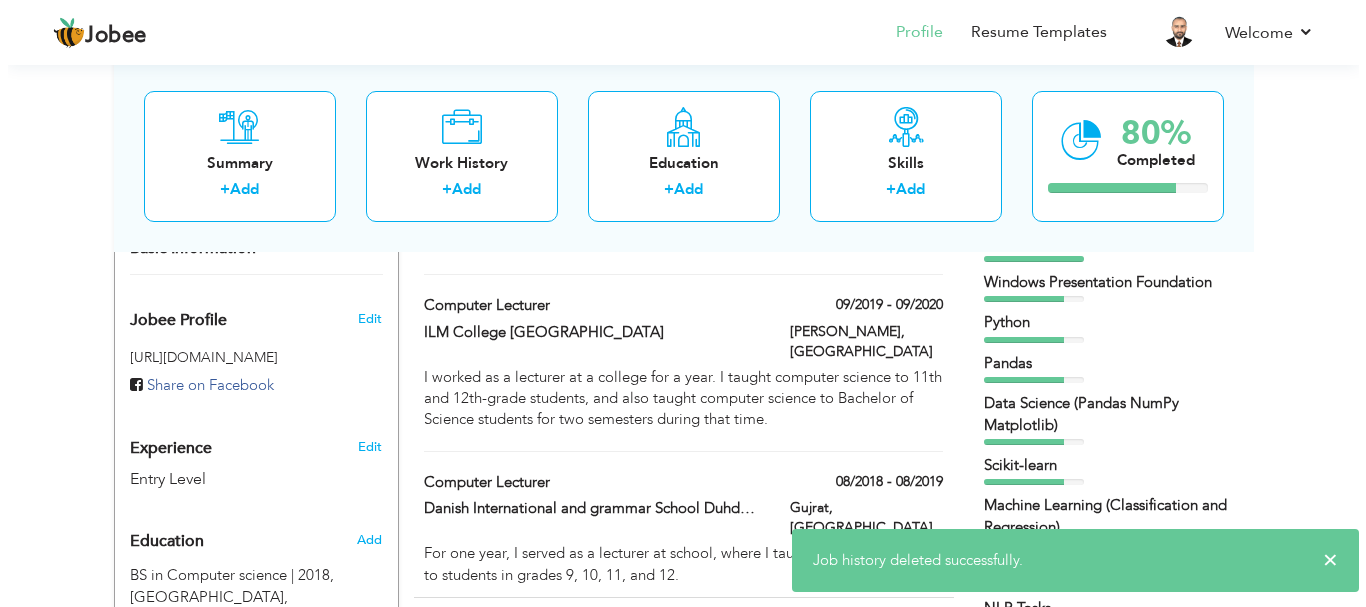 scroll, scrollTop: 585, scrollLeft: 0, axis: vertical 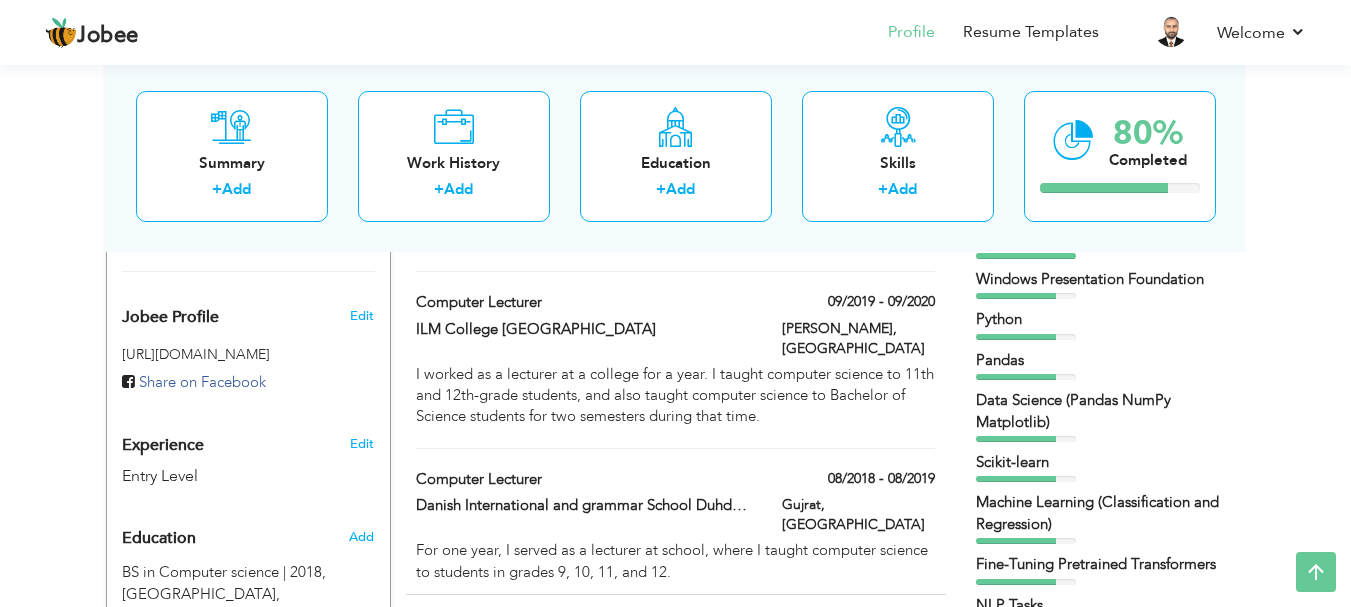 click on "Gujrat, Pakistan" at bounding box center [858, 517] 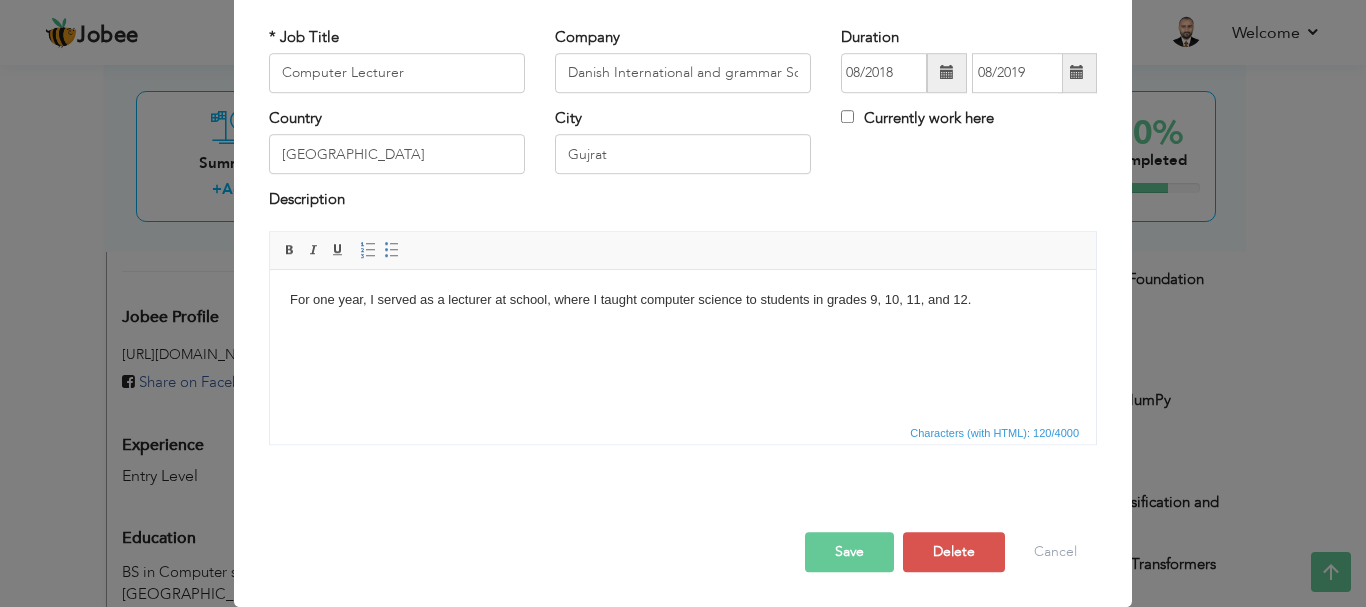 scroll, scrollTop: 0, scrollLeft: 0, axis: both 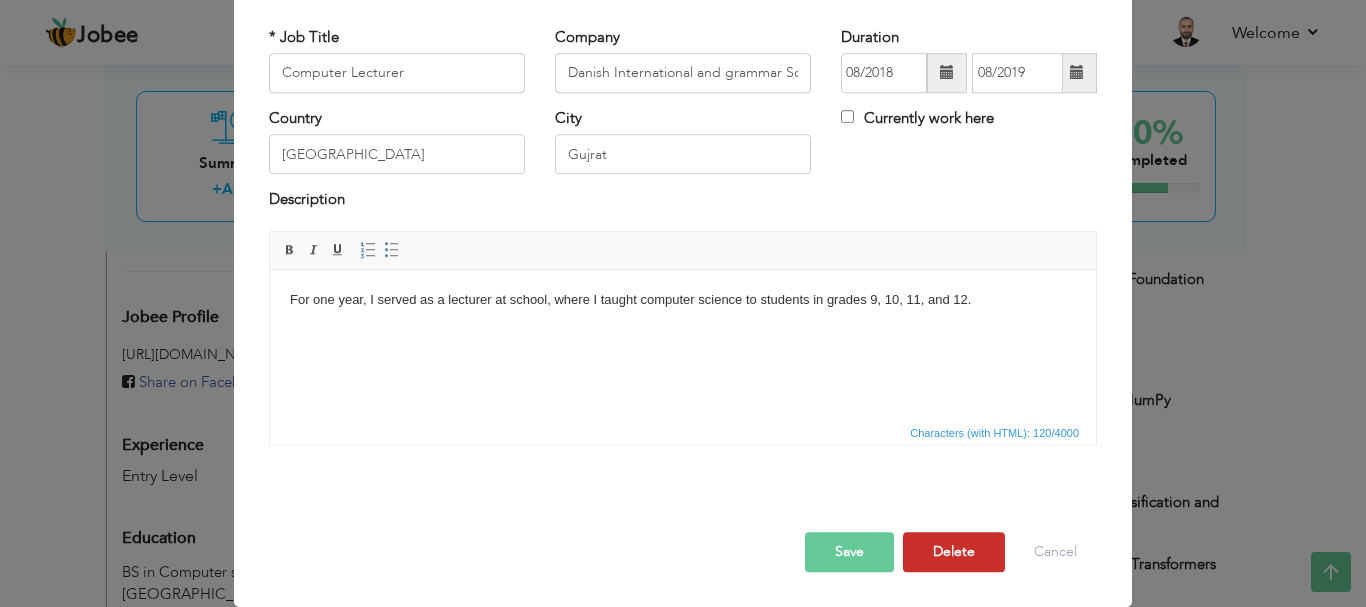 click on "Delete" at bounding box center [954, 552] 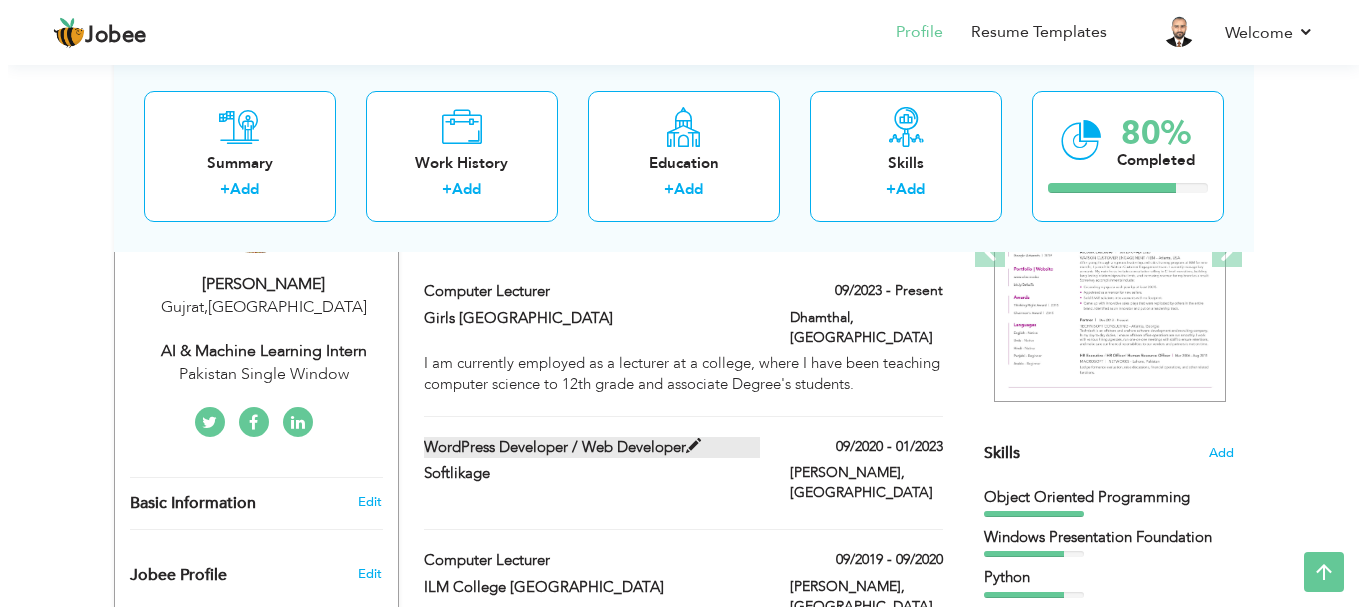 scroll, scrollTop: 320, scrollLeft: 0, axis: vertical 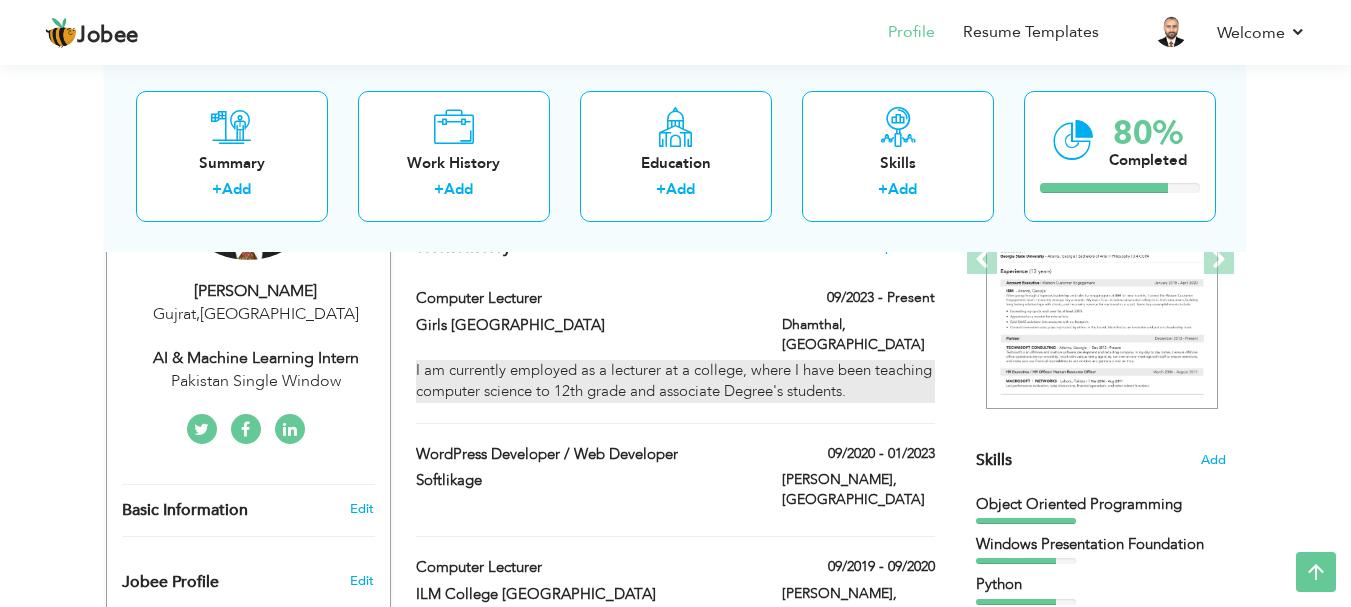 click on "I am currently employed as a lecturer at a college, where I have been teaching computer science to 12th grade and associate Degree's students." at bounding box center (675, 381) 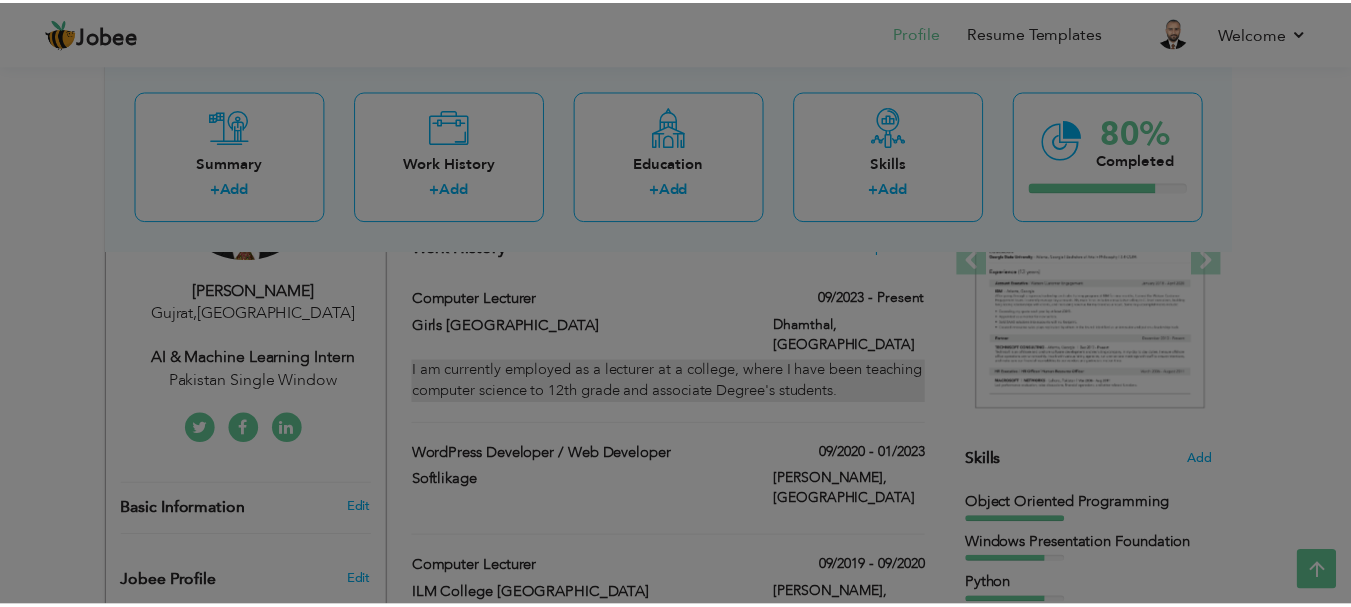 scroll, scrollTop: 0, scrollLeft: 0, axis: both 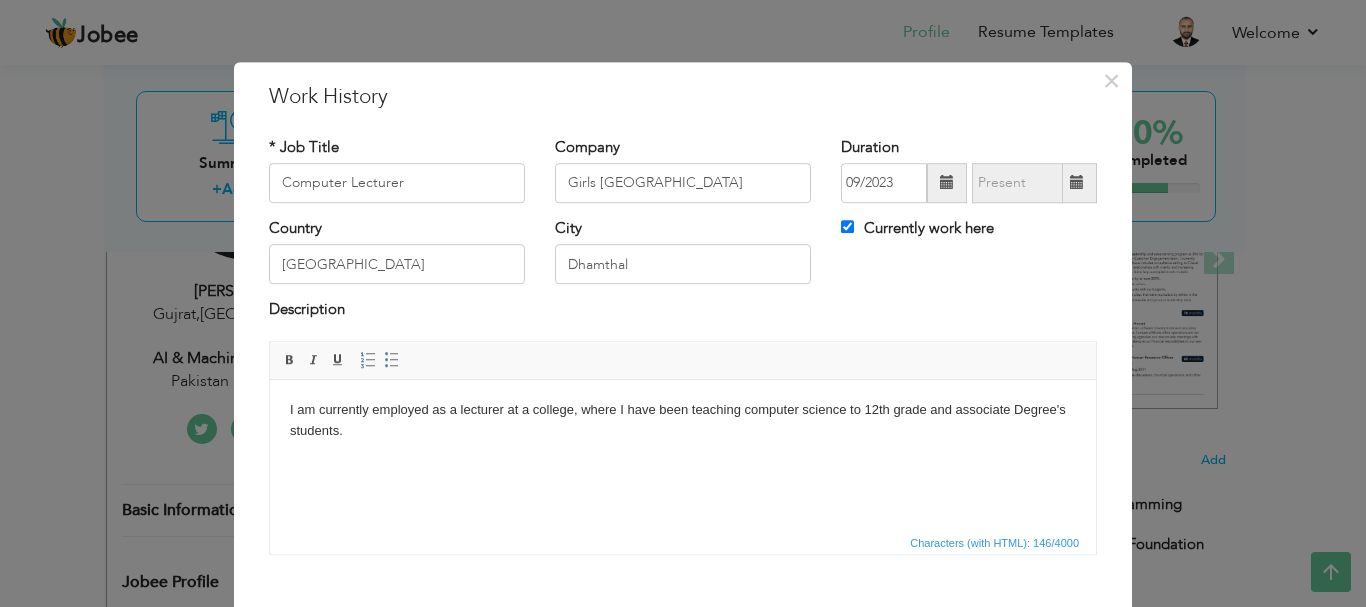 click on "I am currently employed as a lecturer at a college, where I have been teaching computer science to 12th grade and associate Degree's students." at bounding box center [683, 420] 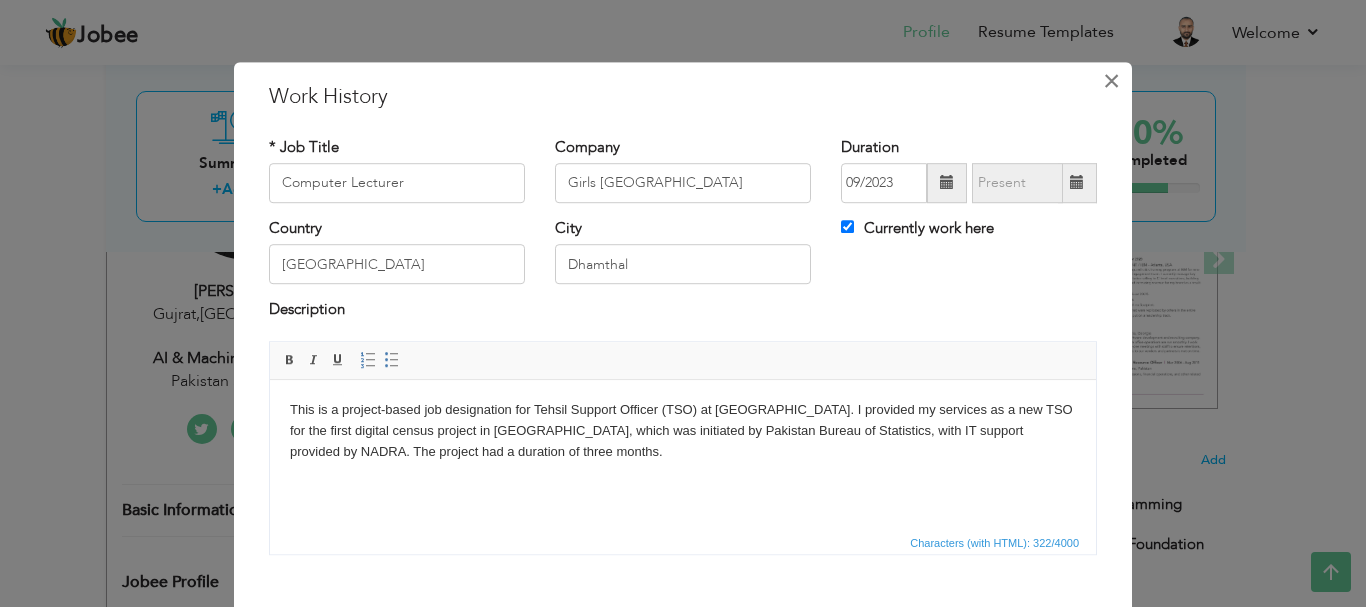click on "×" at bounding box center [1111, 81] 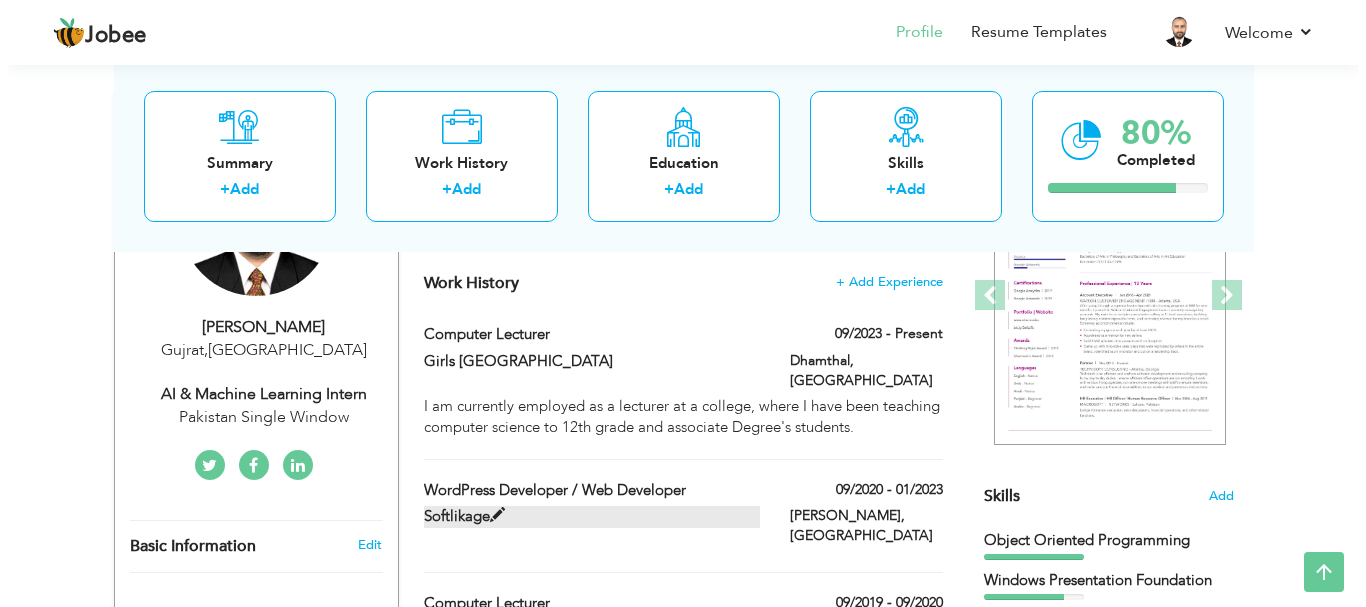 scroll, scrollTop: 280, scrollLeft: 0, axis: vertical 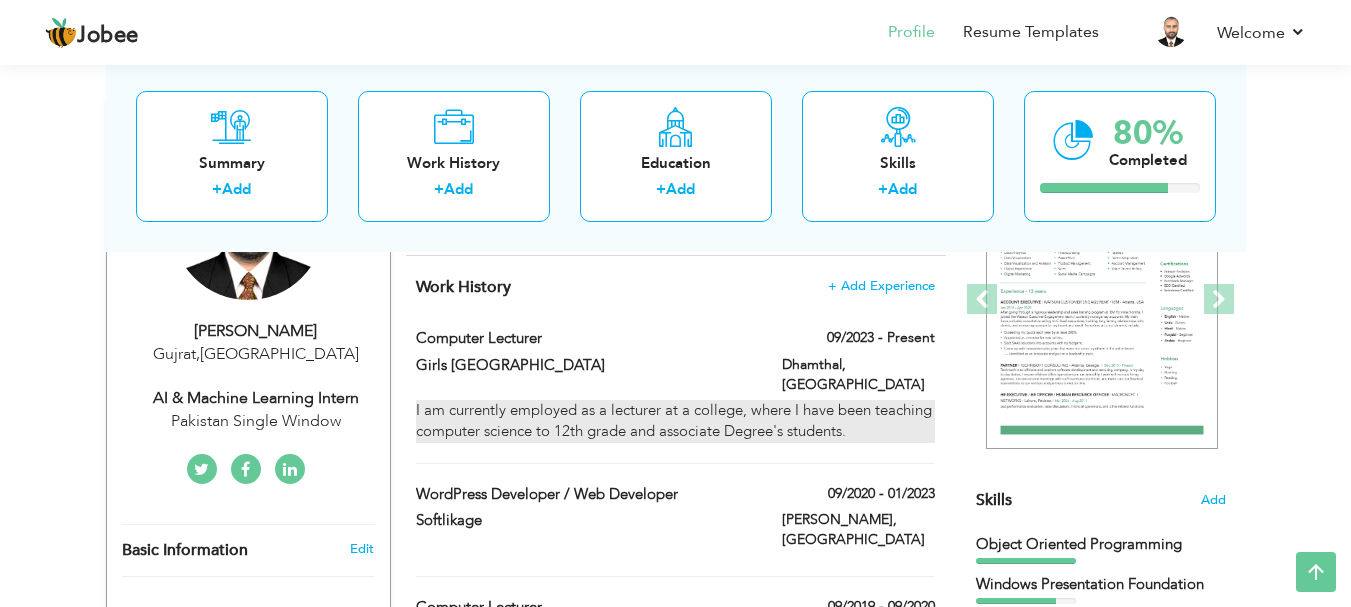 click on "I am currently employed as a lecturer at a college, where I have been teaching computer science to 12th grade and associate Degree's students." at bounding box center [675, 421] 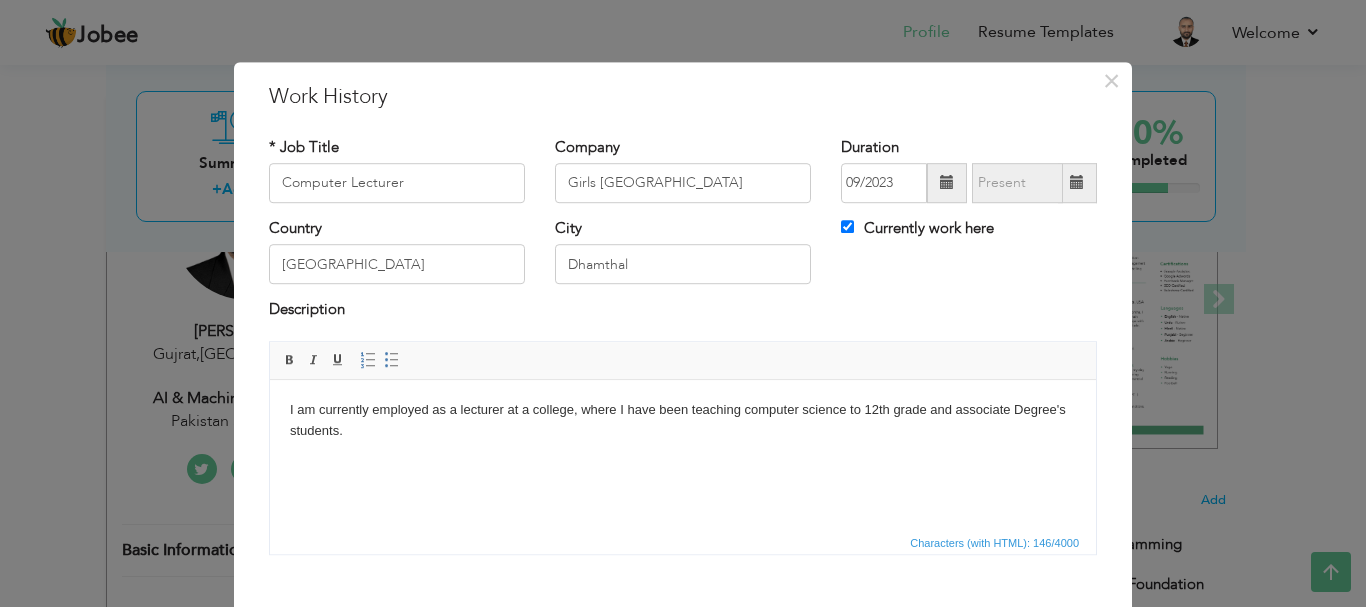click on "I am currently employed as a lecturer at a college, where I have been teaching computer science to 12th grade and associate Degree's students." at bounding box center (683, 420) 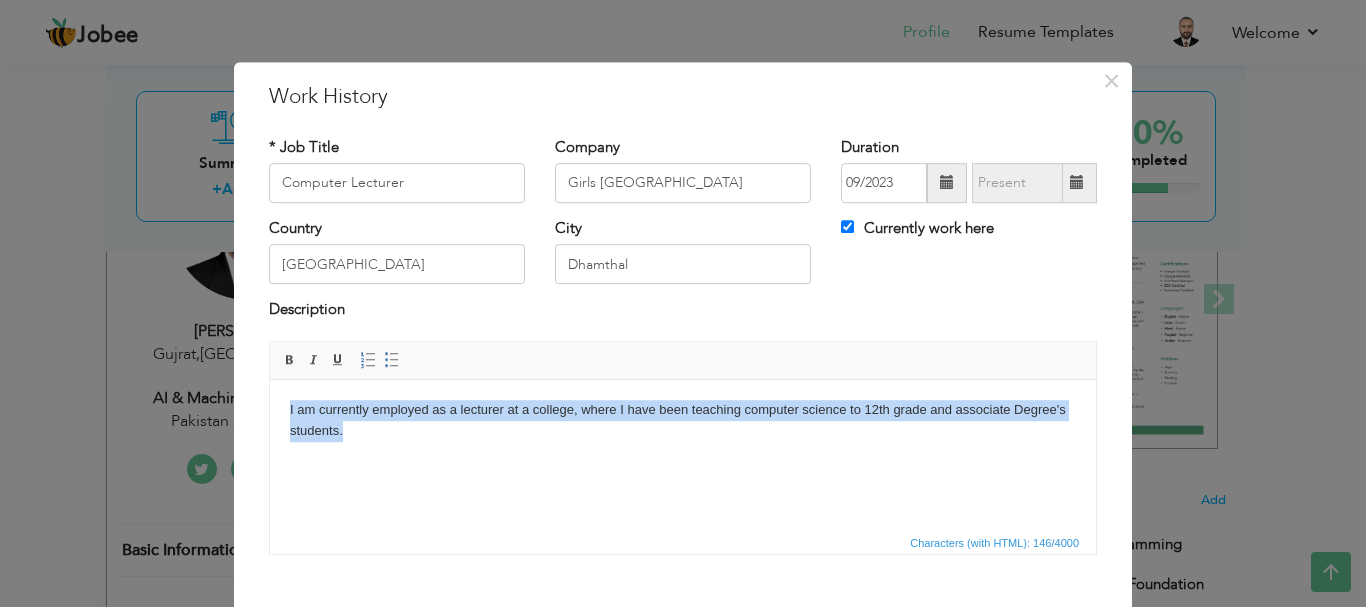 copy on "I am currently employed as a lecturer at a college, where I have been teaching computer science to 12th grade and associate Degree's students." 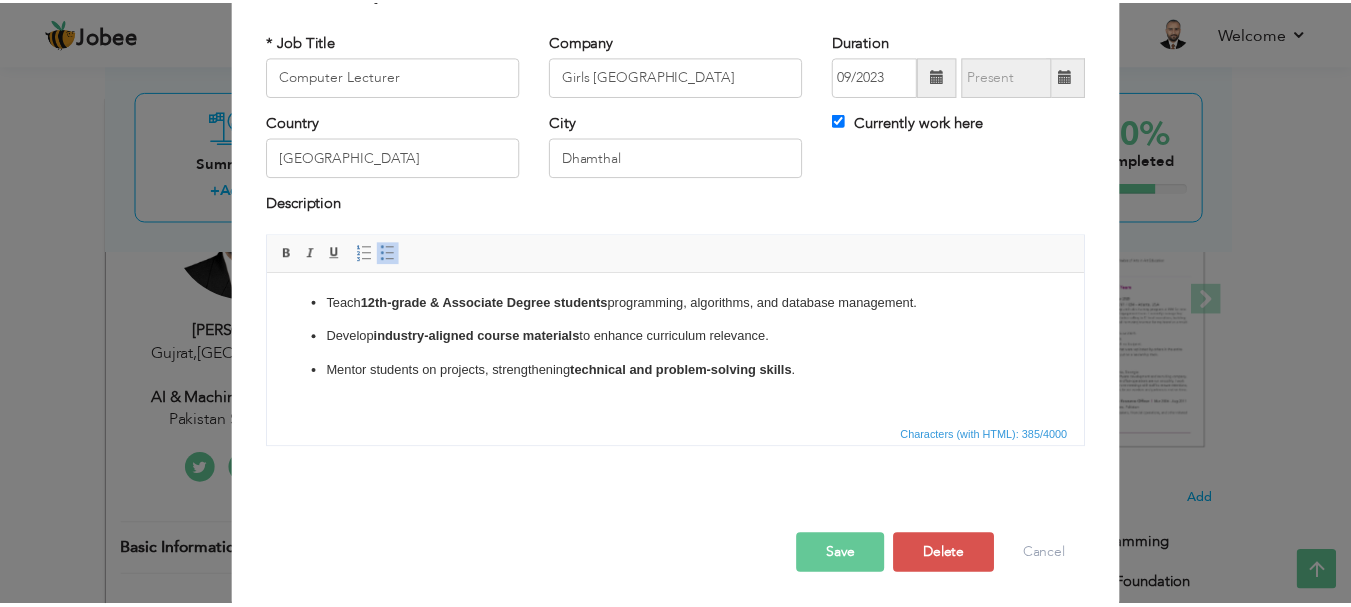 scroll, scrollTop: 110, scrollLeft: 0, axis: vertical 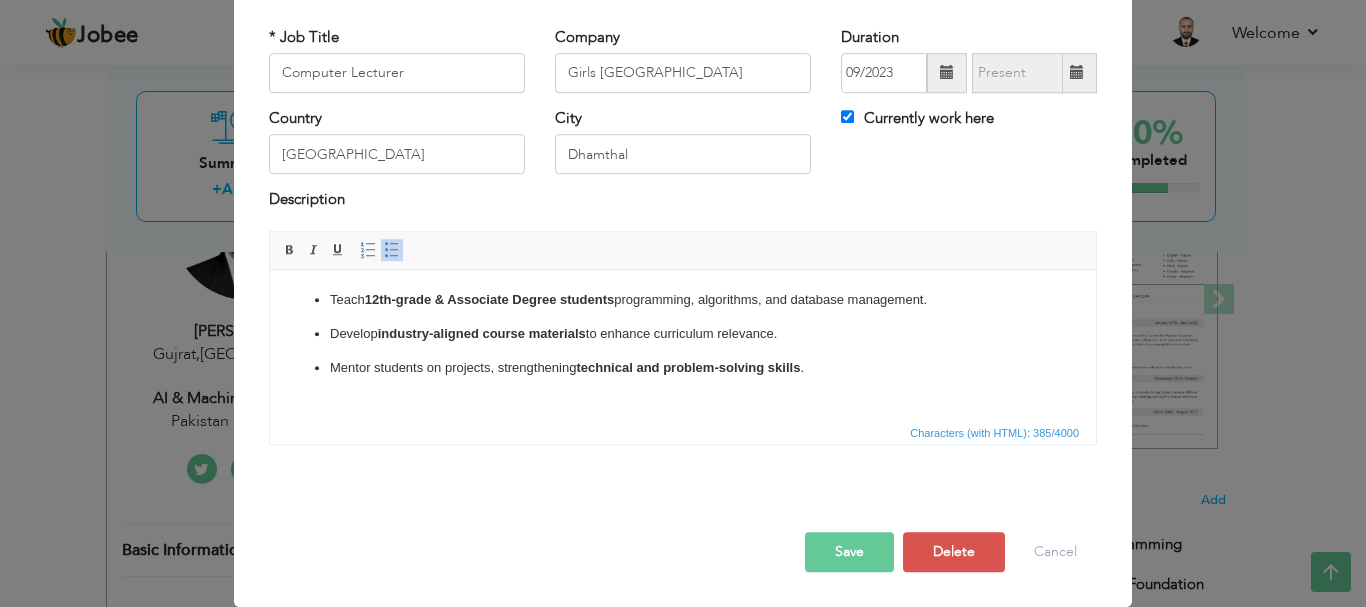 drag, startPoint x: 941, startPoint y: 296, endPoint x: 707, endPoint y: 301, distance: 234.0534 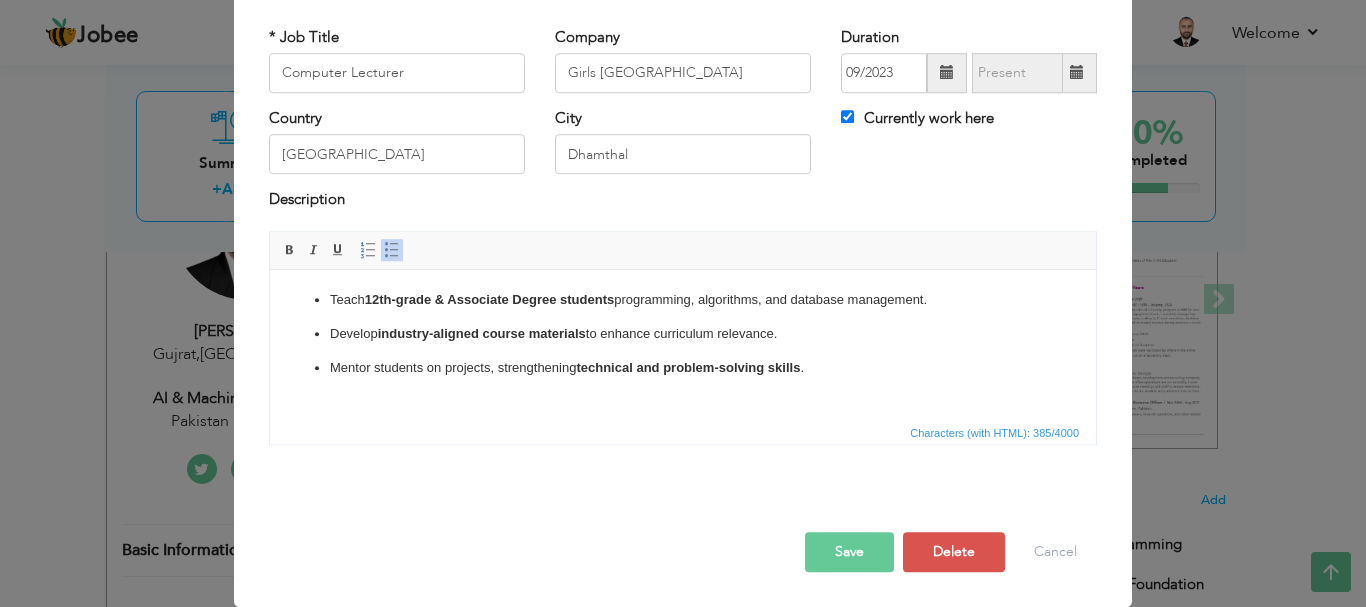 click on "Save" at bounding box center [849, 552] 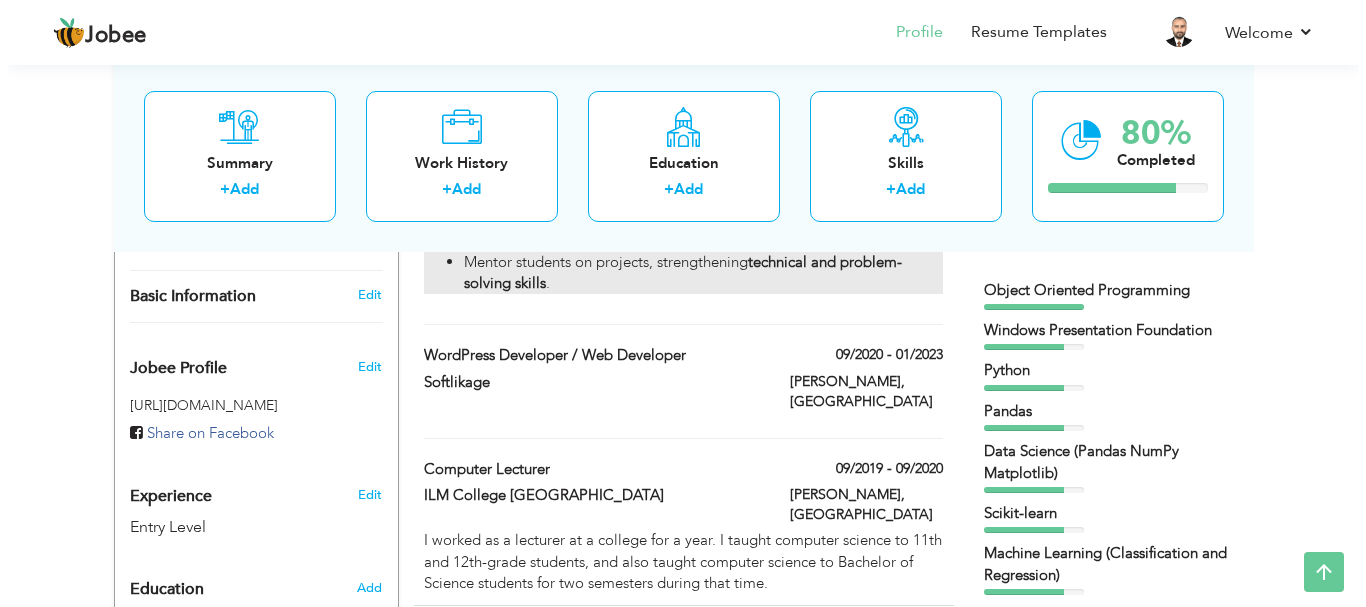 scroll, scrollTop: 580, scrollLeft: 0, axis: vertical 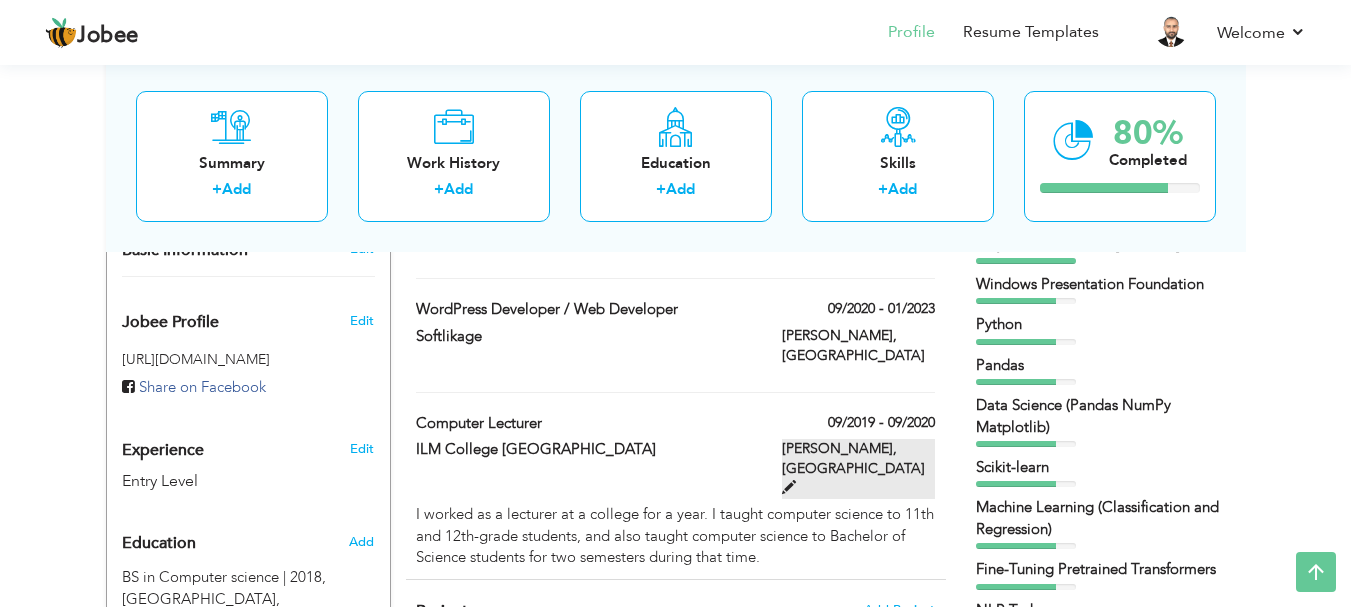 click at bounding box center (789, 487) 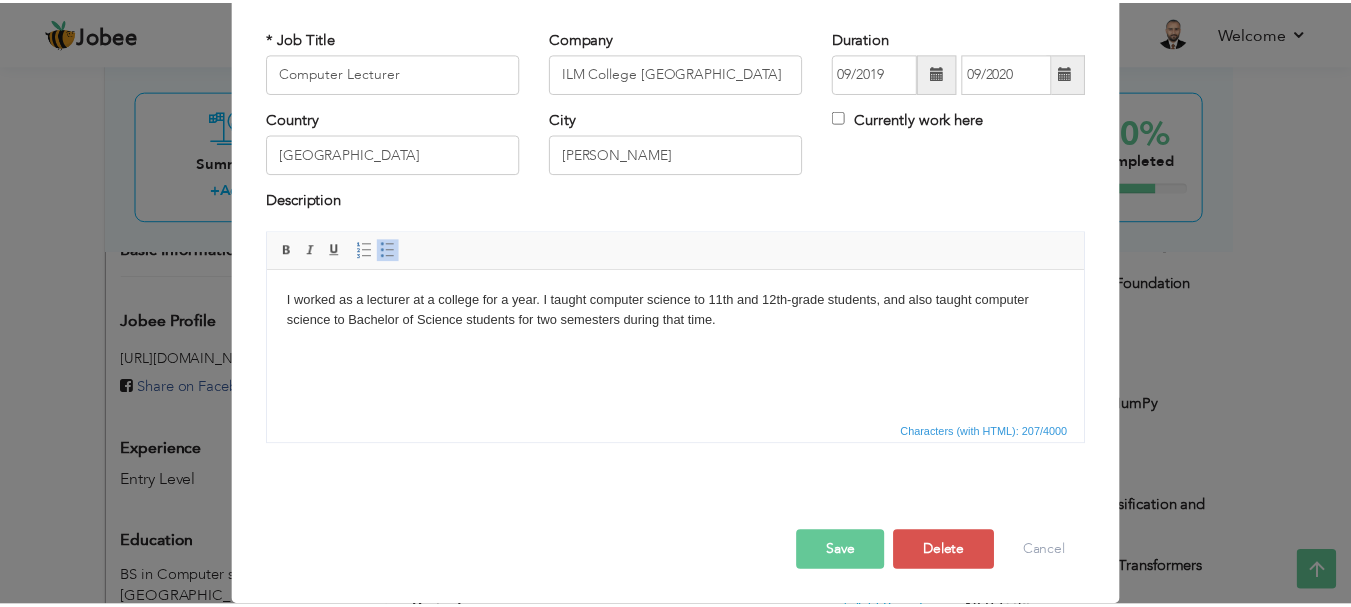 scroll, scrollTop: 0, scrollLeft: 0, axis: both 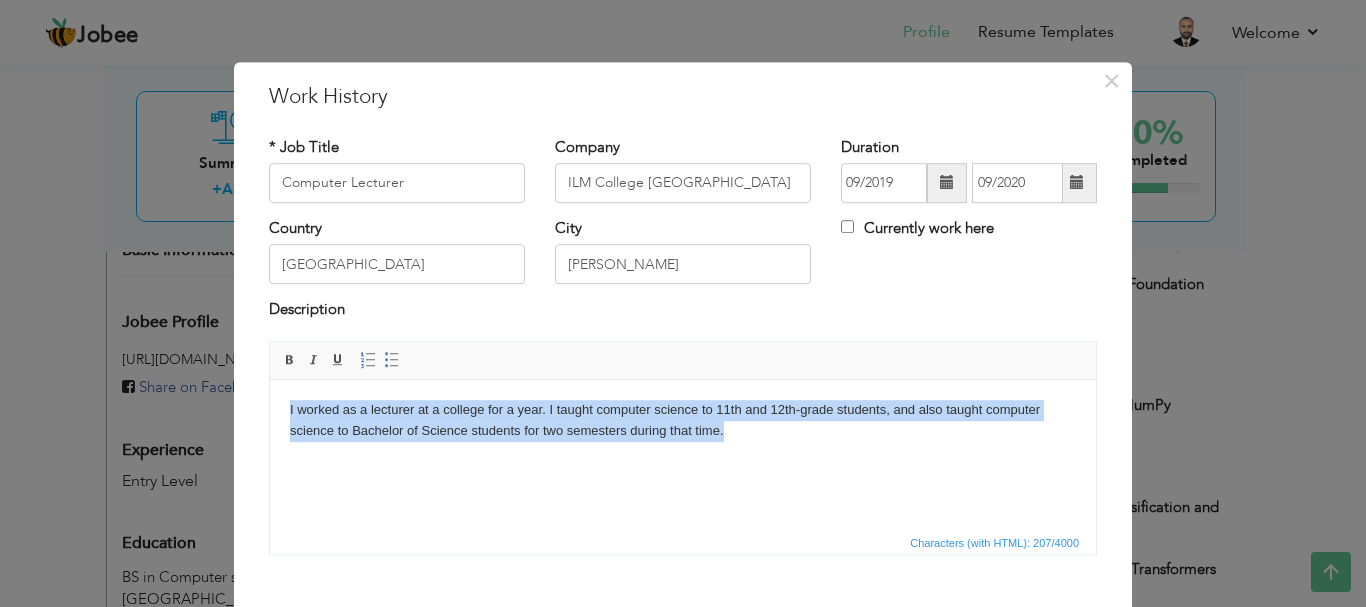 drag, startPoint x: 725, startPoint y: 424, endPoint x: 305, endPoint y: 791, distance: 557.75354 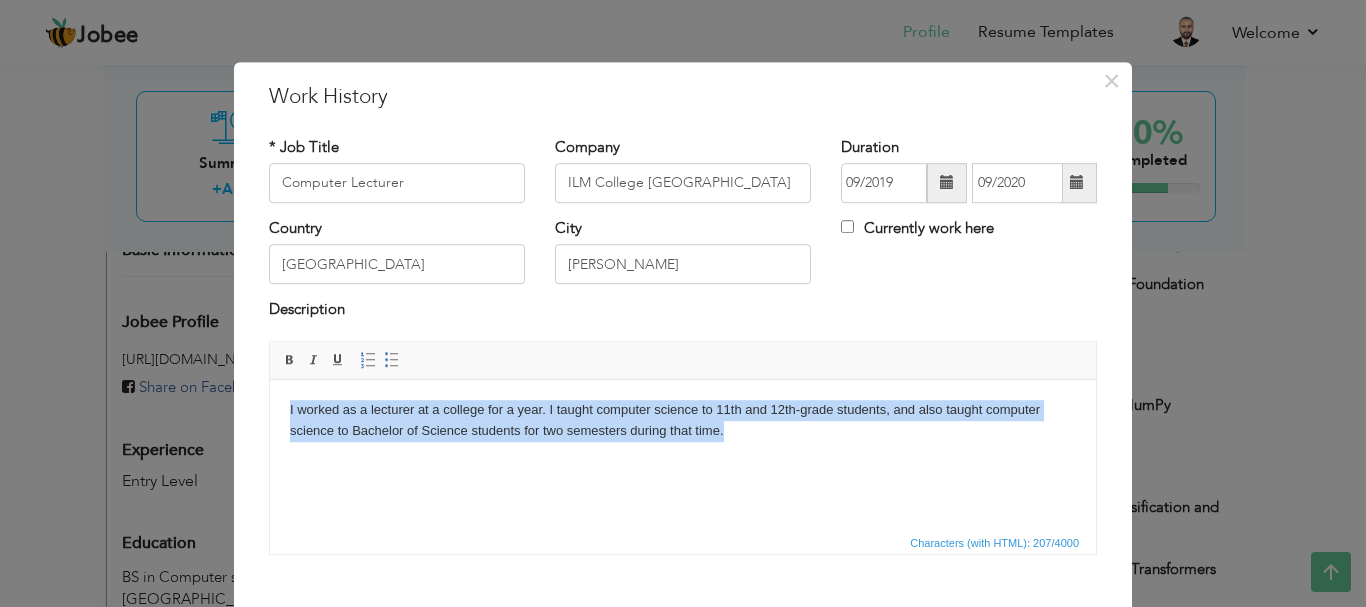copy on "I worked as a lecturer at a college for a year. I taught computer science to 11th and 12th-grade students, and also taught computer science to Bachelor of Science students for two semesters during that time." 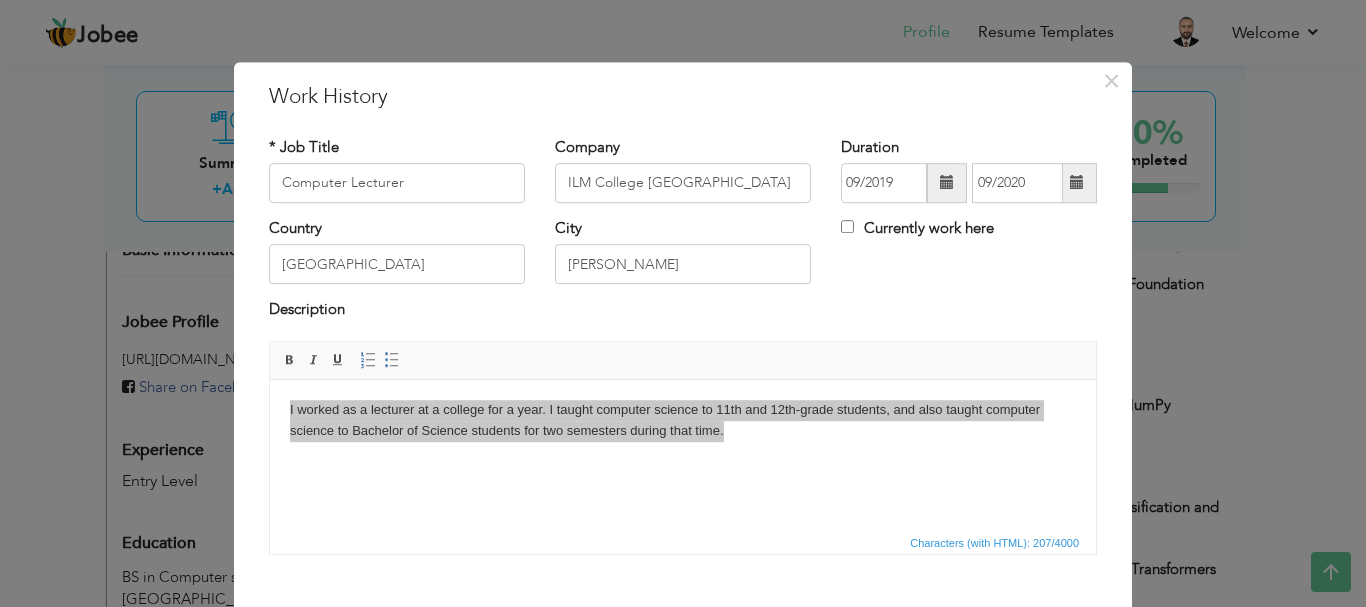 click on "×
Work History
* Job Title
Computer Lecturer
Company
ILM College Jalalpur Jattan
Duration 09/2019 09/2020 Country City" at bounding box center [683, 303] 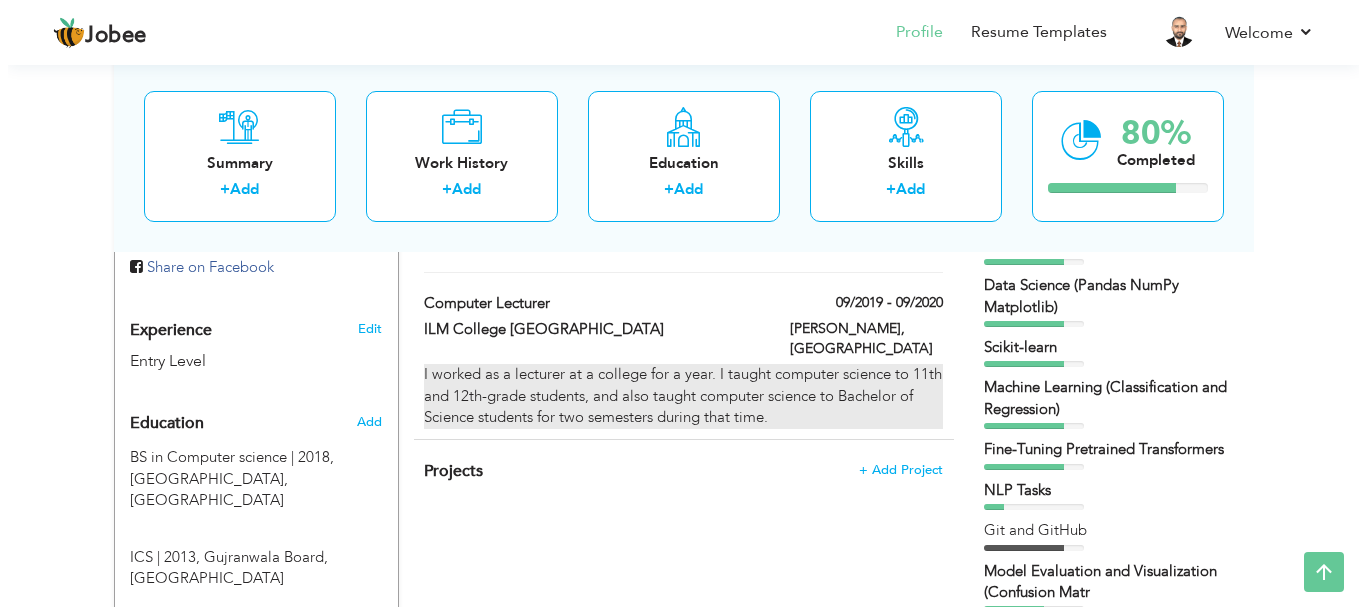 scroll, scrollTop: 680, scrollLeft: 0, axis: vertical 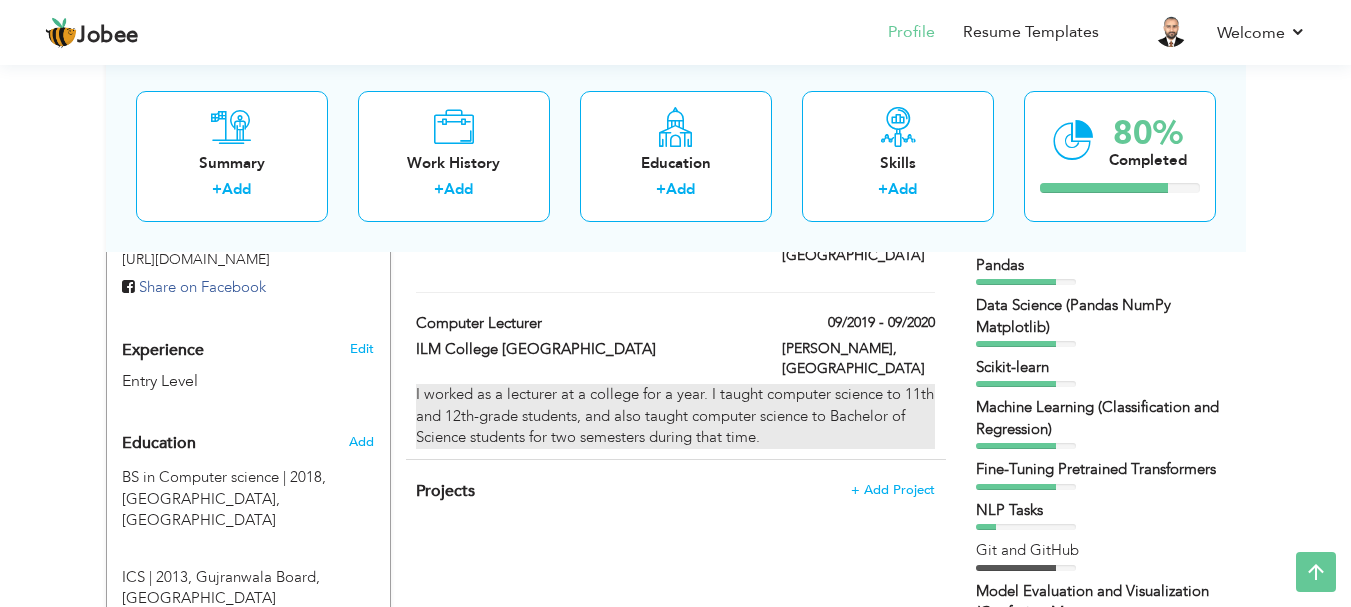 click on "I worked as a lecturer at a college for a year. I taught computer science to 11th and 12th-grade students, and also taught computer science to Bachelor of Science students for two semesters during that time." at bounding box center (675, 416) 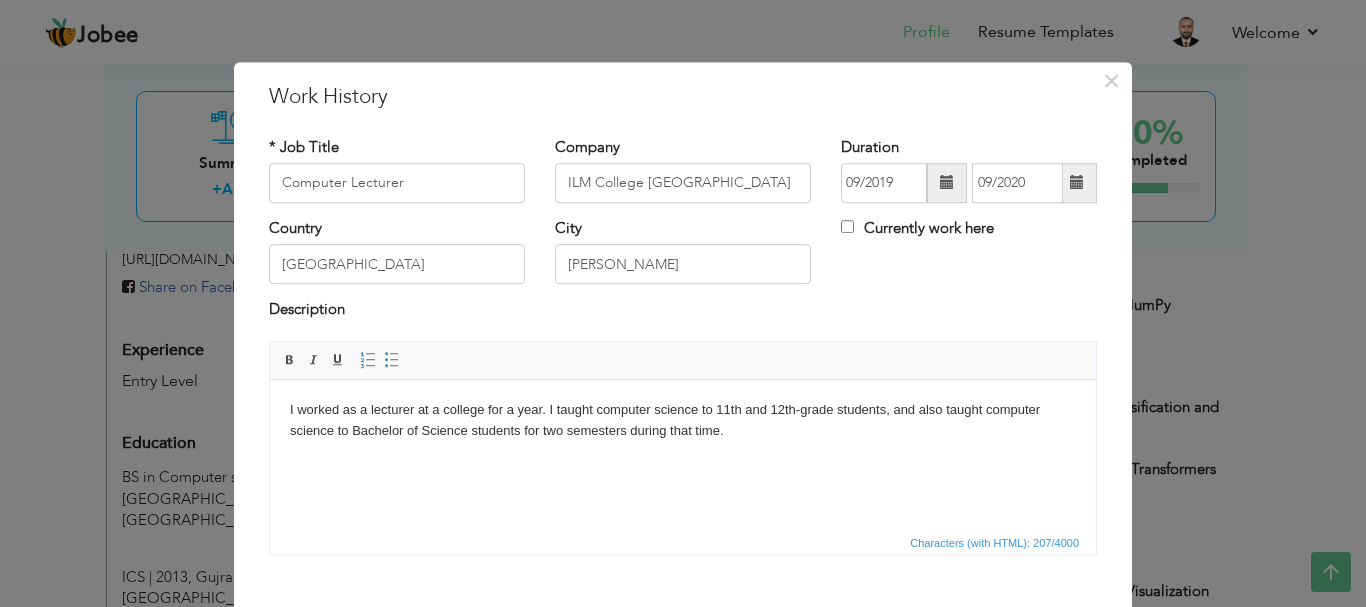 click on "I worked as a lecturer at a college for a year. I taught computer science to 11th and 12th-grade students, and also taught computer science to Bachelor of Science students for two semesters during that time." at bounding box center [683, 420] 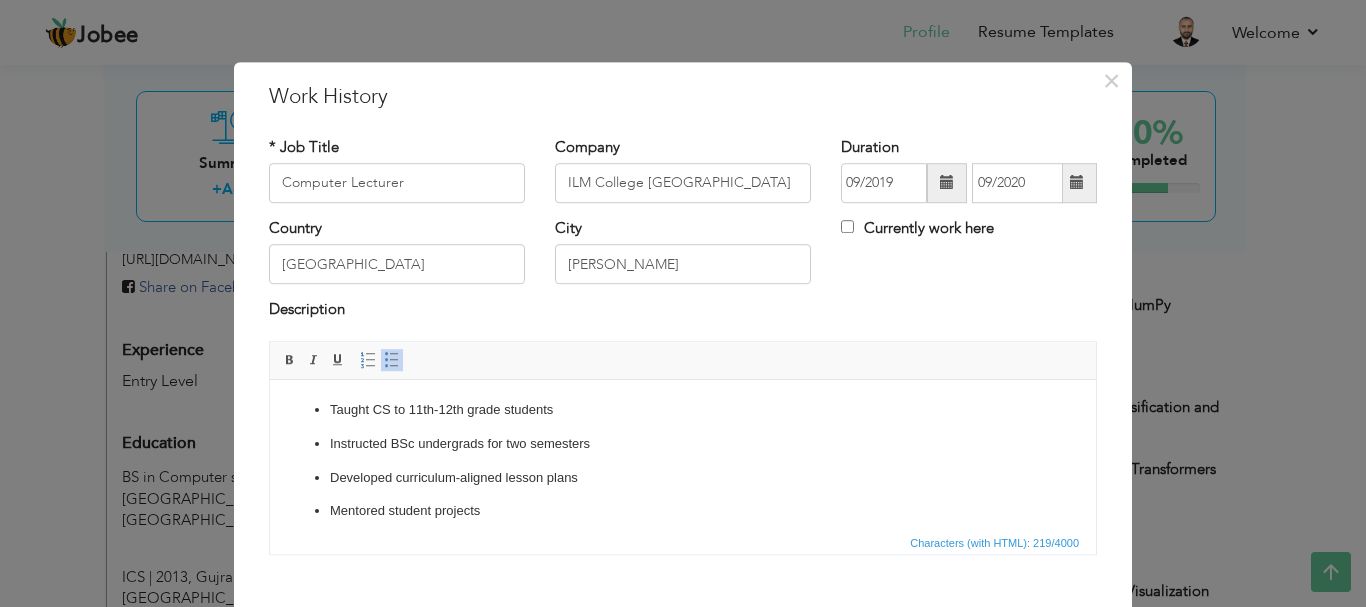 scroll, scrollTop: 12, scrollLeft: 0, axis: vertical 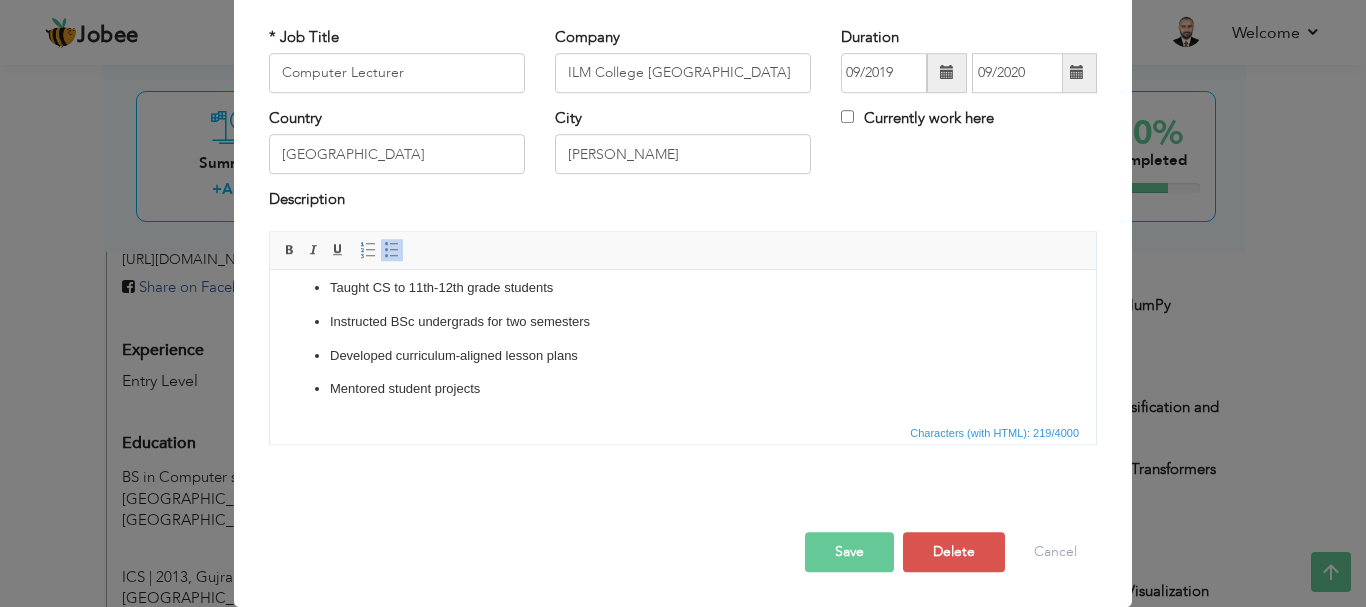click on "Save" at bounding box center (849, 552) 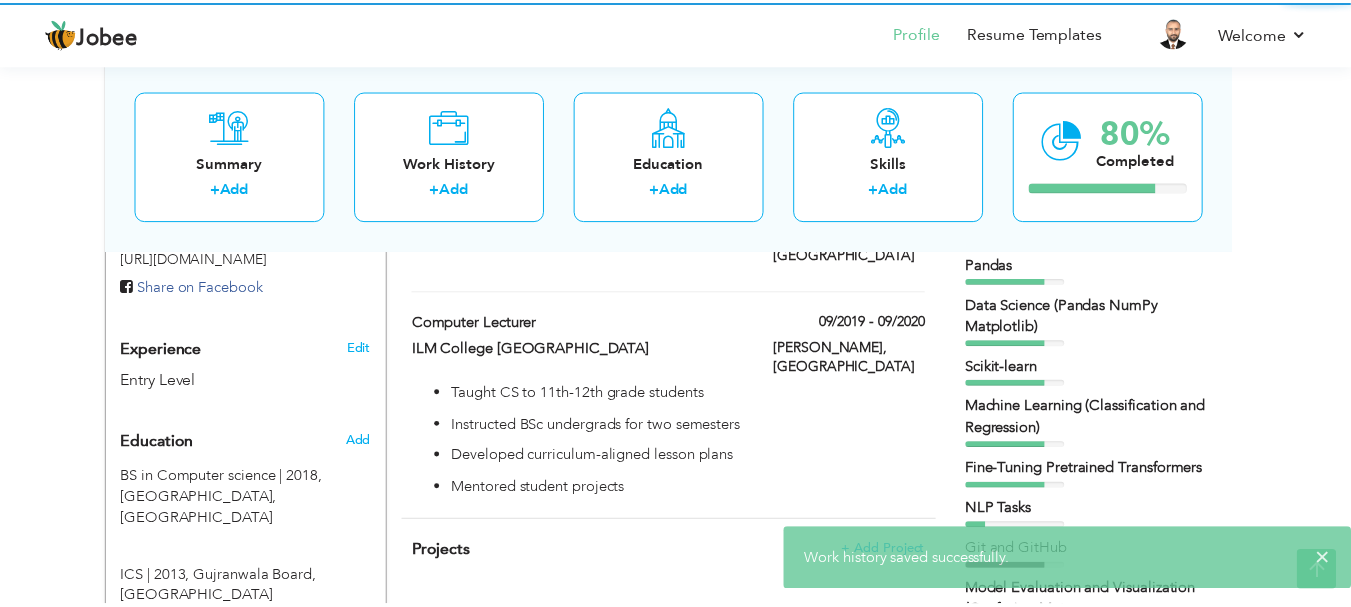 scroll, scrollTop: 0, scrollLeft: 0, axis: both 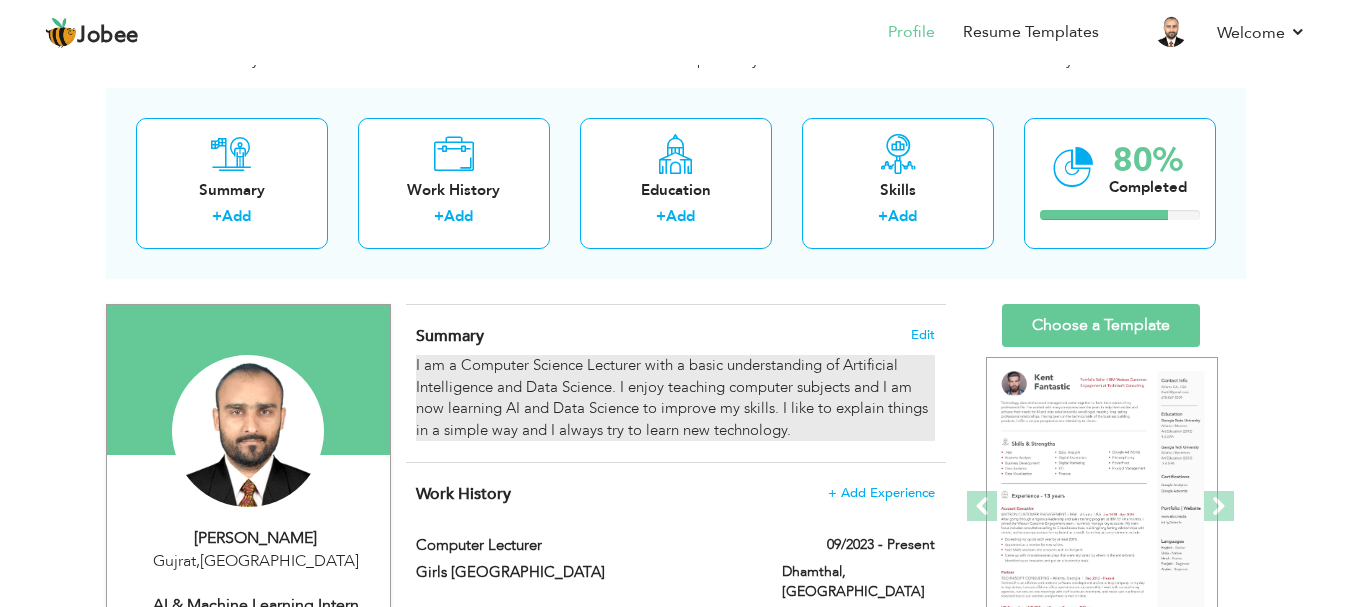 click on "I am a Computer Science Lecturer with a basic understanding of Artificial Intelligence and Data Science. I enjoy teaching computer subjects and I am now learning AI and Data Science to improve my skills. I like to explain things in a simple way and I always try to learn new technology." at bounding box center [675, 398] 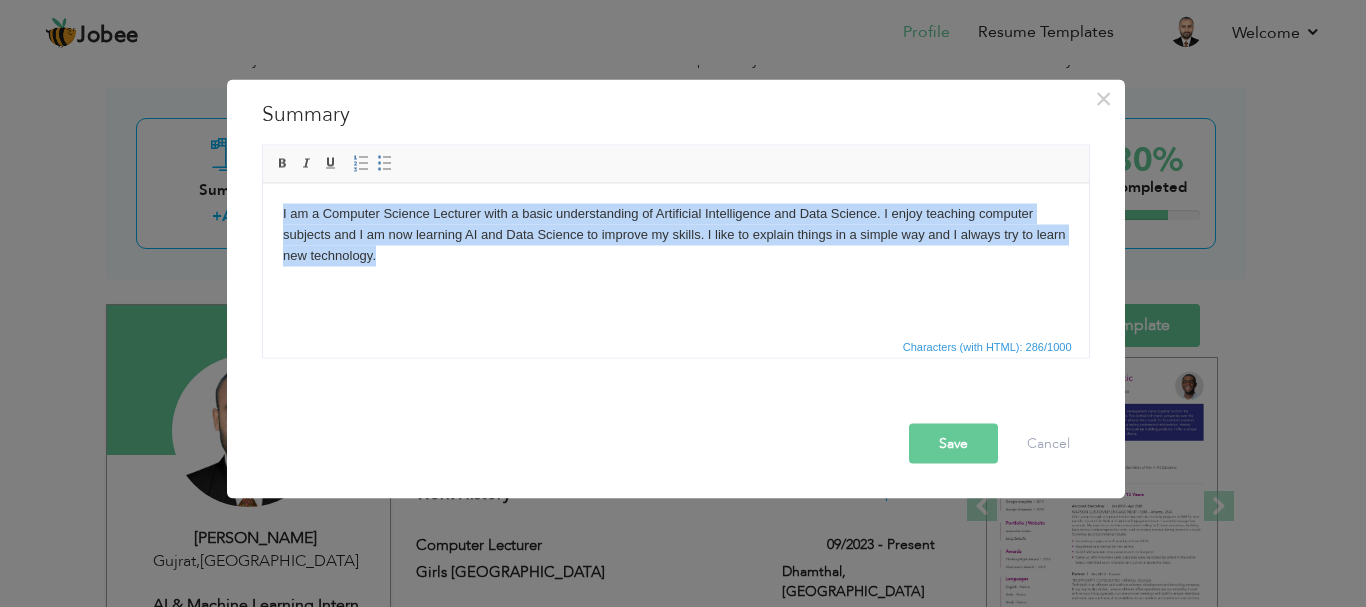 drag, startPoint x: 446, startPoint y: 265, endPoint x: 238, endPoint y: 213, distance: 214.40149 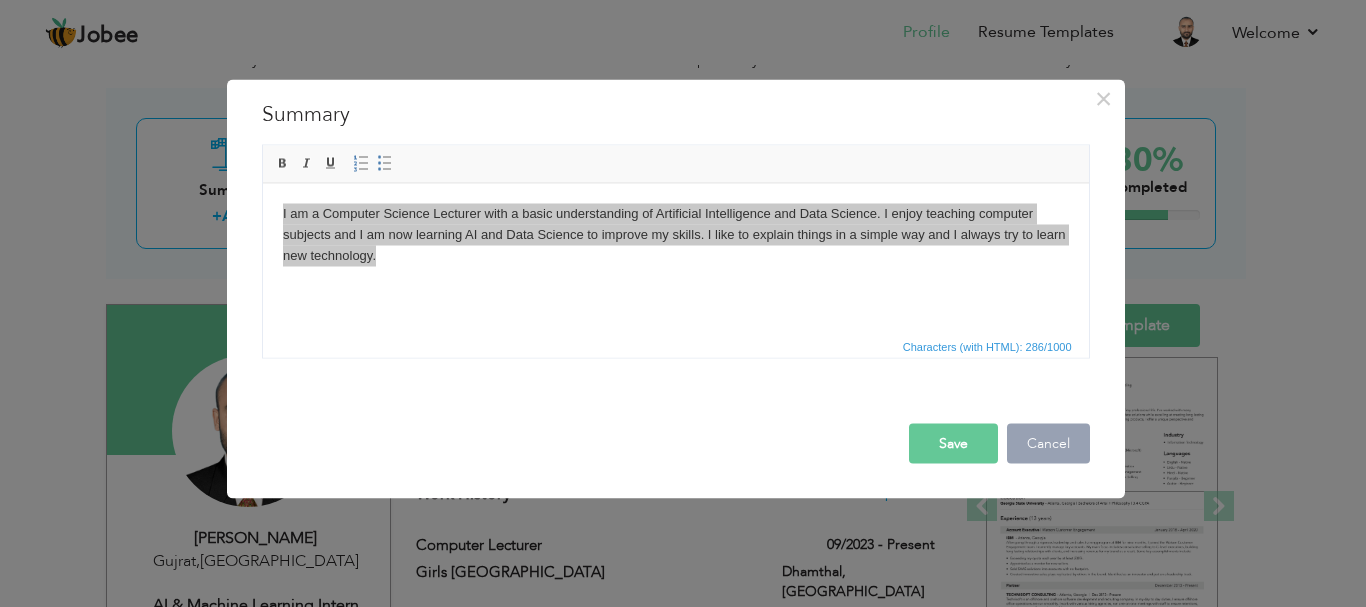 click on "Cancel" at bounding box center (1048, 443) 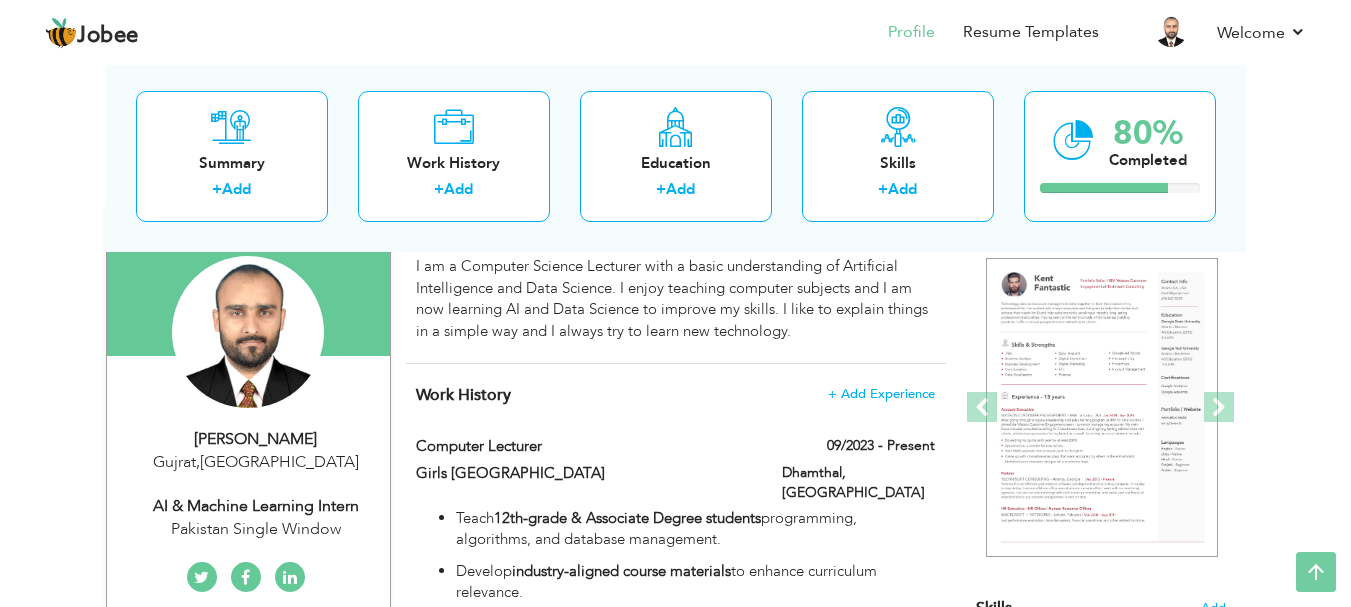 scroll, scrollTop: 0, scrollLeft: 0, axis: both 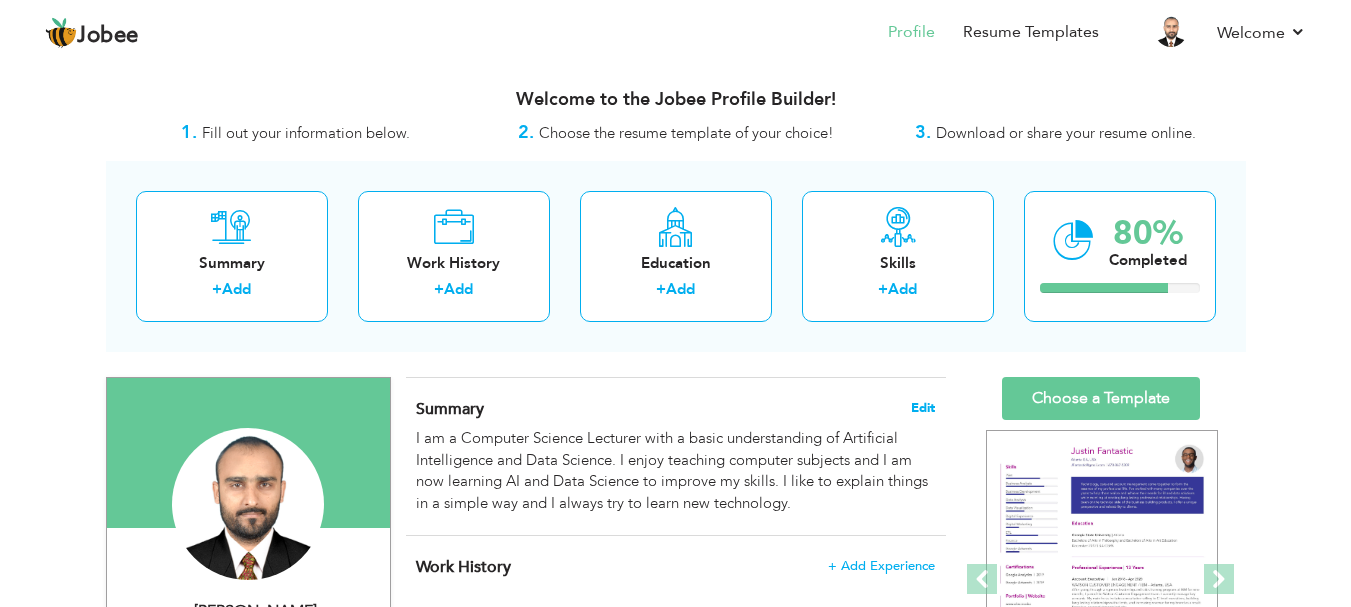 click on "Edit" at bounding box center (923, 408) 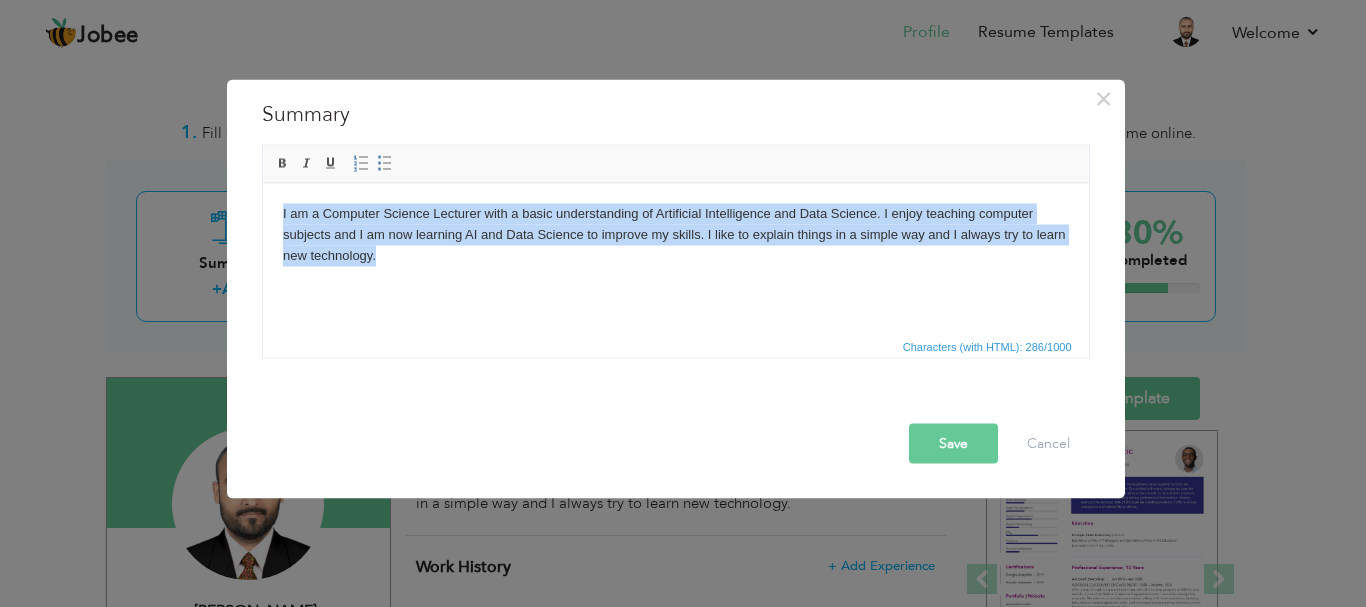 drag, startPoint x: 459, startPoint y: 262, endPoint x: 469, endPoint y: 354, distance: 92.541885 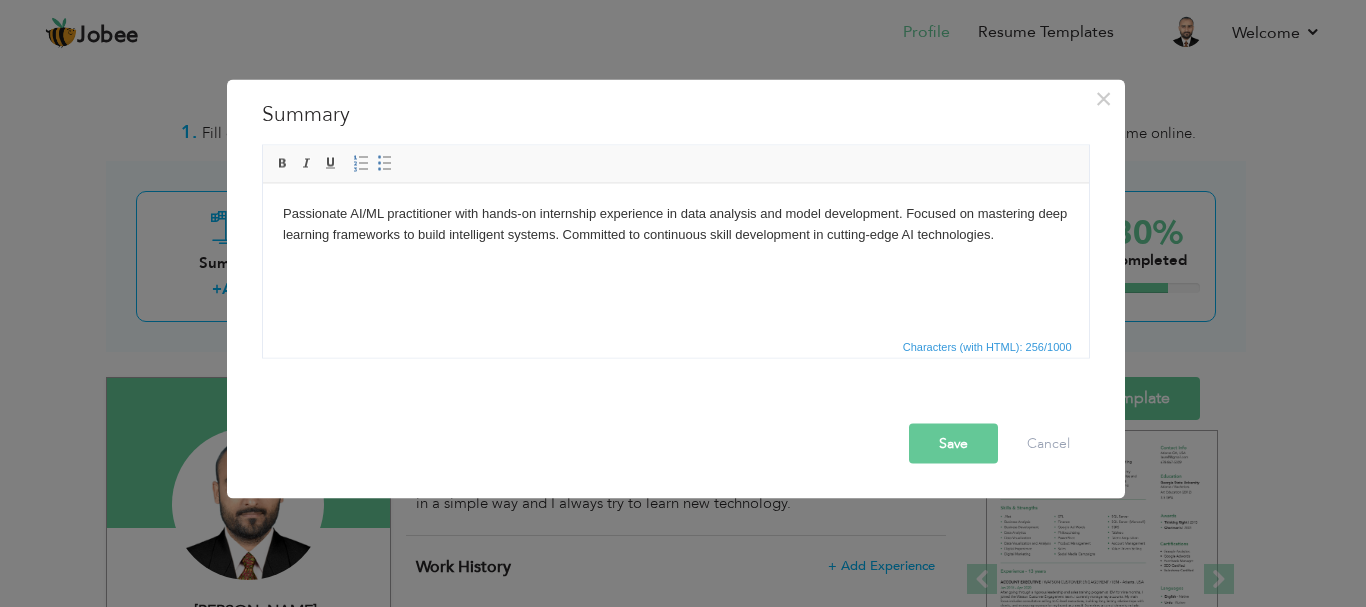 click on "Save" at bounding box center (953, 443) 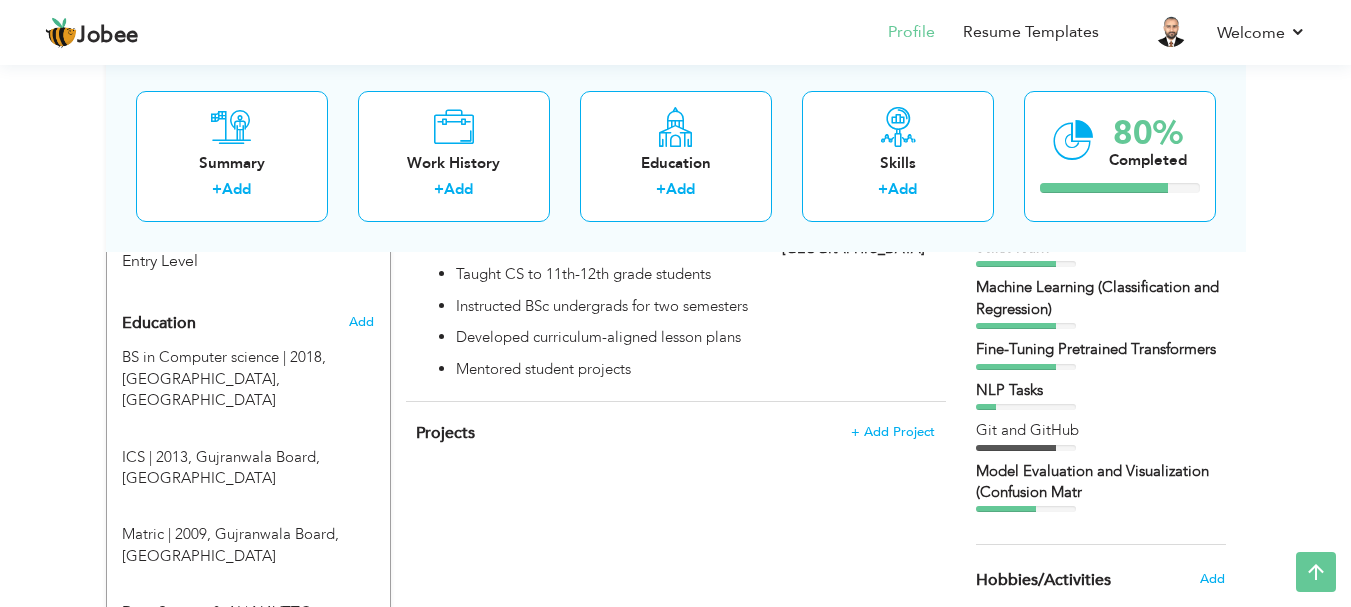 scroll, scrollTop: 811, scrollLeft: 0, axis: vertical 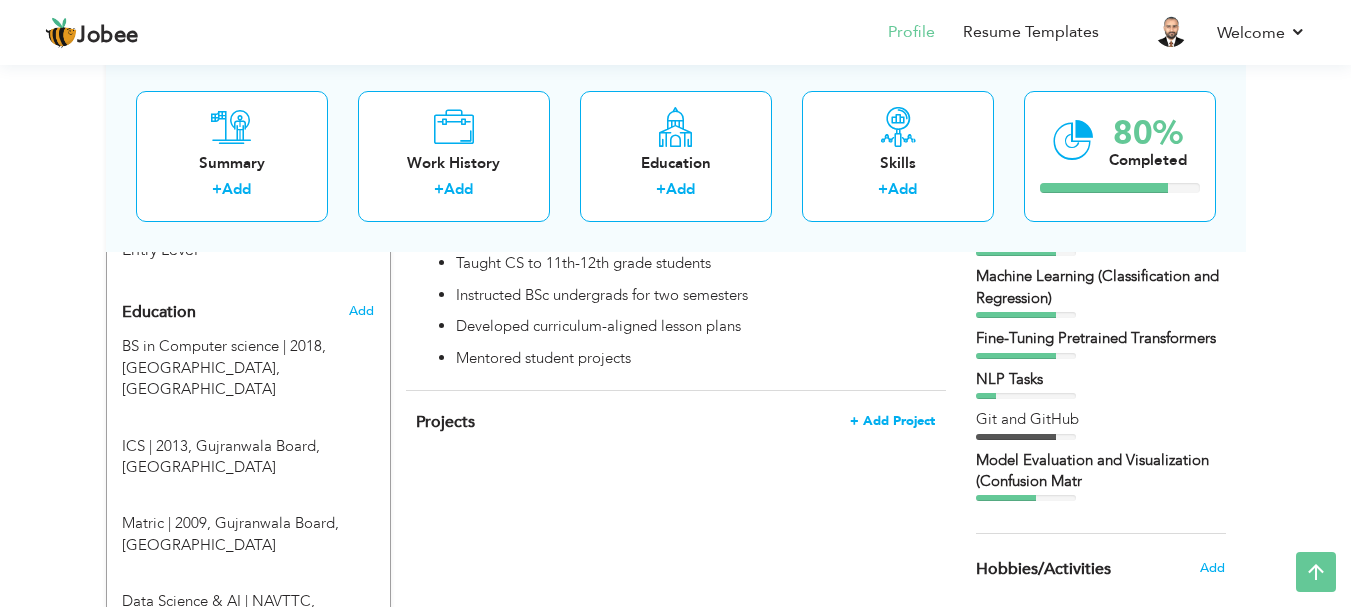 click on "+ Add Project" at bounding box center (892, 421) 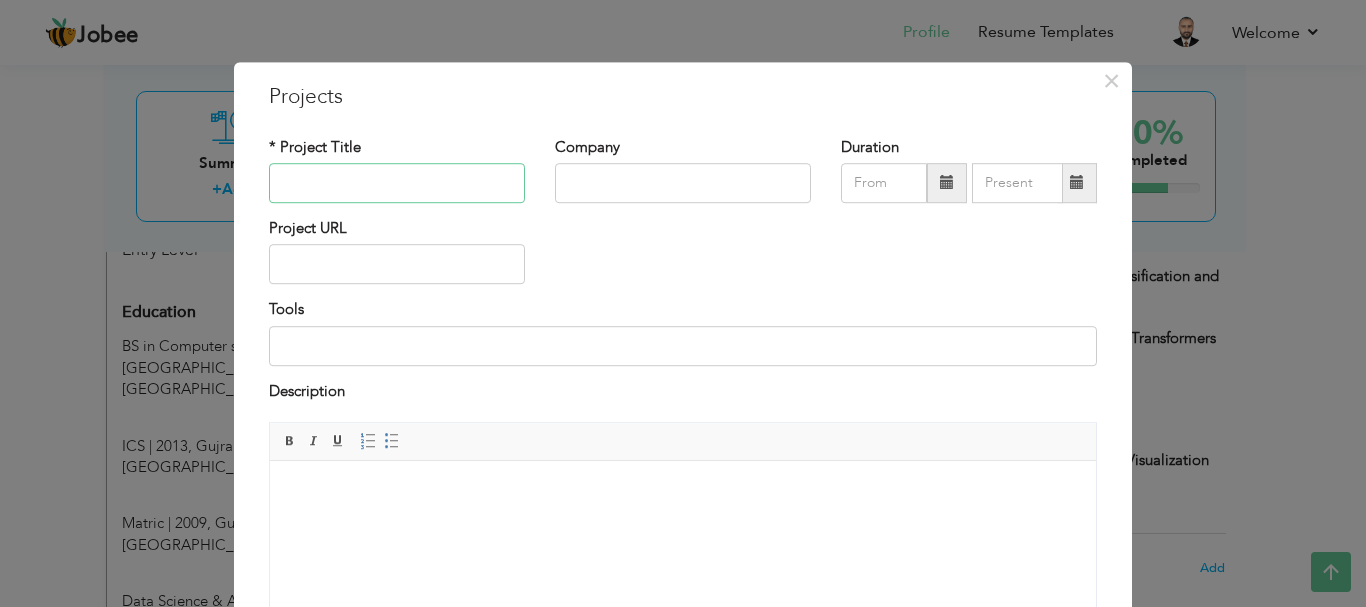 click at bounding box center (397, 183) 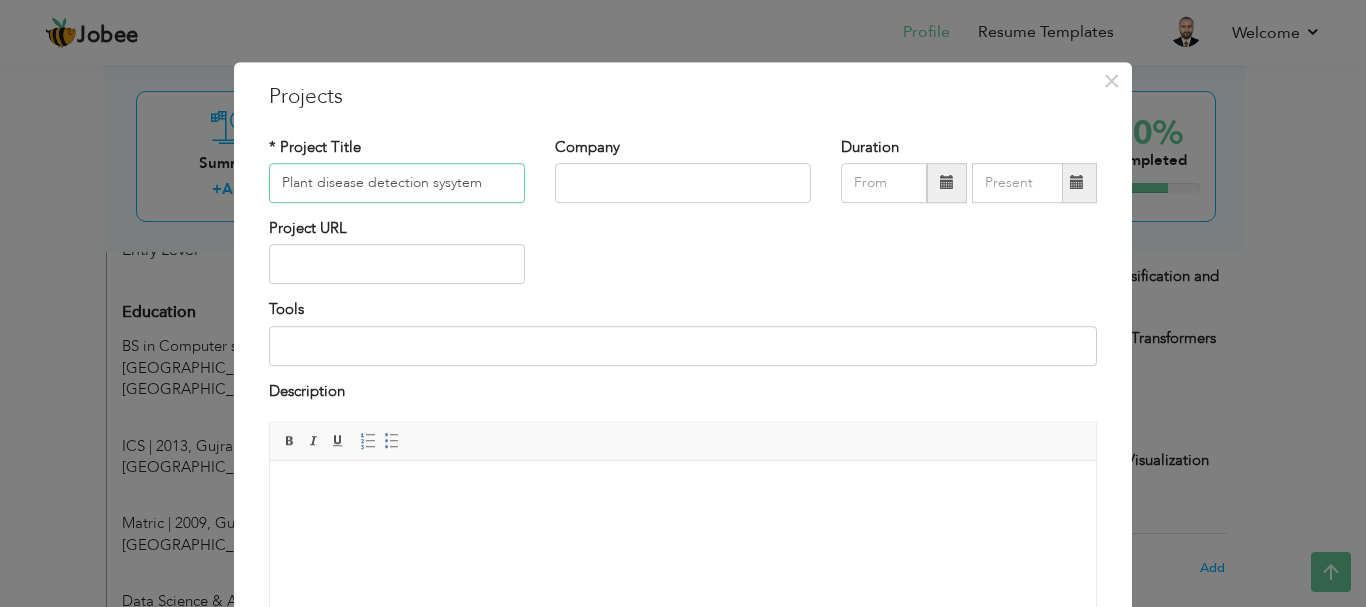 click on "Plant disease detection sysytem" at bounding box center (397, 183) 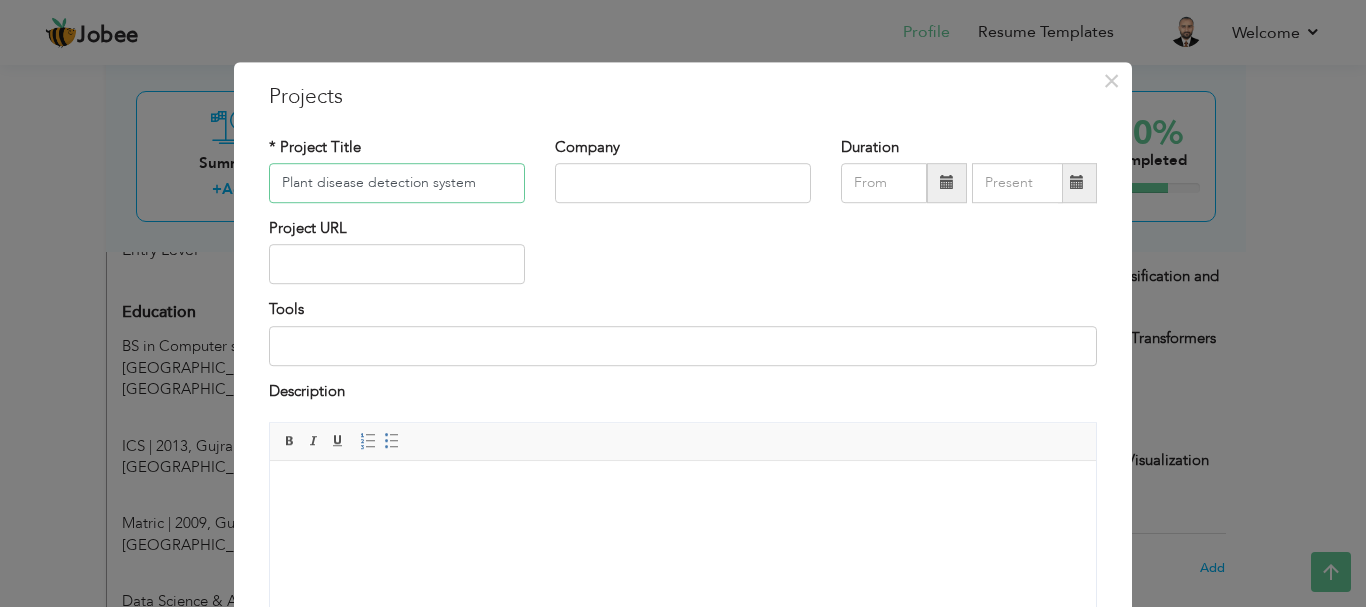 type on "Plant disease detection system" 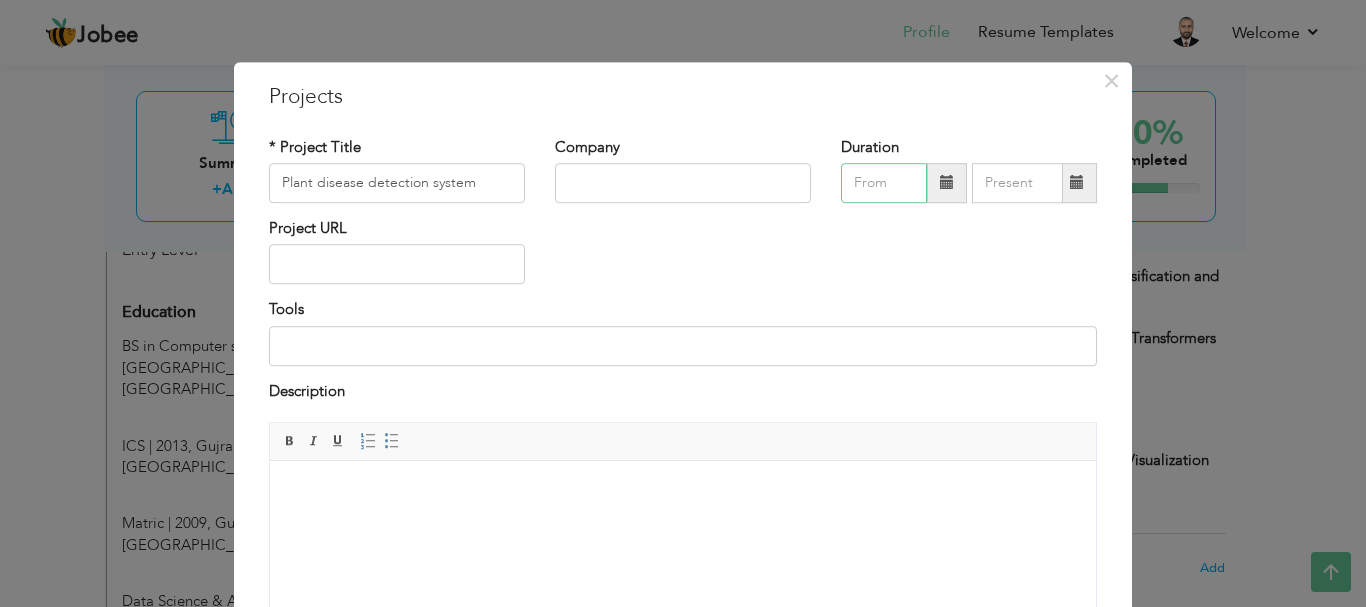 click at bounding box center [884, 183] 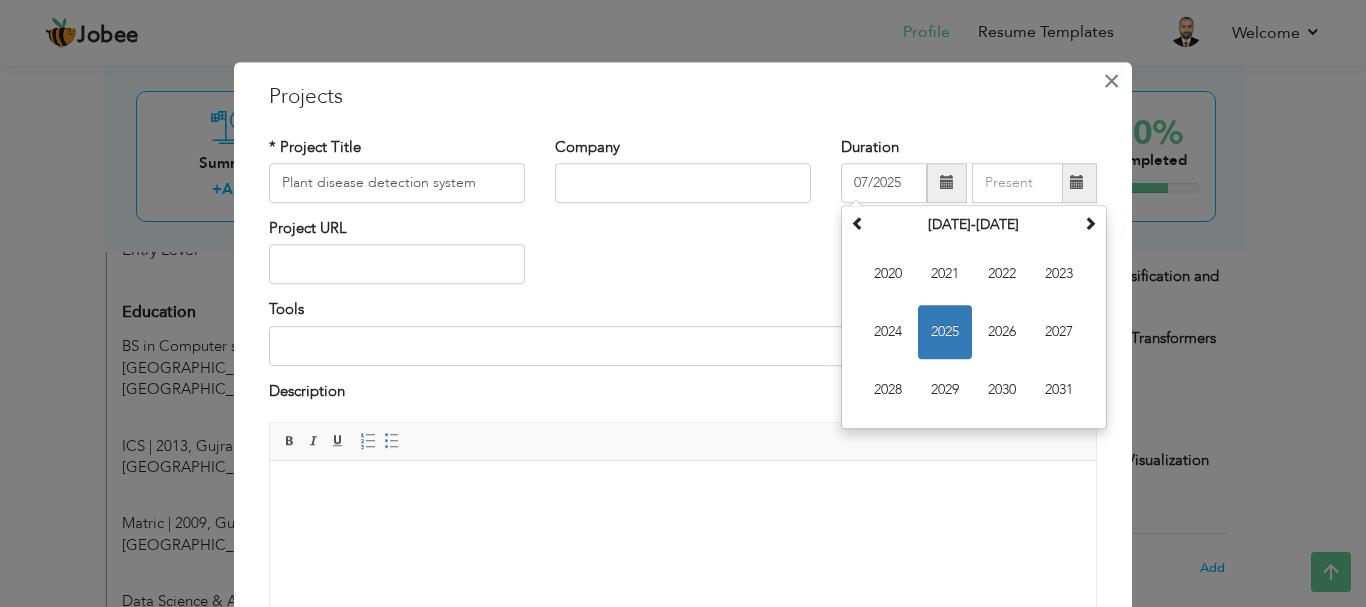 click on "×" at bounding box center [1111, 81] 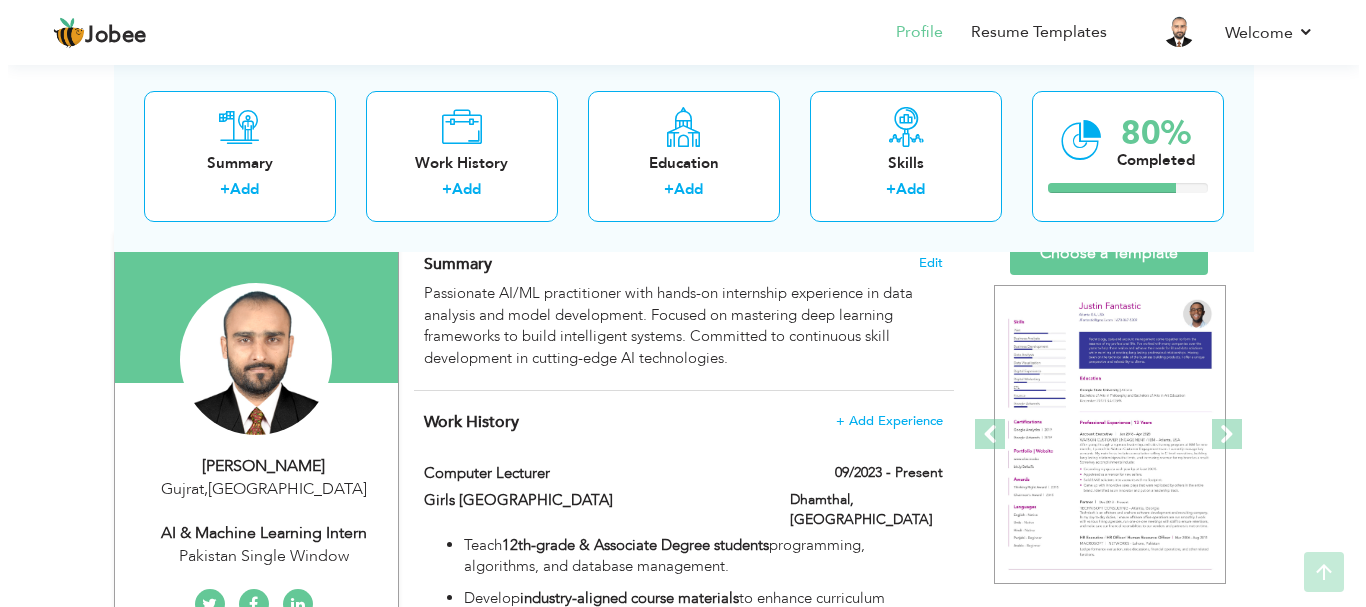 scroll, scrollTop: 273, scrollLeft: 0, axis: vertical 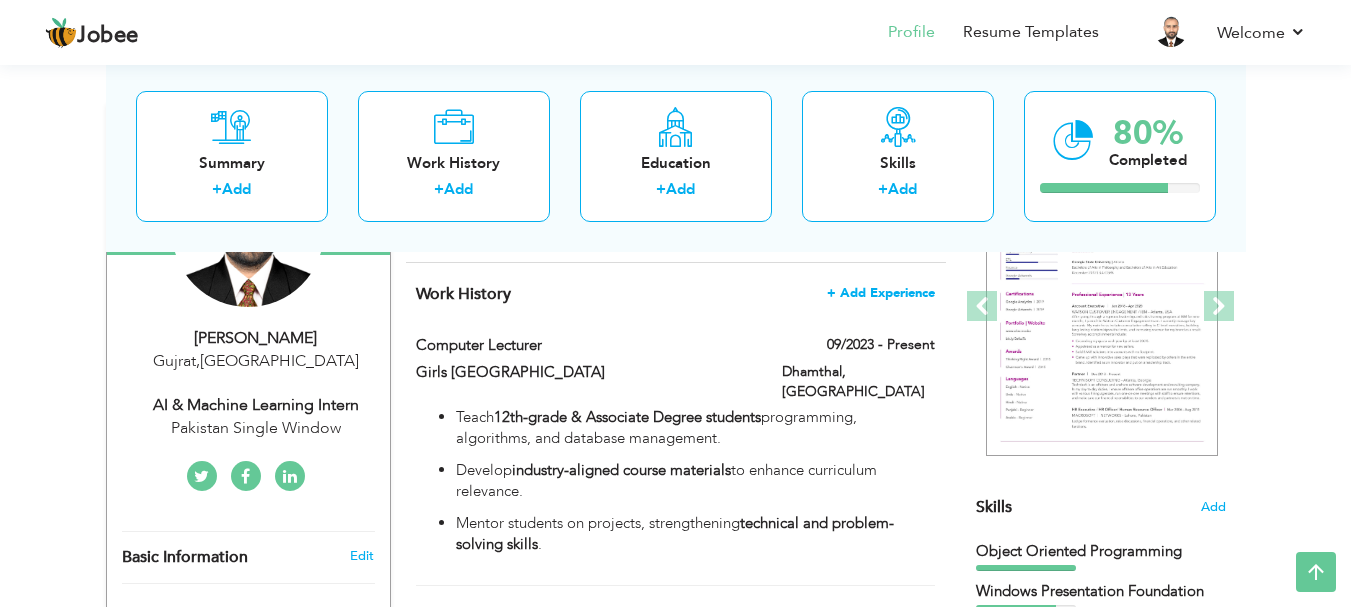 click on "+ Add Experience" at bounding box center (881, 293) 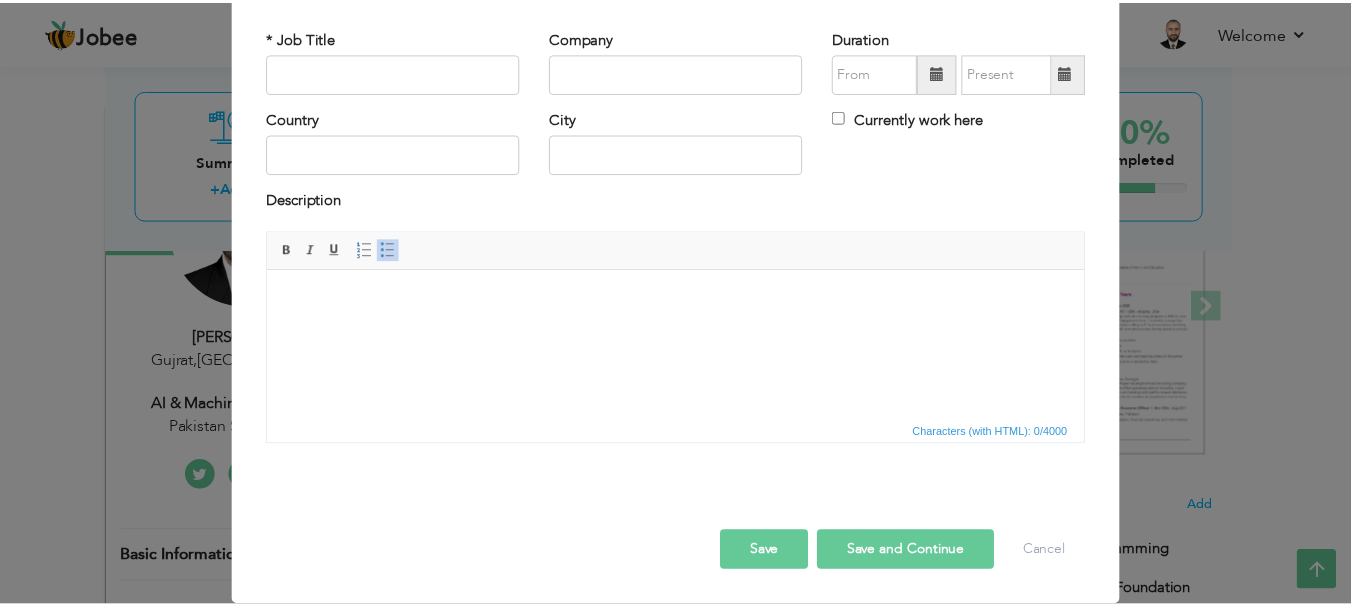 scroll, scrollTop: 0, scrollLeft: 0, axis: both 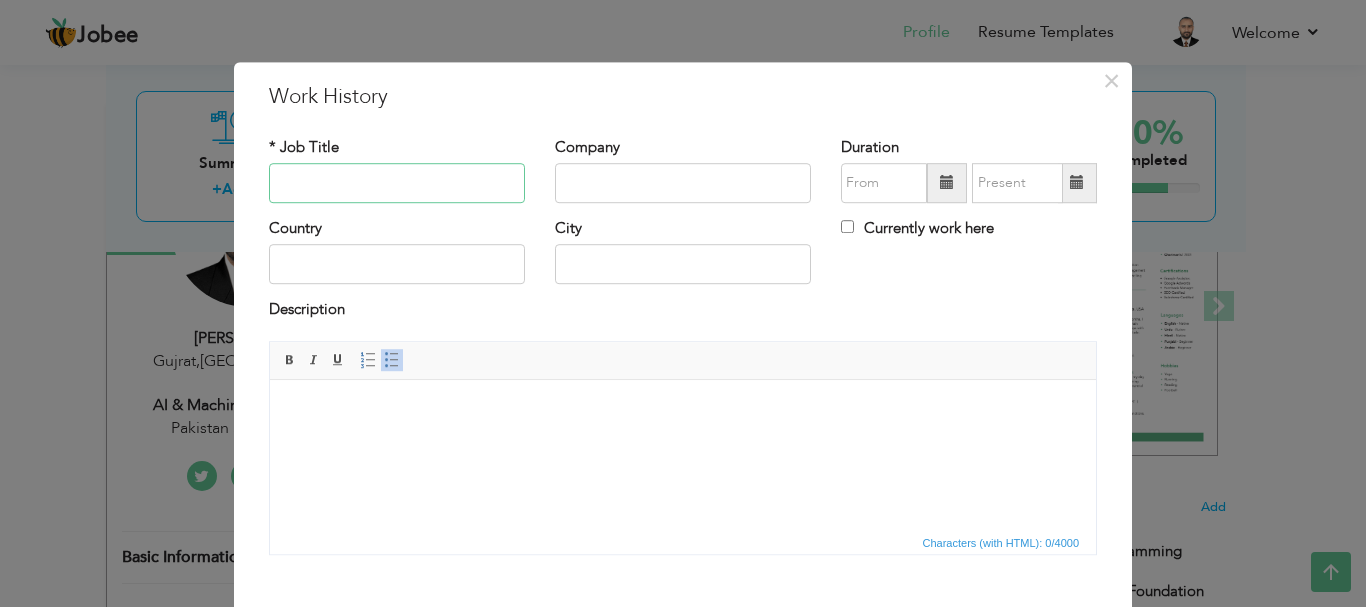 click at bounding box center (397, 183) 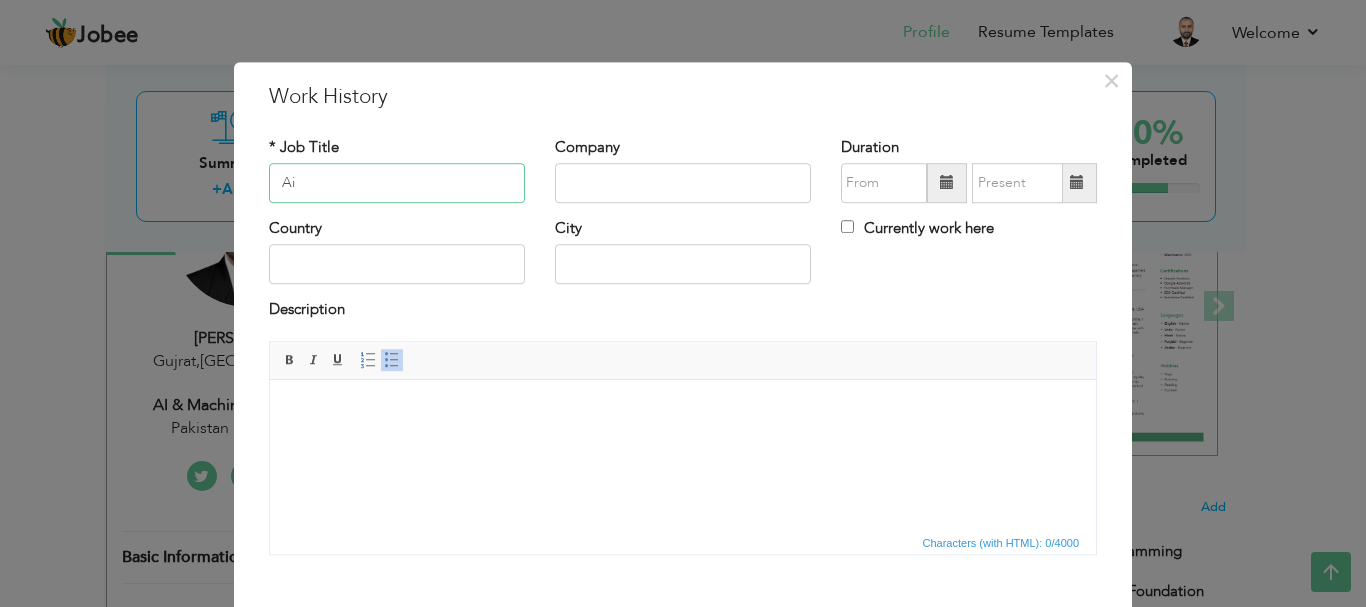 type on "A" 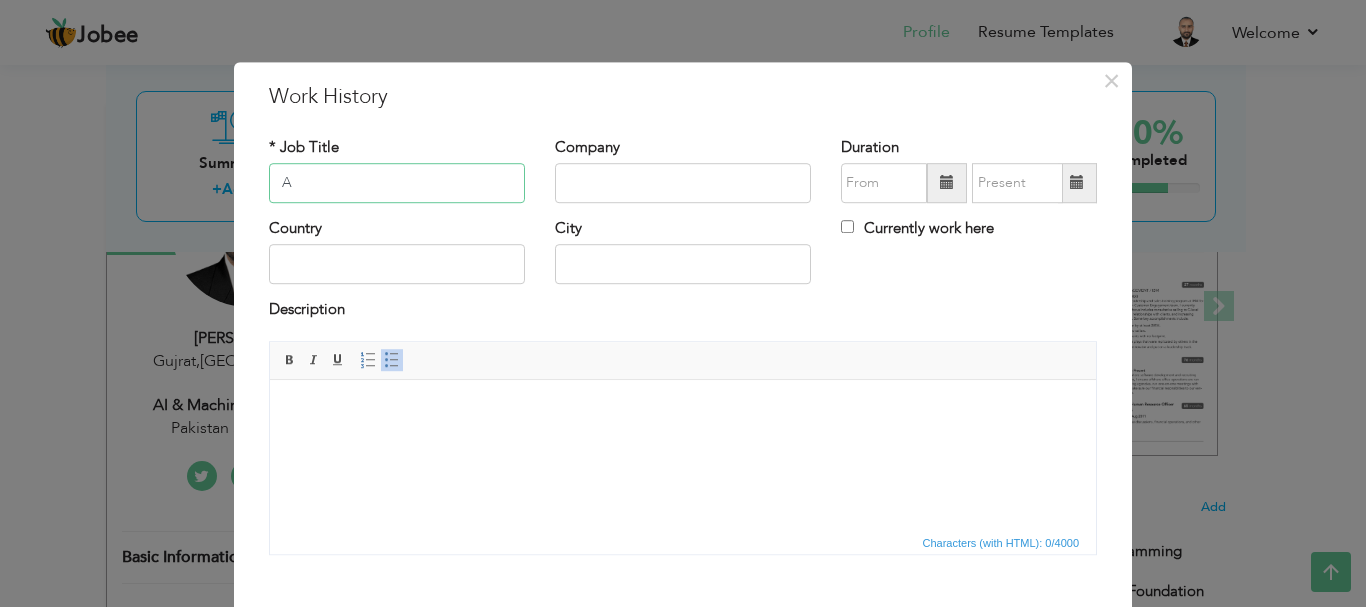 type 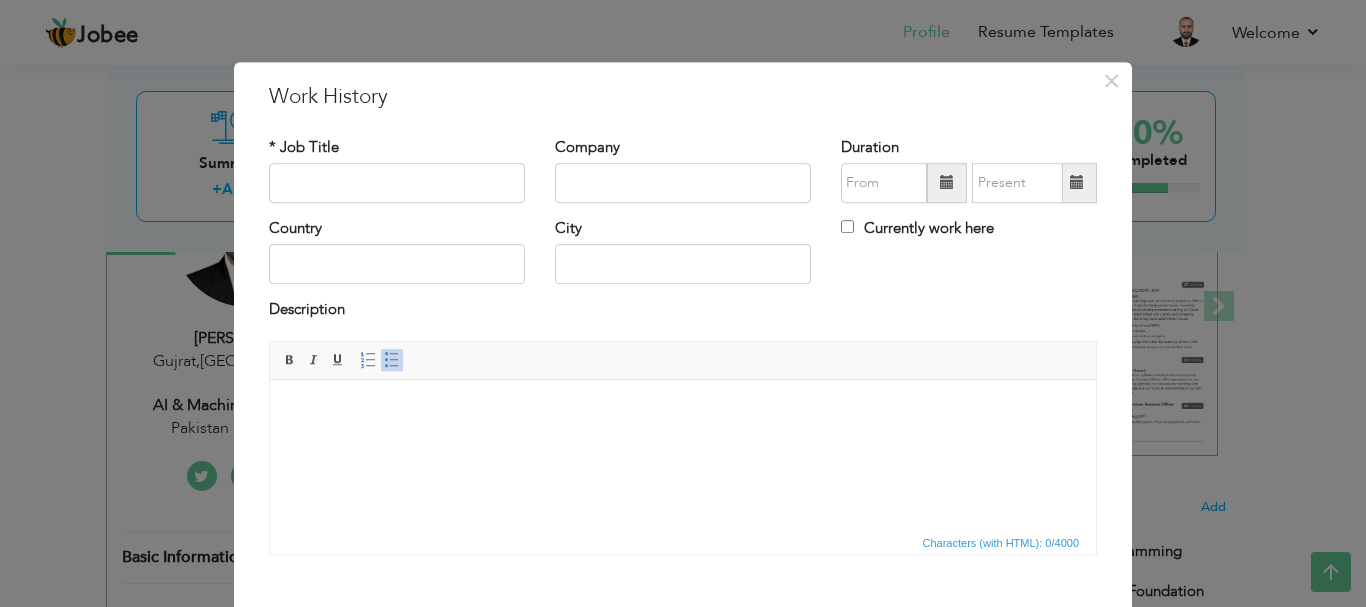 click on "×
Work History
* Job Title
Company
Duration Currently work here Country" at bounding box center (683, 303) 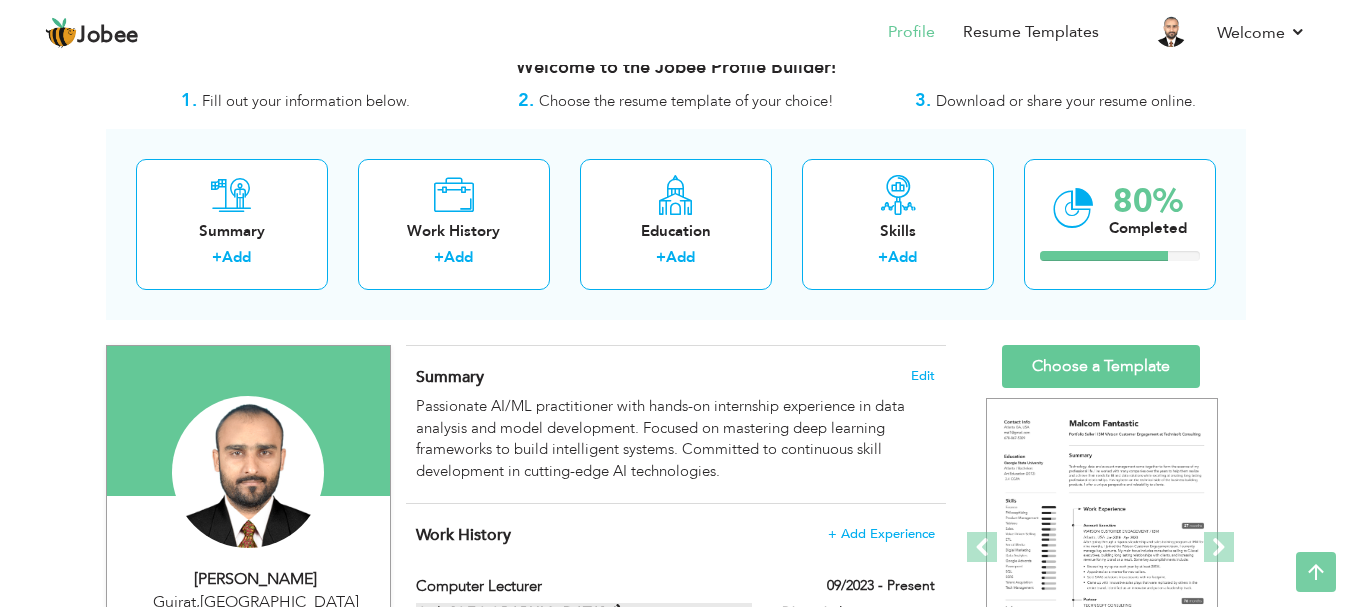 scroll, scrollTop: 0, scrollLeft: 0, axis: both 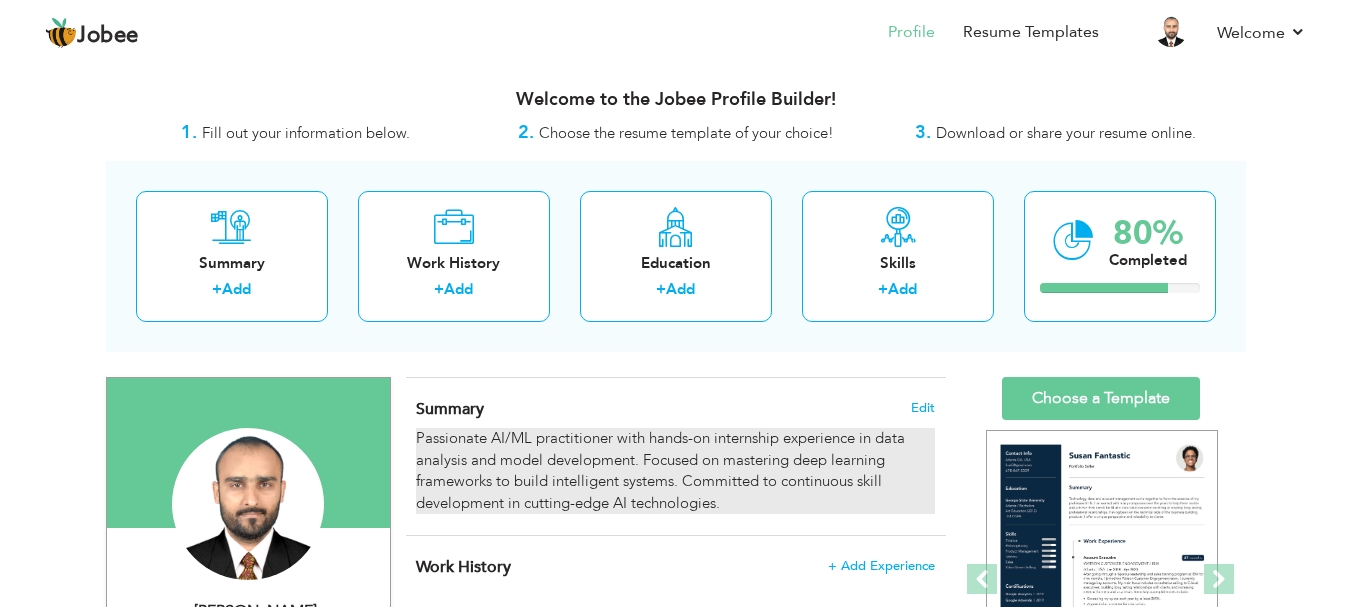 click on "Passionate AI/ML practitioner with hands-on internship experience in data analysis and model development. Focused on mastering deep learning frameworks to build intelligent systems. Committed to continuous skill development in cutting-edge AI technologies." at bounding box center [675, 471] 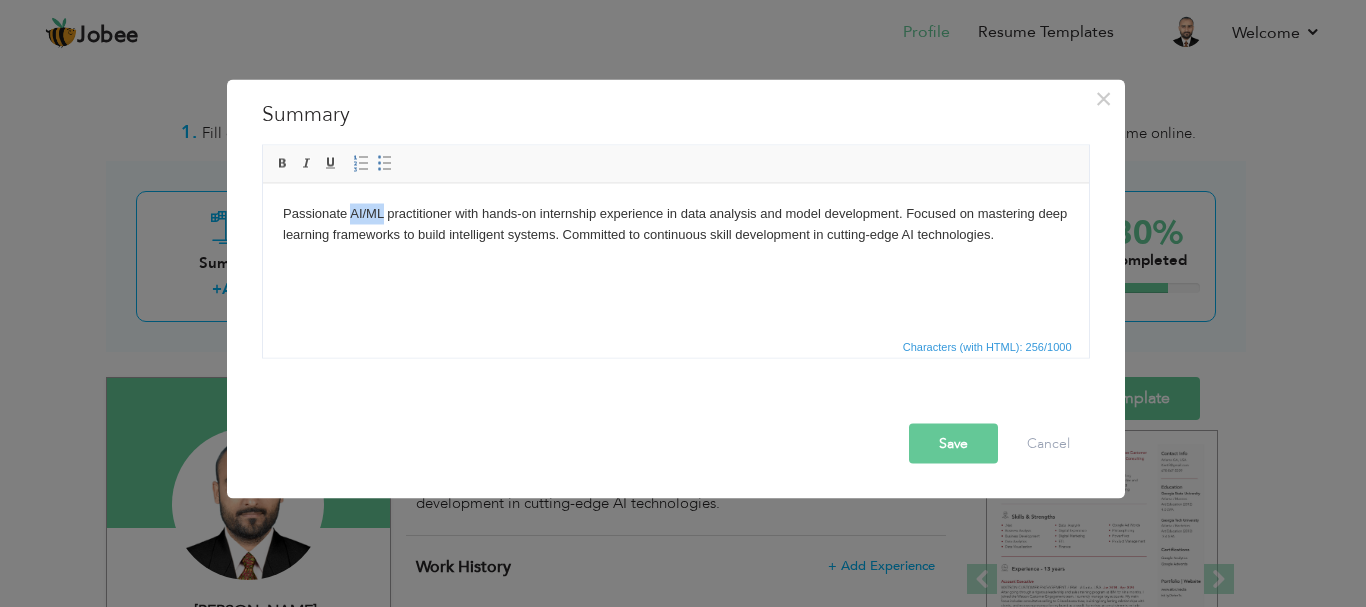 drag, startPoint x: 379, startPoint y: 213, endPoint x: 349, endPoint y: 211, distance: 30.066593 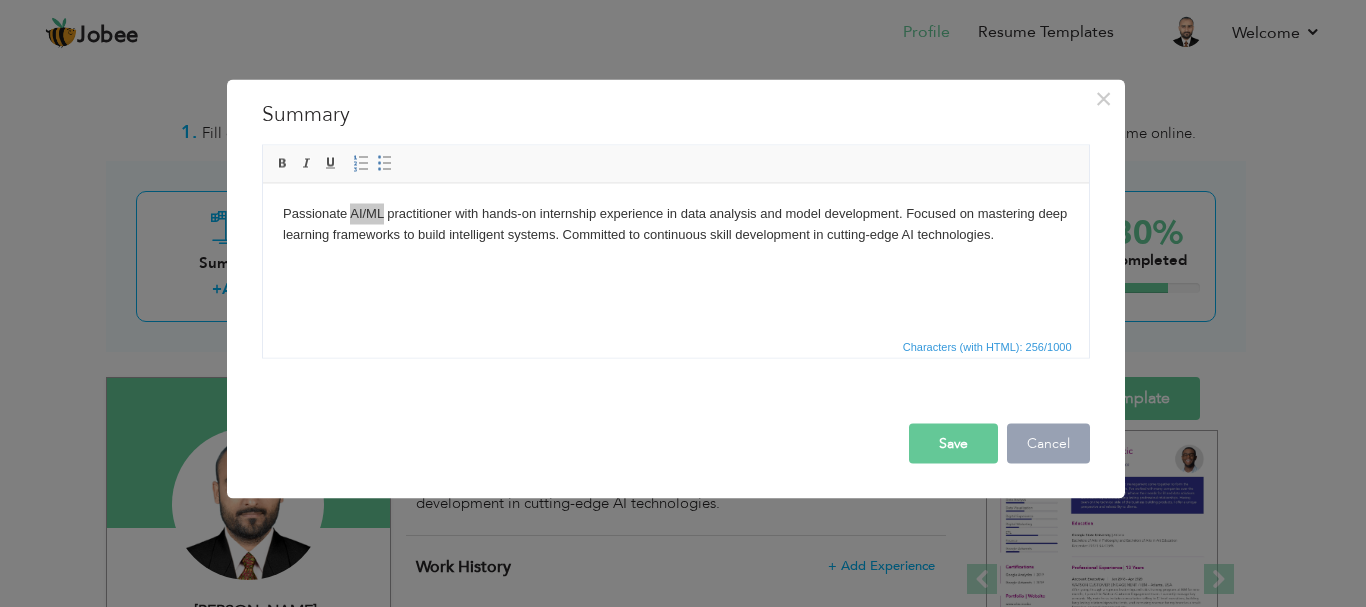 click on "Cancel" at bounding box center (1048, 443) 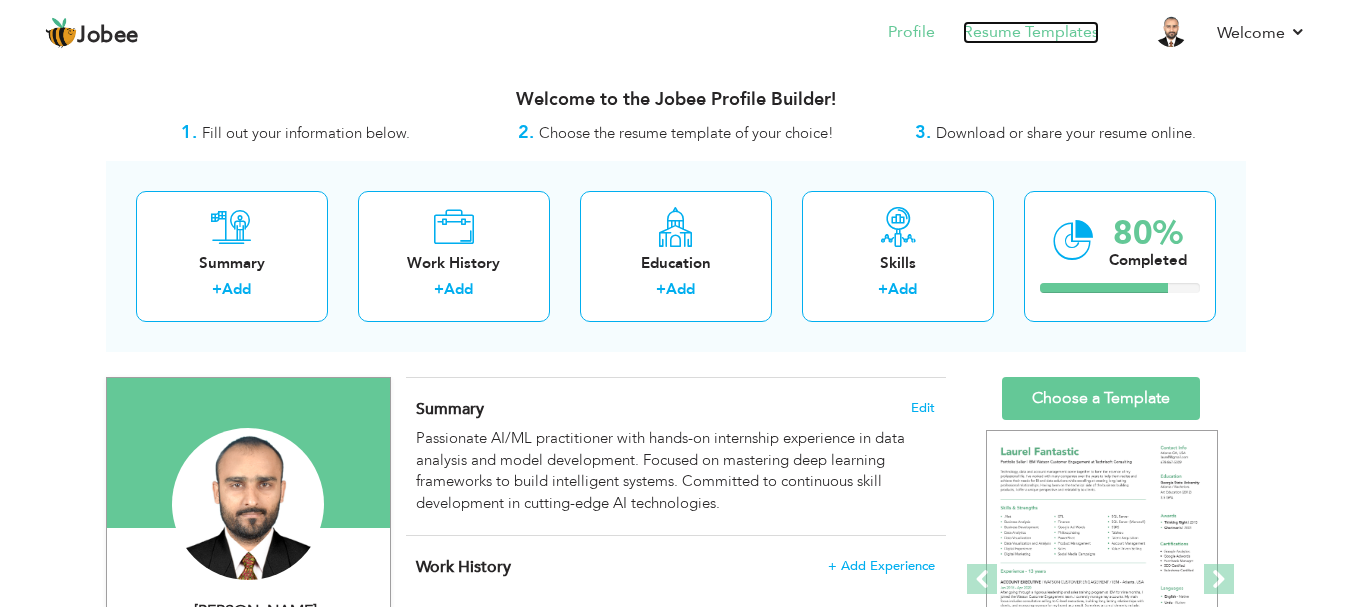 click on "Resume Templates" at bounding box center [1031, 32] 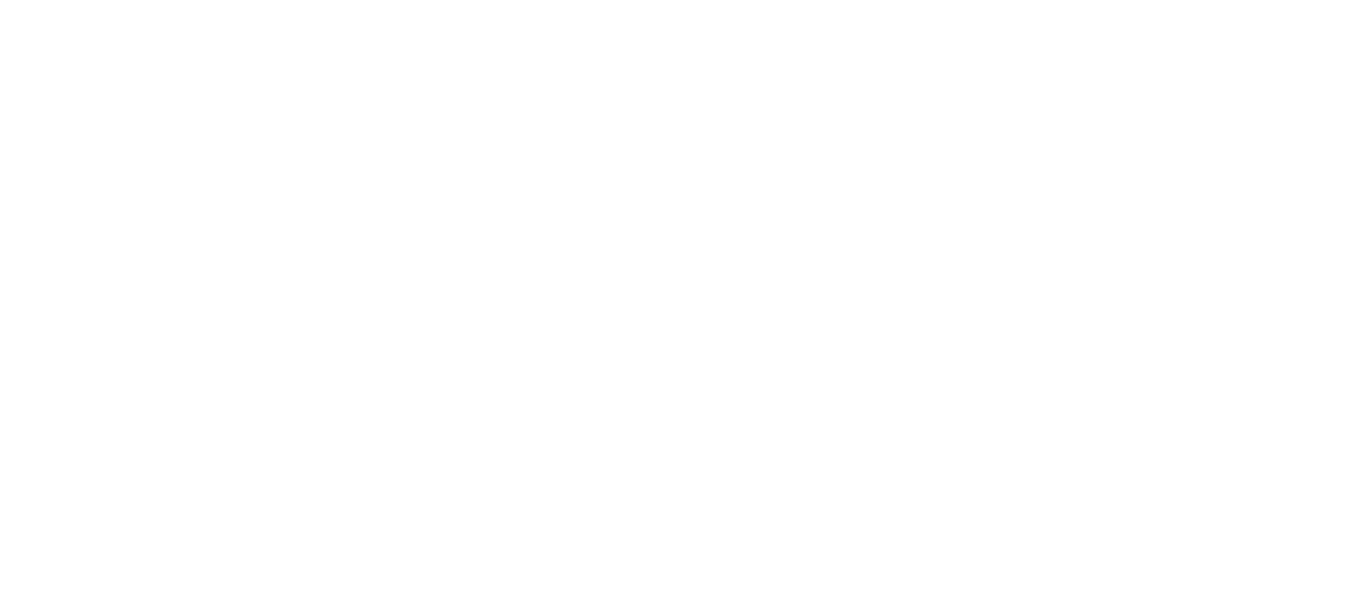 scroll, scrollTop: 0, scrollLeft: 0, axis: both 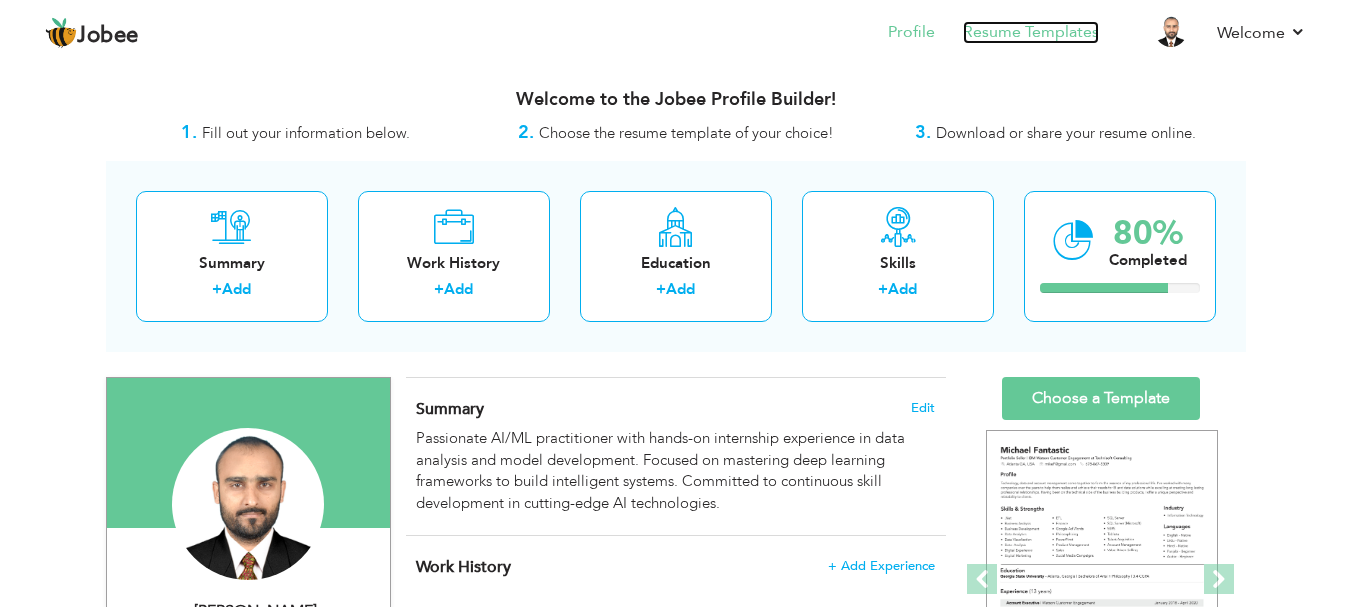 click on "Resume Templates" at bounding box center [1031, 32] 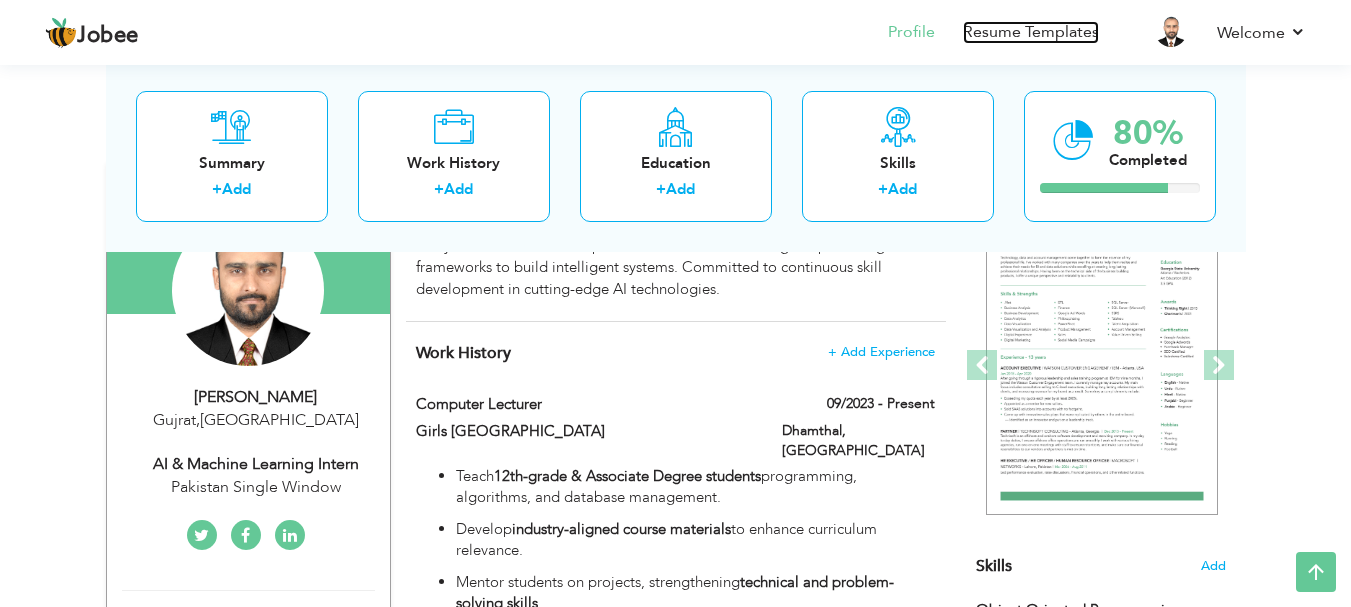 scroll, scrollTop: 213, scrollLeft: 0, axis: vertical 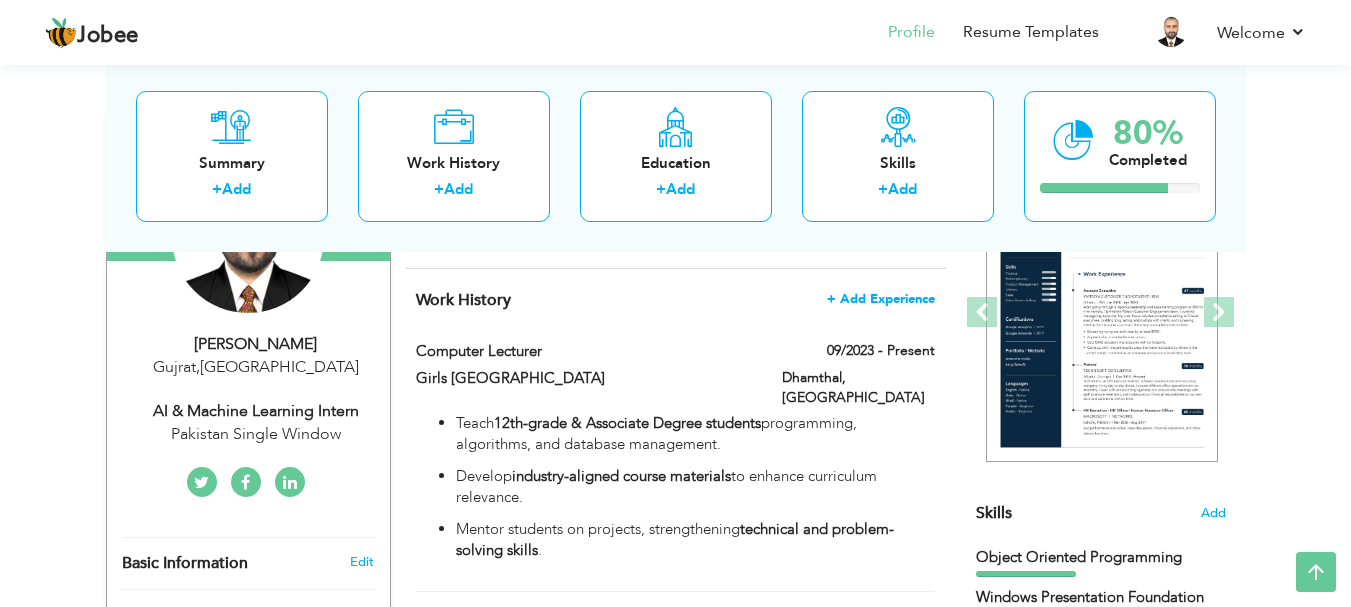 click on "+ Add Experience" at bounding box center (881, 299) 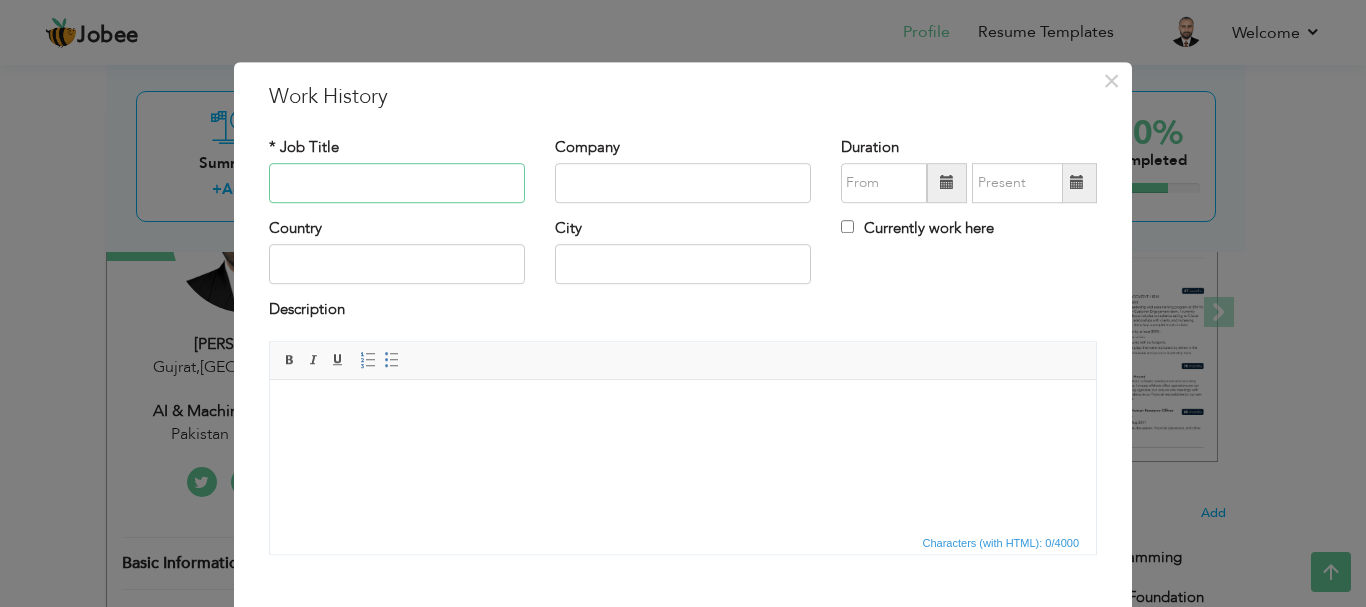click at bounding box center [397, 183] 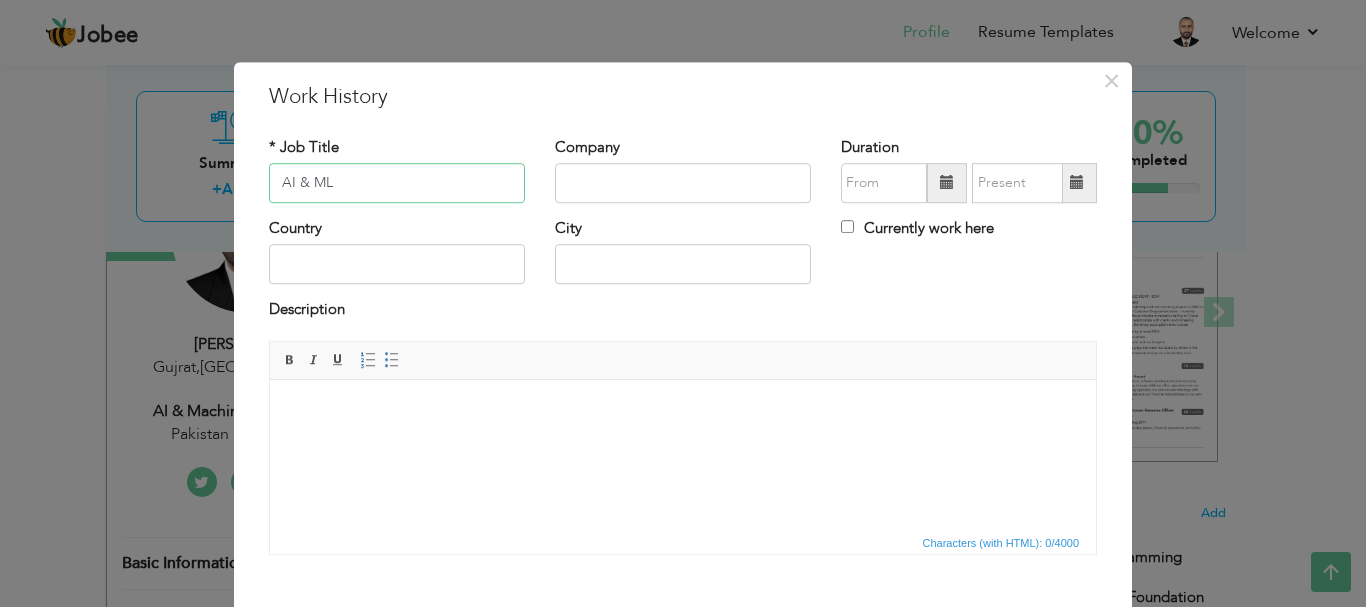 click on "AI & ML" at bounding box center [397, 183] 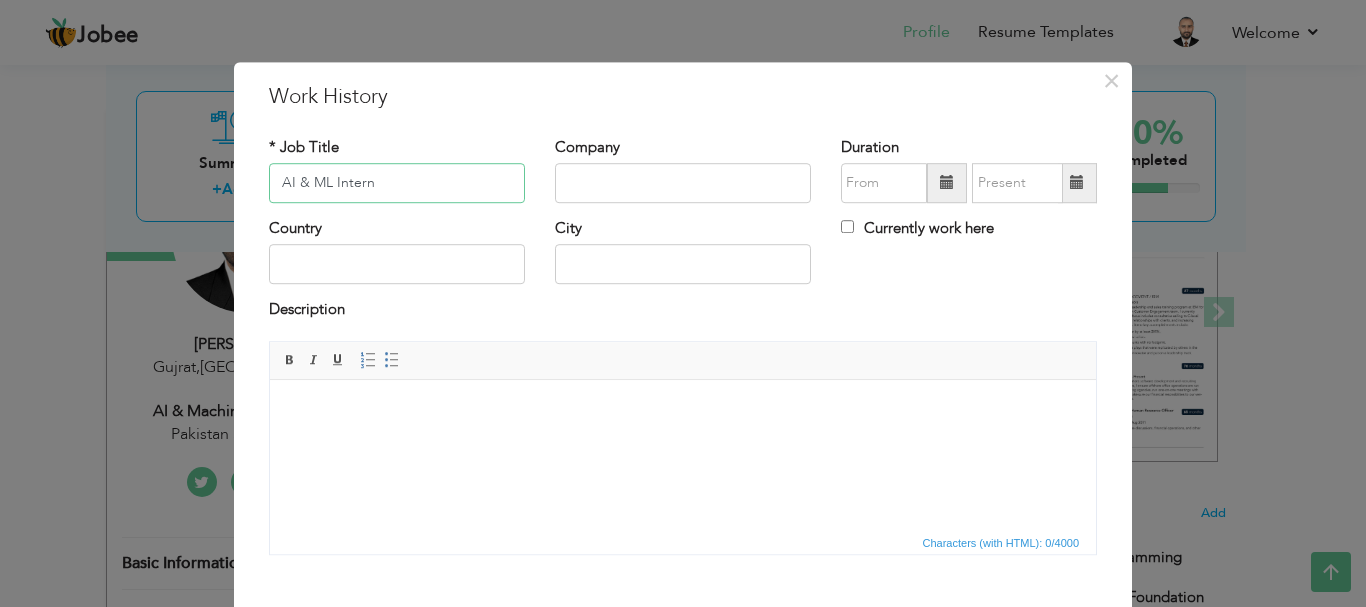 type on "AI & ML Intern" 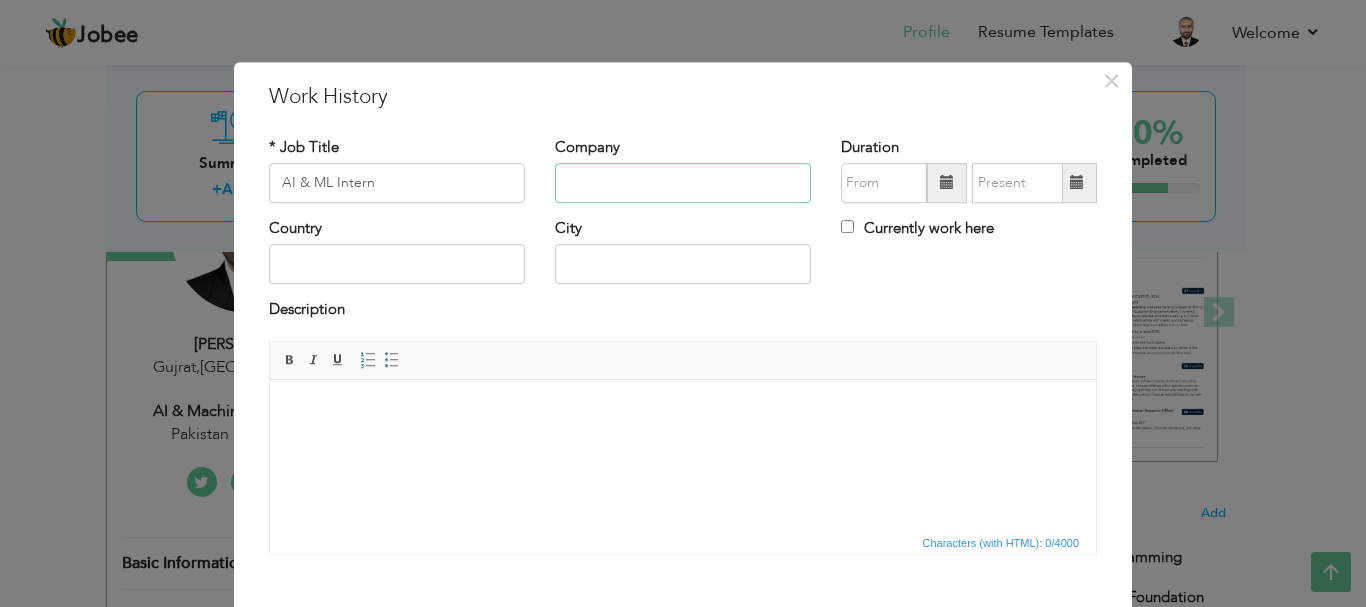 click at bounding box center [683, 183] 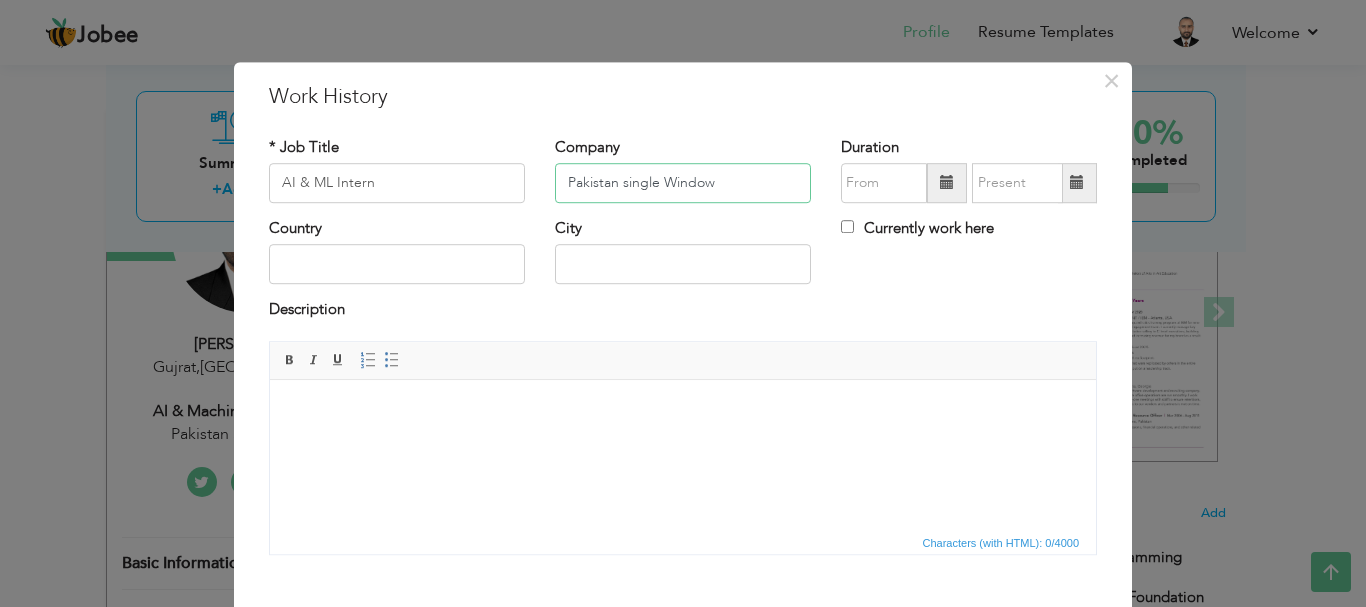 type on "Pakistan single Window" 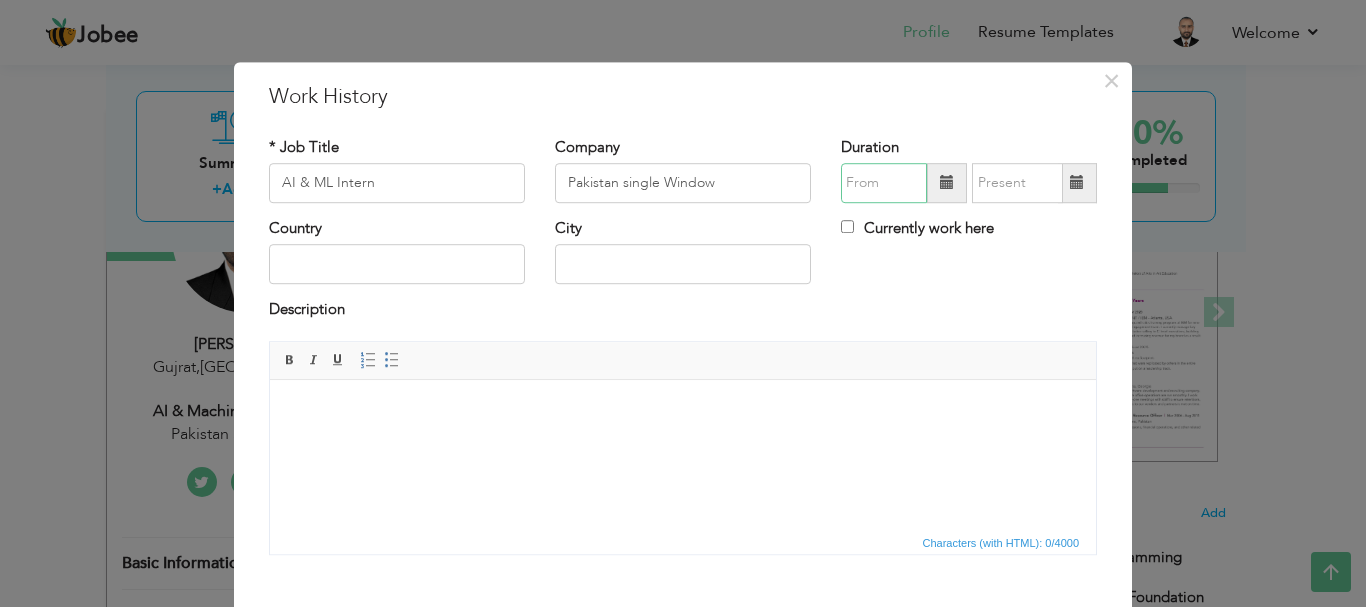 click at bounding box center [884, 183] 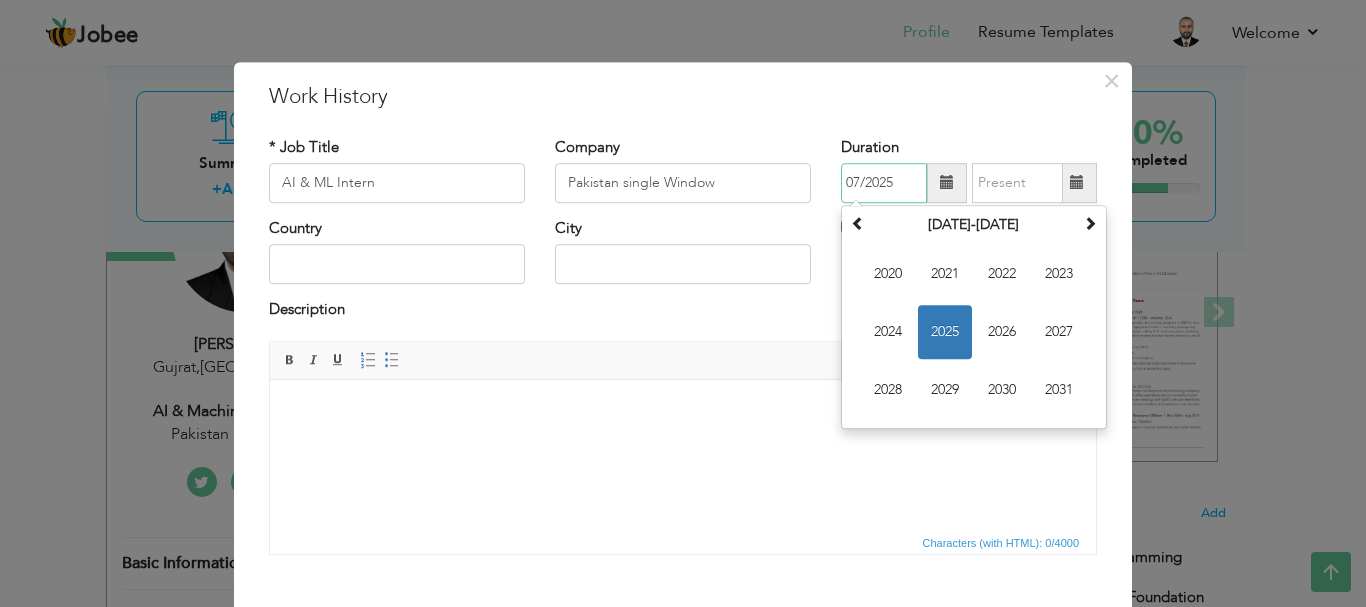 click on "2025" at bounding box center [945, 332] 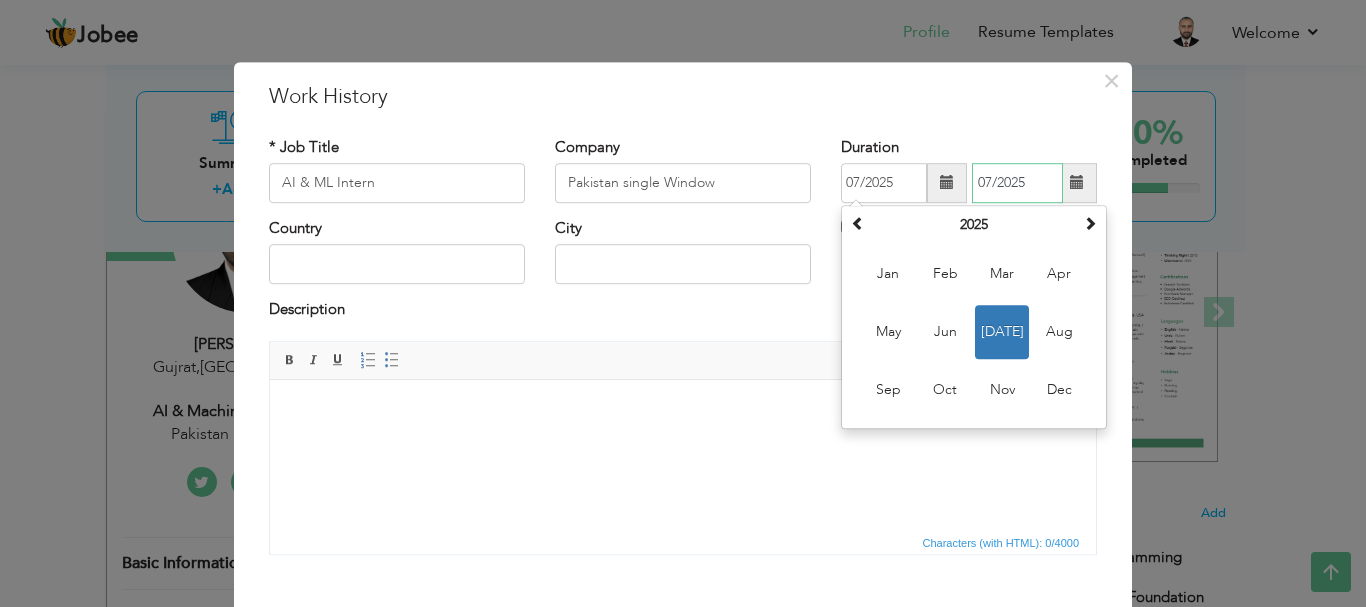 click on "07/2025" at bounding box center (1017, 183) 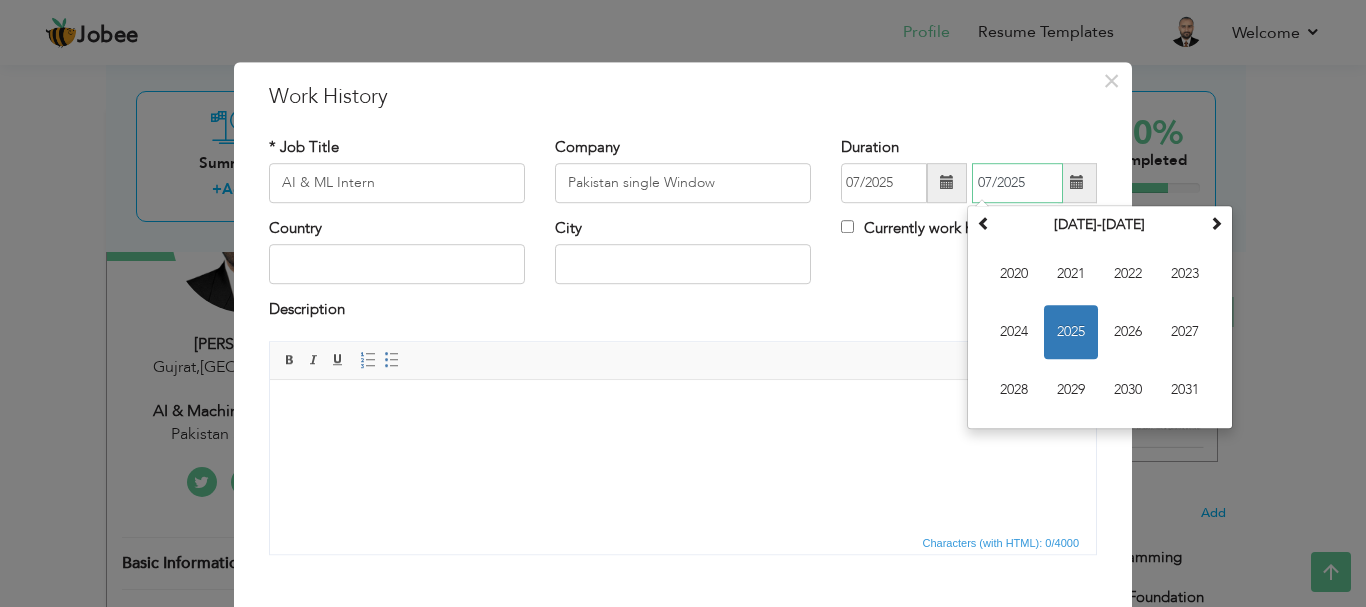 click on "07/2025" at bounding box center [1017, 183] 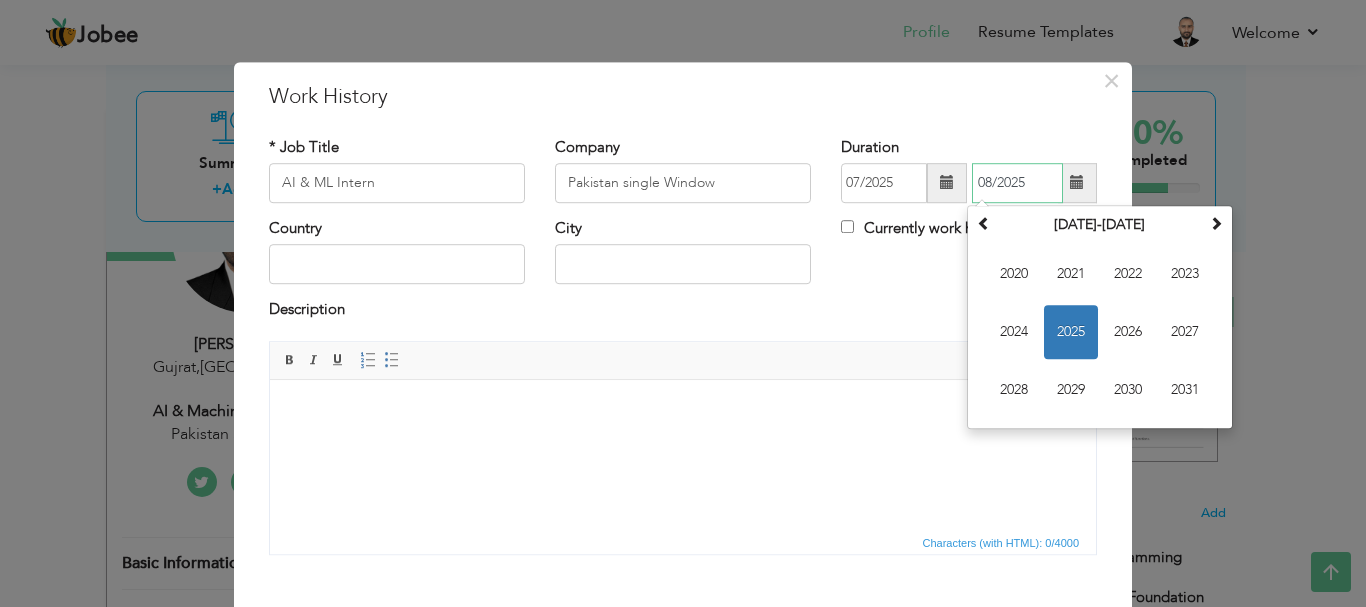 type on "08/2025" 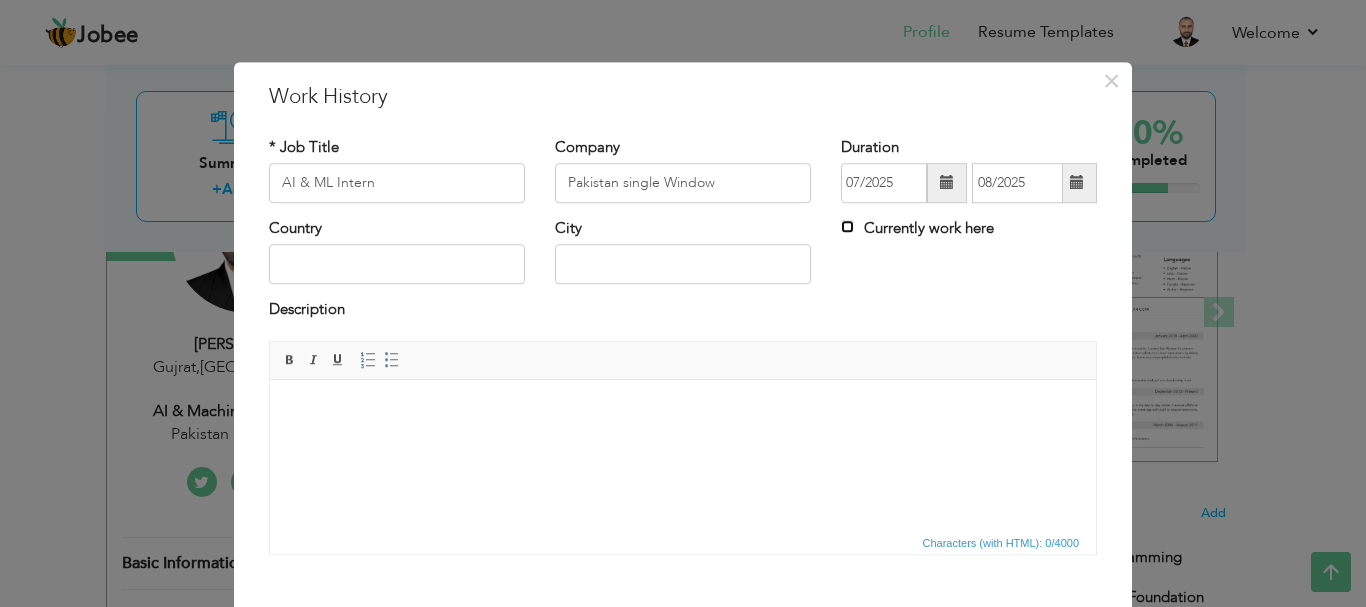 click on "Currently work here" at bounding box center (847, 226) 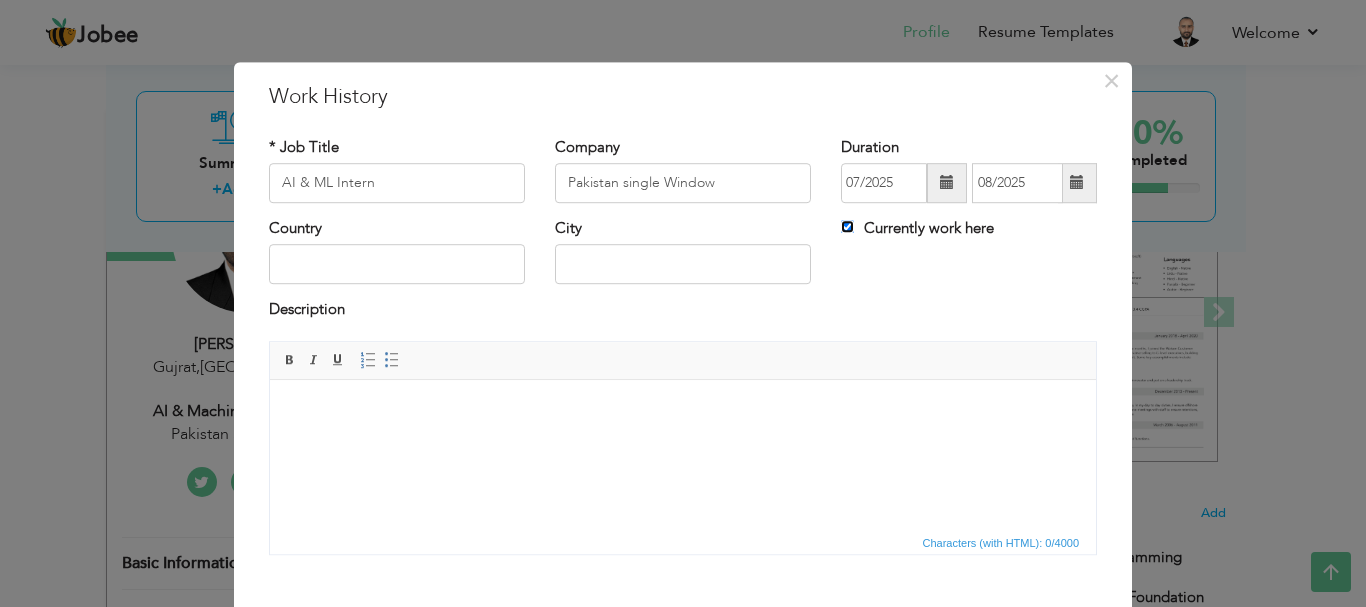 type 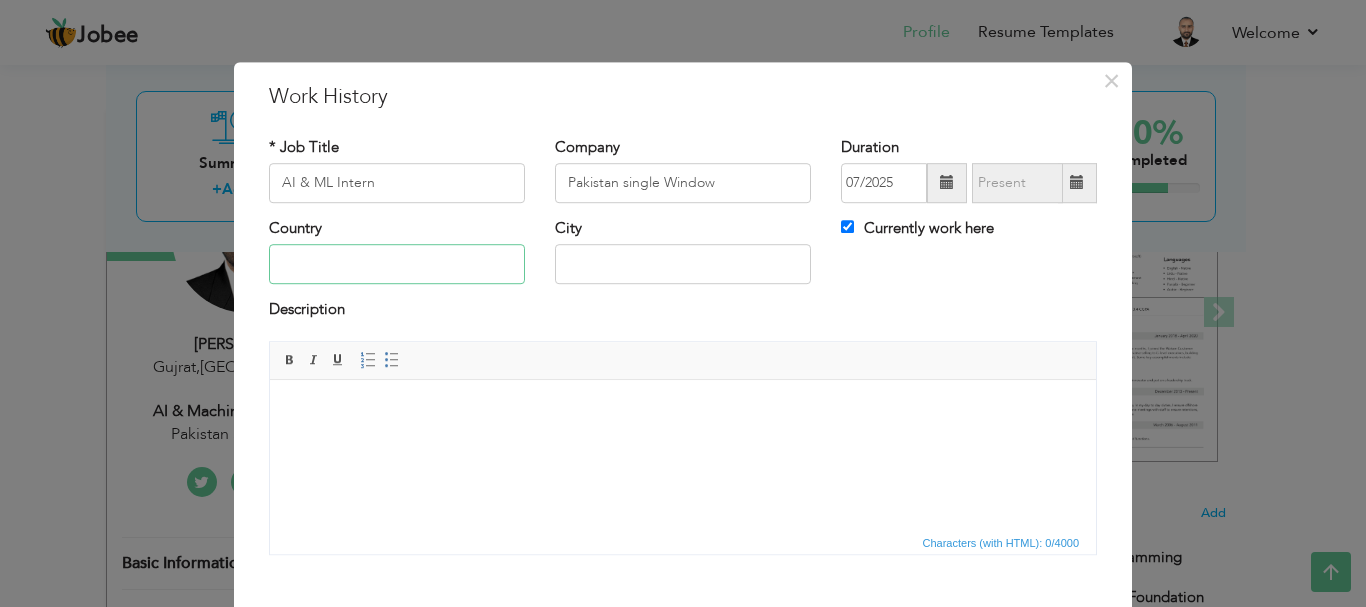 click at bounding box center (397, 265) 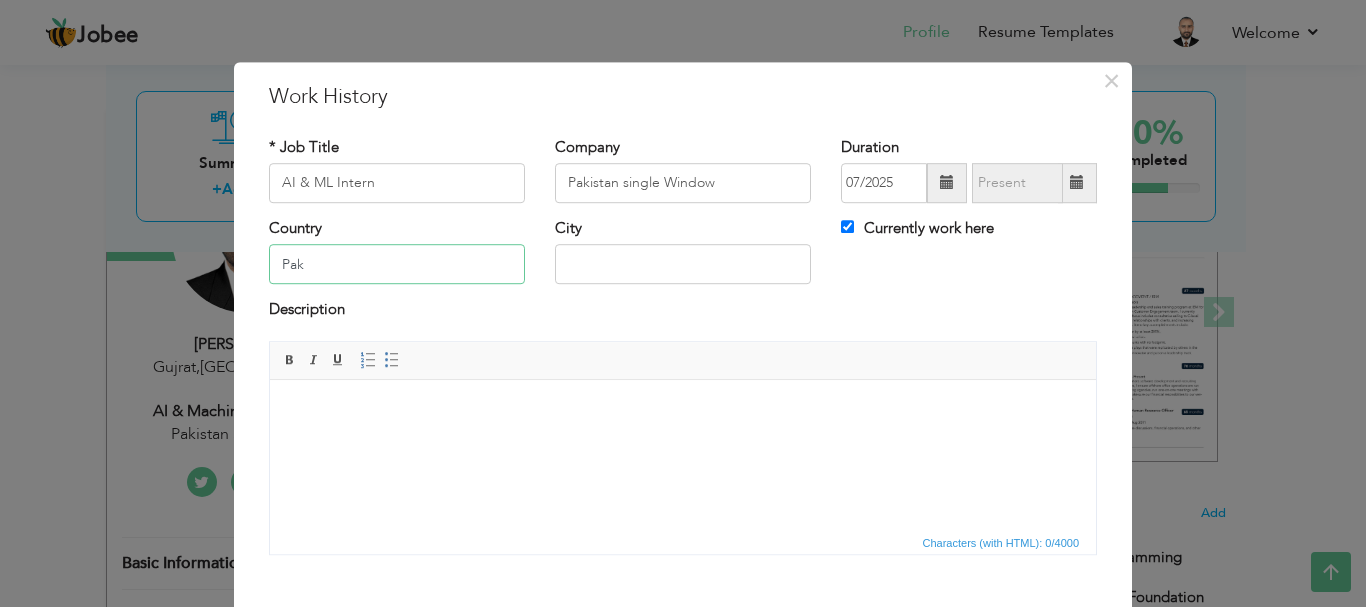 type on "Pakistan" 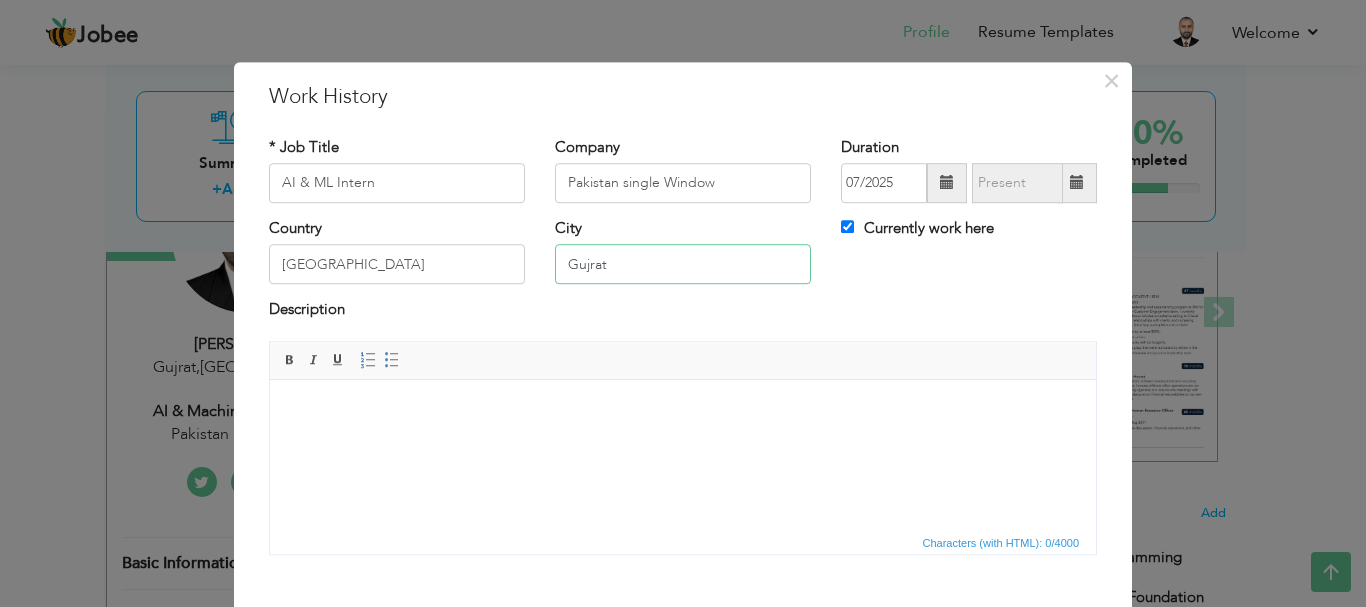 drag, startPoint x: 624, startPoint y: 264, endPoint x: 542, endPoint y: 272, distance: 82.38932 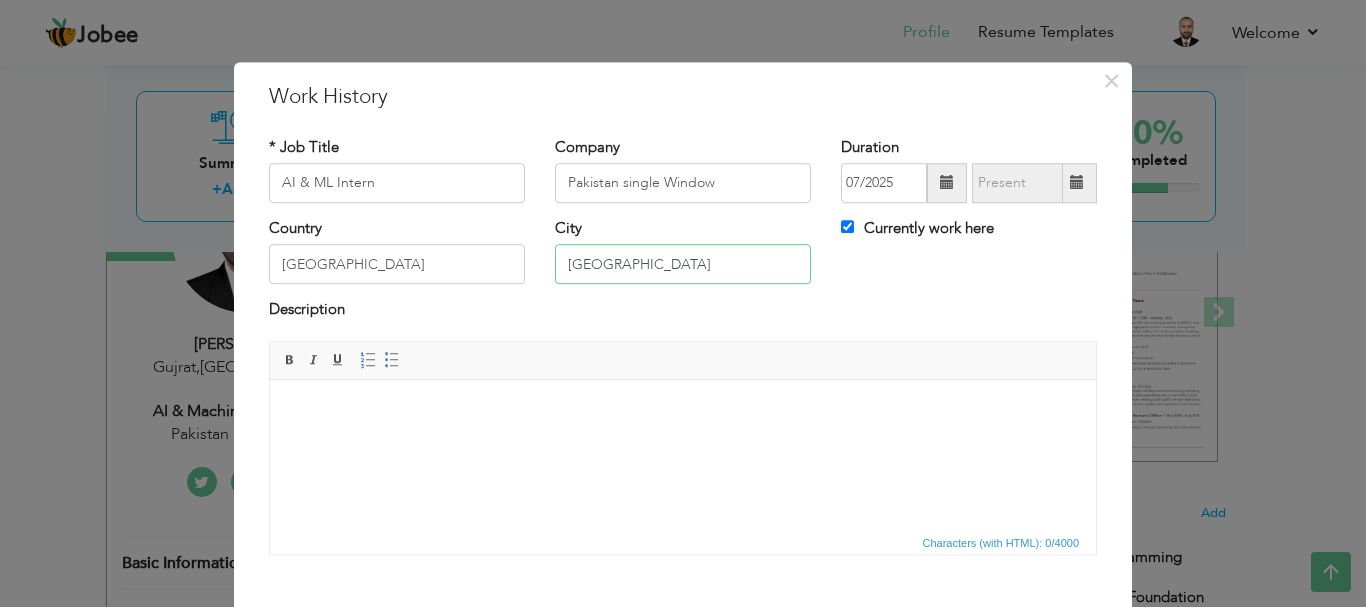 type on "Islamabad" 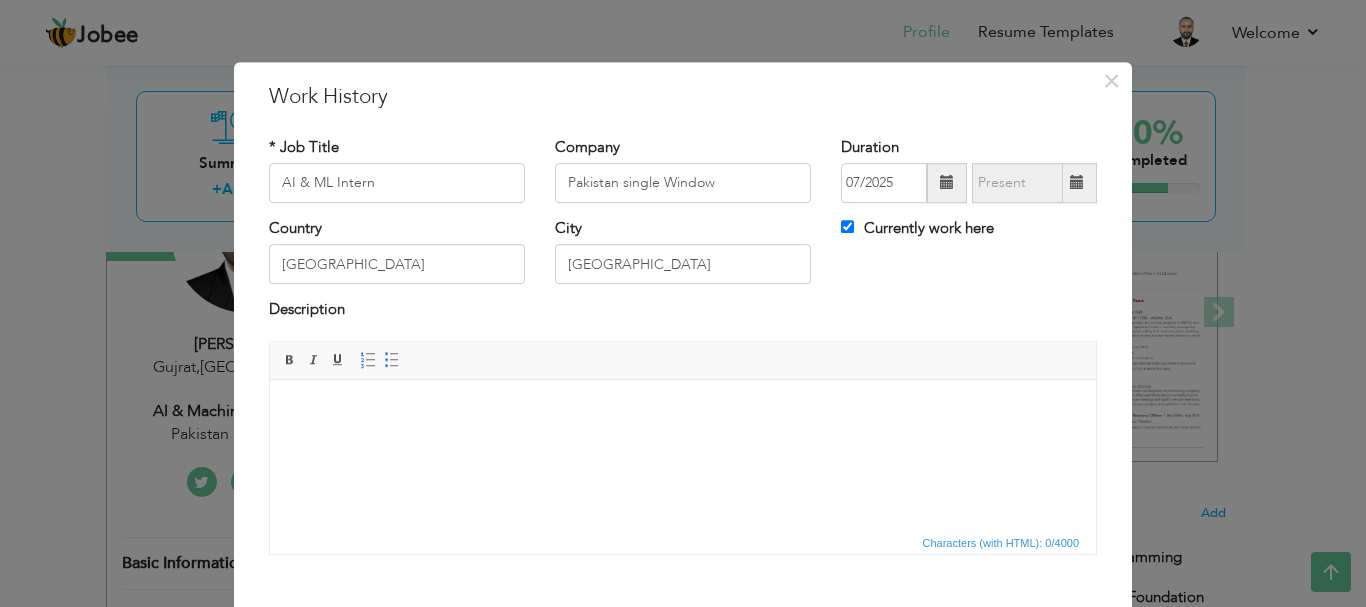click at bounding box center (683, 409) 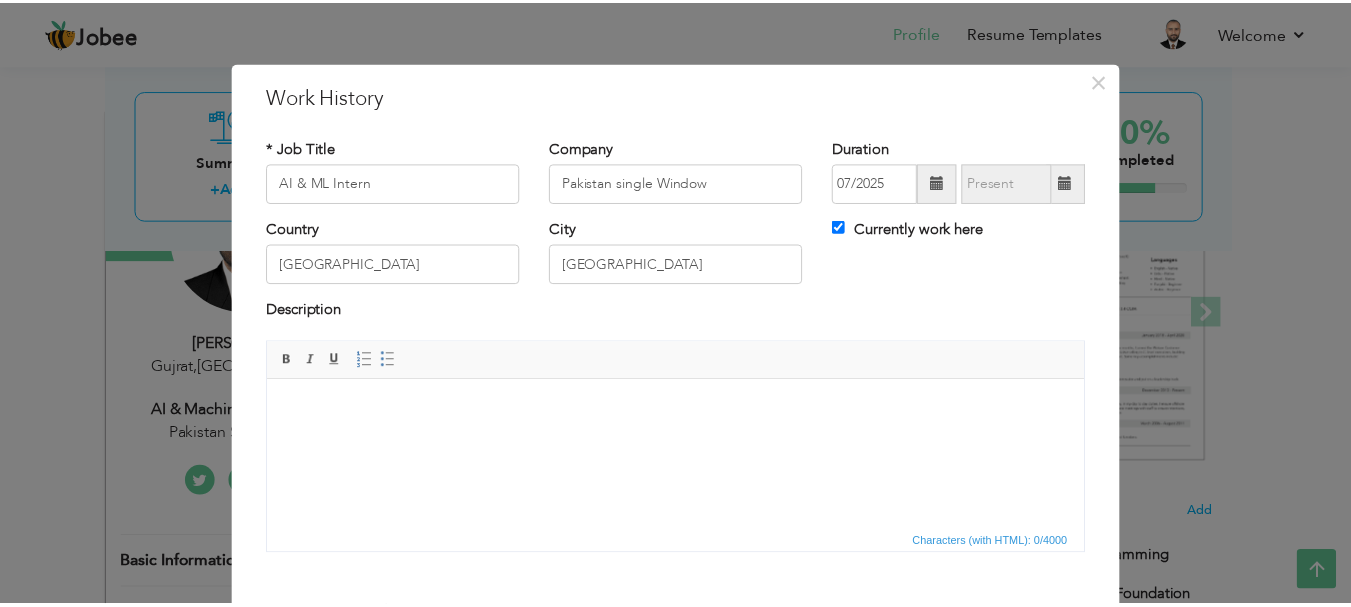 scroll, scrollTop: 110, scrollLeft: 0, axis: vertical 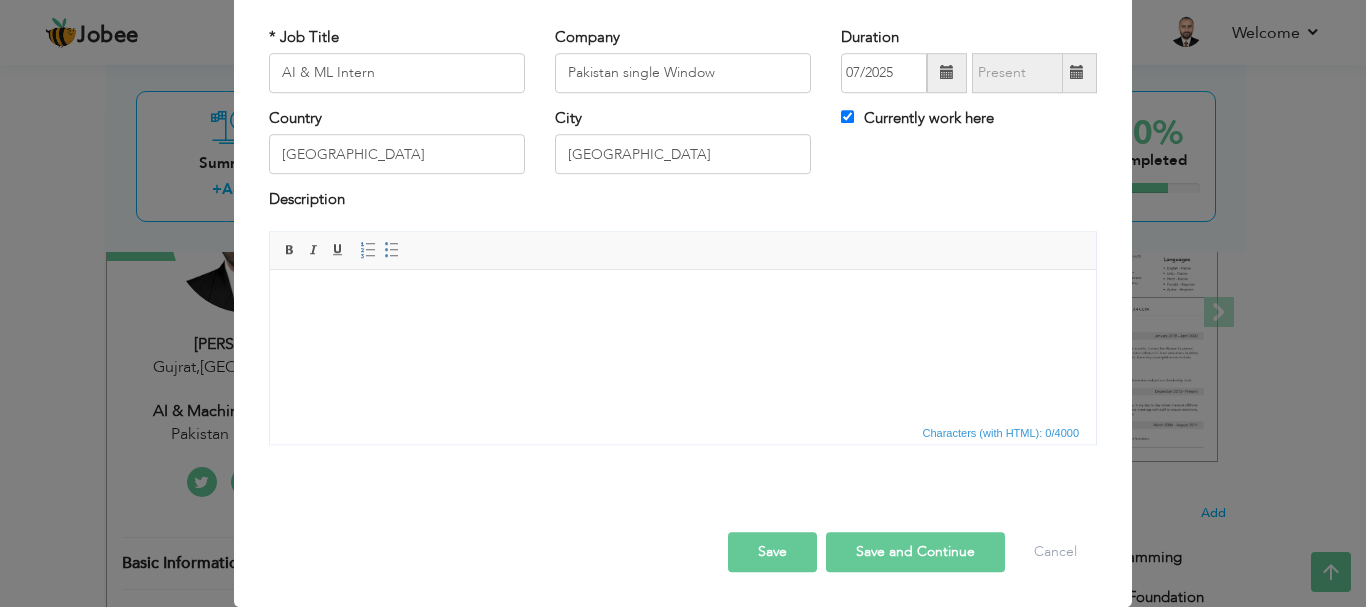 click on "Save" at bounding box center (772, 552) 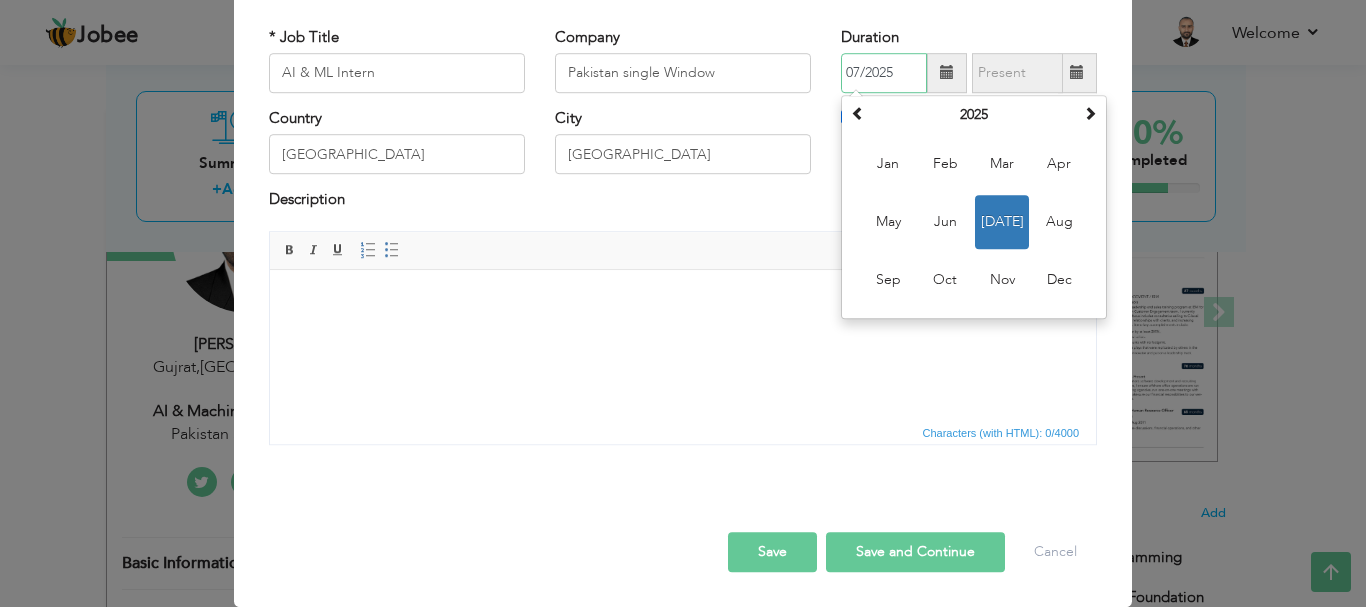 click on "Jul" at bounding box center (1002, 222) 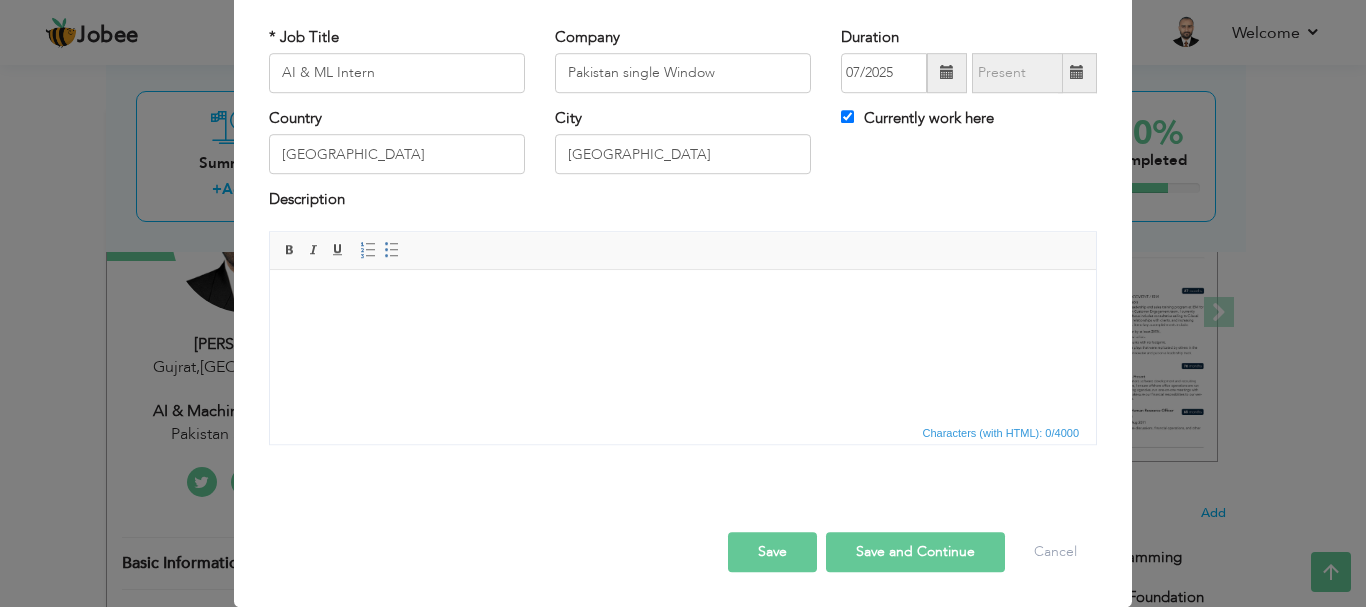 click on "Save" at bounding box center [772, 552] 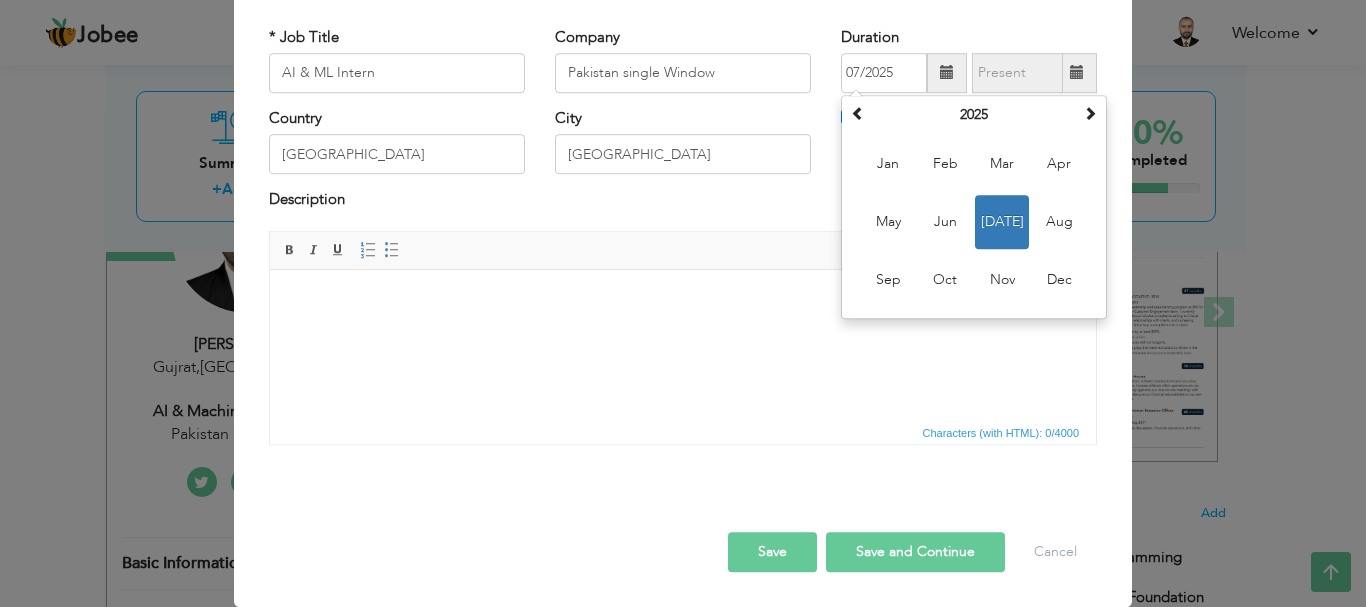 click at bounding box center [683, 299] 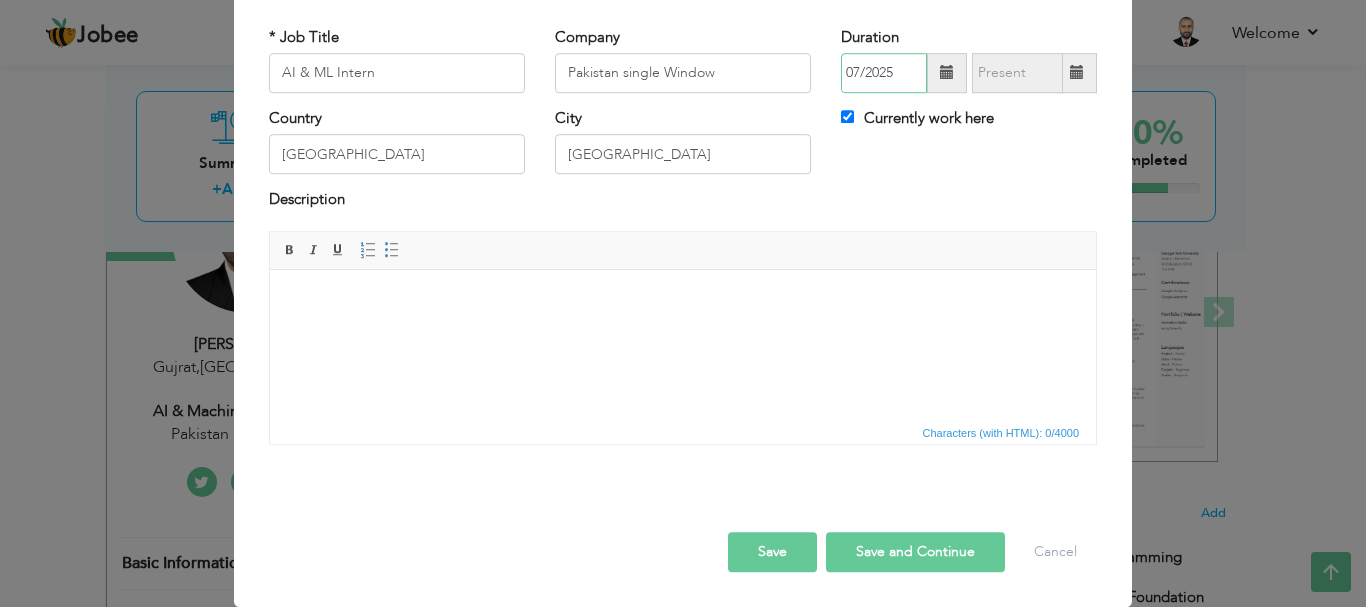 click on "07/2025" at bounding box center [884, 73] 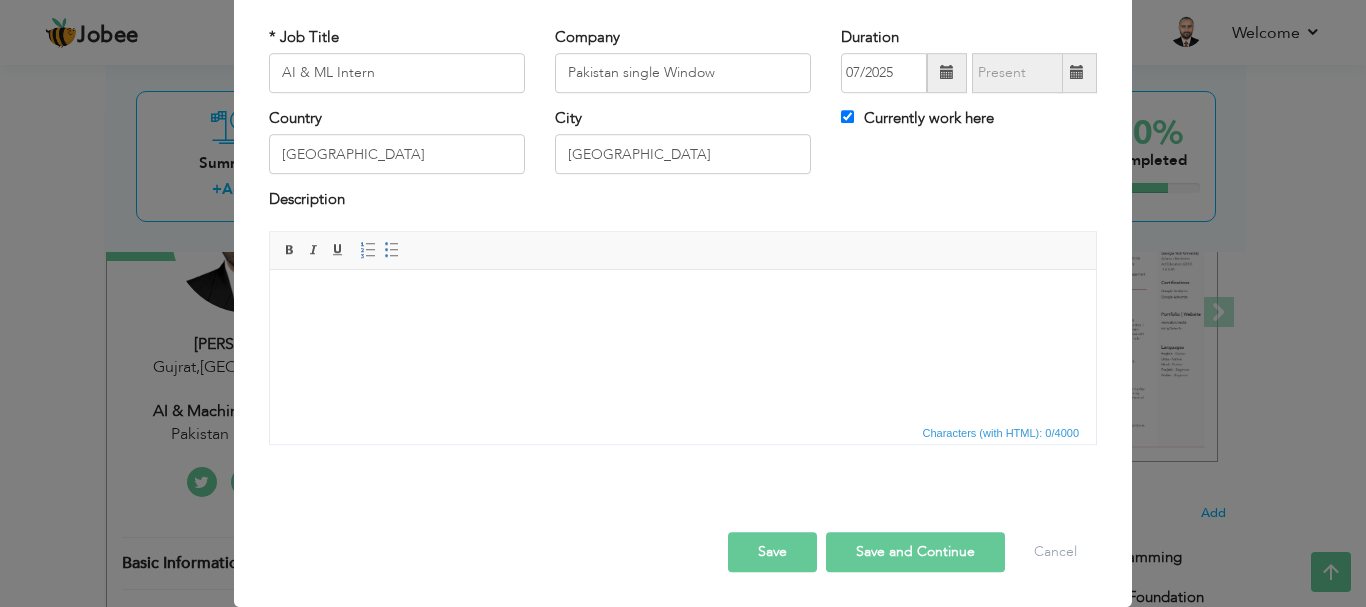 click on "Save" at bounding box center (772, 552) 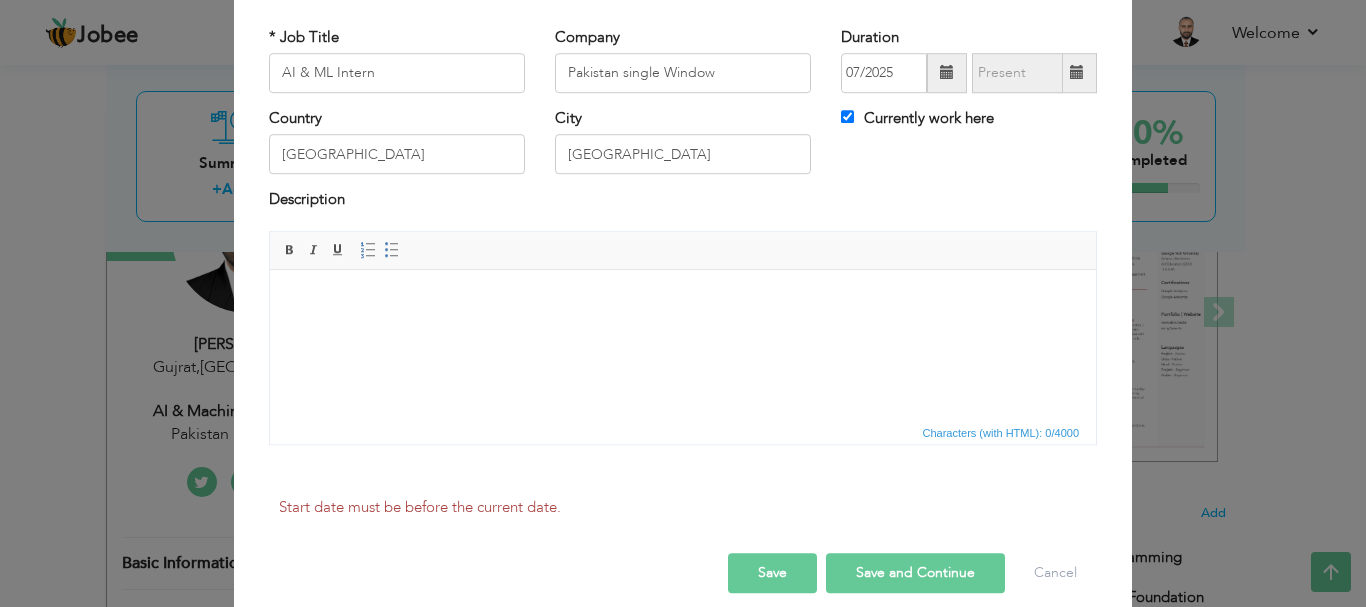 click on "Start date must be before the current date." at bounding box center [683, 521] 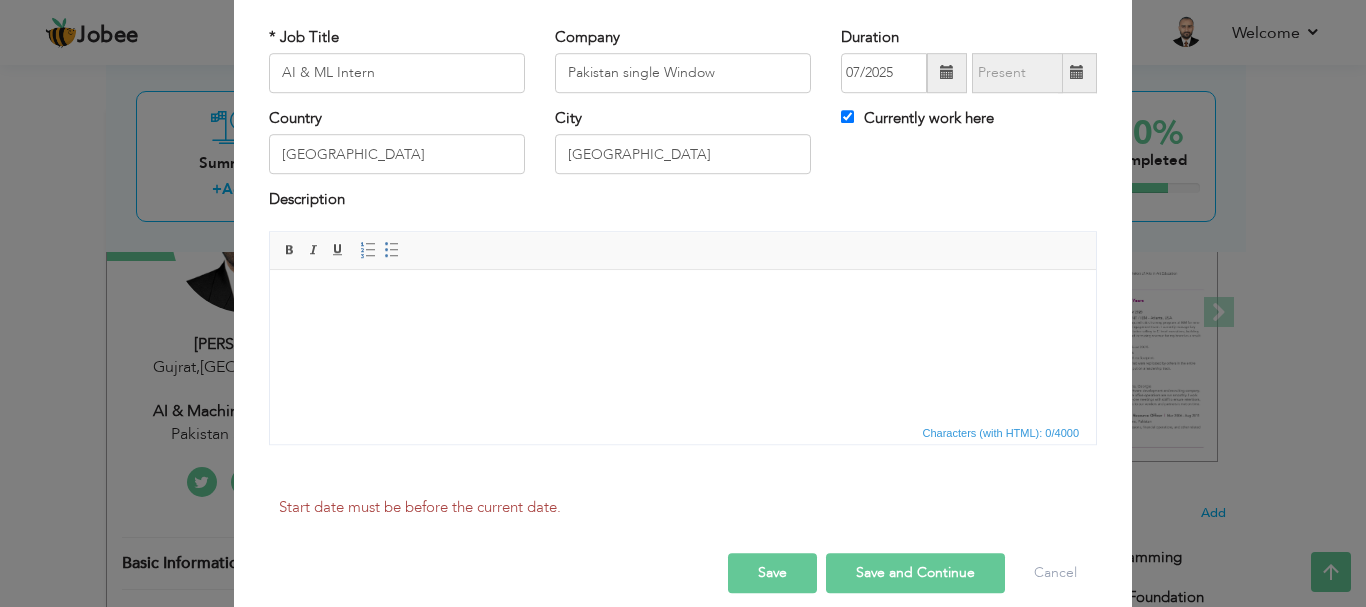 click at bounding box center (683, 299) 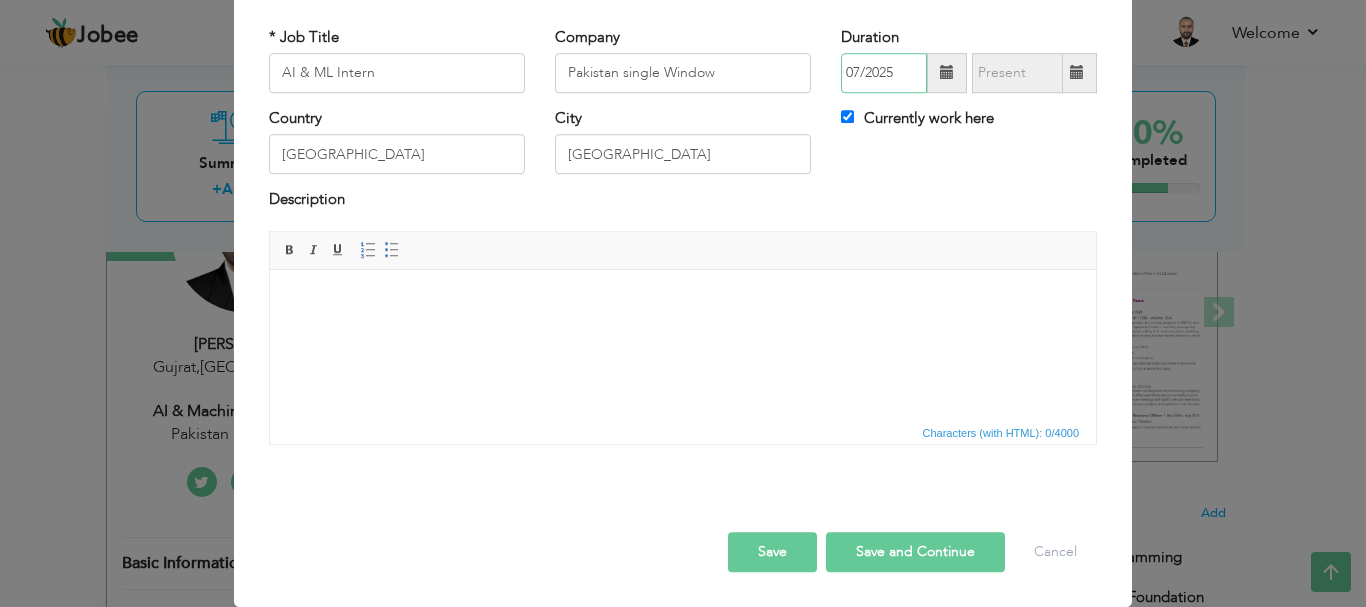 click on "07/2025" at bounding box center [884, 73] 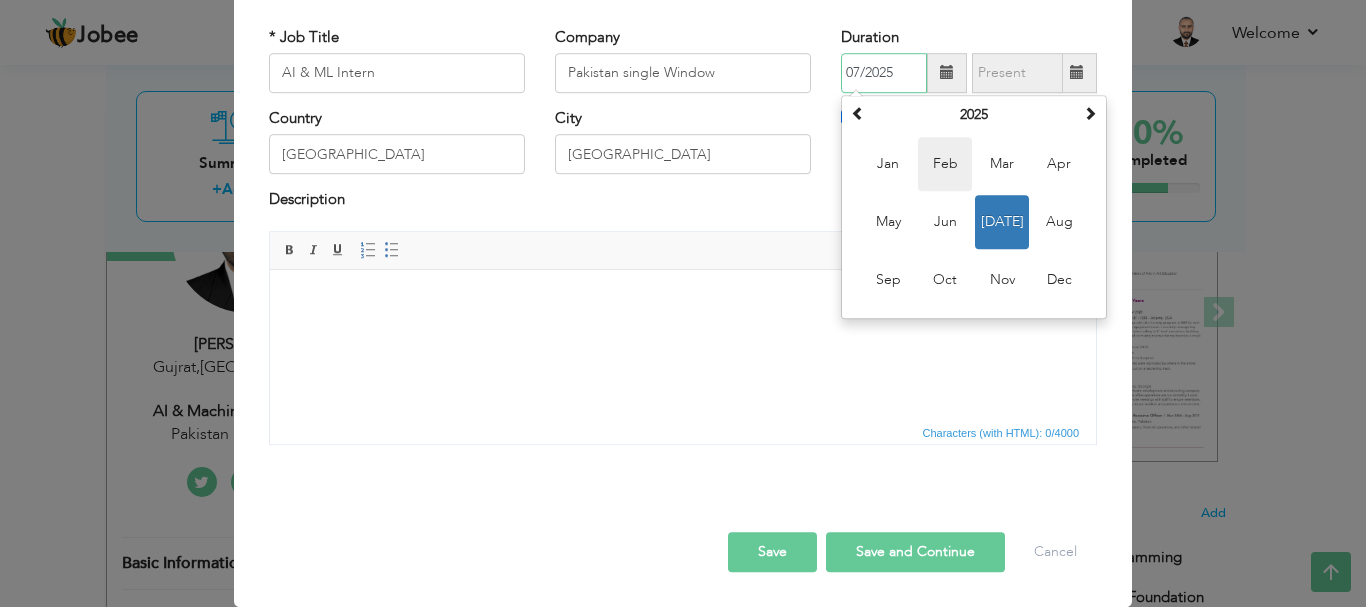 click on "Feb" at bounding box center (945, 164) 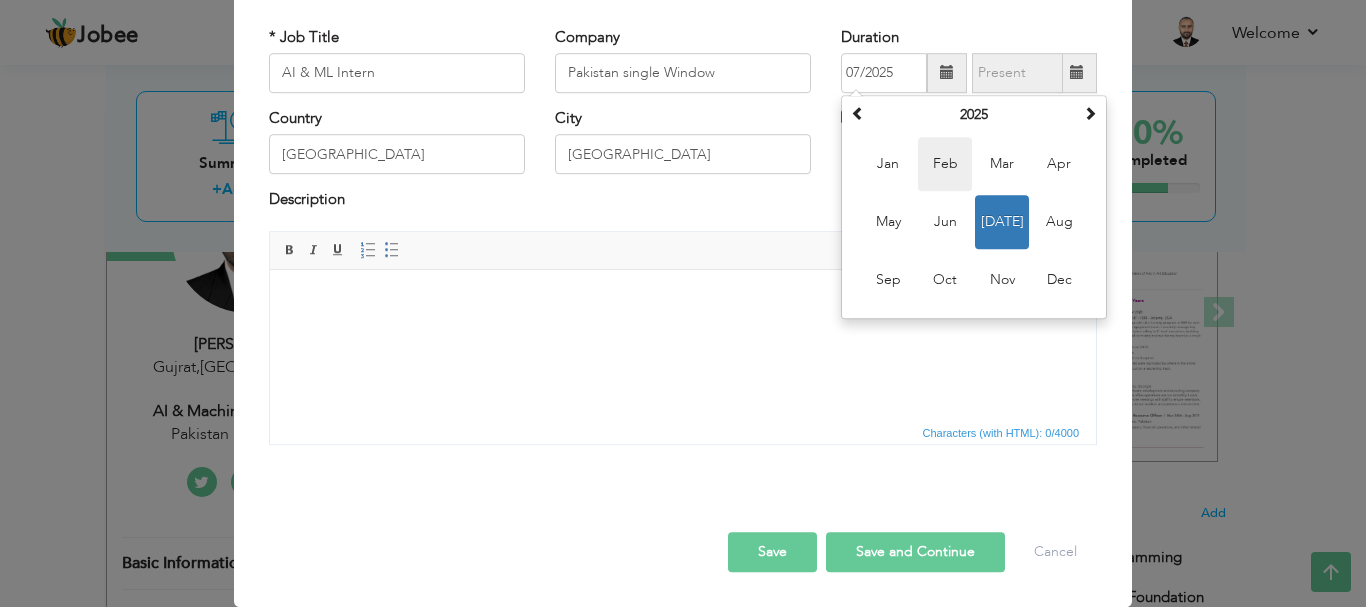 type on "02/2025" 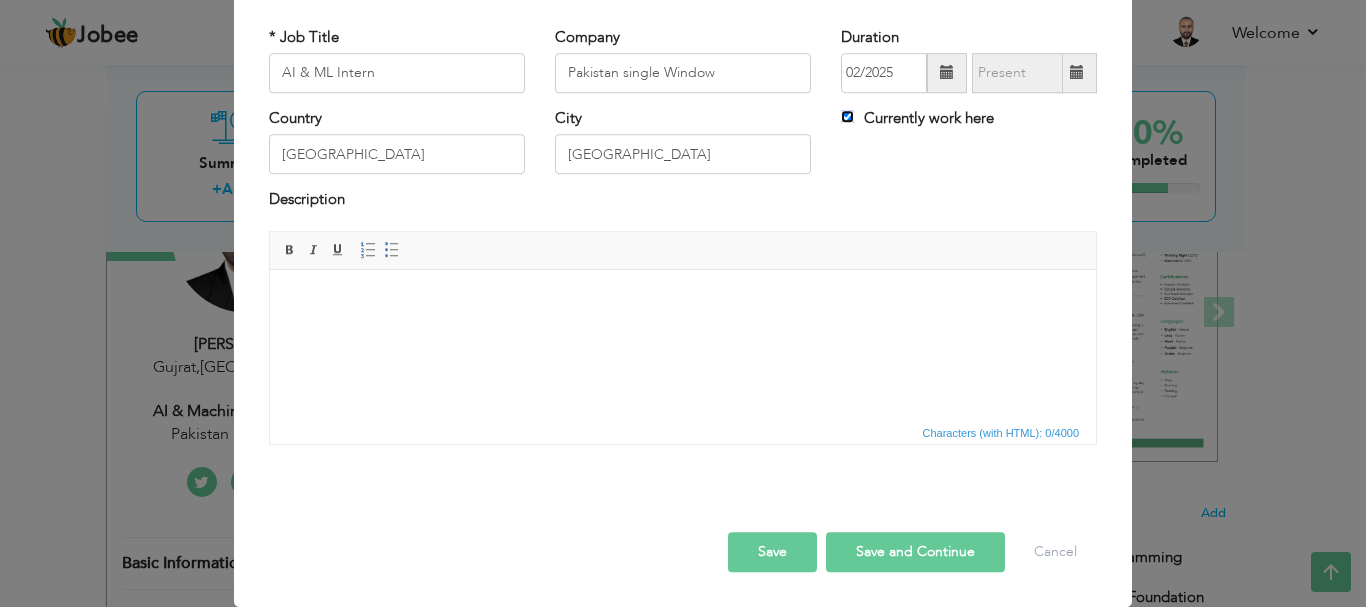 click on "Currently work here" at bounding box center (847, 116) 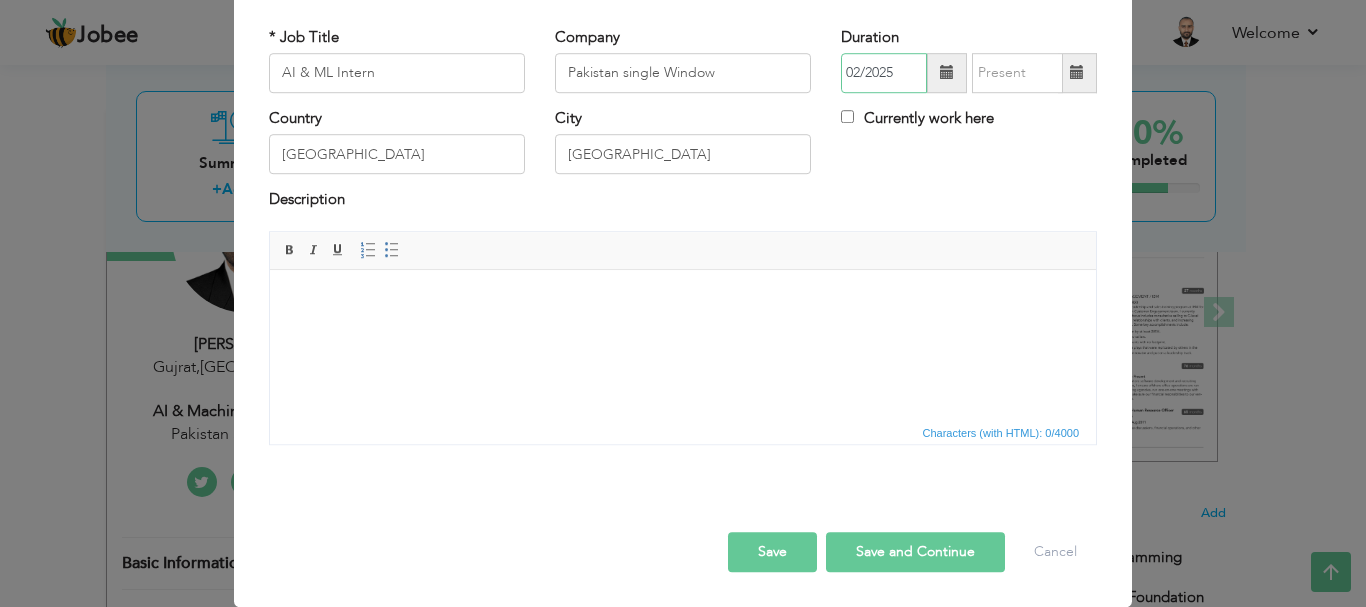 click on "02/2025" at bounding box center [884, 73] 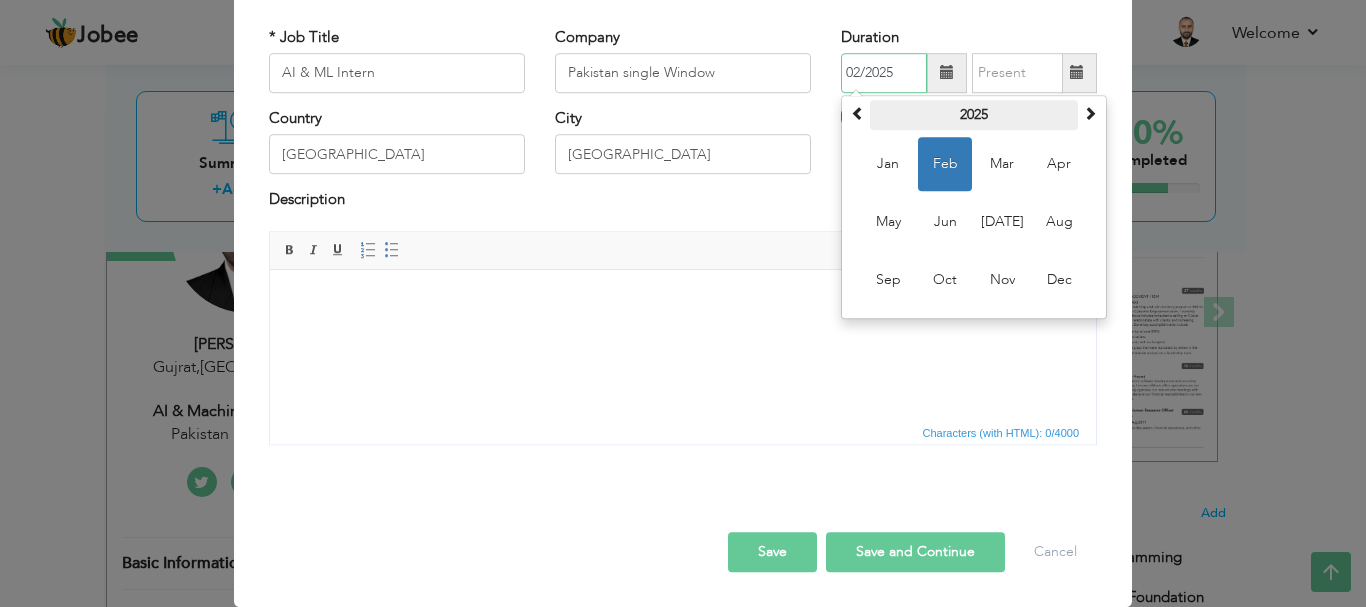 click on "2025" at bounding box center (974, 115) 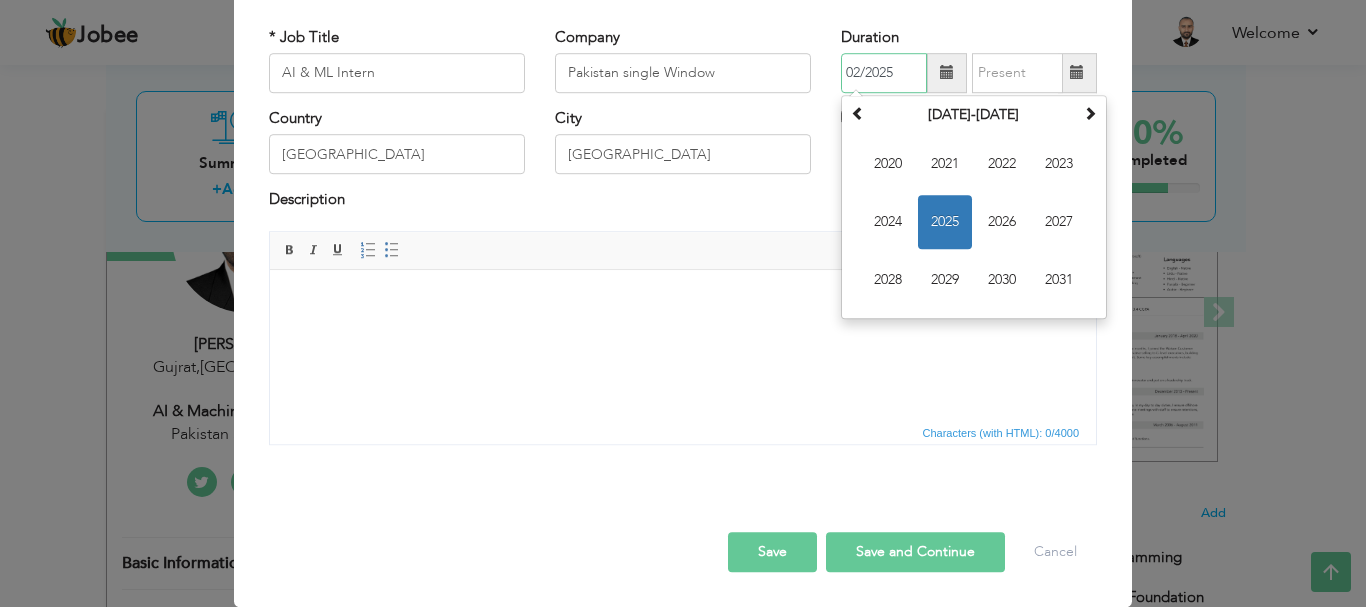 click on "2025" at bounding box center [945, 222] 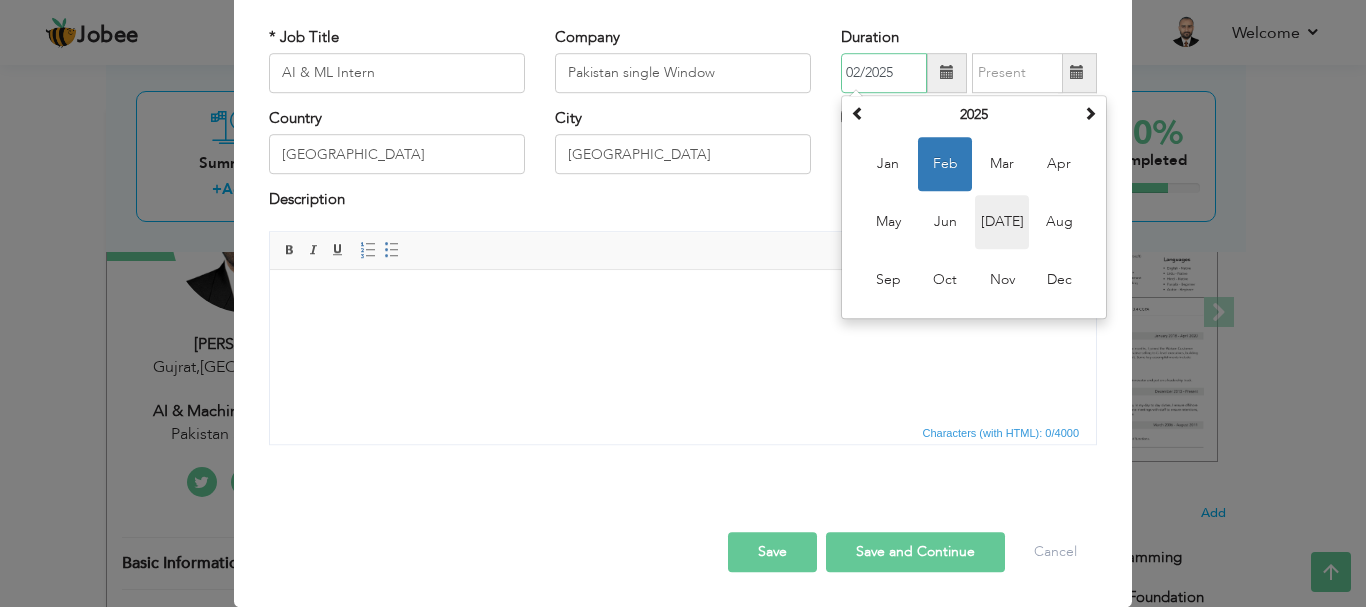 click on "Jul" at bounding box center (1002, 222) 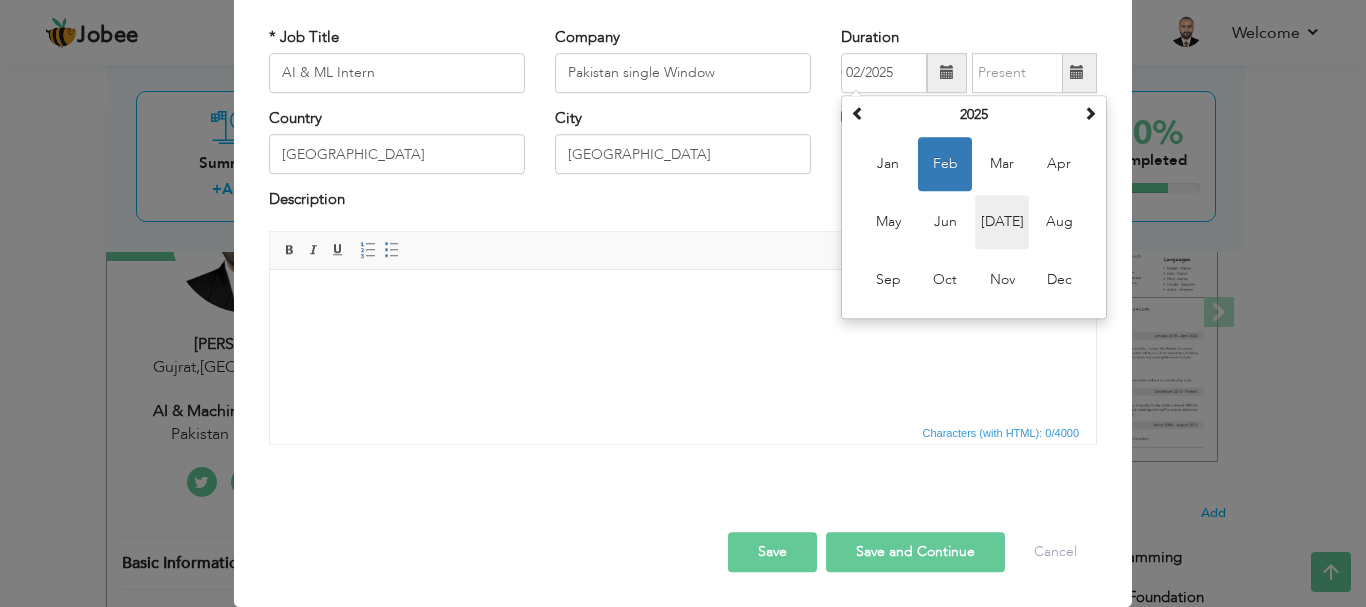 type on "07/2025" 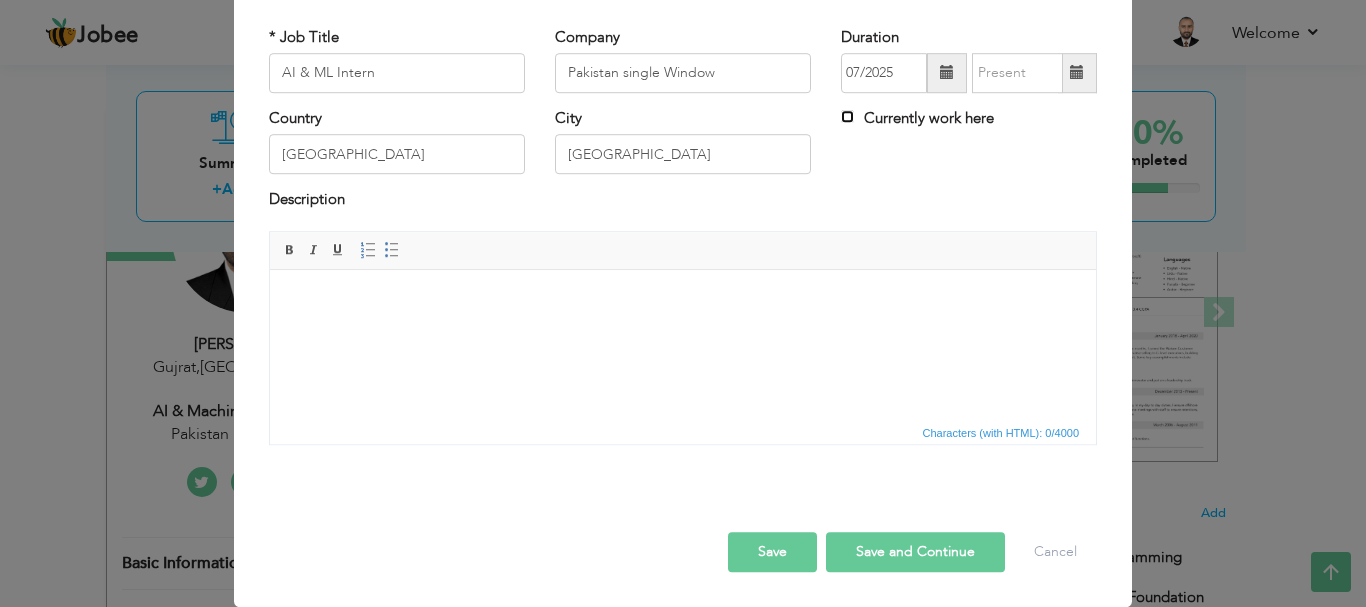 click on "Currently work here" at bounding box center [847, 116] 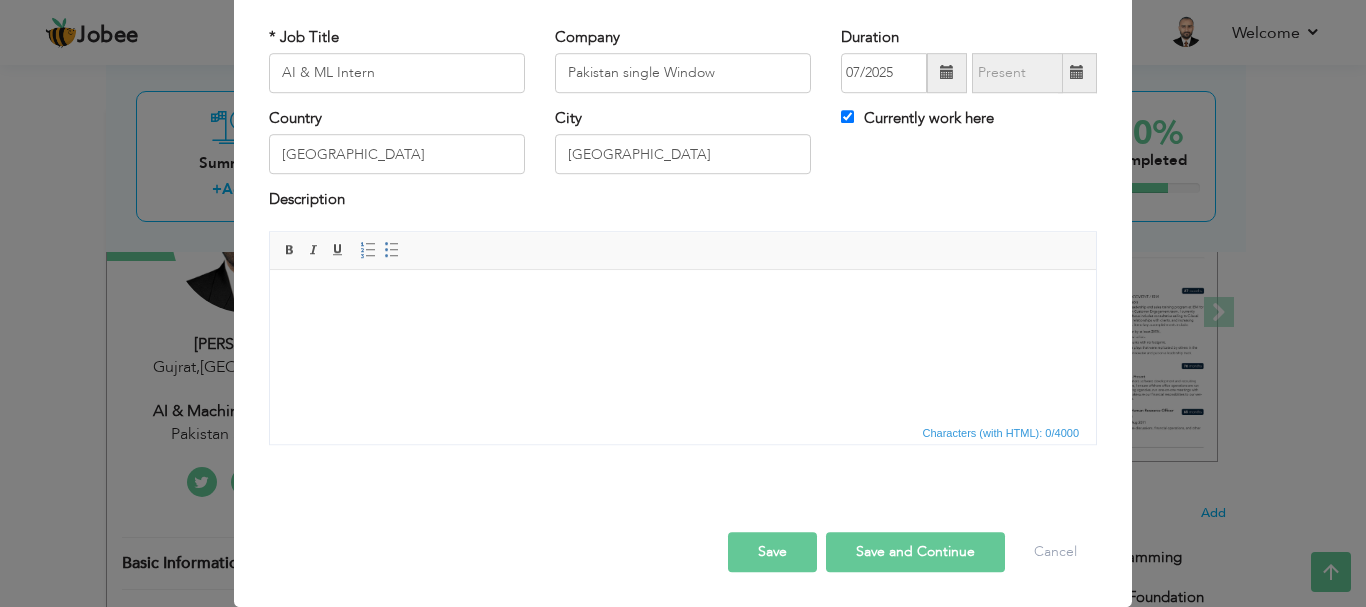 click on "Save" at bounding box center (772, 552) 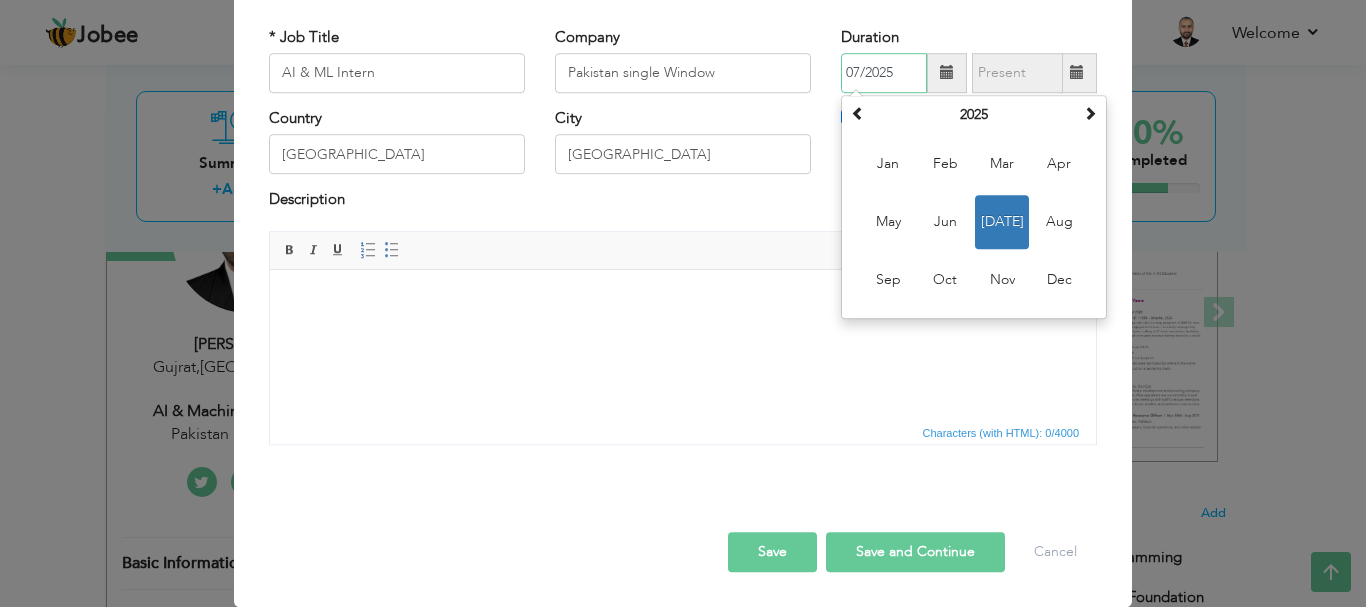 click on "07/2025" at bounding box center [884, 73] 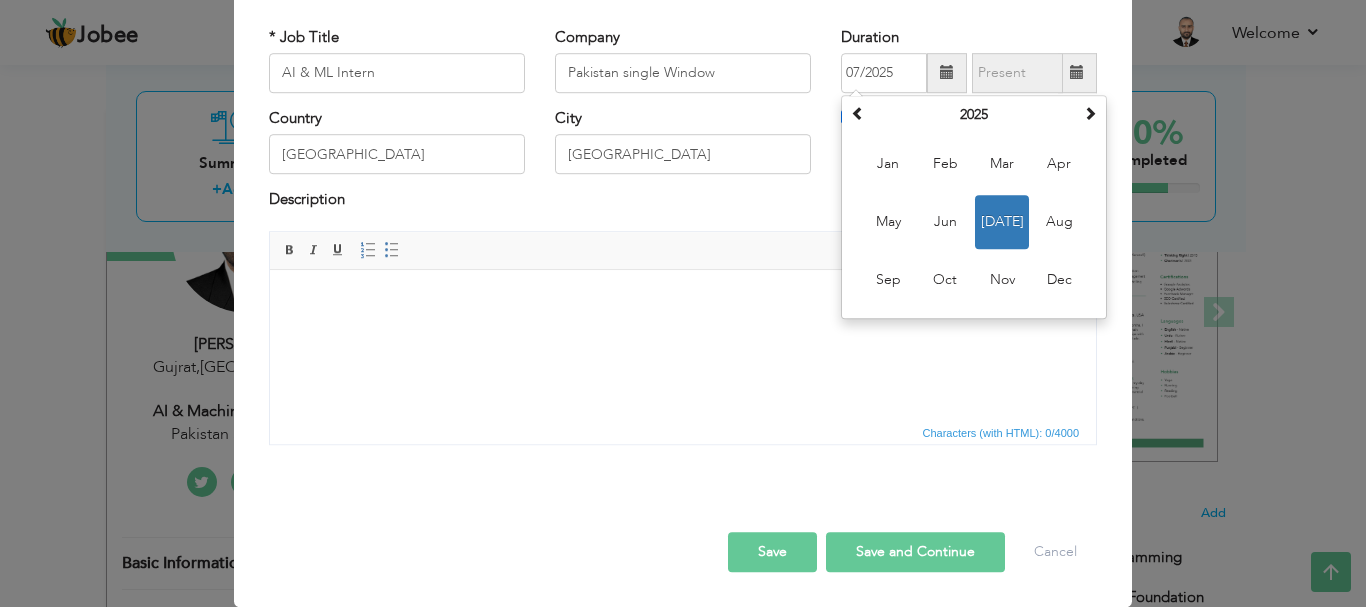 click on "Save" at bounding box center [772, 552] 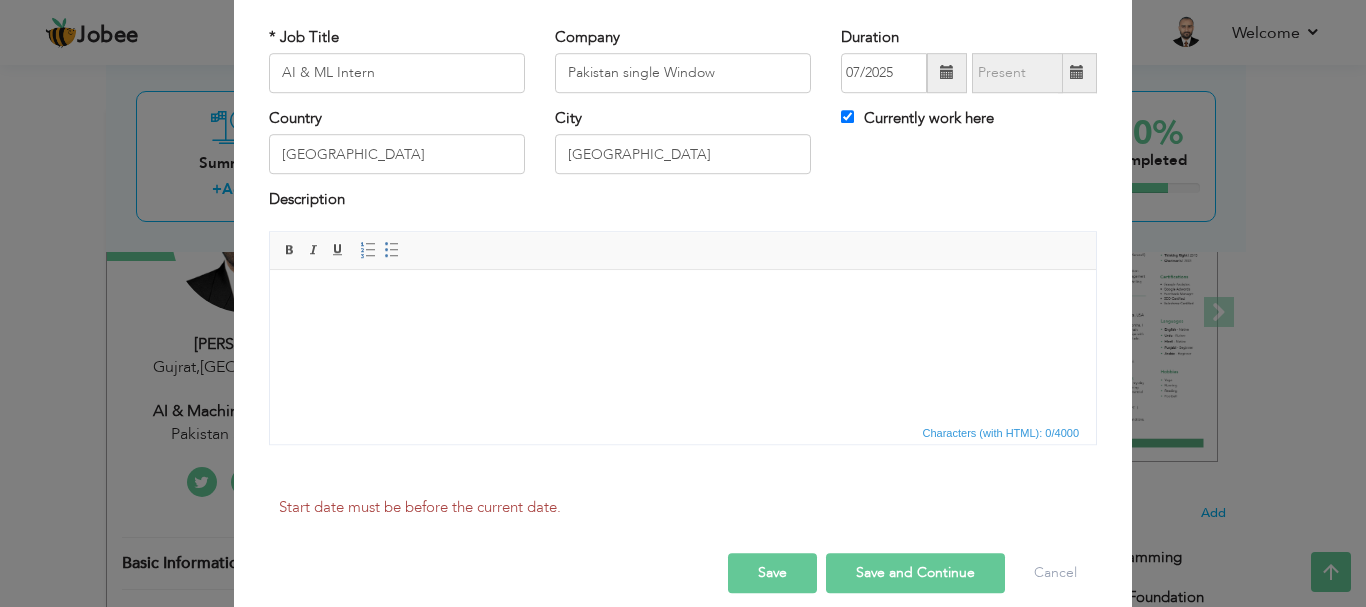 click on "Start date must be before the current date." at bounding box center (683, 521) 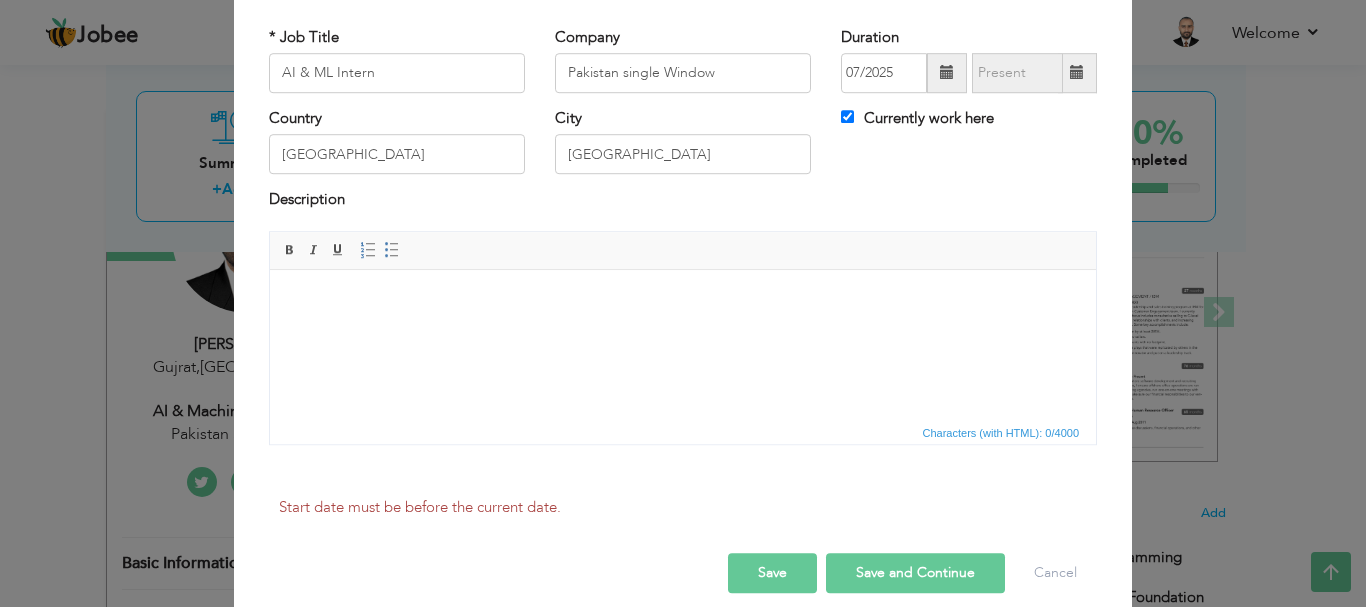 click on "Start date must be before the current date.
Save
Save and Continue
Delete
Cancel" at bounding box center (683, 541) 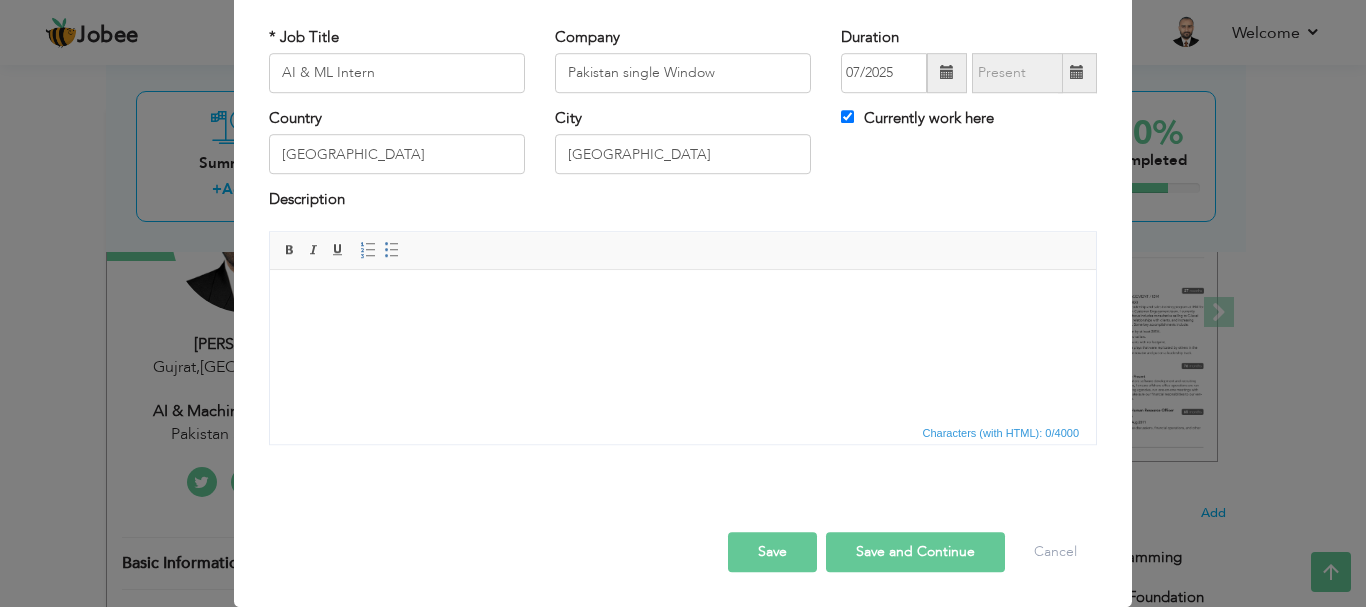 click on "Save
Save and Continue
Delete
Cancel" at bounding box center [683, 531] 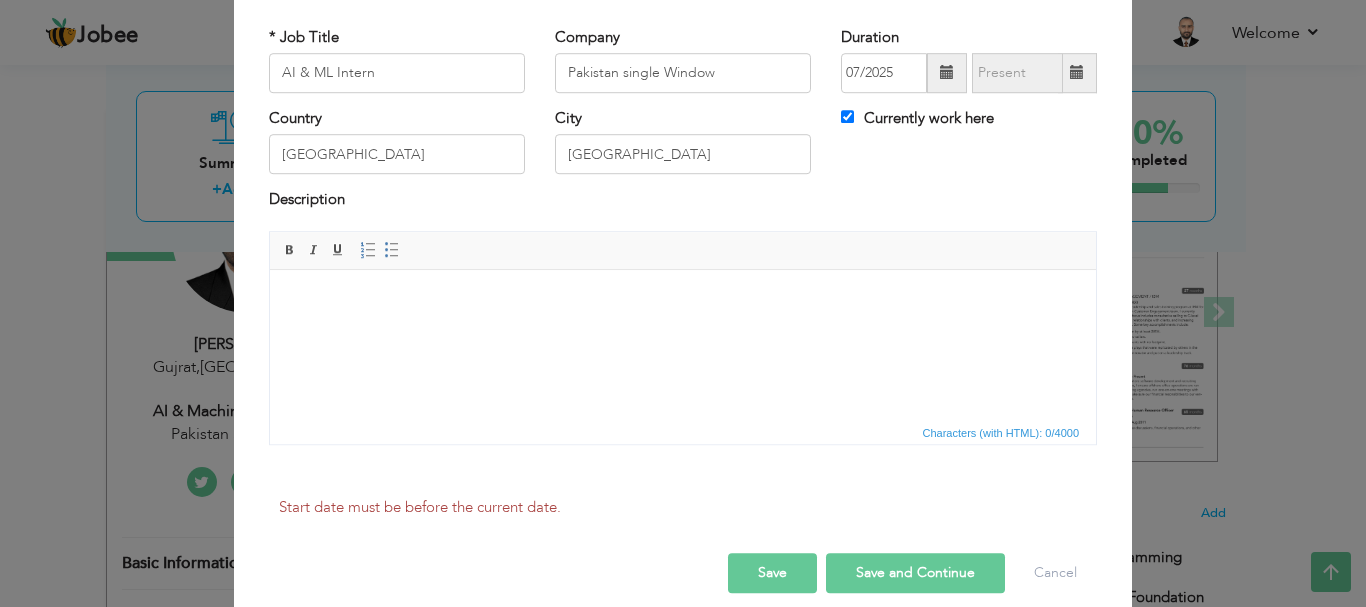 click on "Save" at bounding box center (772, 573) 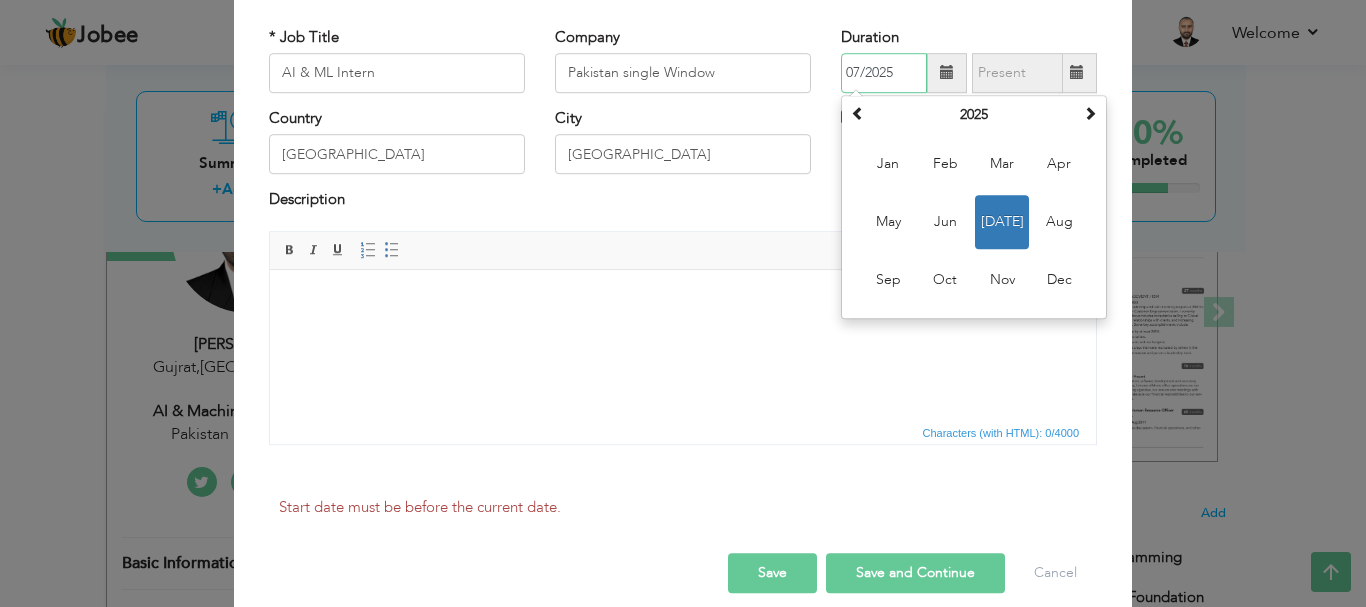 click on "Jul" at bounding box center [1002, 222] 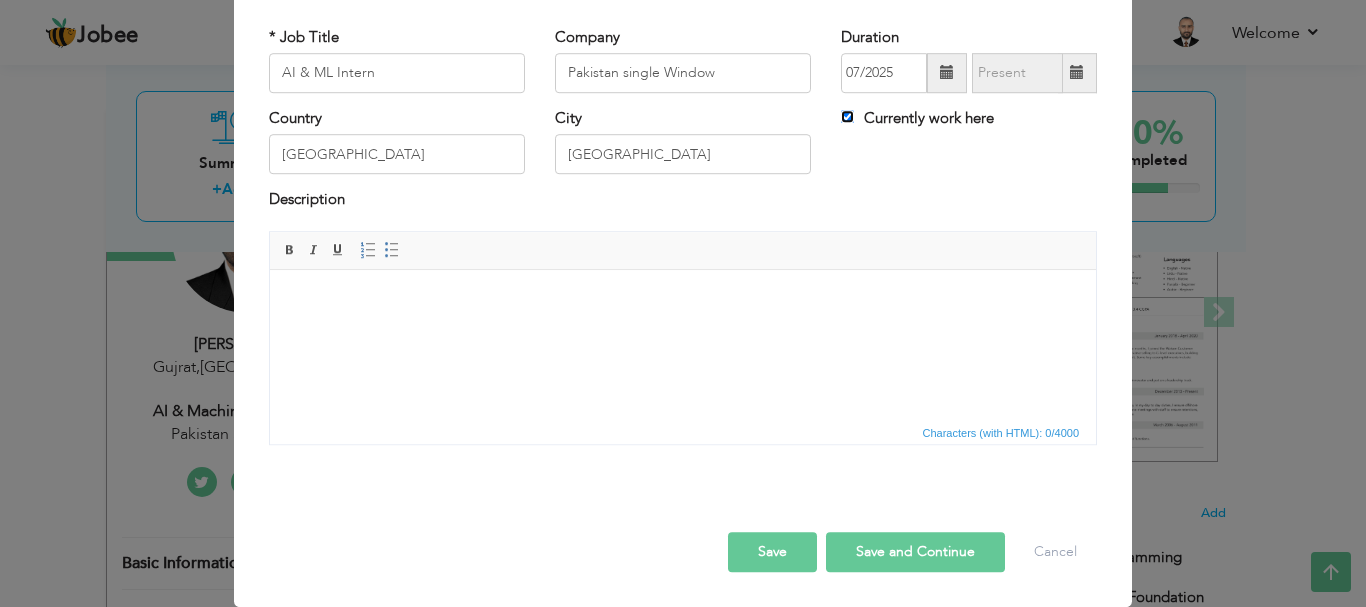 click on "Currently work here" at bounding box center (847, 116) 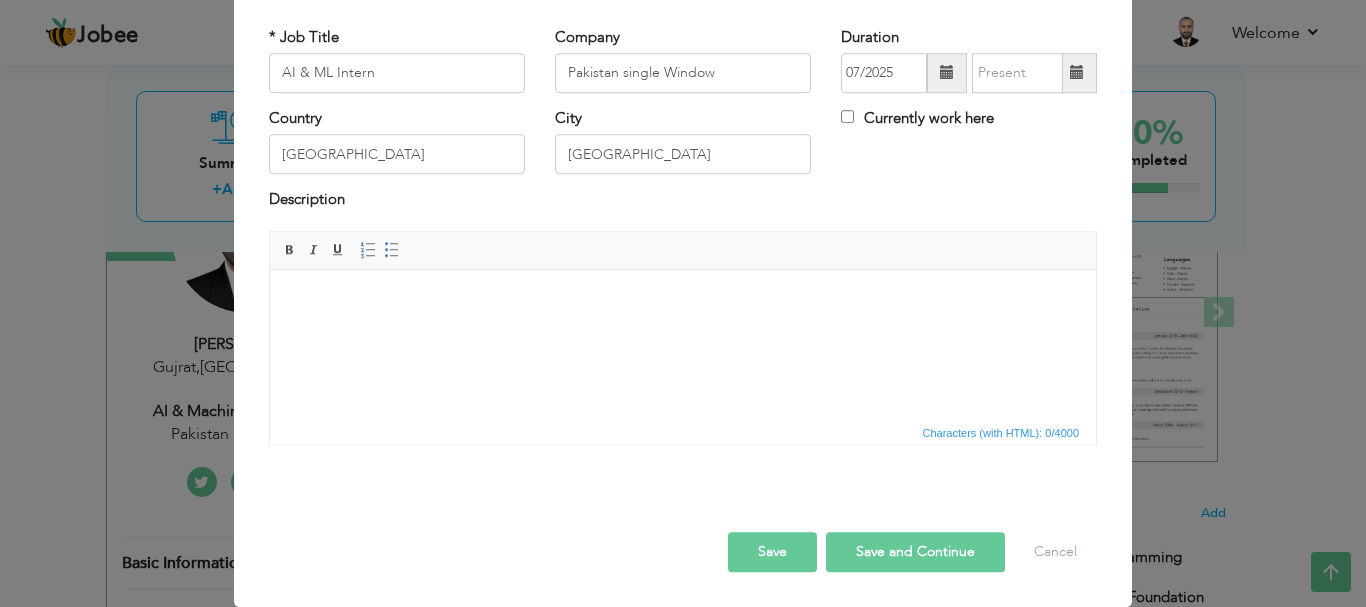 click at bounding box center [947, 73] 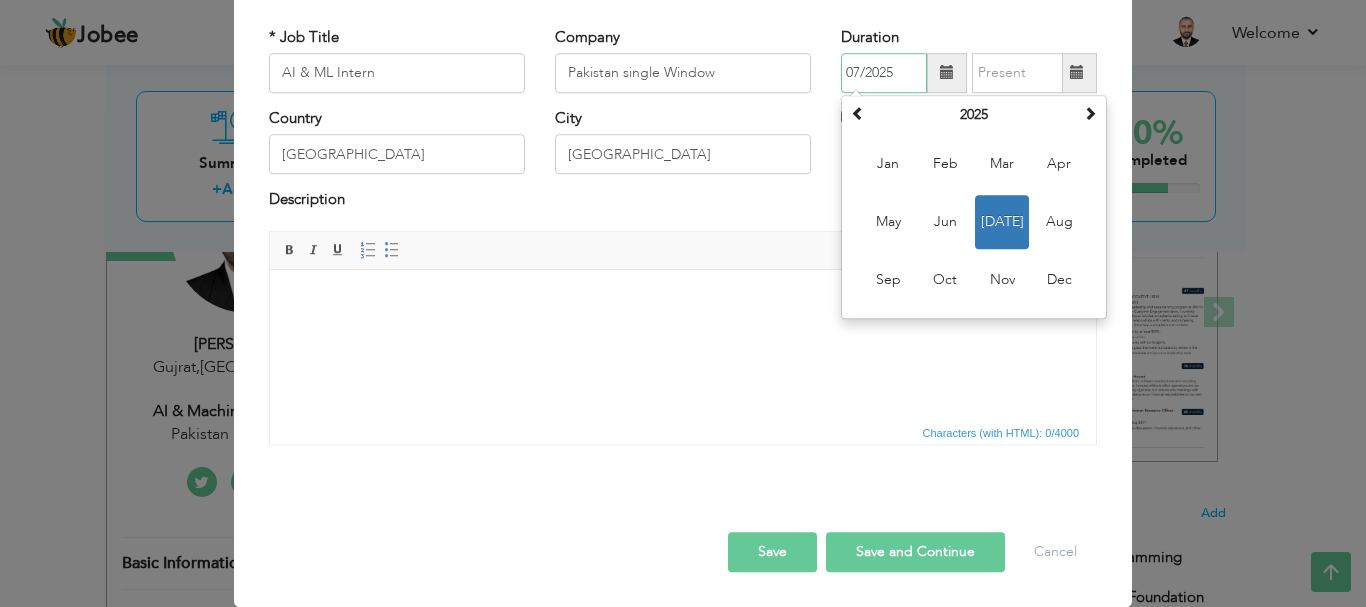 click on "07/2025" at bounding box center (884, 73) 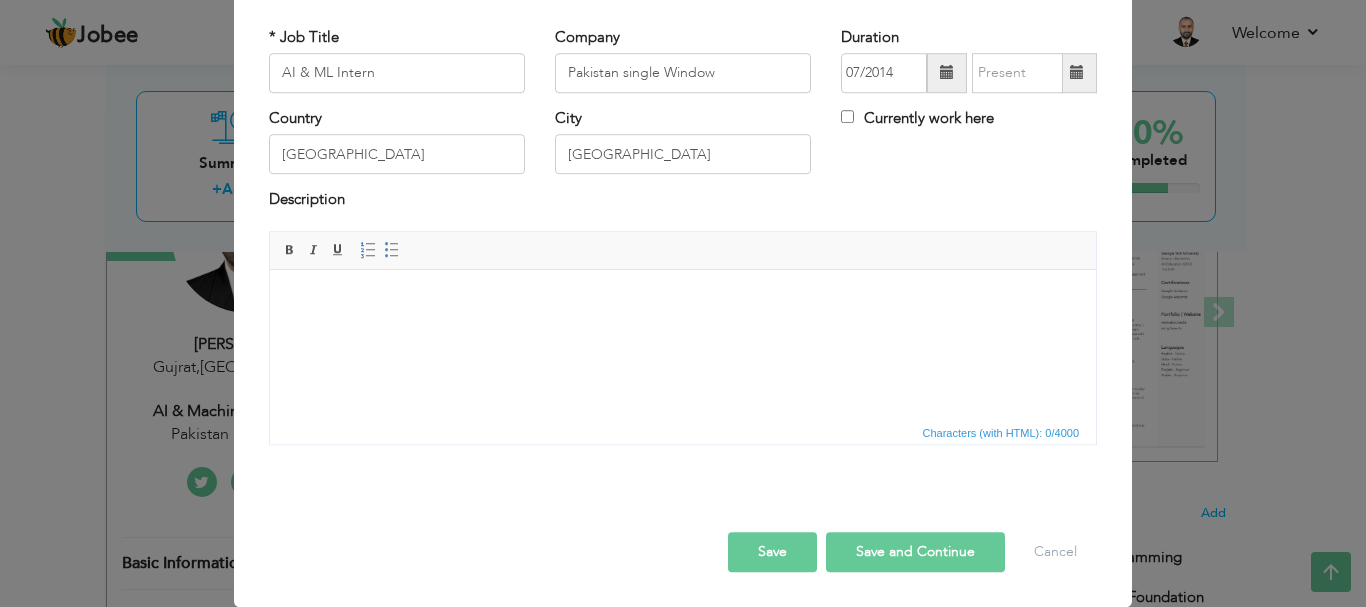 click at bounding box center [683, 511] 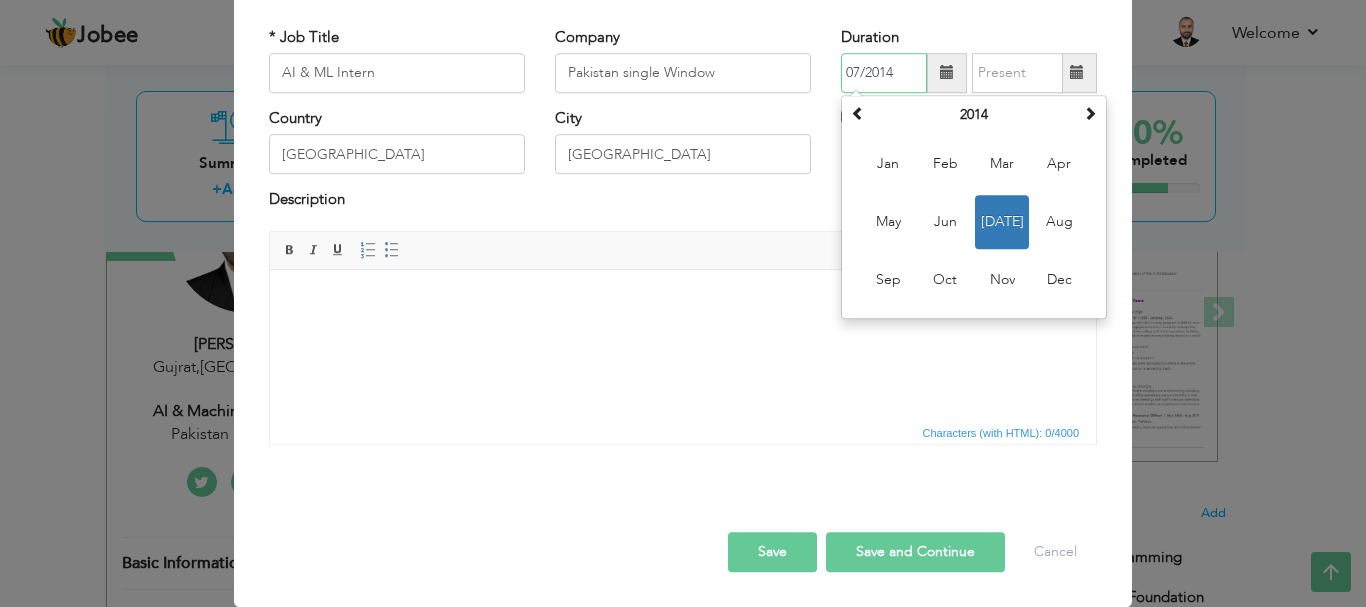 drag, startPoint x: 865, startPoint y: 64, endPoint x: 886, endPoint y: 68, distance: 21.377558 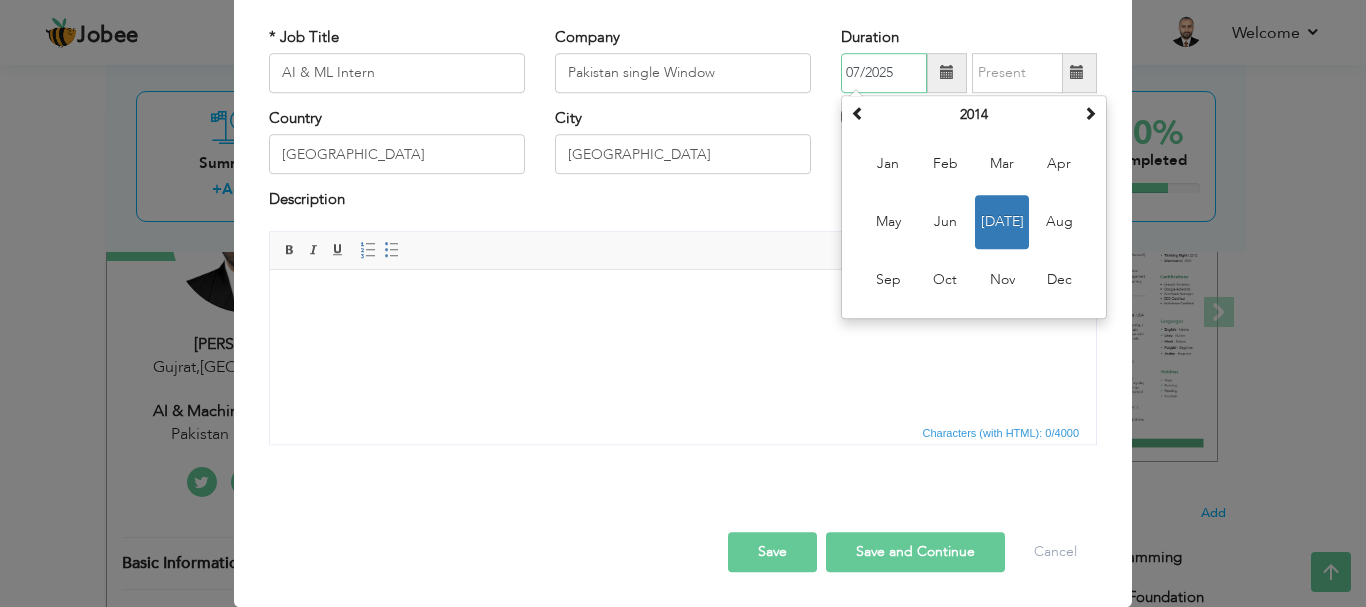 type on "07/2025" 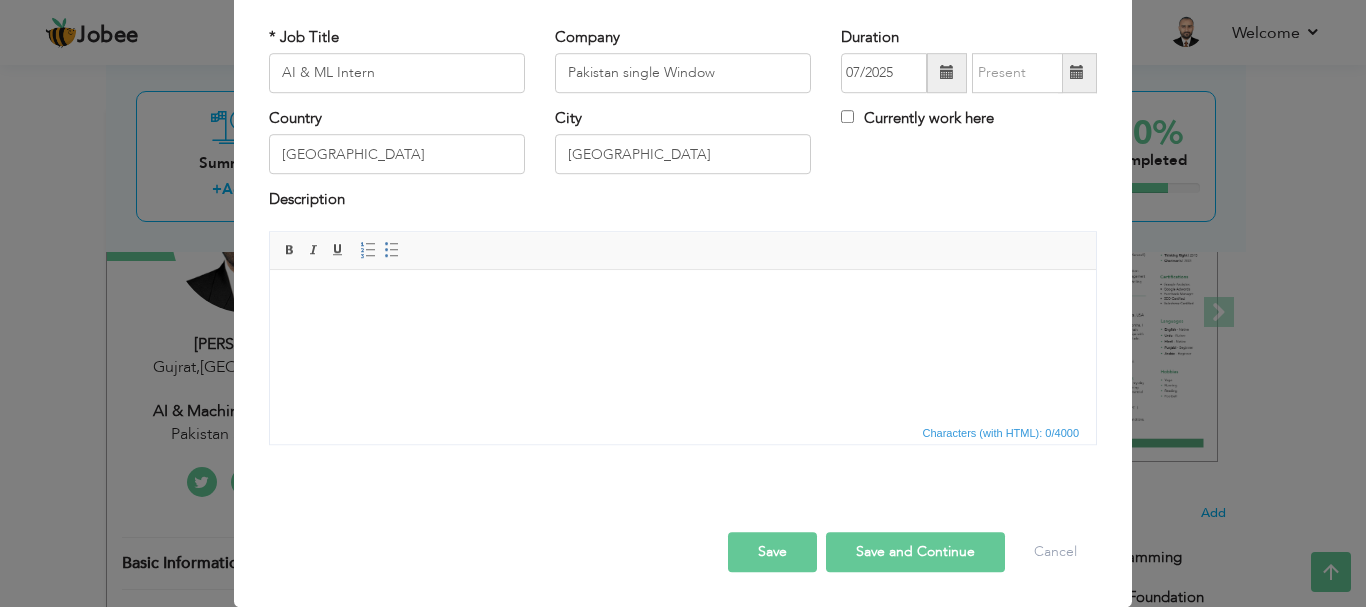 click at bounding box center (683, 299) 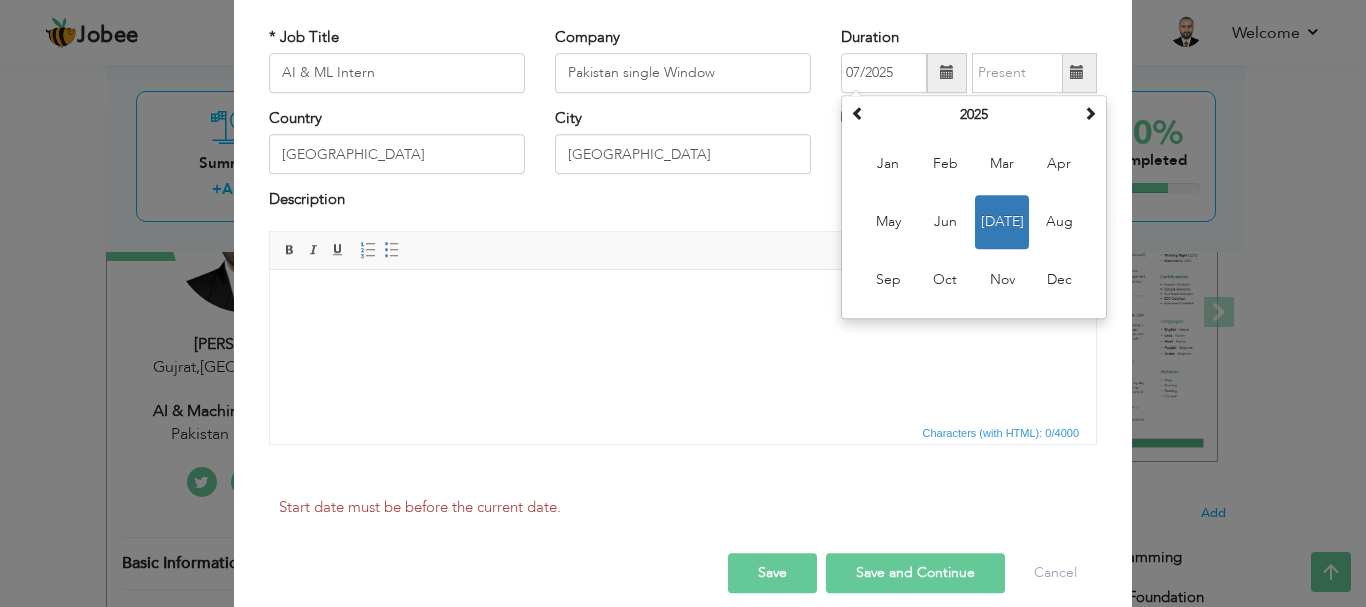 click on "×
Work History
* Job Title
AI & ML Intern
Company
Pakistan single Window" at bounding box center [683, 303] 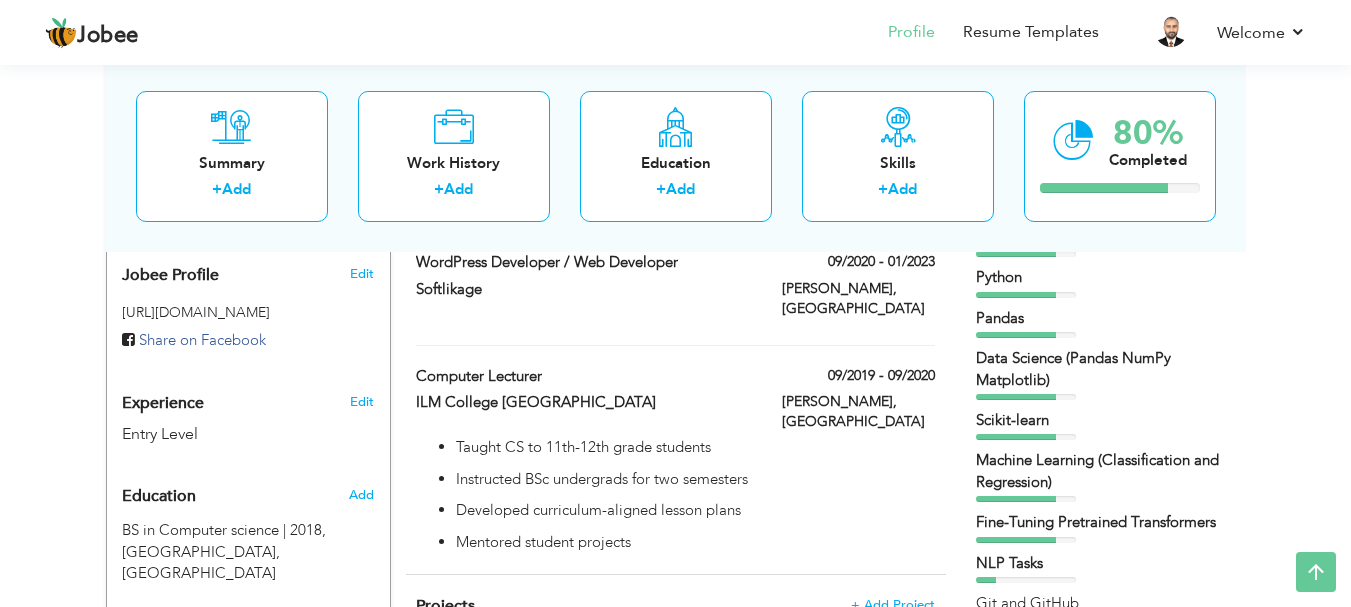 scroll, scrollTop: 620, scrollLeft: 0, axis: vertical 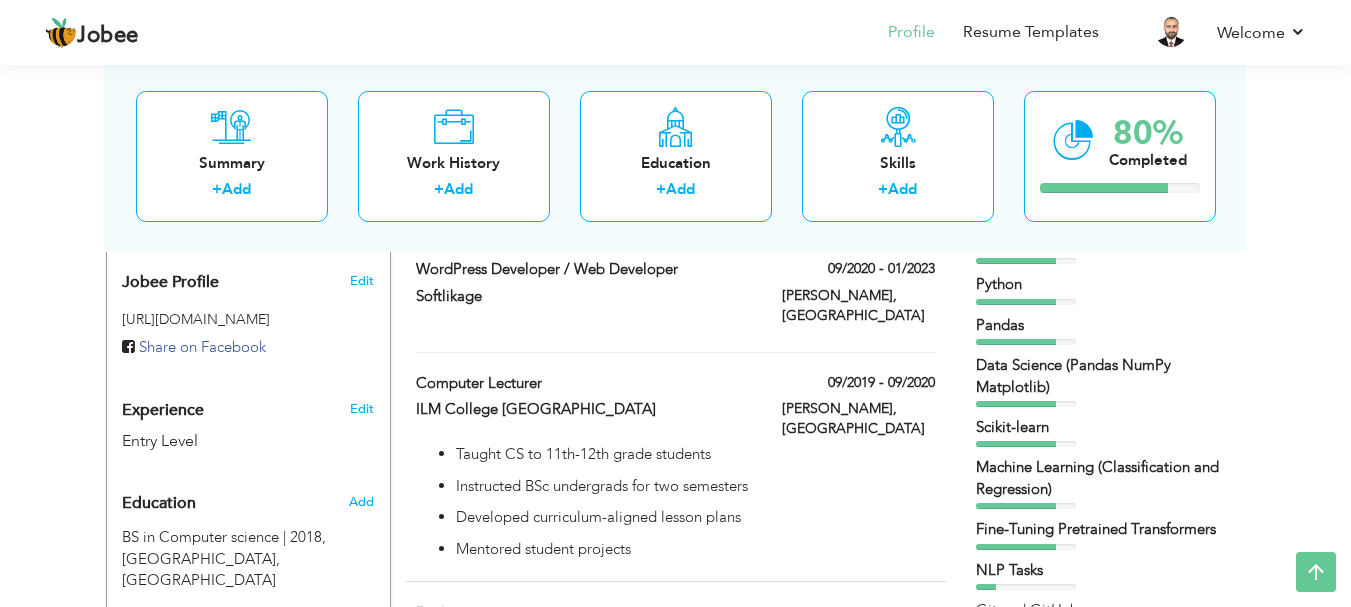 click on "Pandas" at bounding box center [1101, 325] 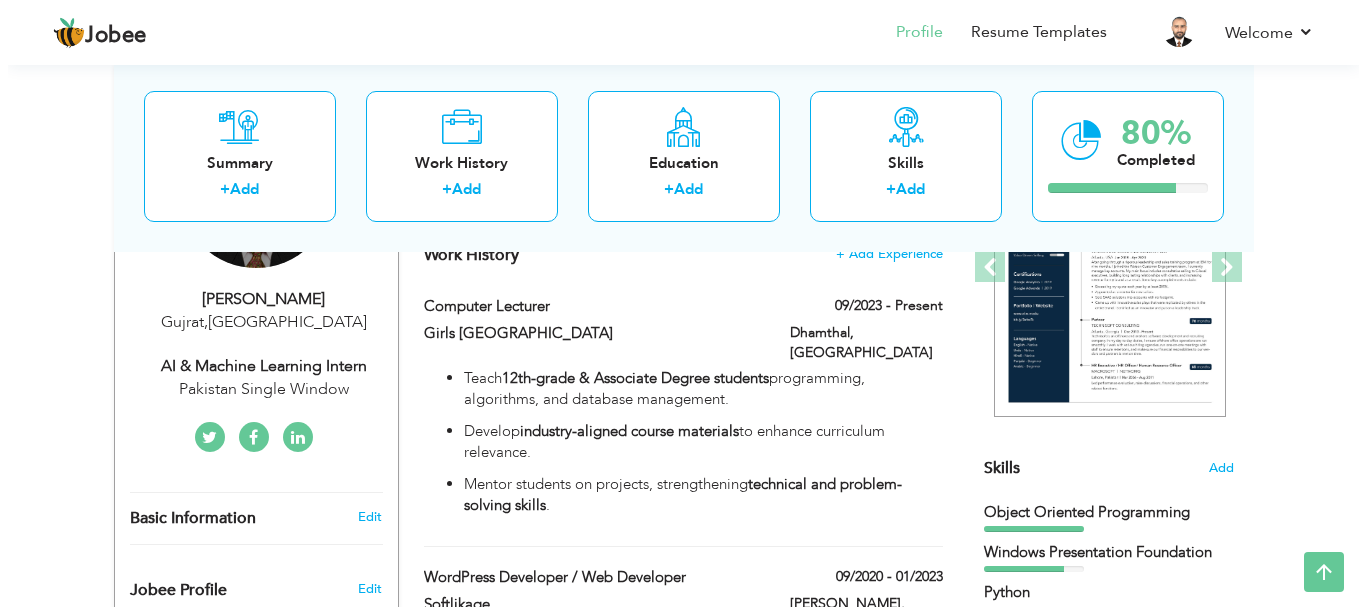 scroll, scrollTop: 287, scrollLeft: 0, axis: vertical 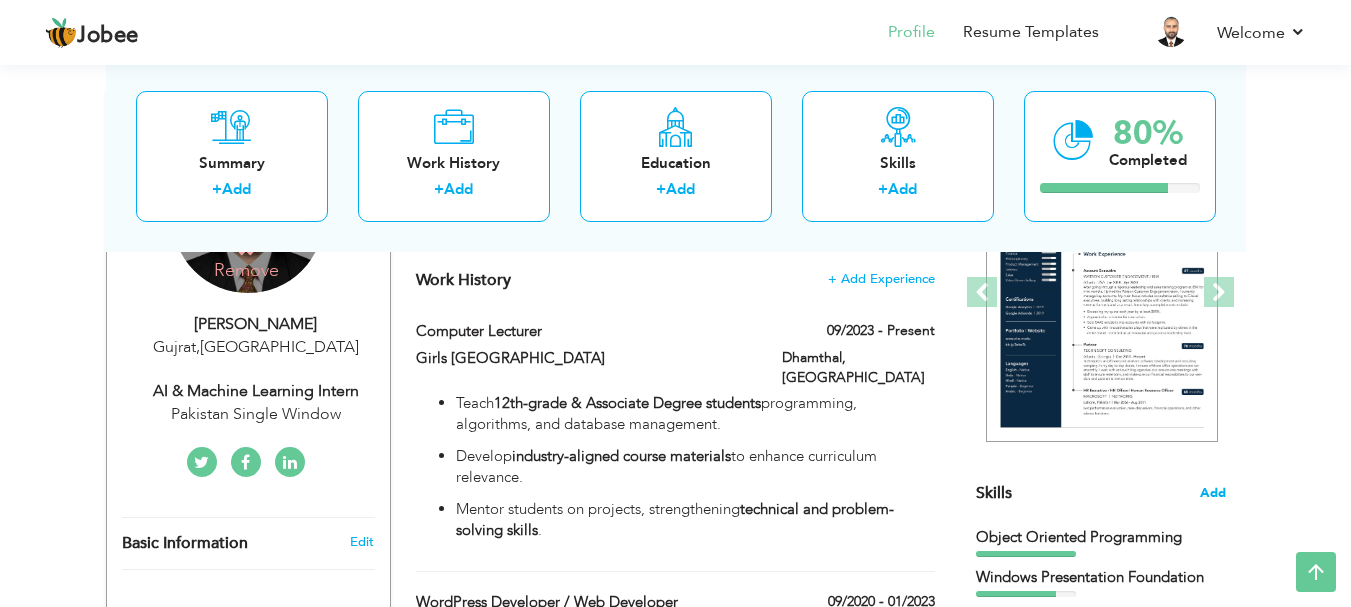 click on "Add" at bounding box center (1213, 493) 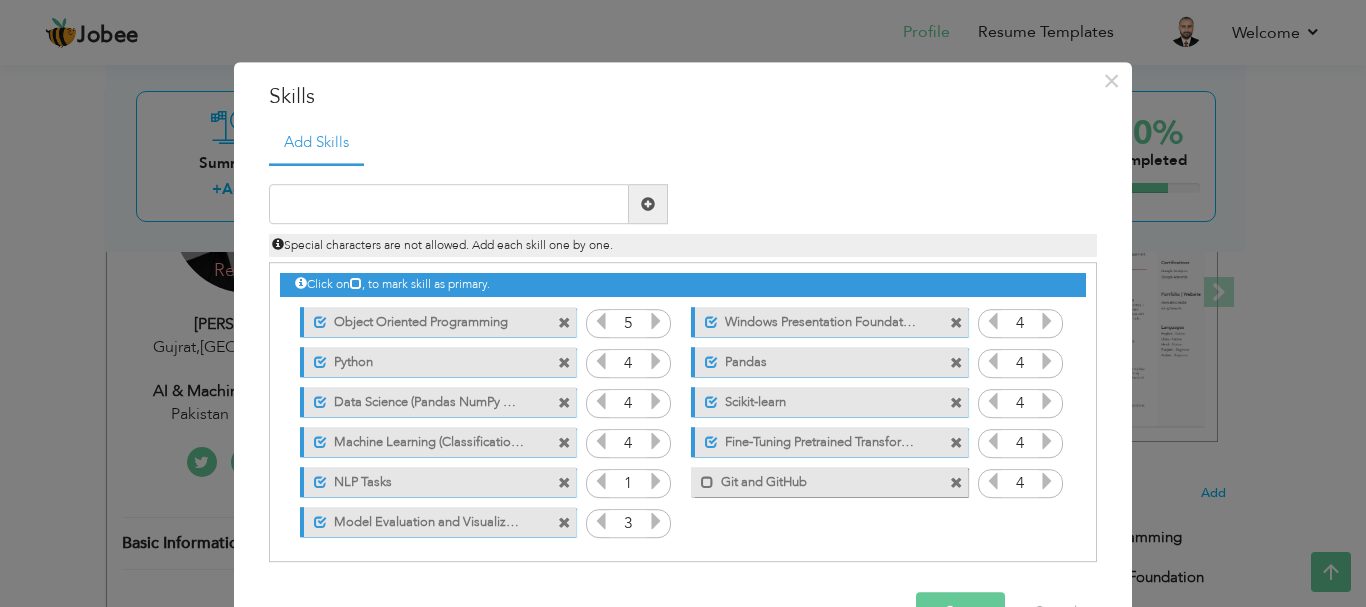 click at bounding box center (956, 323) 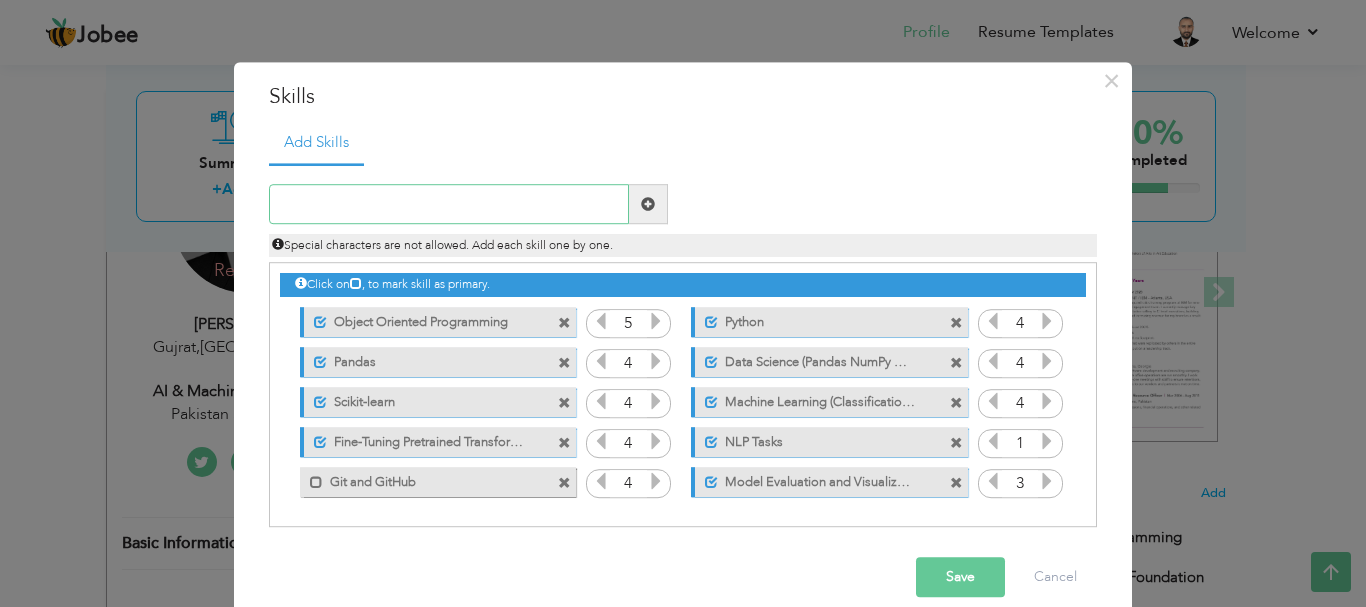 click at bounding box center (449, 205) 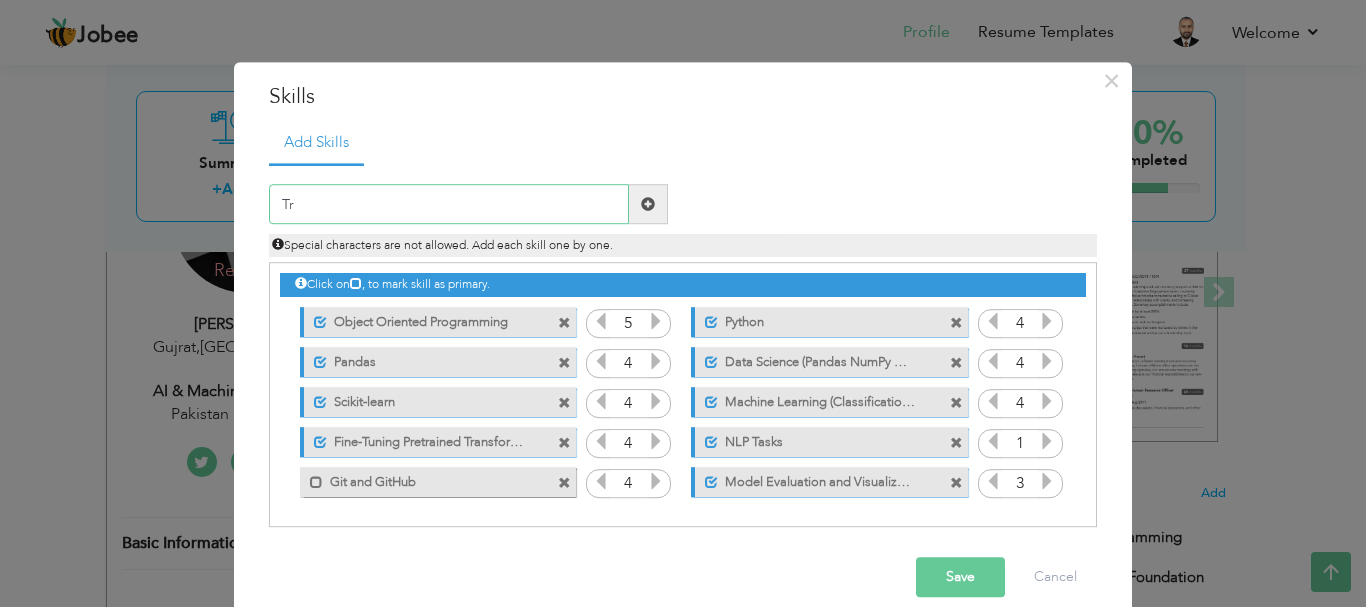 type on "T" 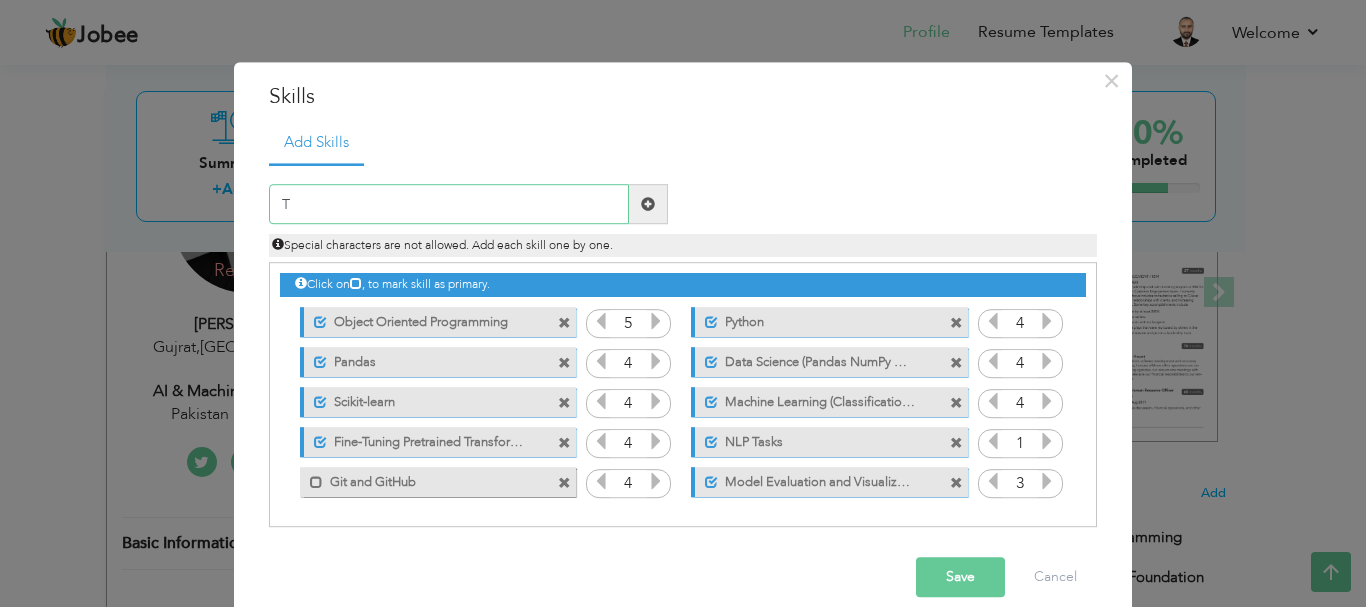 type 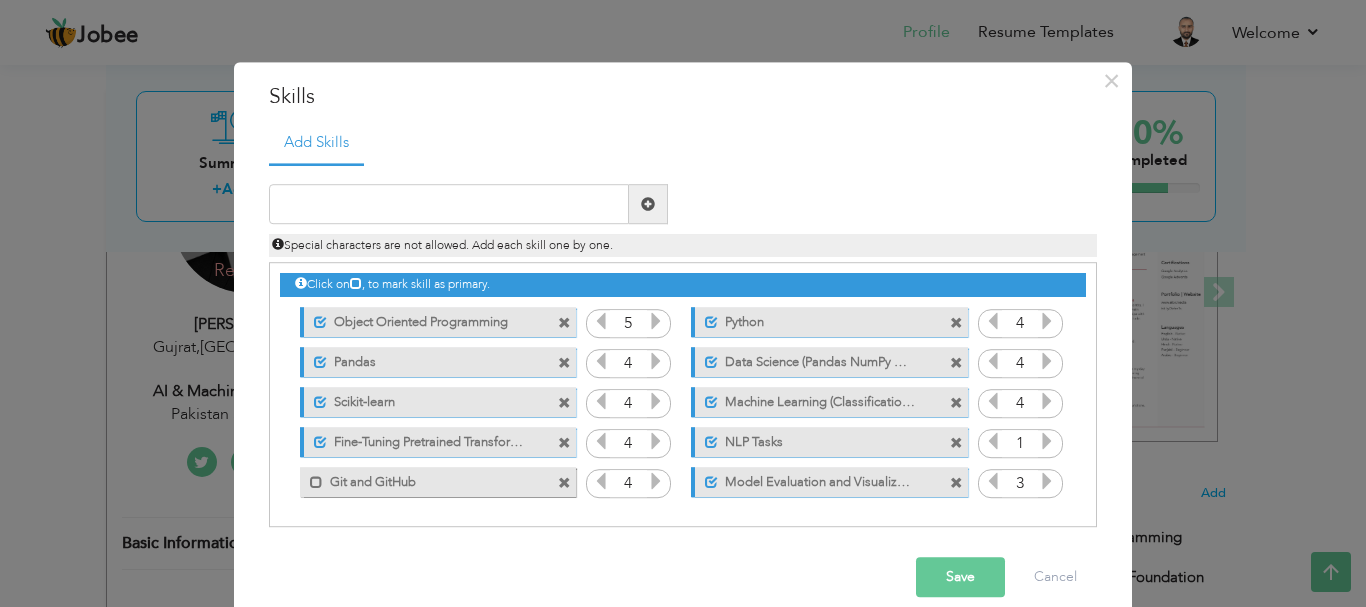 click at bounding box center [564, 323] 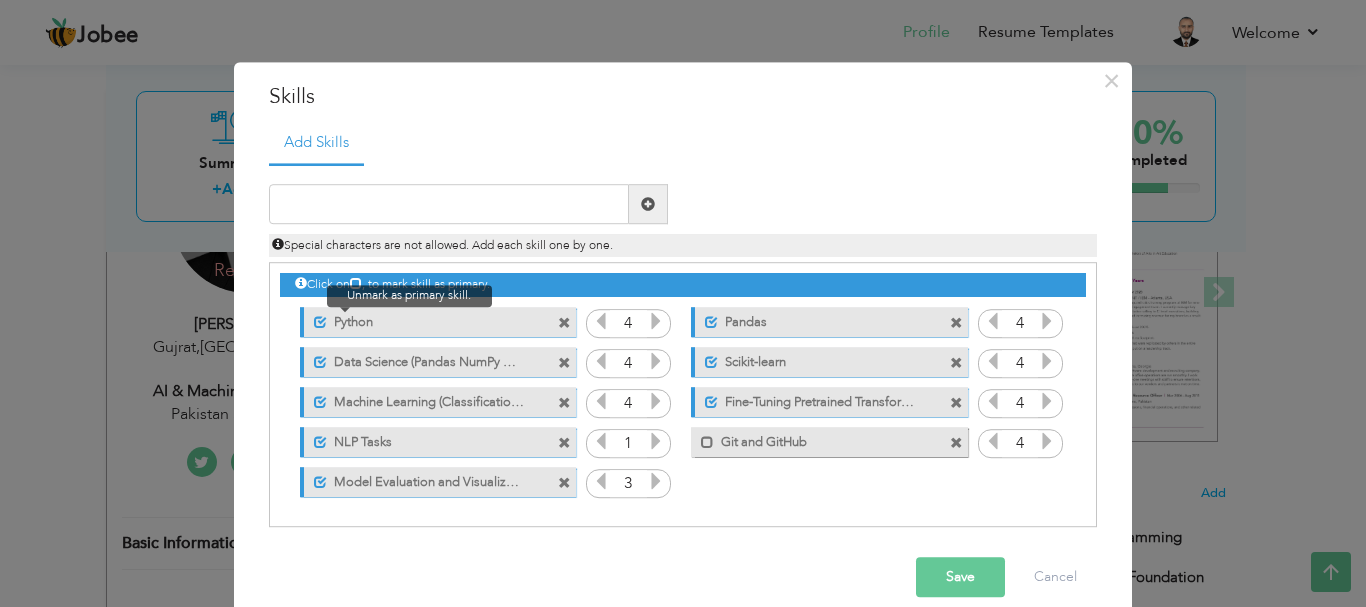 drag, startPoint x: 499, startPoint y: 328, endPoint x: 312, endPoint y: 325, distance: 187.02406 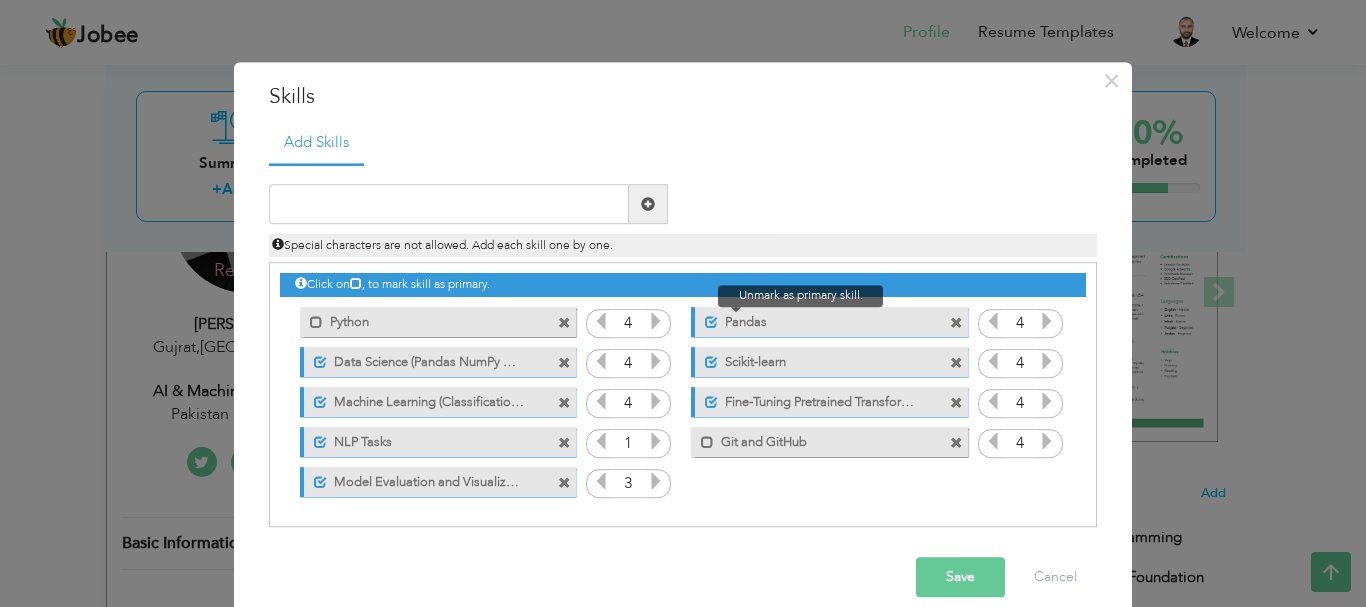 click at bounding box center (711, 322) 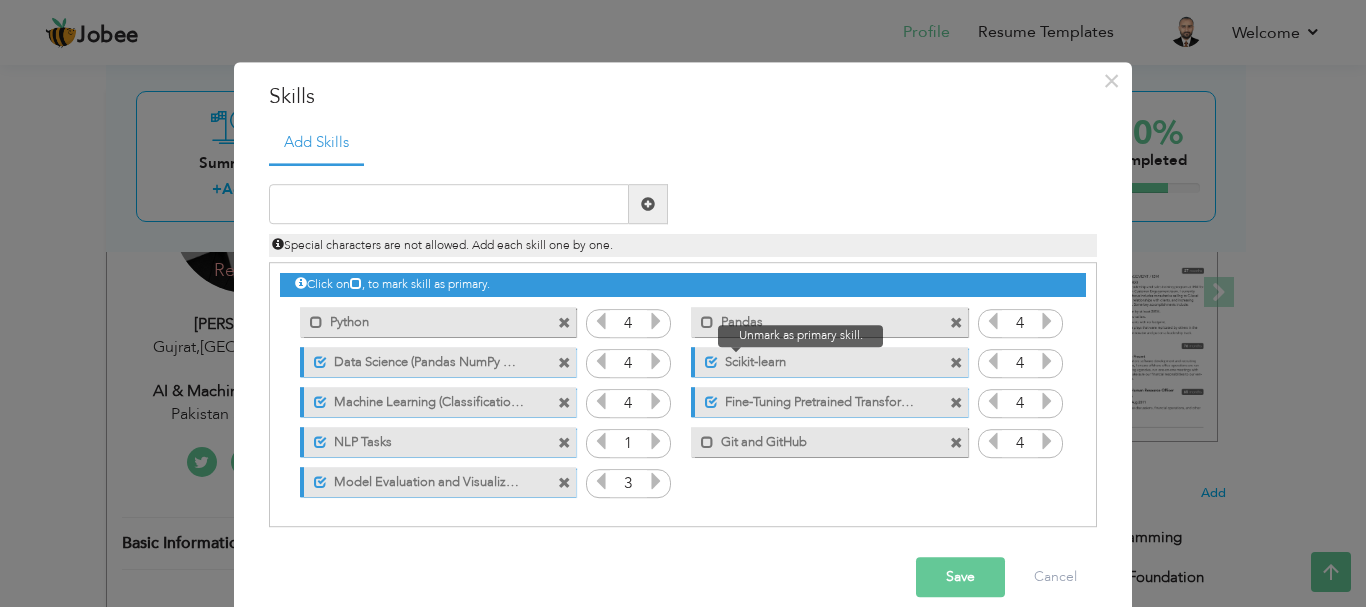 click at bounding box center [711, 362] 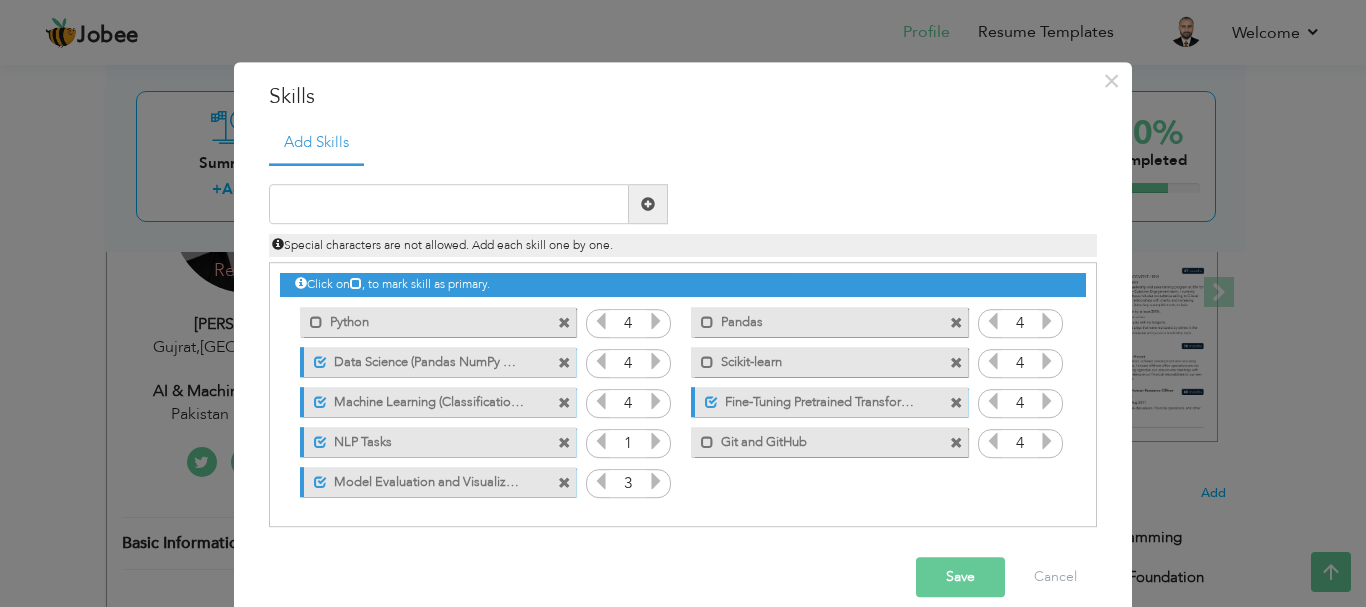 click on "Save" at bounding box center [960, 578] 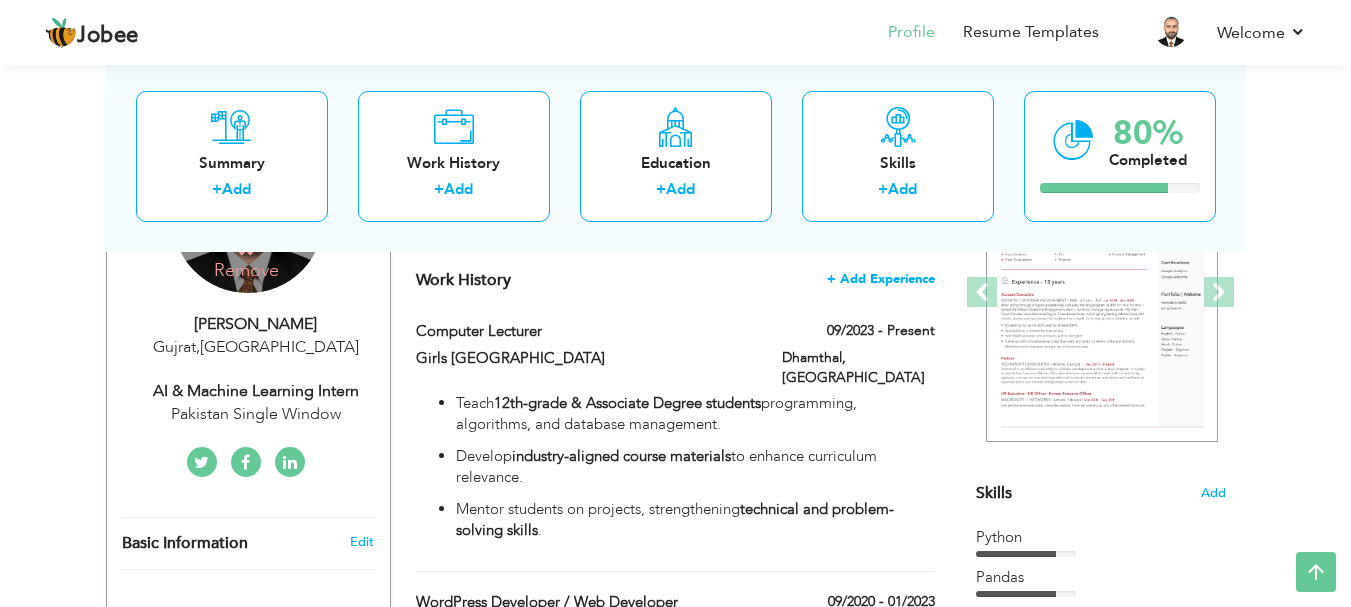 click on "+ Add Experience" at bounding box center (881, 279) 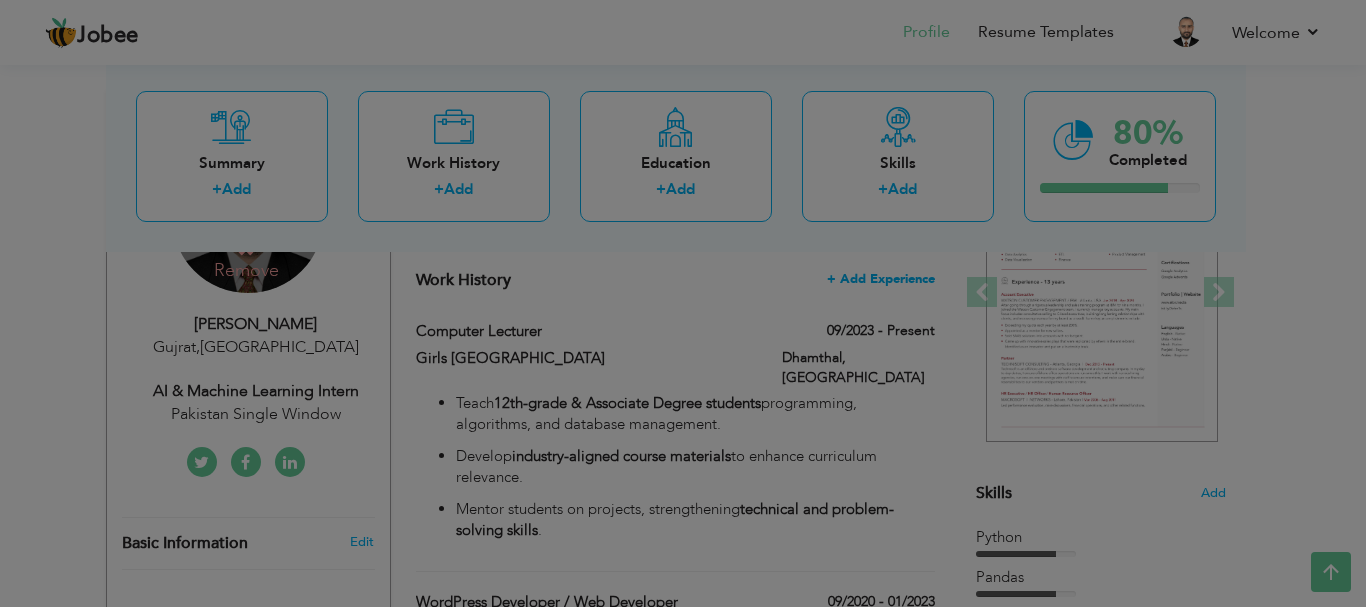 scroll, scrollTop: 0, scrollLeft: 0, axis: both 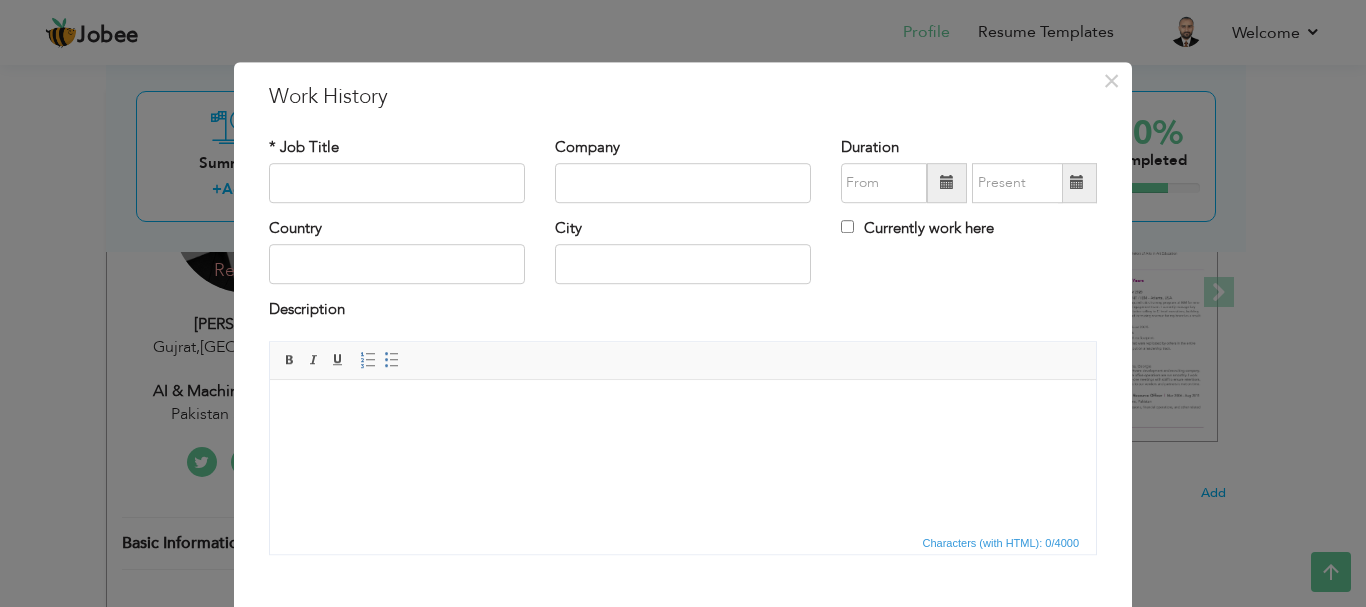 click at bounding box center (683, 409) 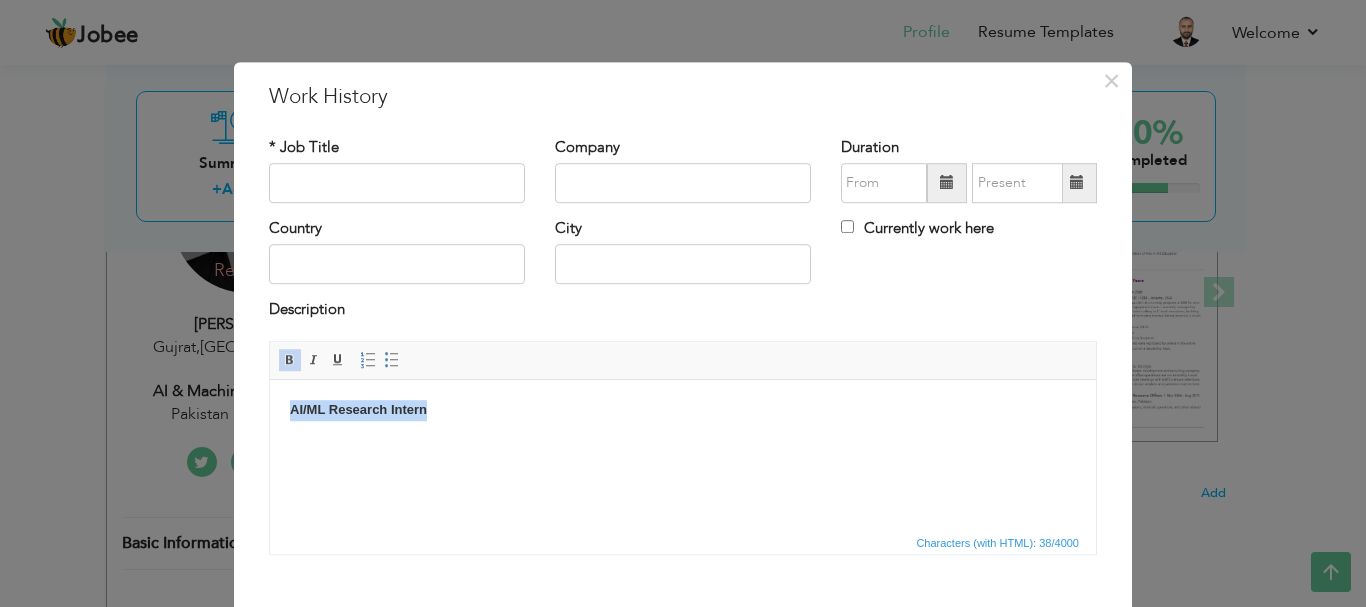 drag, startPoint x: 437, startPoint y: 413, endPoint x: 274, endPoint y: 402, distance: 163.37074 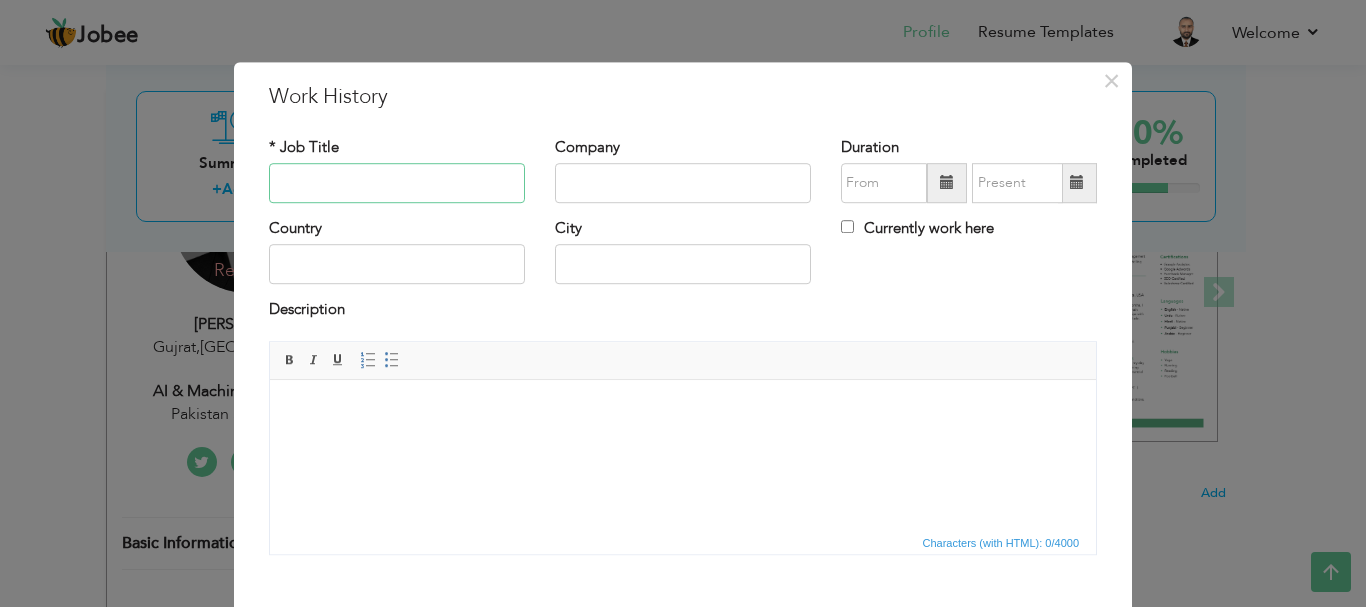 click at bounding box center (397, 183) 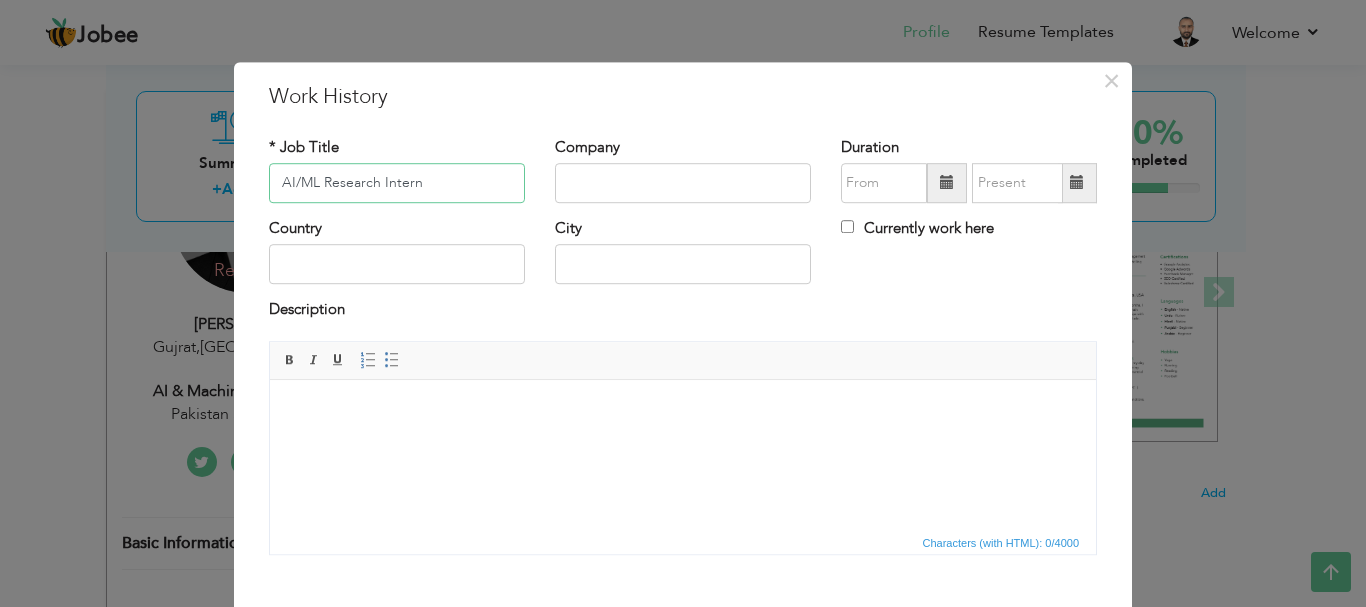 type on "AI/ML Research Intern" 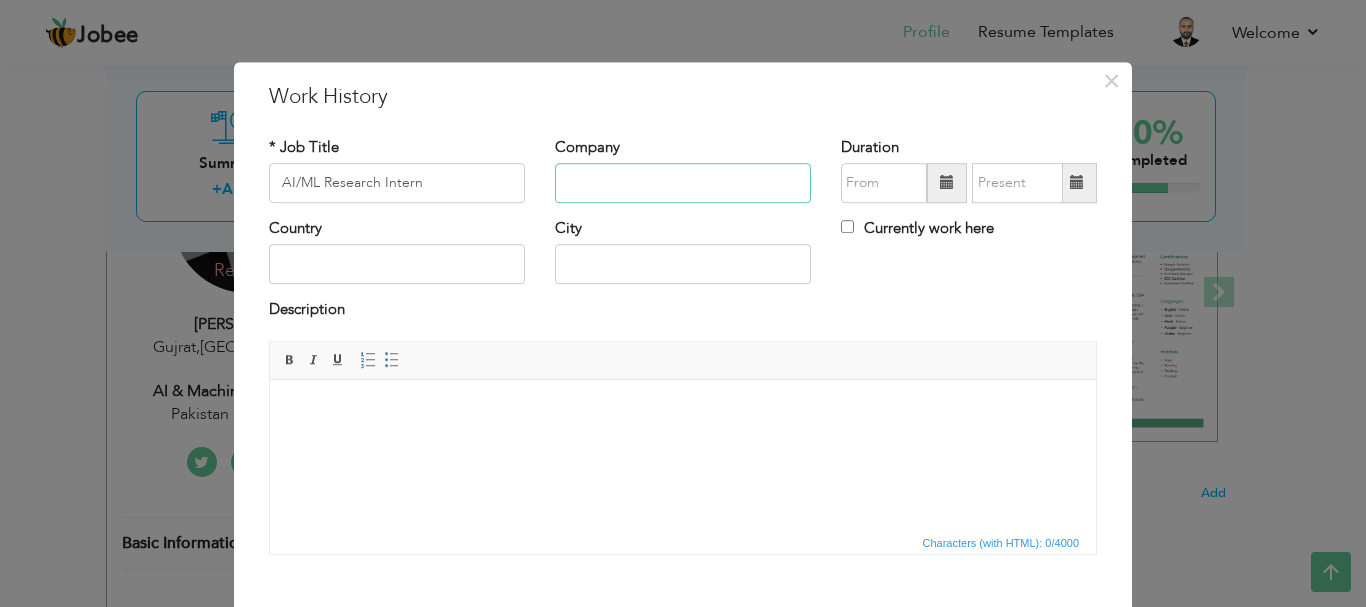 click at bounding box center (683, 183) 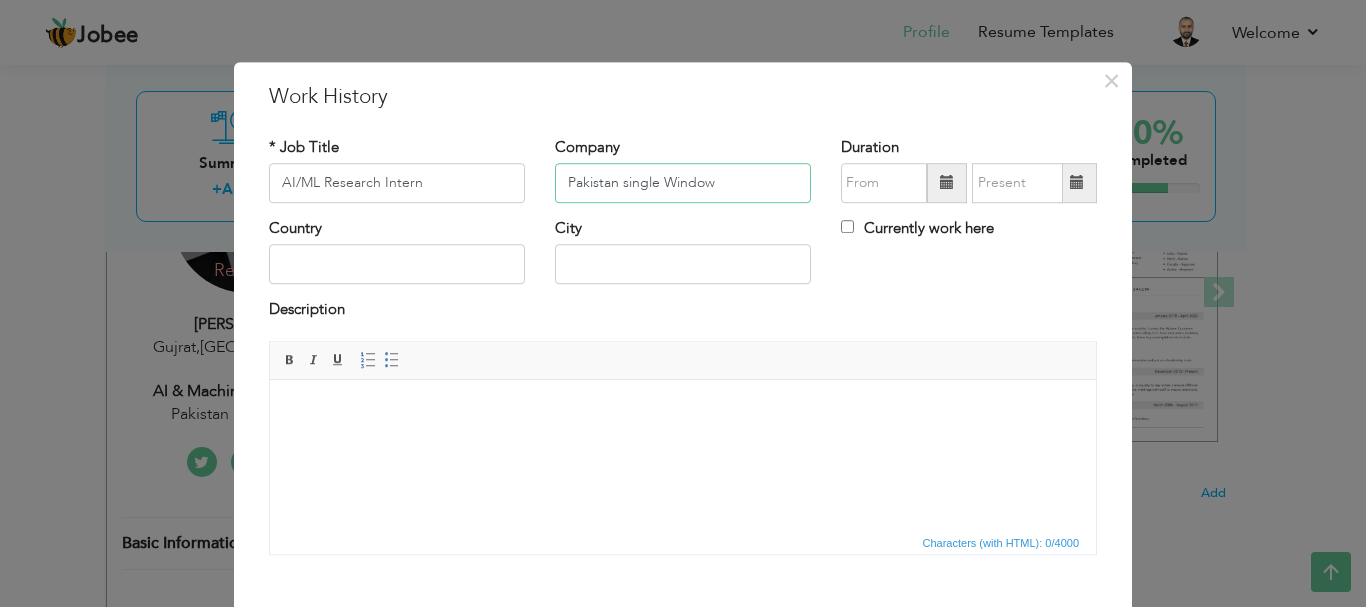 type on "Pakistan single Window" 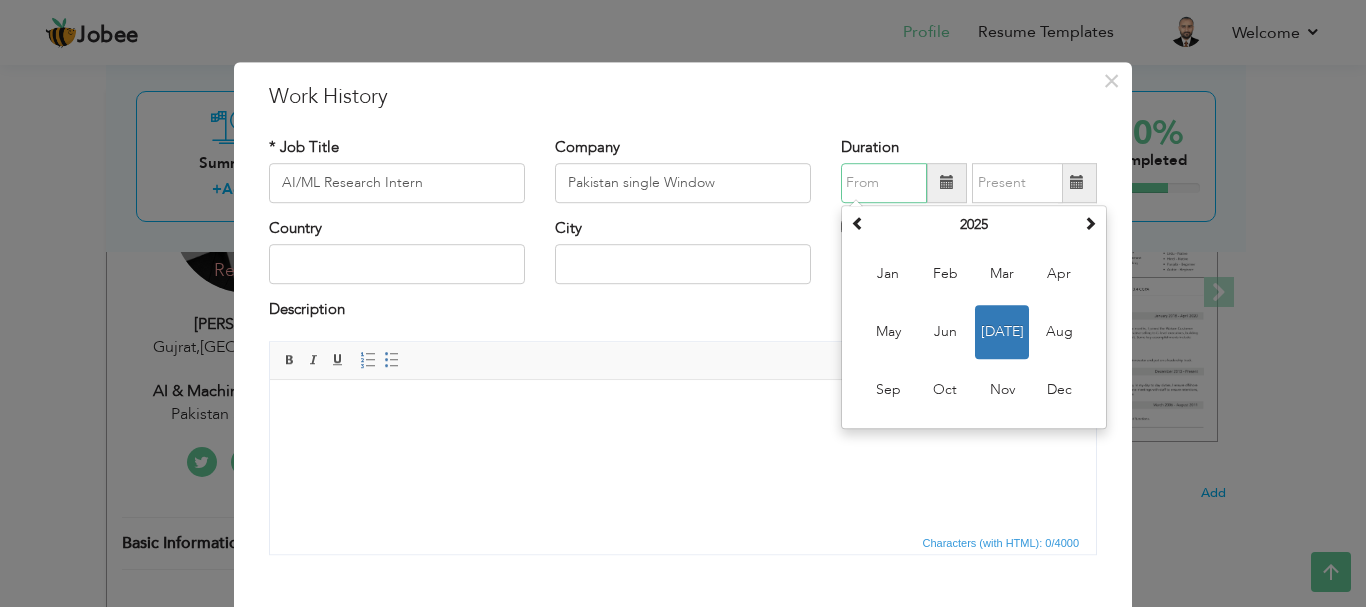 click at bounding box center (884, 183) 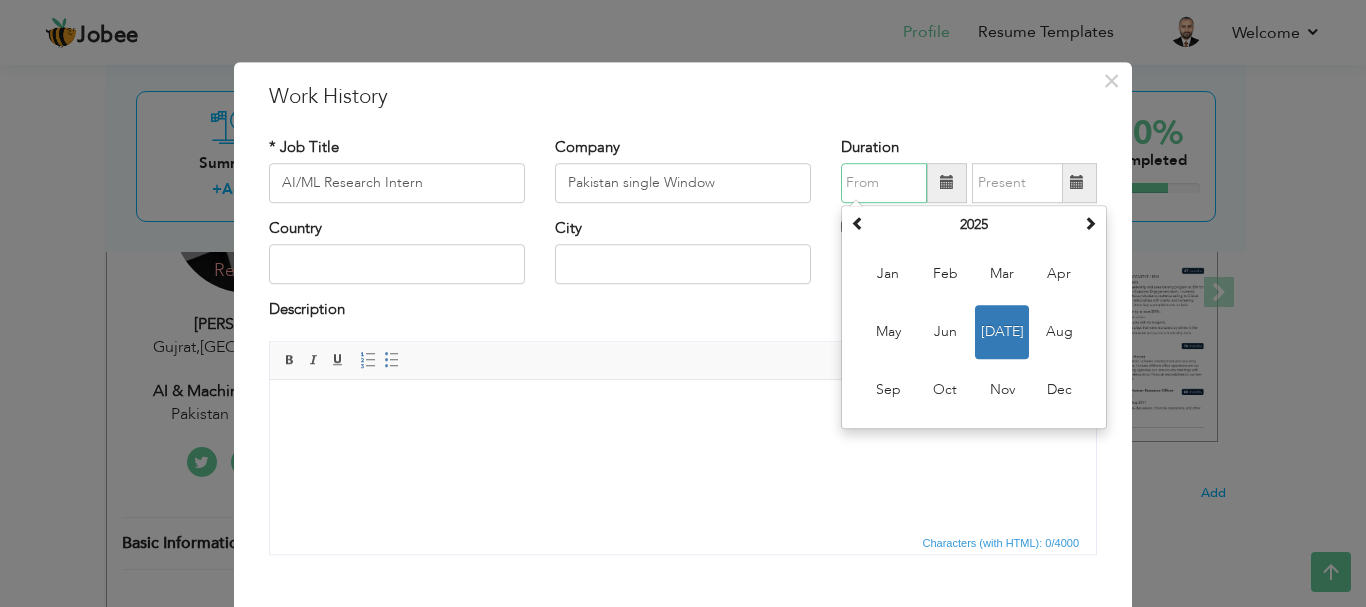 type on "07/2025" 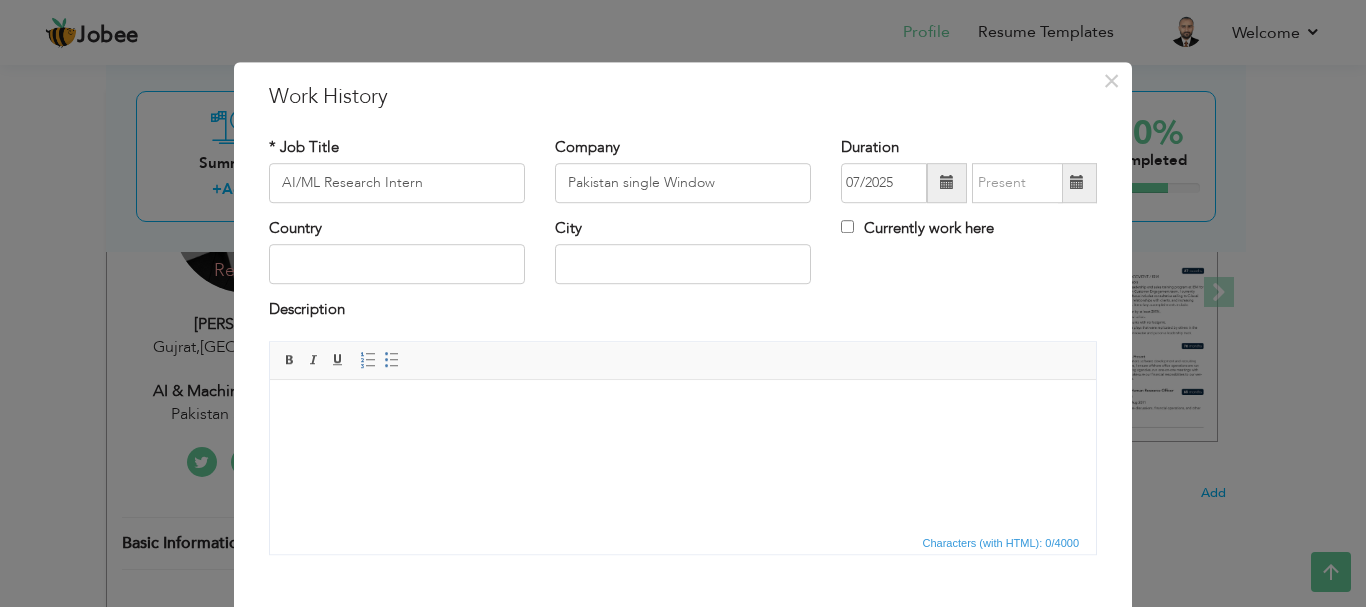 click on "City" at bounding box center [683, 251] 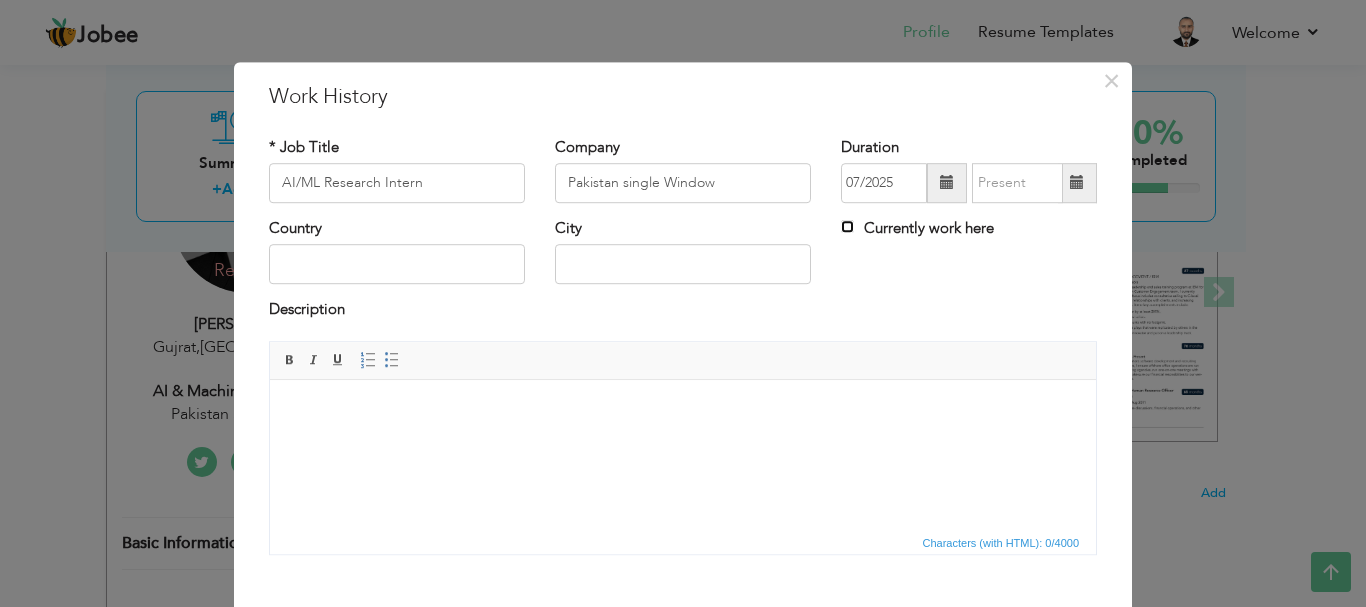 click on "Currently work here" at bounding box center [847, 226] 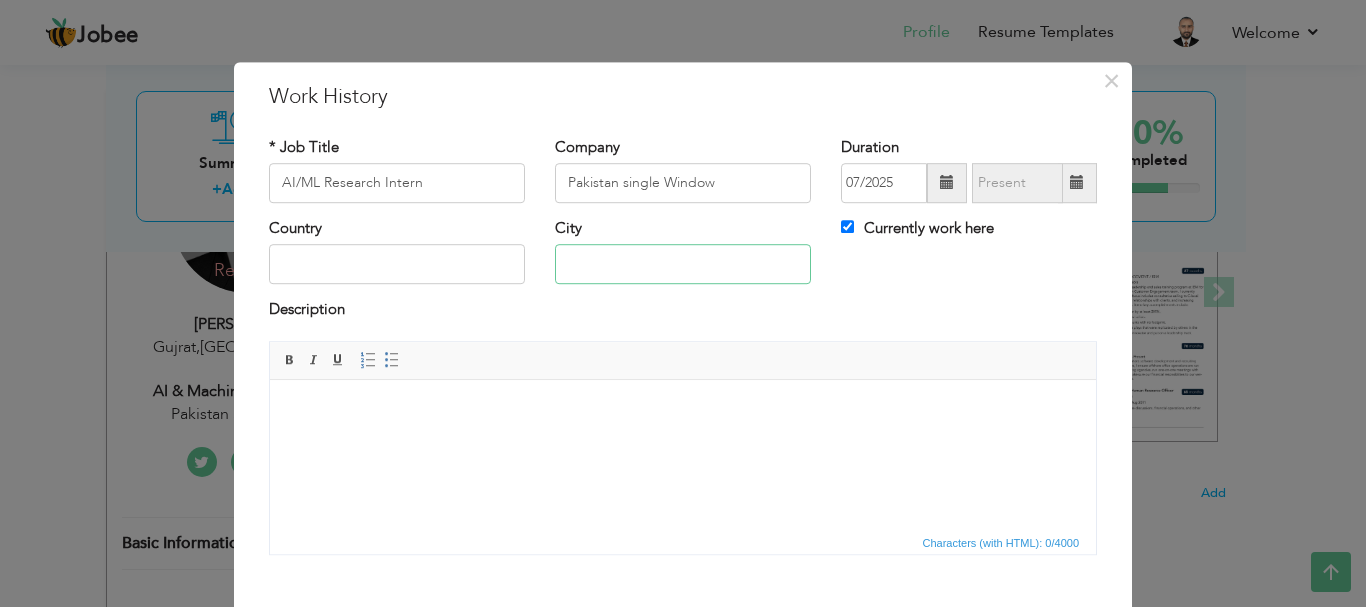 click at bounding box center (683, 265) 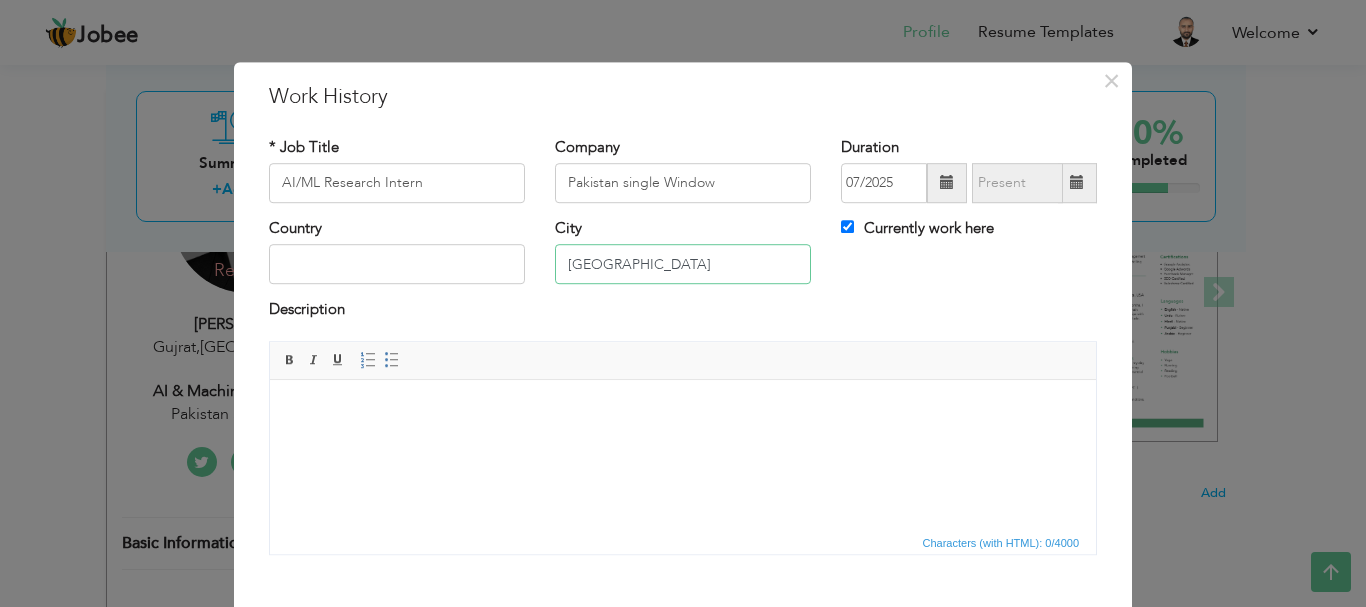 type on "[GEOGRAPHIC_DATA]" 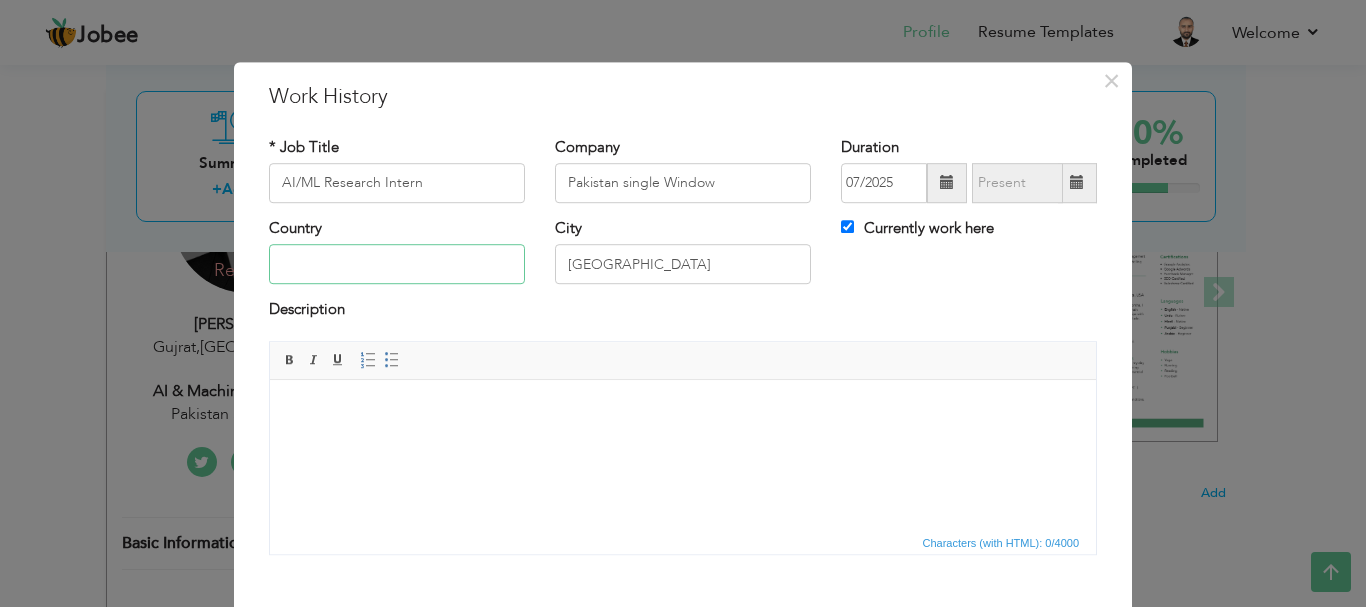 click at bounding box center (397, 265) 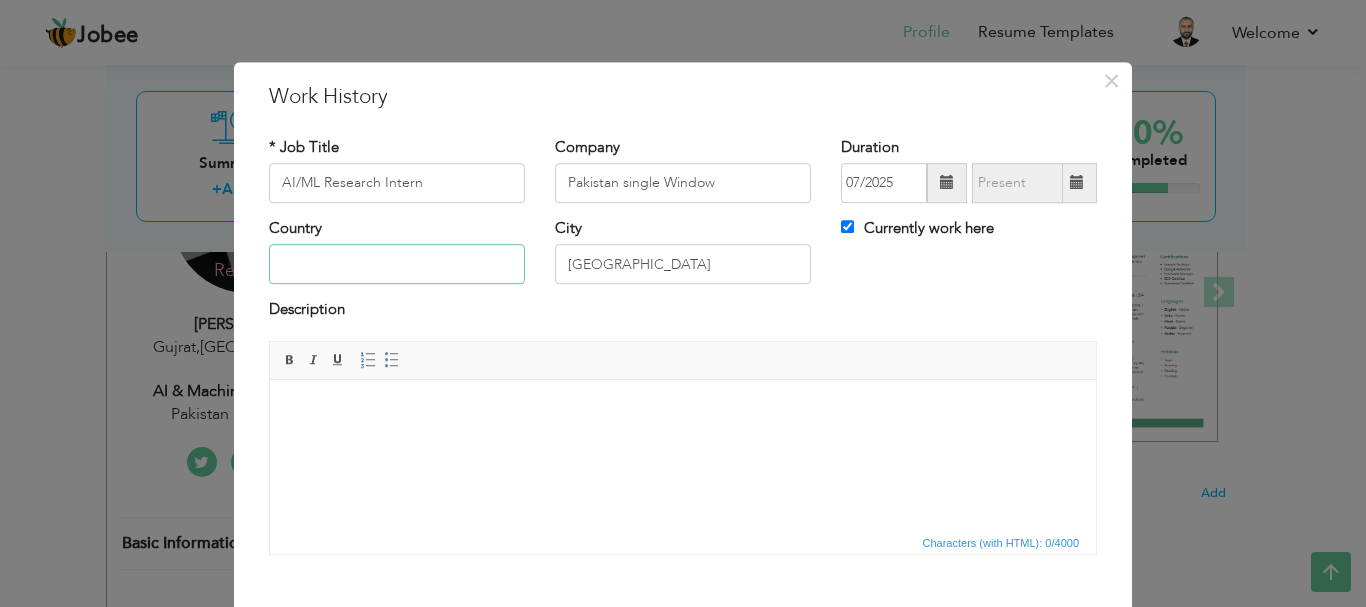 type on "[GEOGRAPHIC_DATA]" 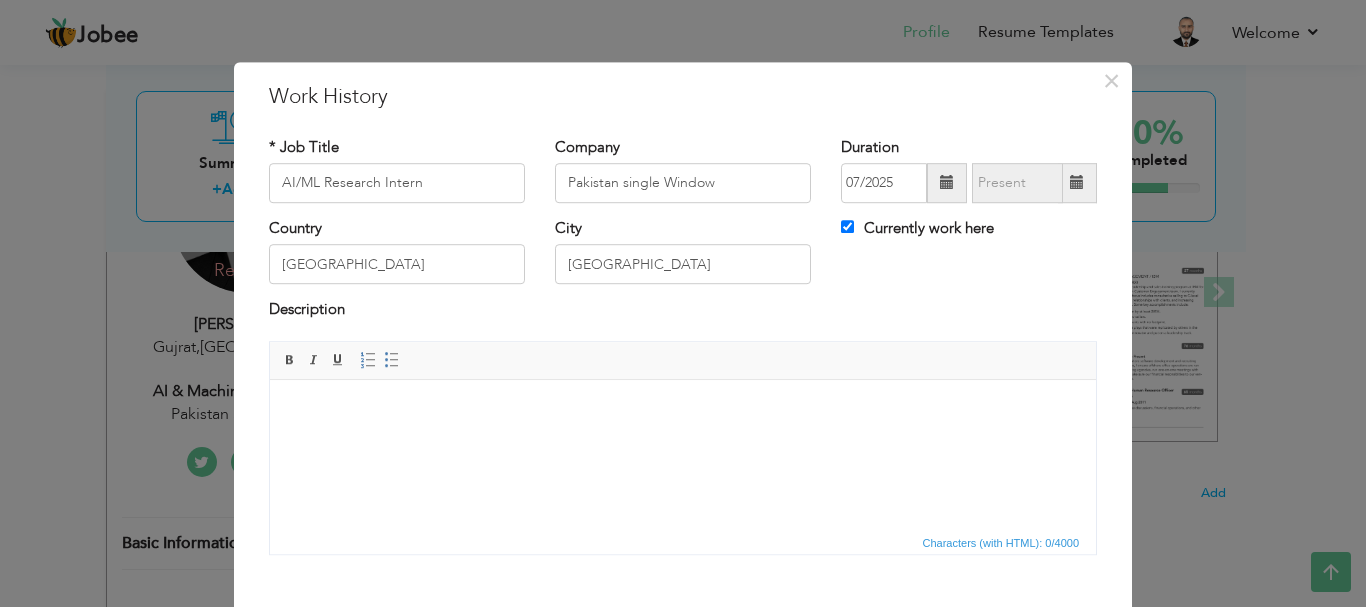 click at bounding box center [683, 409] 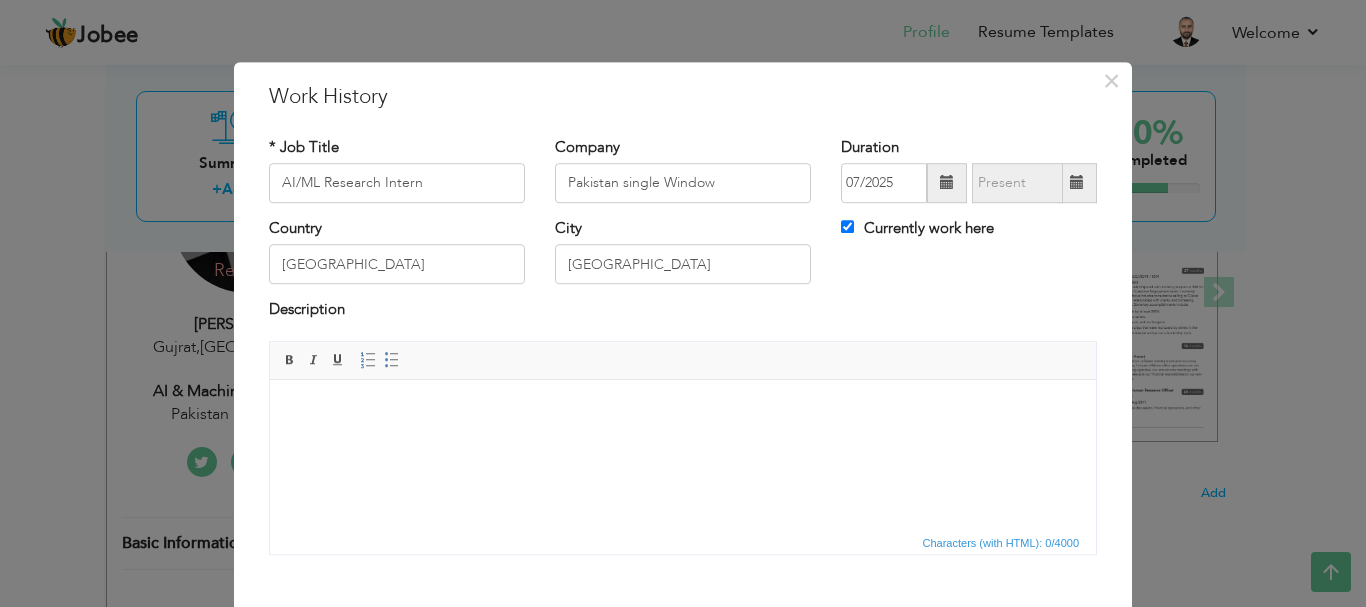 click at bounding box center (683, 409) 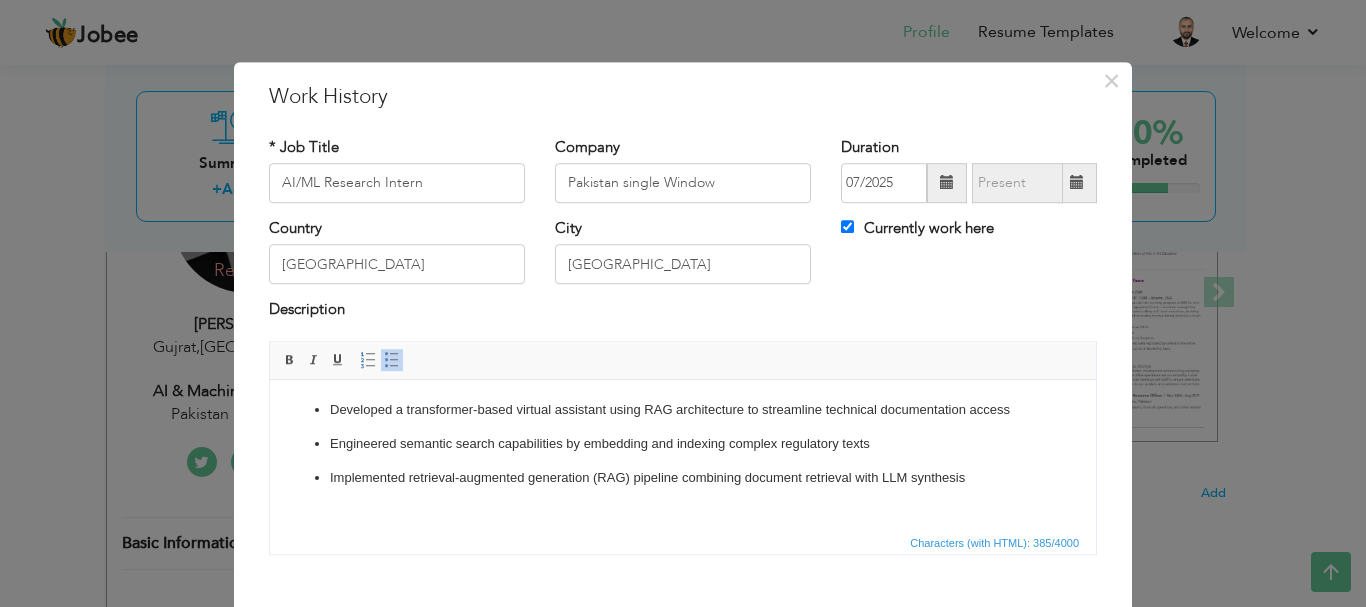 paste 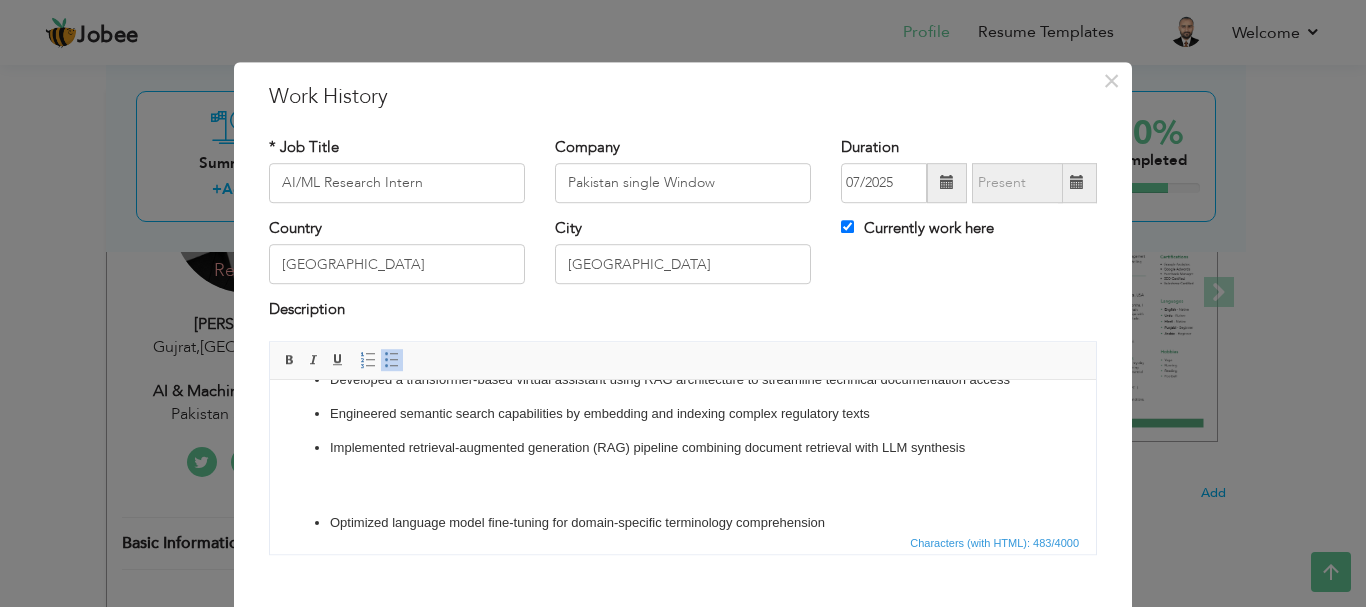 click on "Implemented retrieval-augmented generation (RAG) pipeline combining document retrieval with LLM synthesis ​​​​​​​" at bounding box center (683, 468) 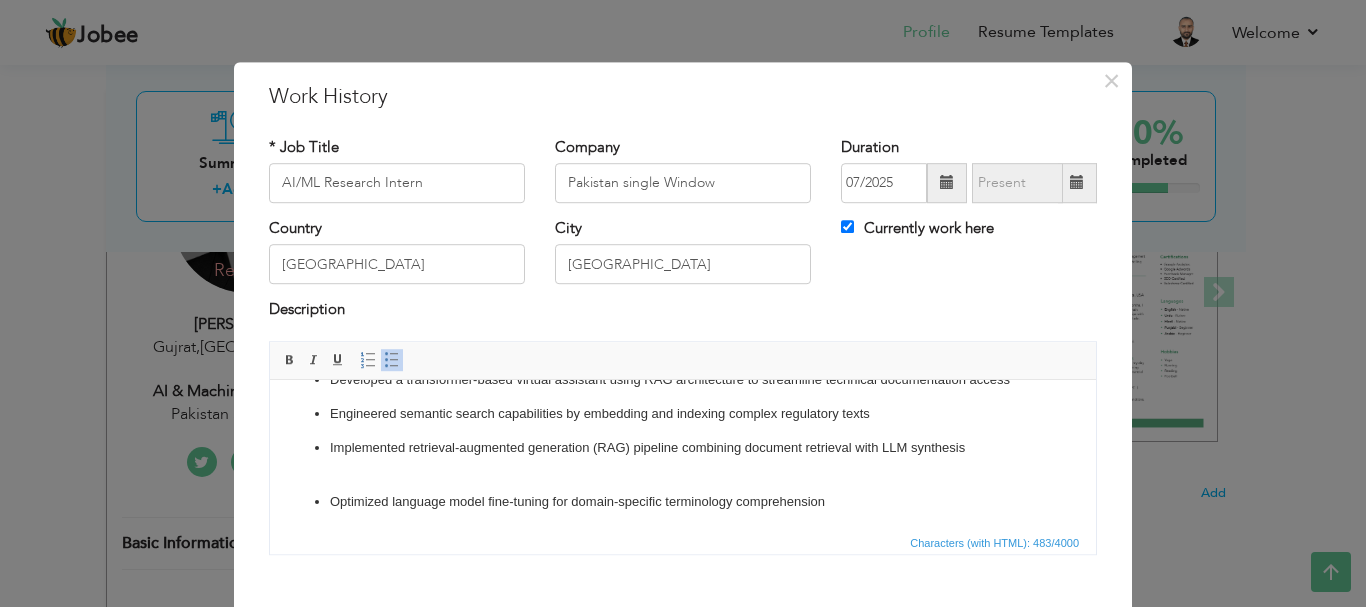 scroll, scrollTop: 12, scrollLeft: 0, axis: vertical 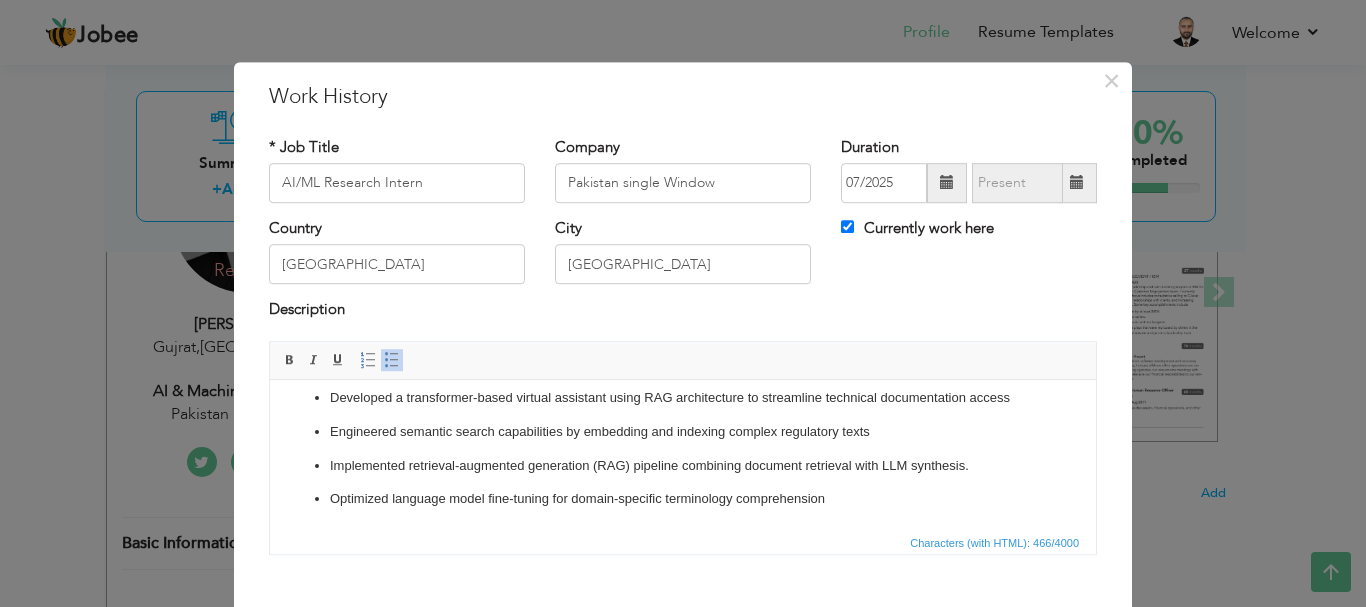 click on "Engineered semantic search capabilities by embedding and indexing complex regulatory texts" at bounding box center (683, 431) 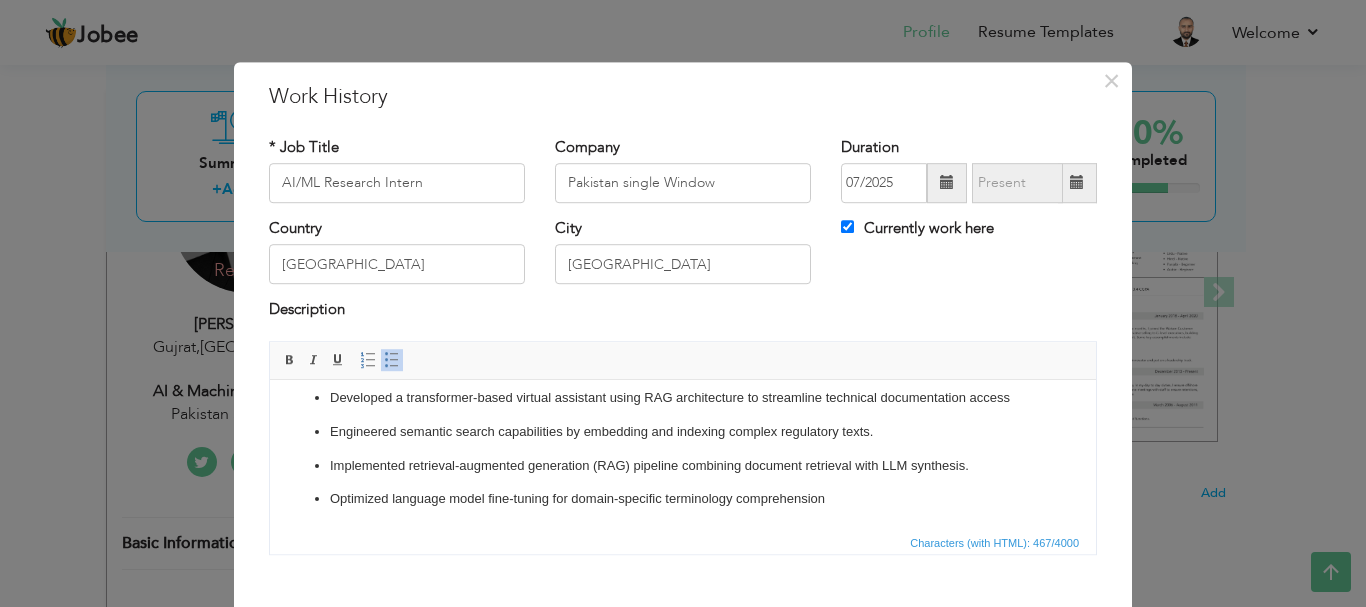 click on "Developed a transformer-based virtual assistant using RAG architecture to streamline technical documentation access" at bounding box center [683, 397] 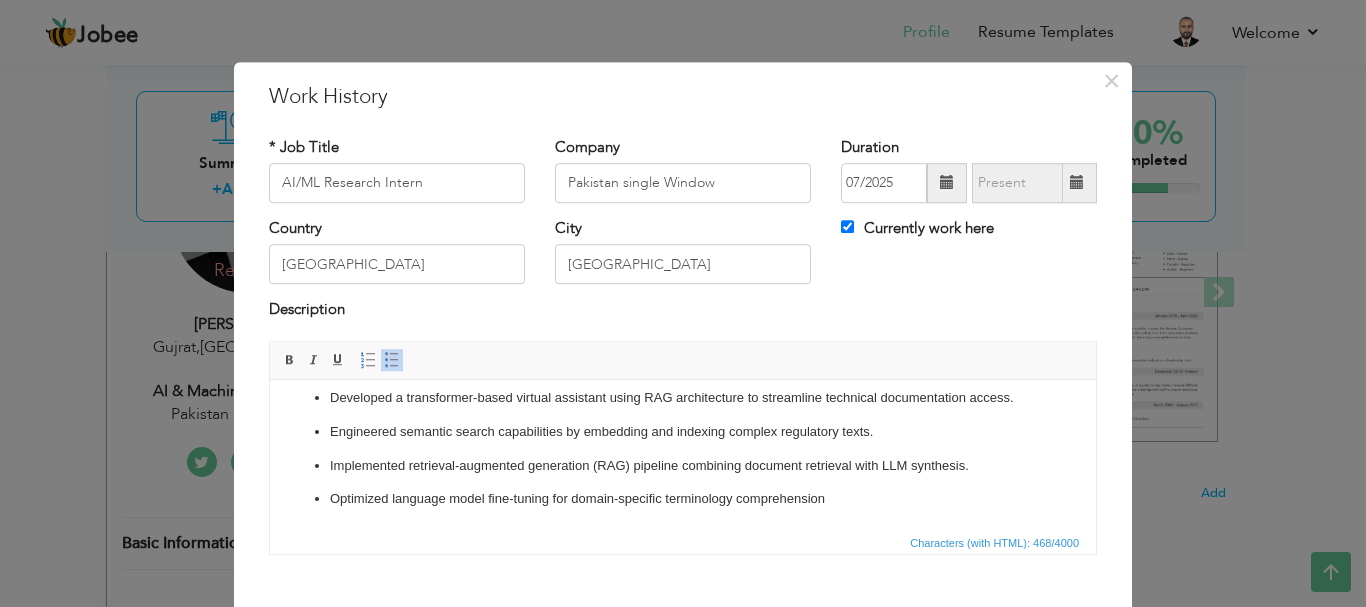 click on "Optimized language model fine-tuning for domain-specific terminology comprehension" at bounding box center [683, 498] 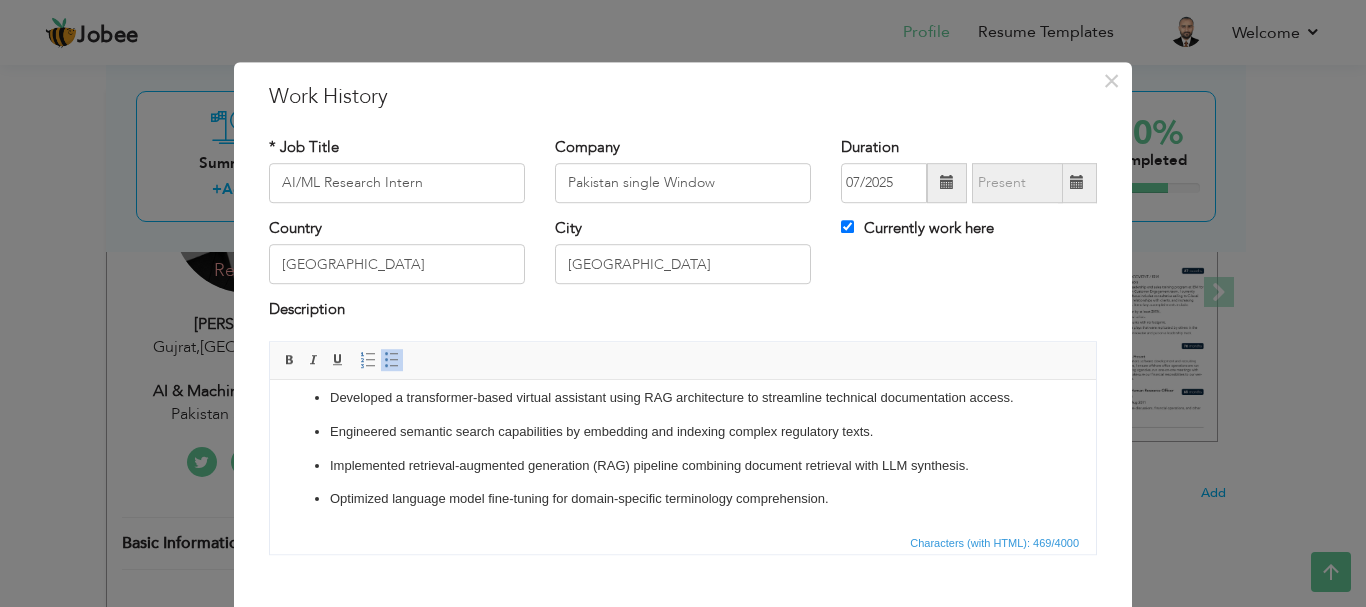scroll, scrollTop: 110, scrollLeft: 0, axis: vertical 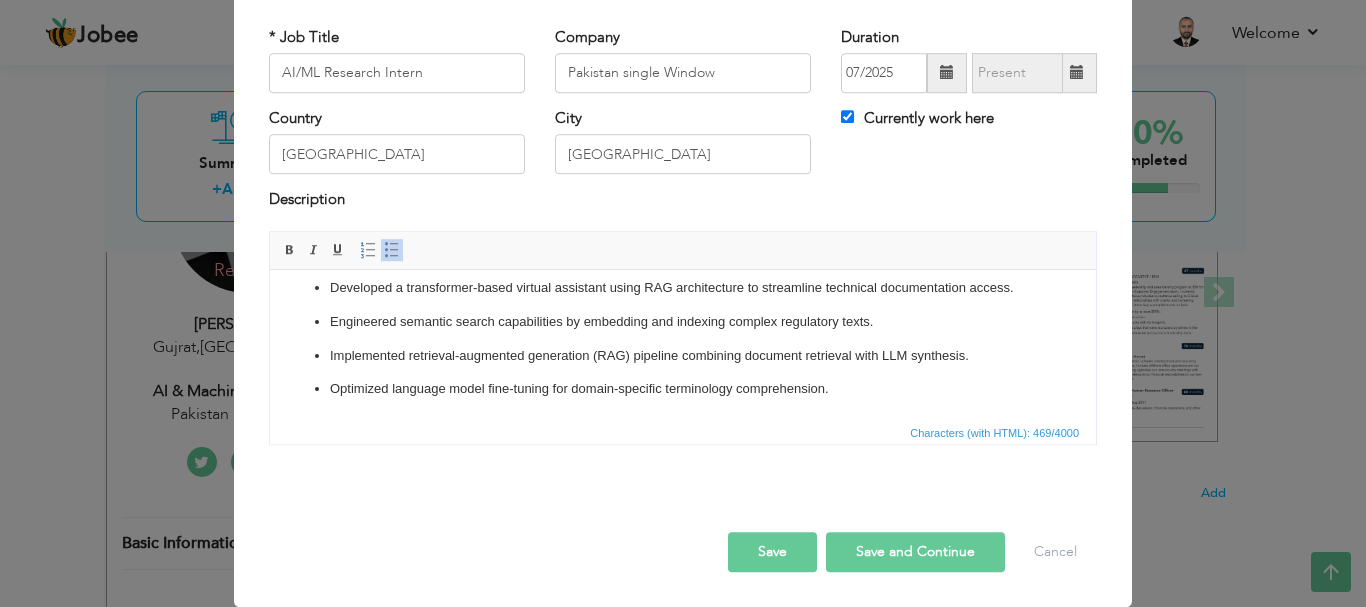 click on "Save and Continue" at bounding box center [915, 552] 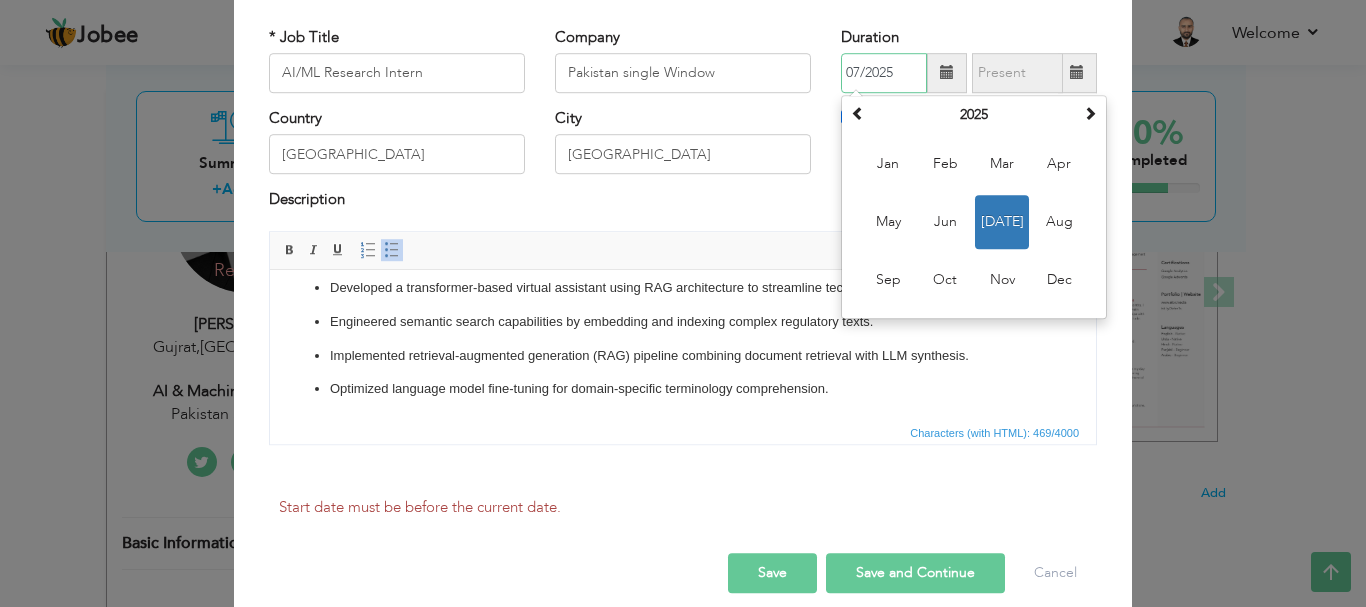 click on "Jul" at bounding box center (1002, 222) 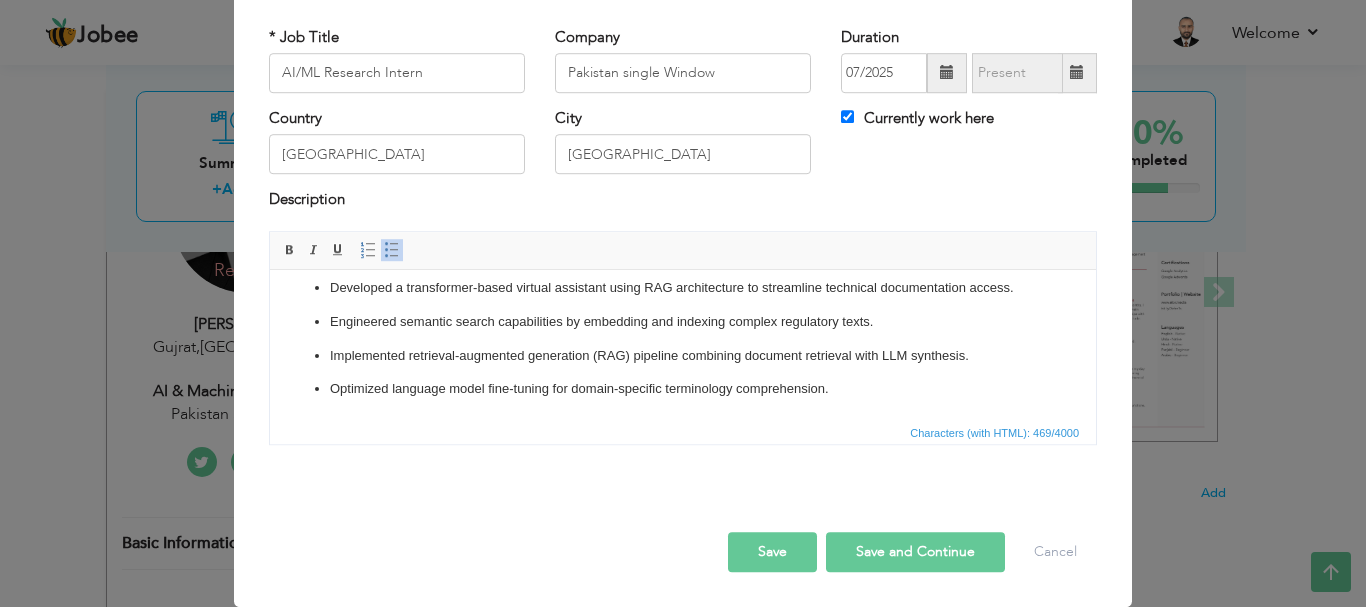 click on "Save and Continue" at bounding box center [915, 552] 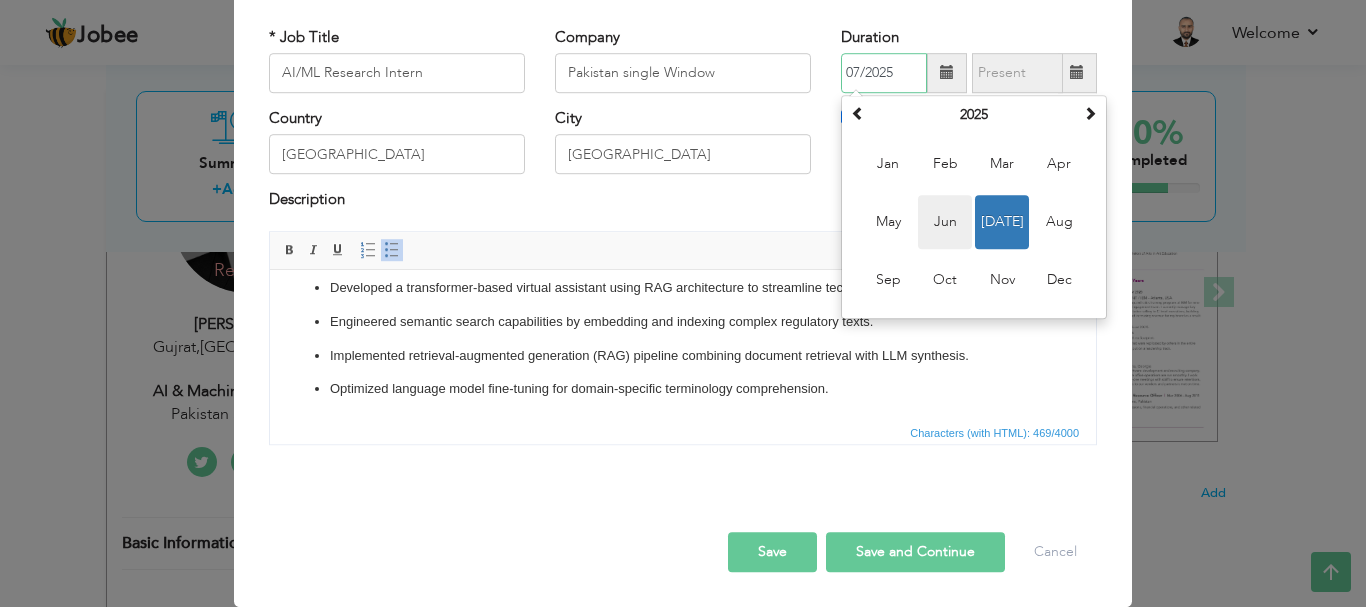 click on "Jun" at bounding box center [945, 222] 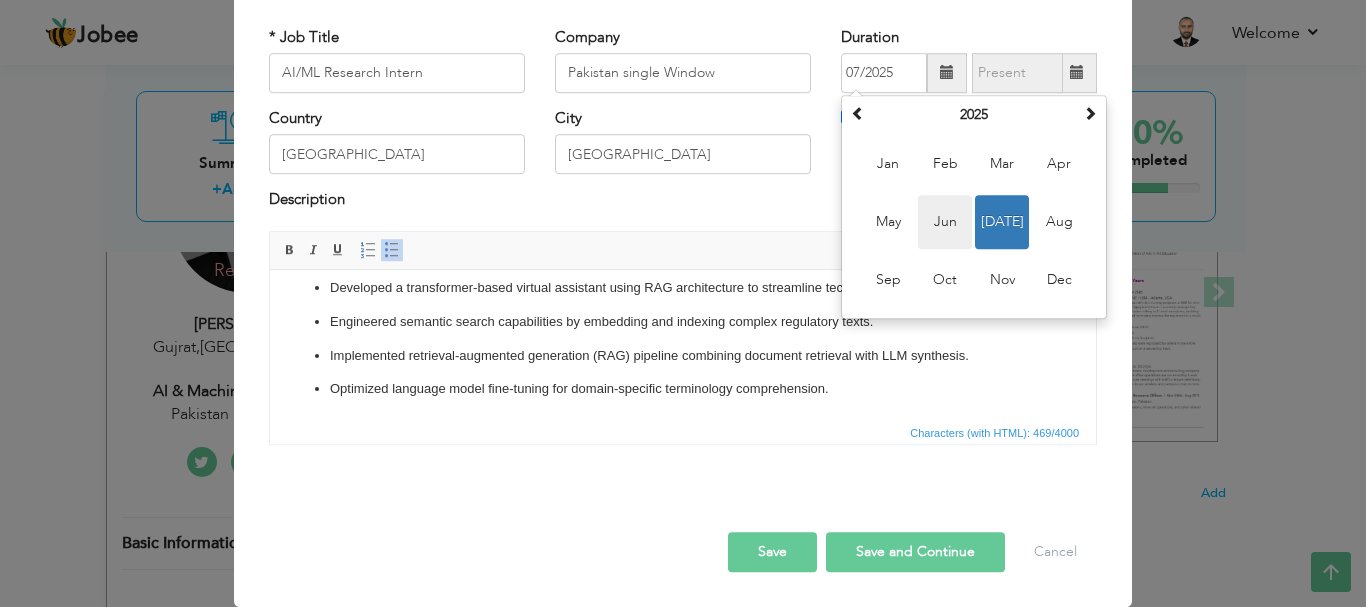 type on "06/2025" 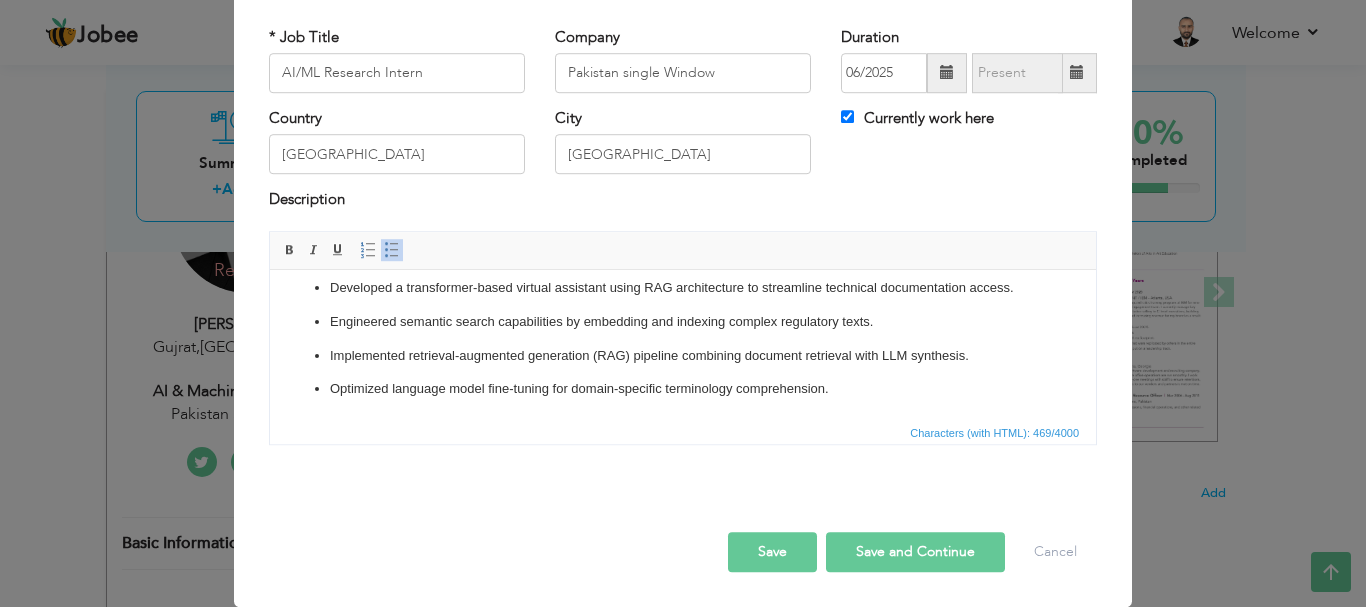 click on "Save" at bounding box center [772, 552] 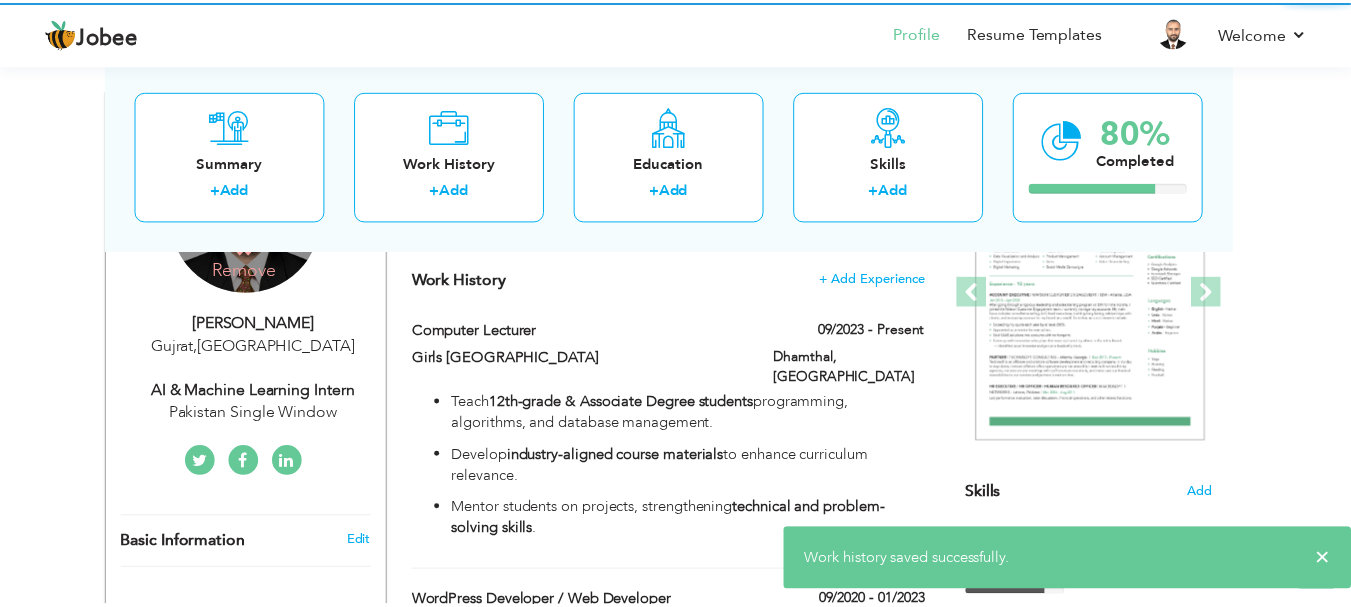 scroll, scrollTop: 0, scrollLeft: 0, axis: both 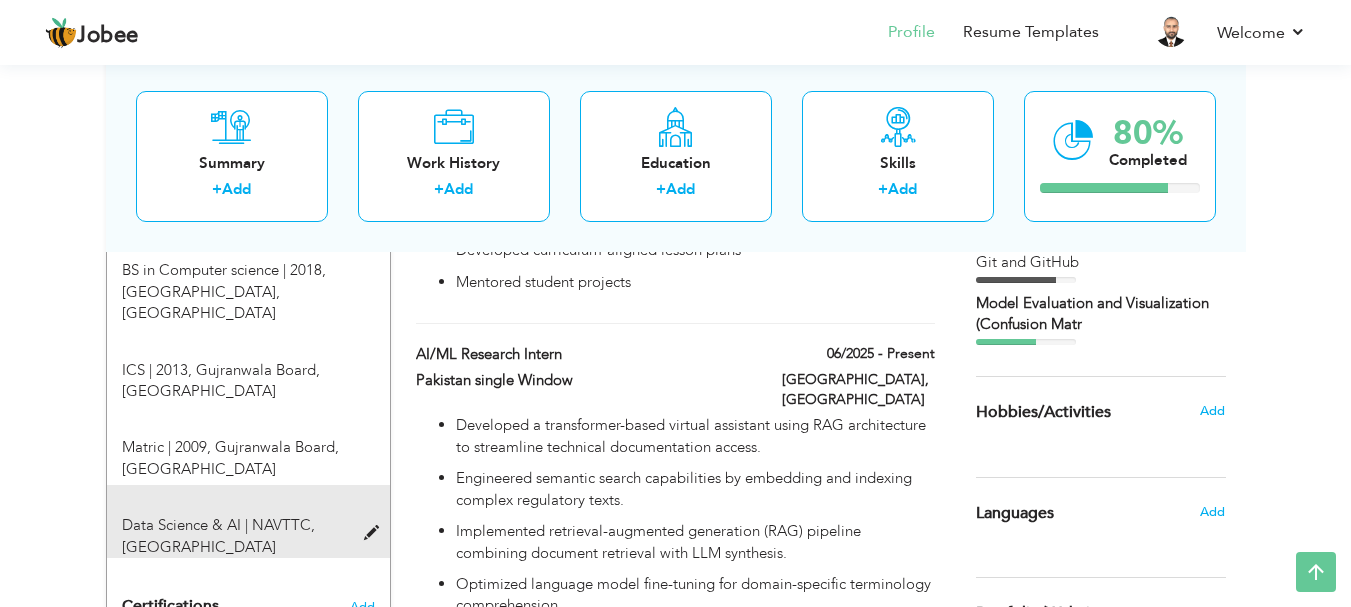 click at bounding box center [376, 533] 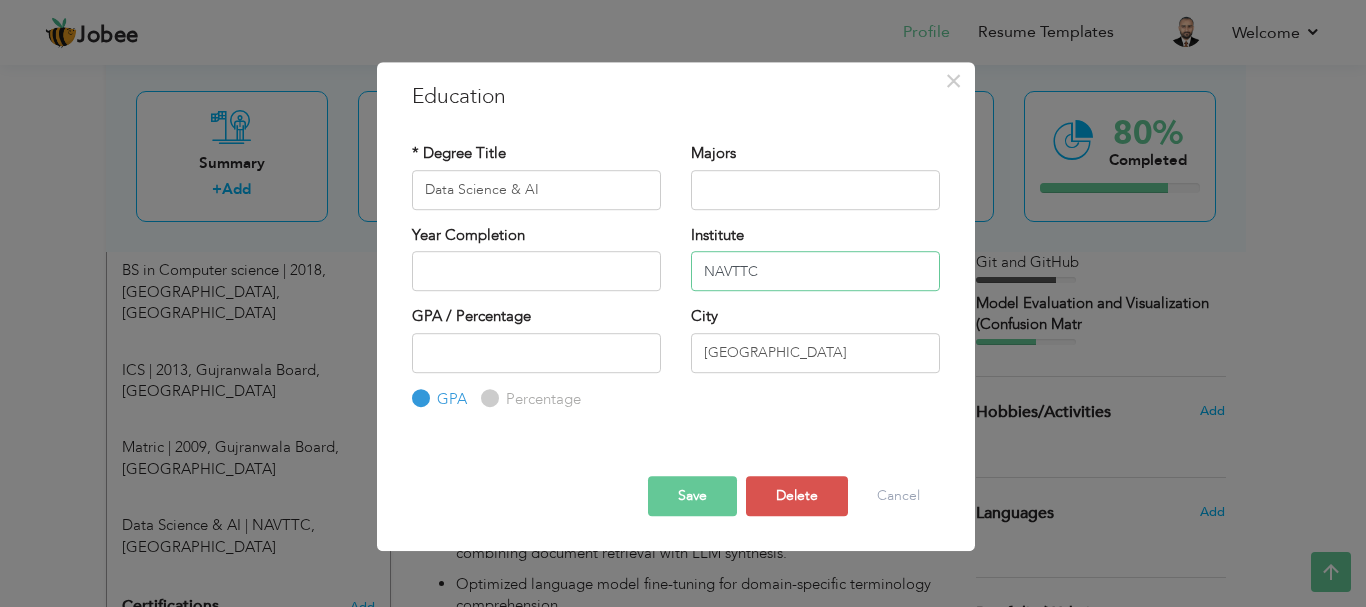 click on "NAVTTC" at bounding box center [815, 271] 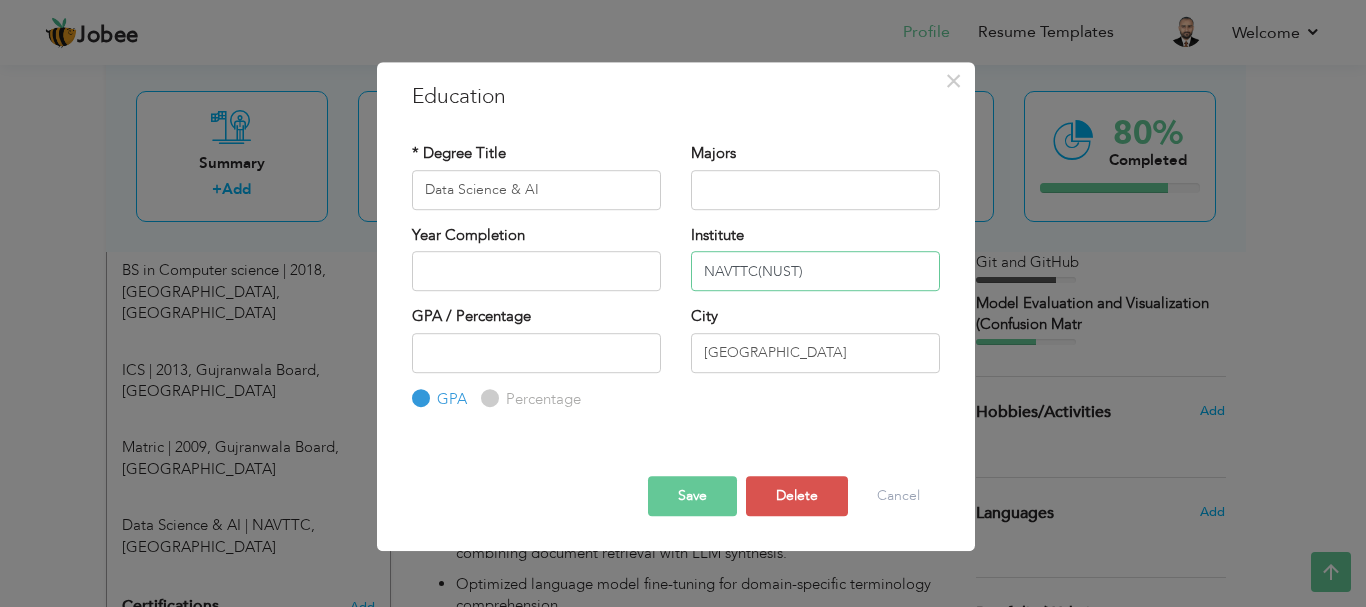 type on "NAVTTC(NUST)" 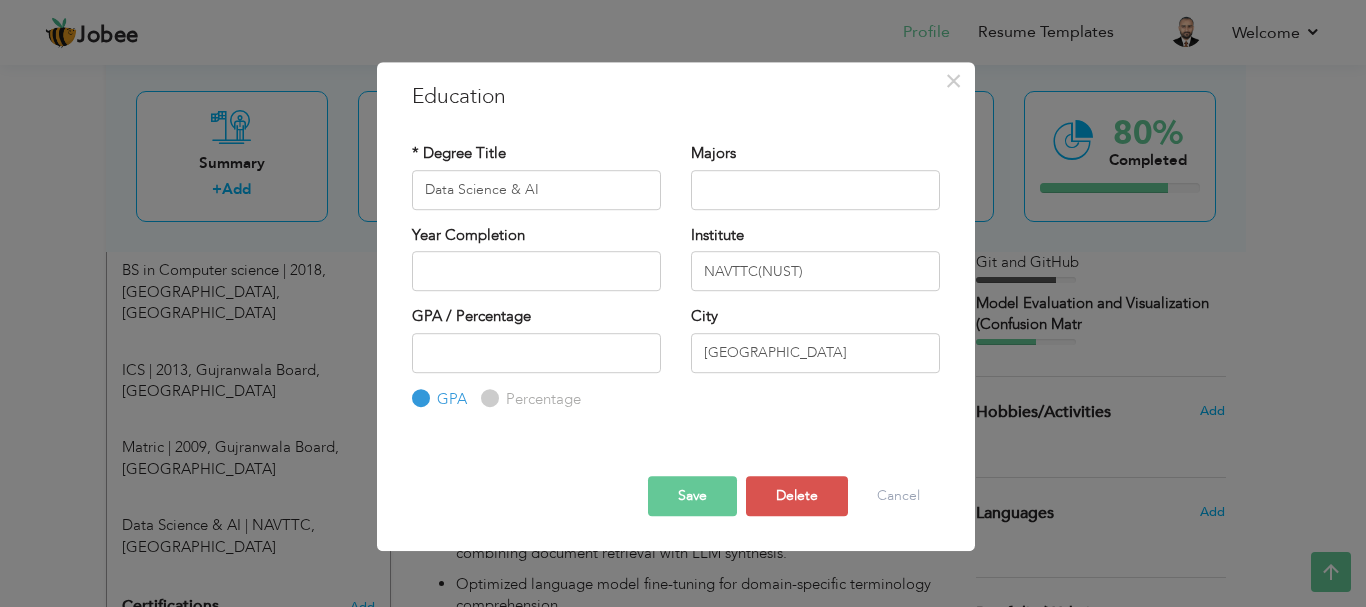 click on "Save" at bounding box center [692, 496] 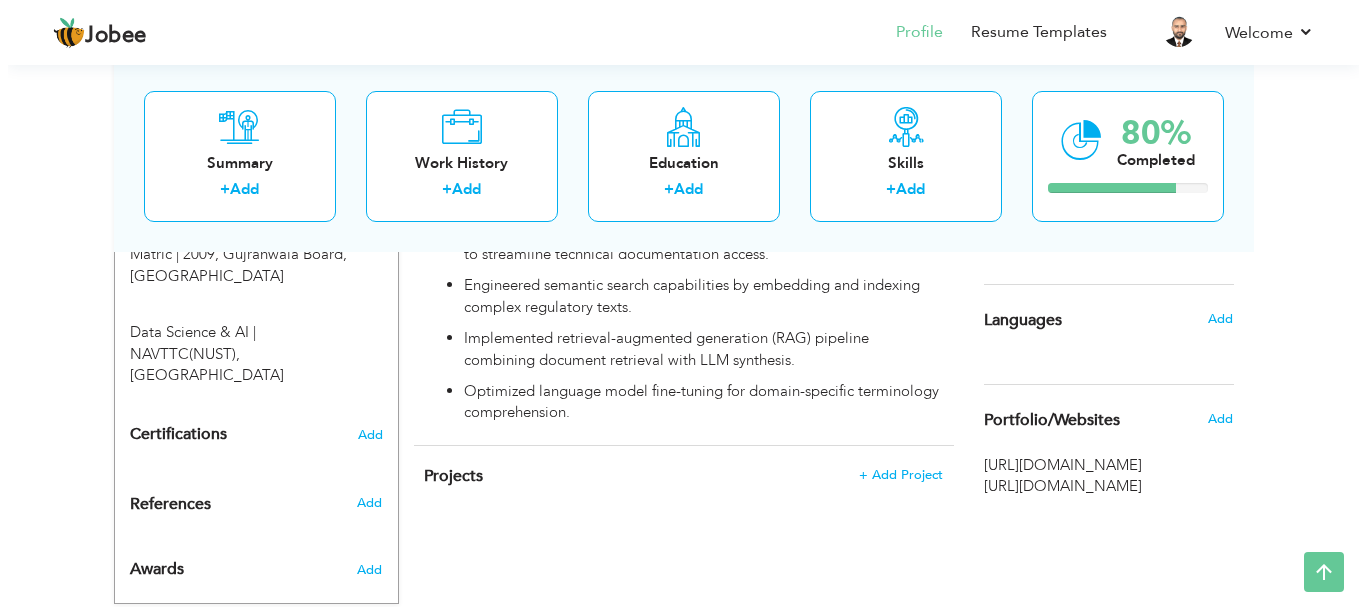 scroll, scrollTop: 1128, scrollLeft: 0, axis: vertical 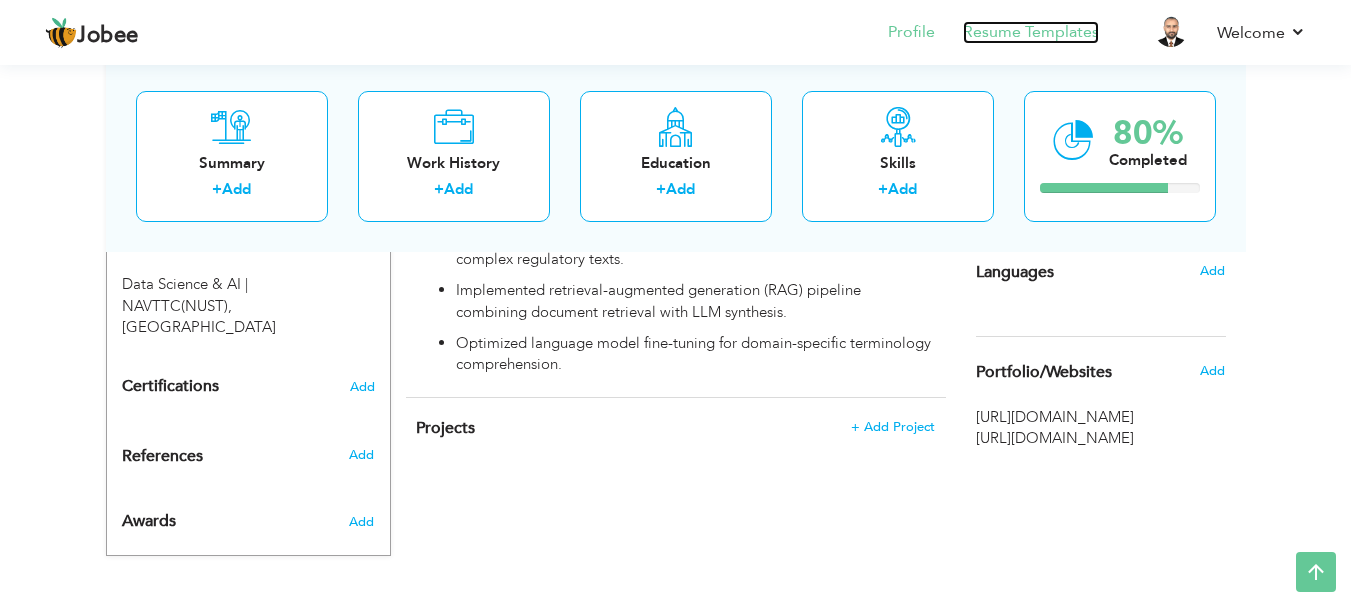 click on "Resume Templates" at bounding box center [1031, 32] 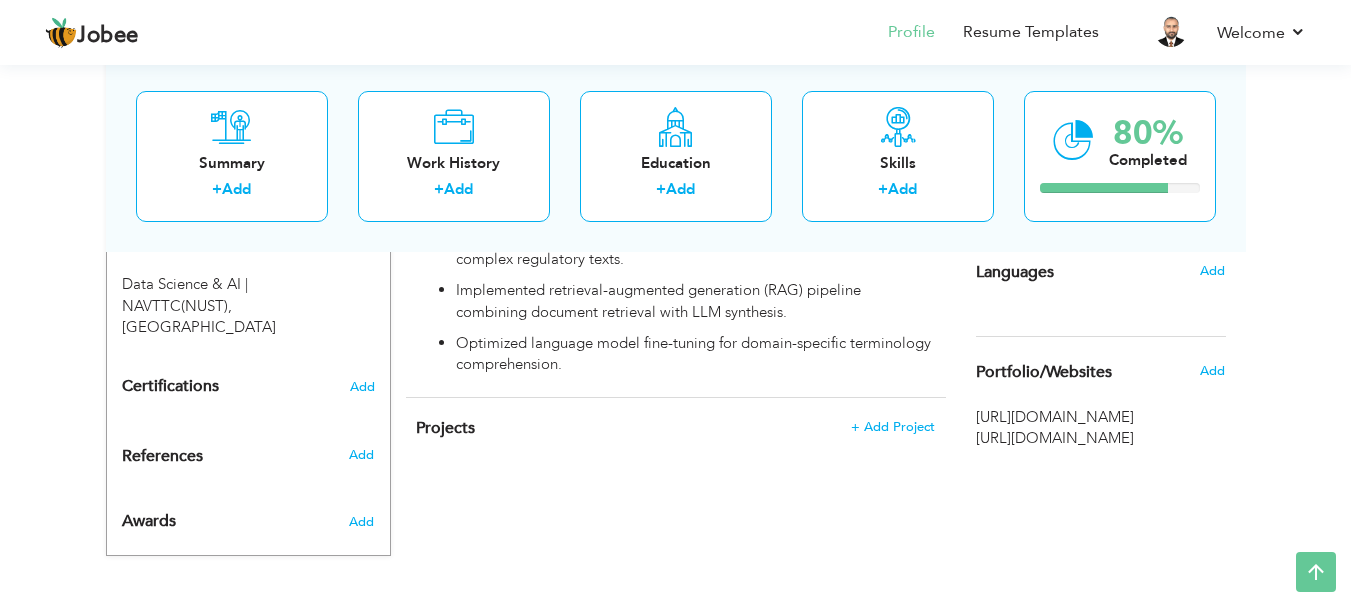 click on "CV Import
Profile Strength
0%
Select an Item from right menu
Work History
* Job Title Tools" at bounding box center [676, -100] 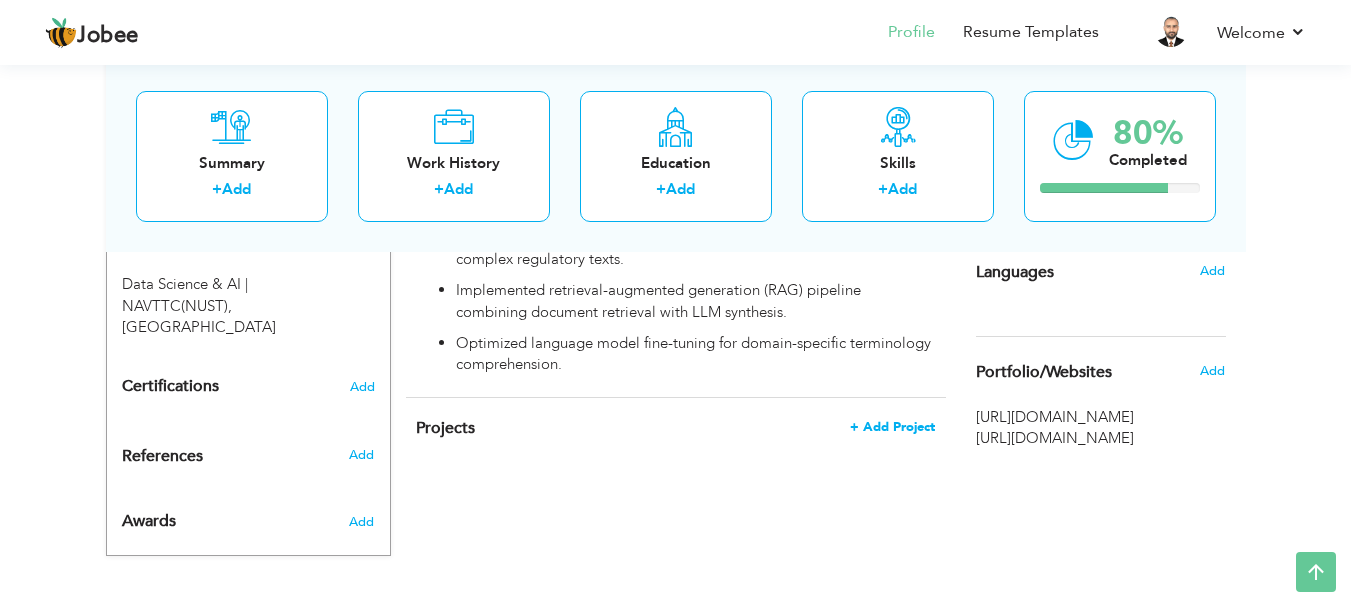 click on "+ Add Project" at bounding box center [892, 427] 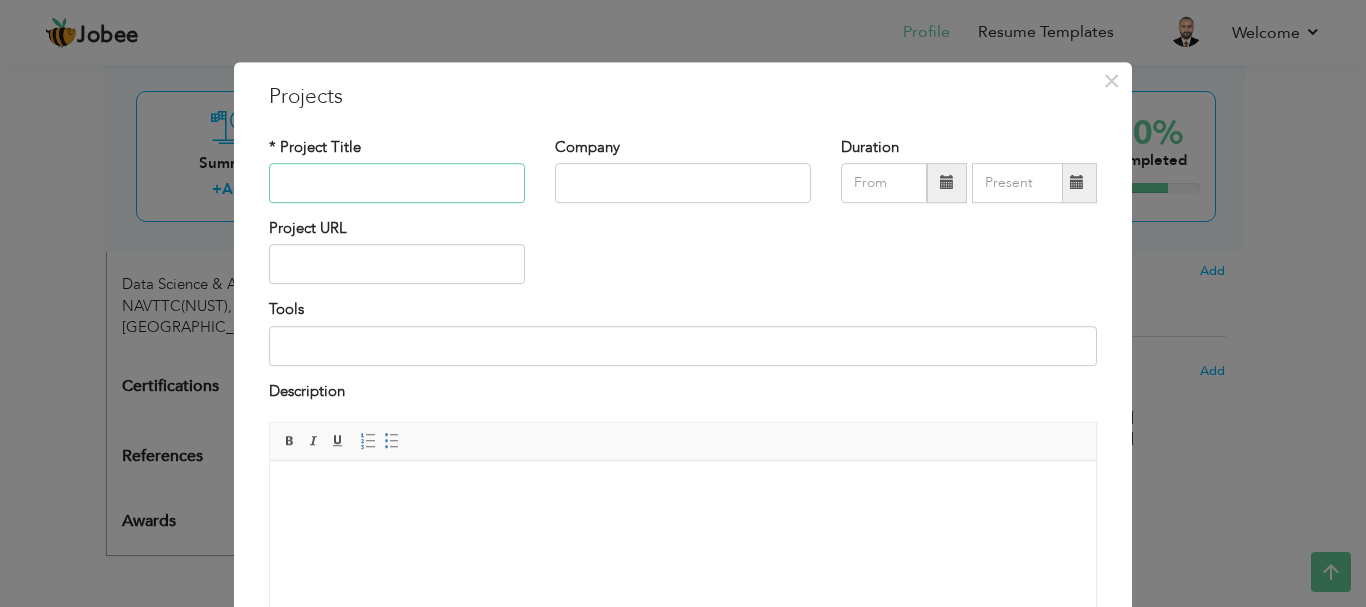 click at bounding box center (397, 183) 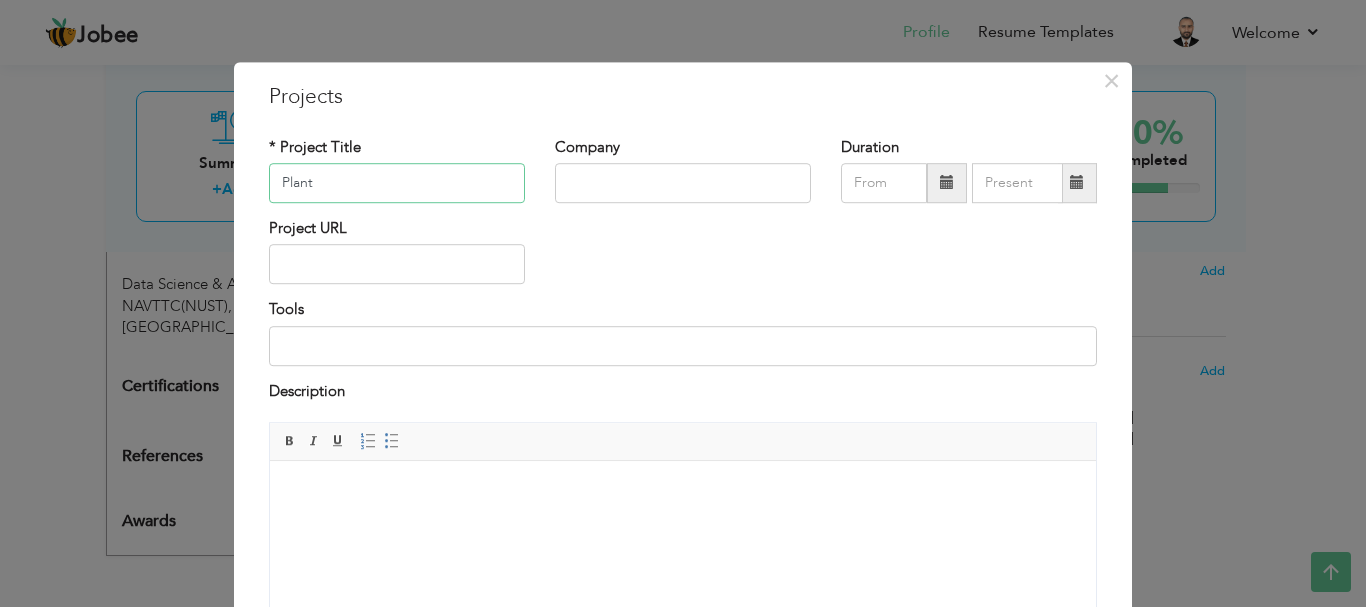 type on "Plant disease detection system" 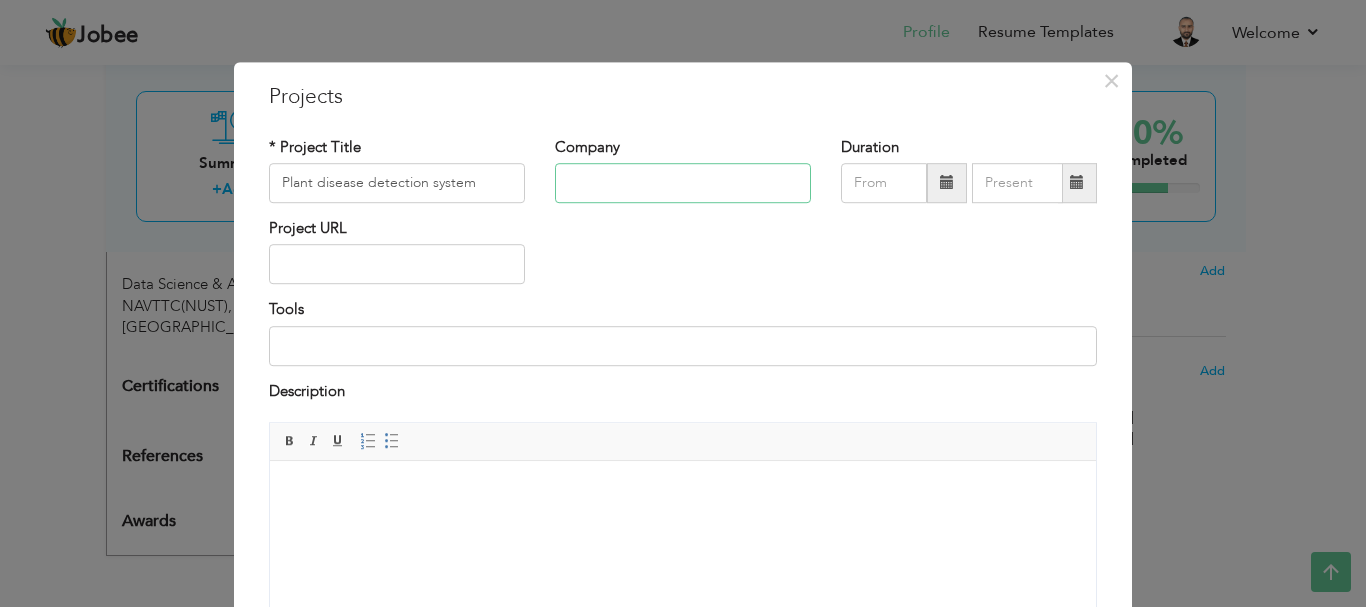 click at bounding box center [683, 183] 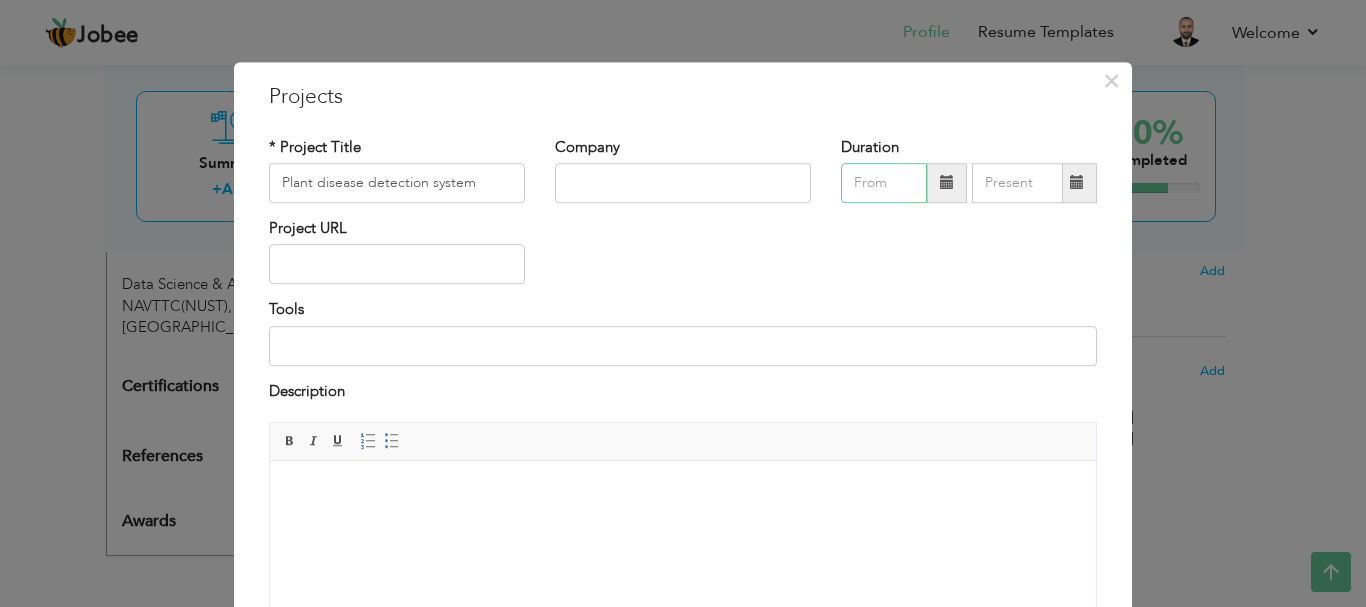 click at bounding box center (884, 183) 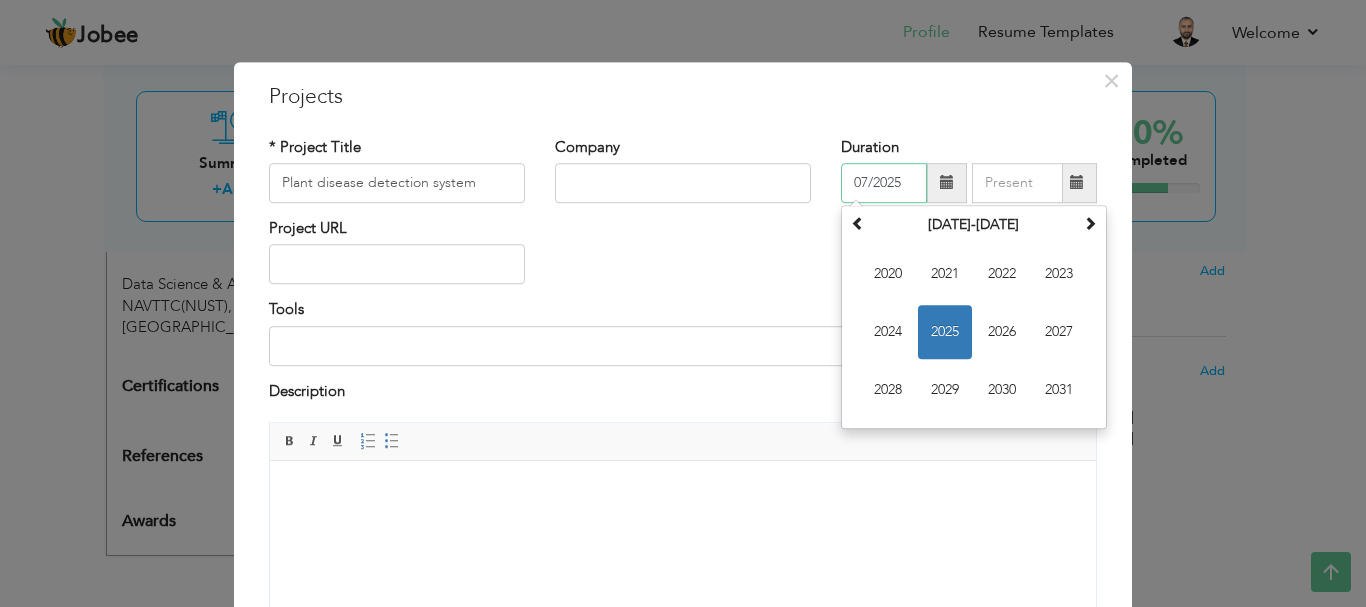 click on "2025" at bounding box center (945, 332) 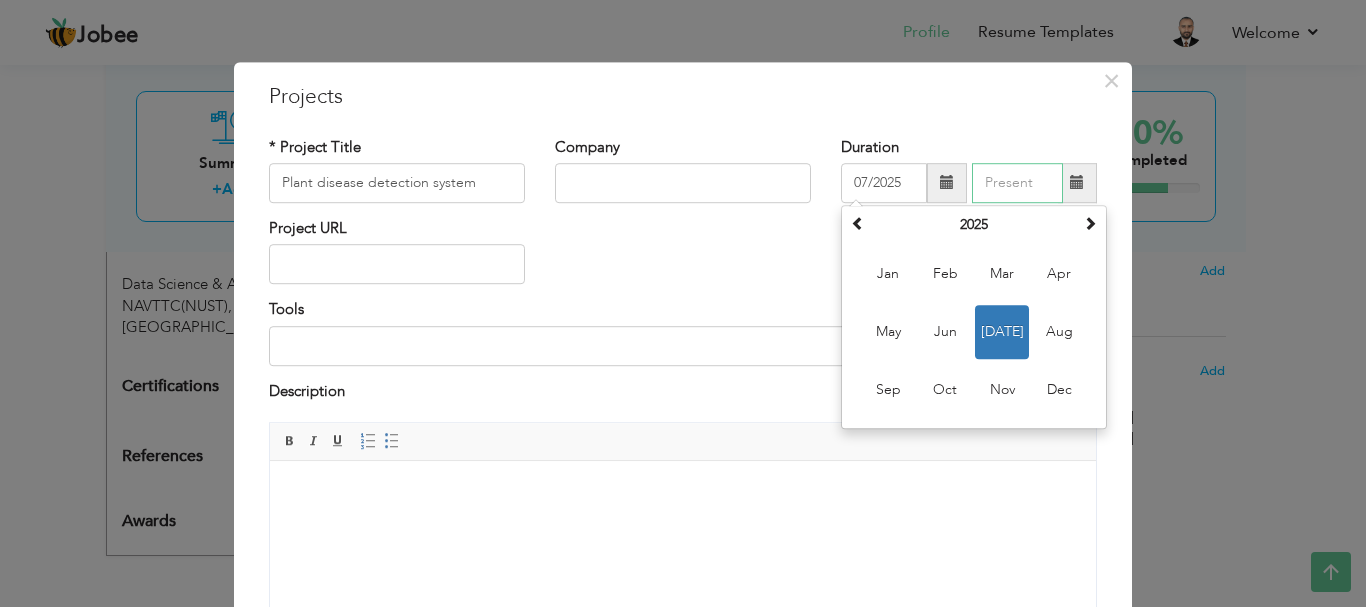 type on "07/2025" 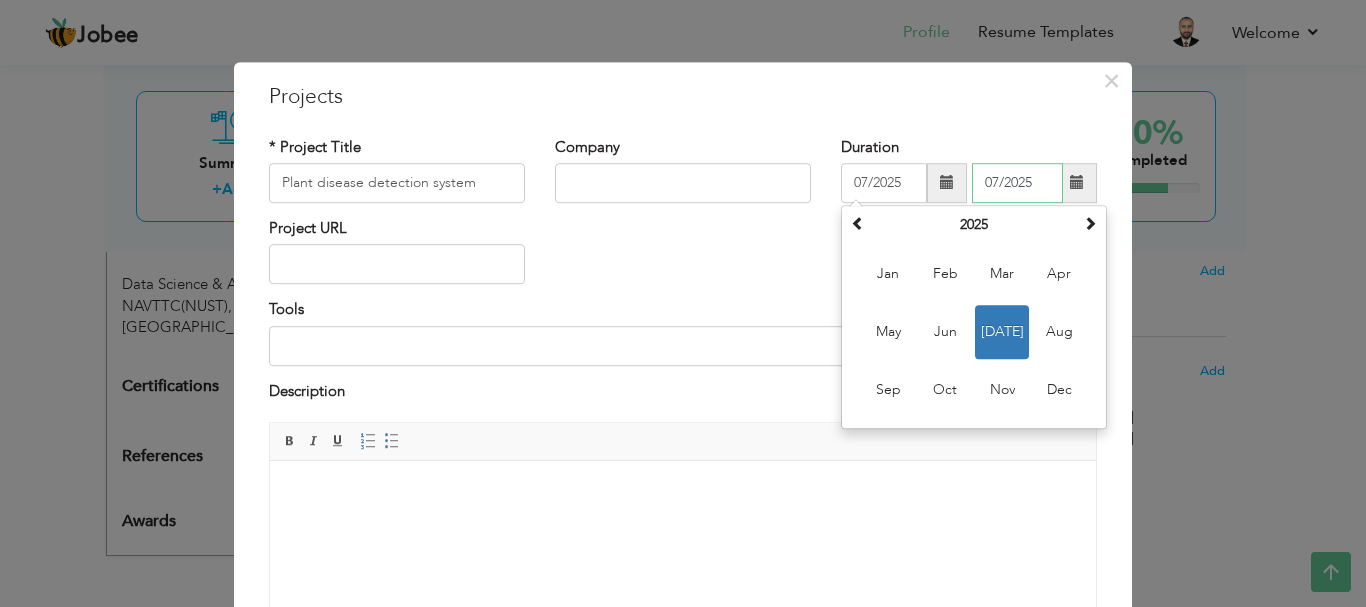 click on "07/2025" at bounding box center [1017, 183] 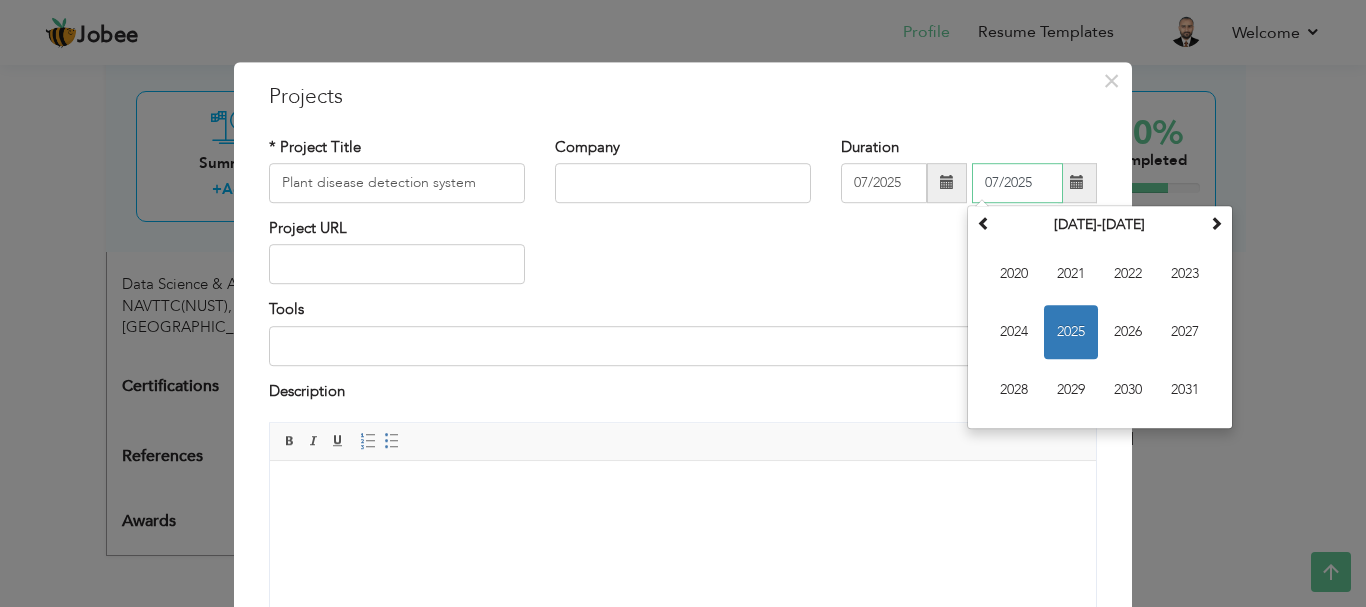 click on "2025" at bounding box center (1071, 332) 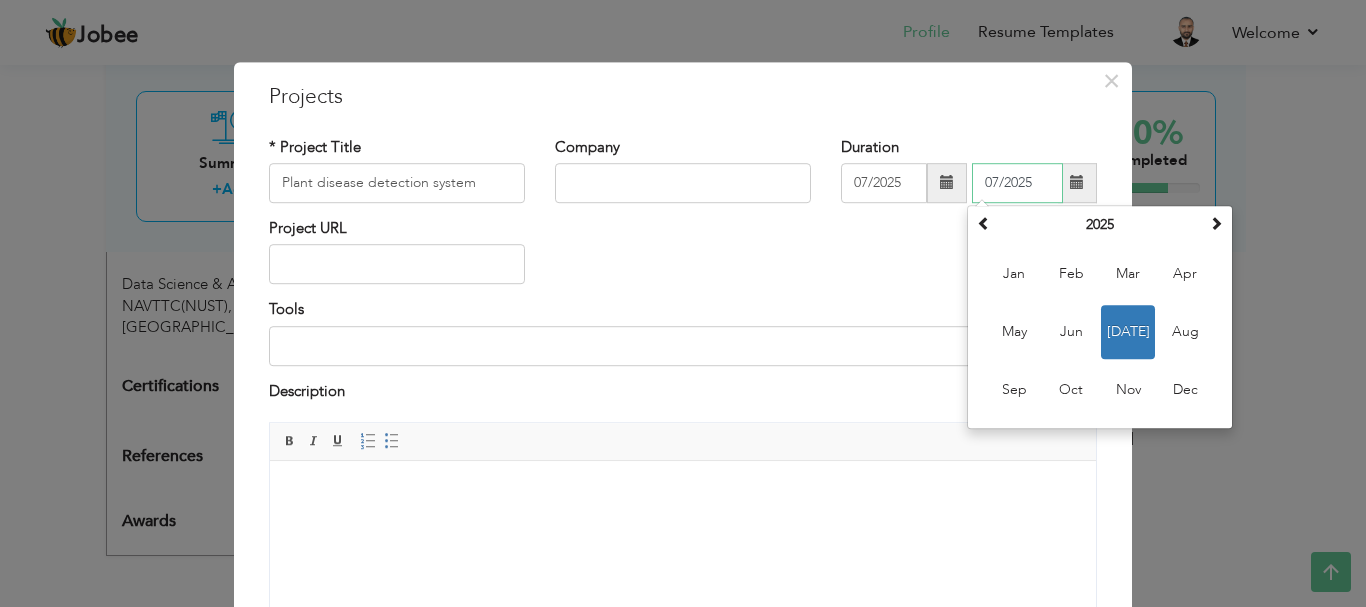 click on "Jul" at bounding box center (1128, 332) 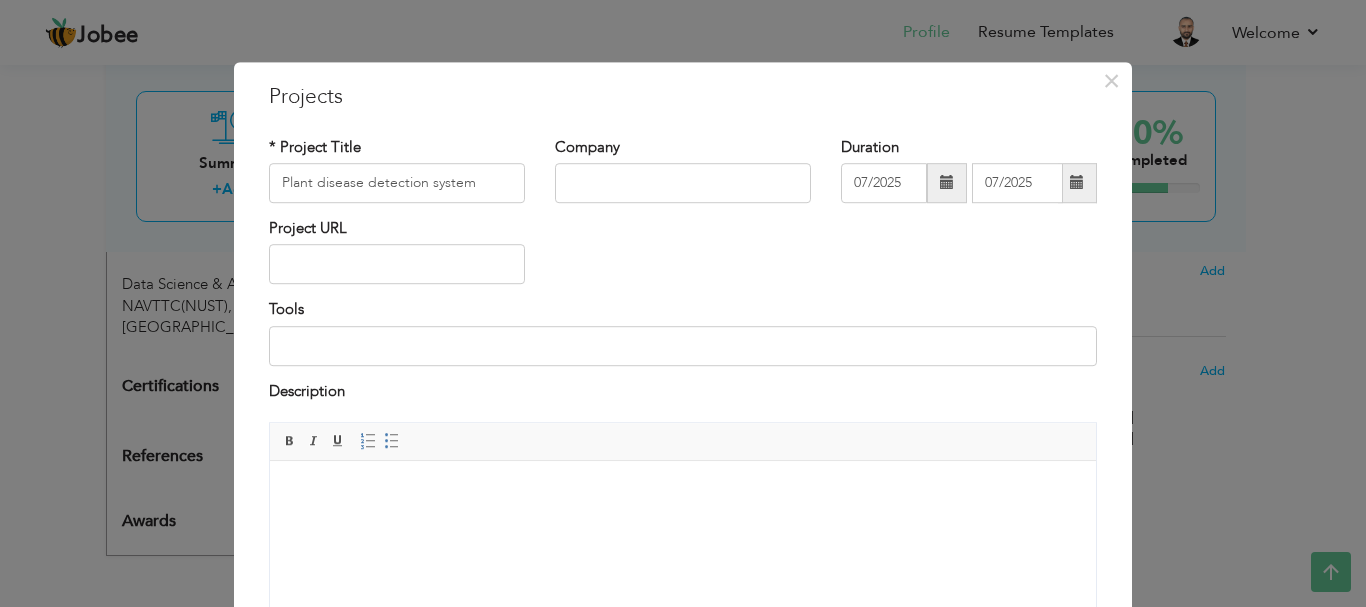 click on "Project URL" at bounding box center (683, 258) 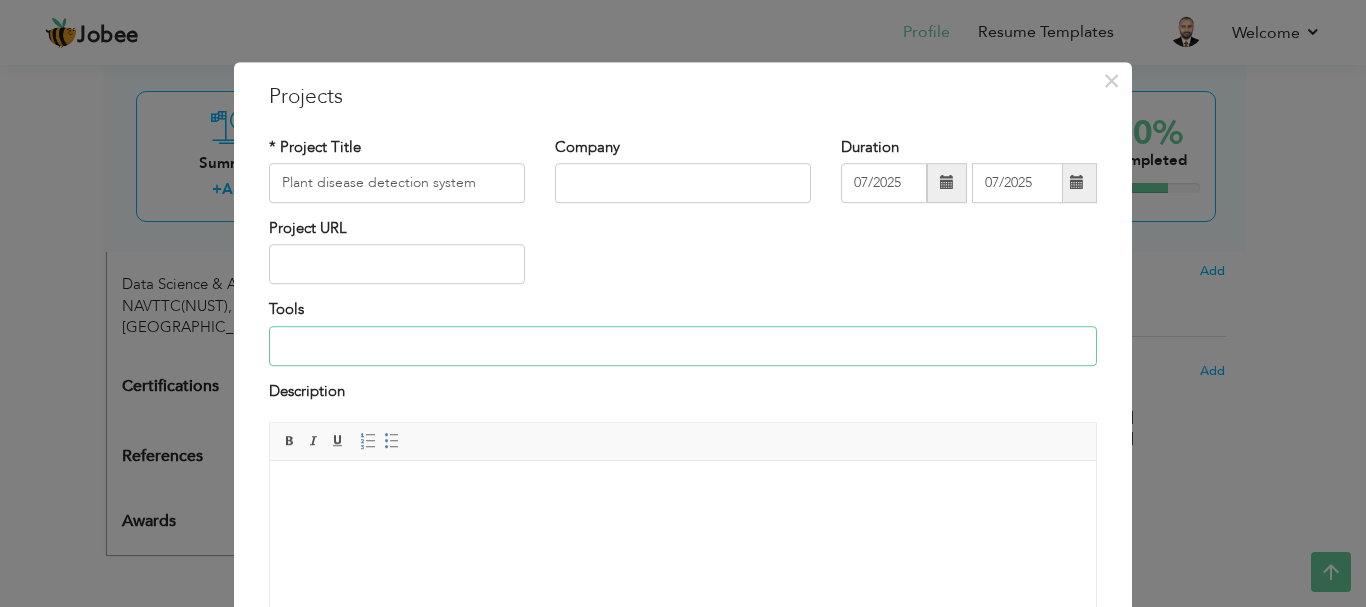 click at bounding box center [683, 346] 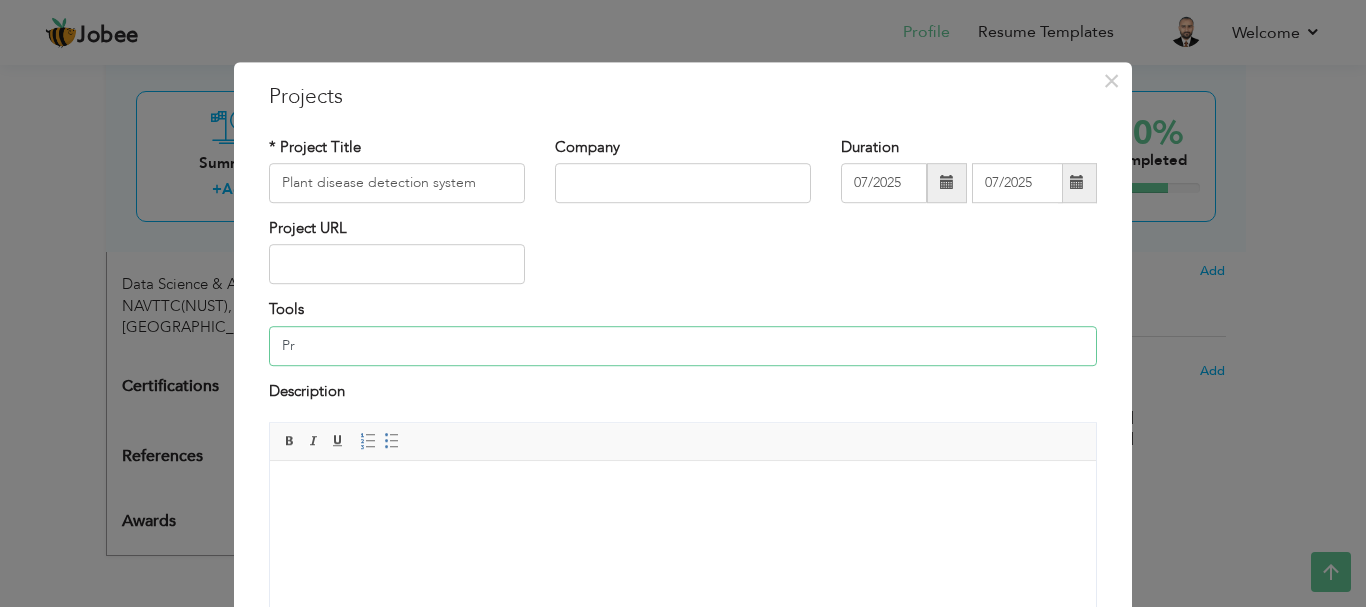 type on "P" 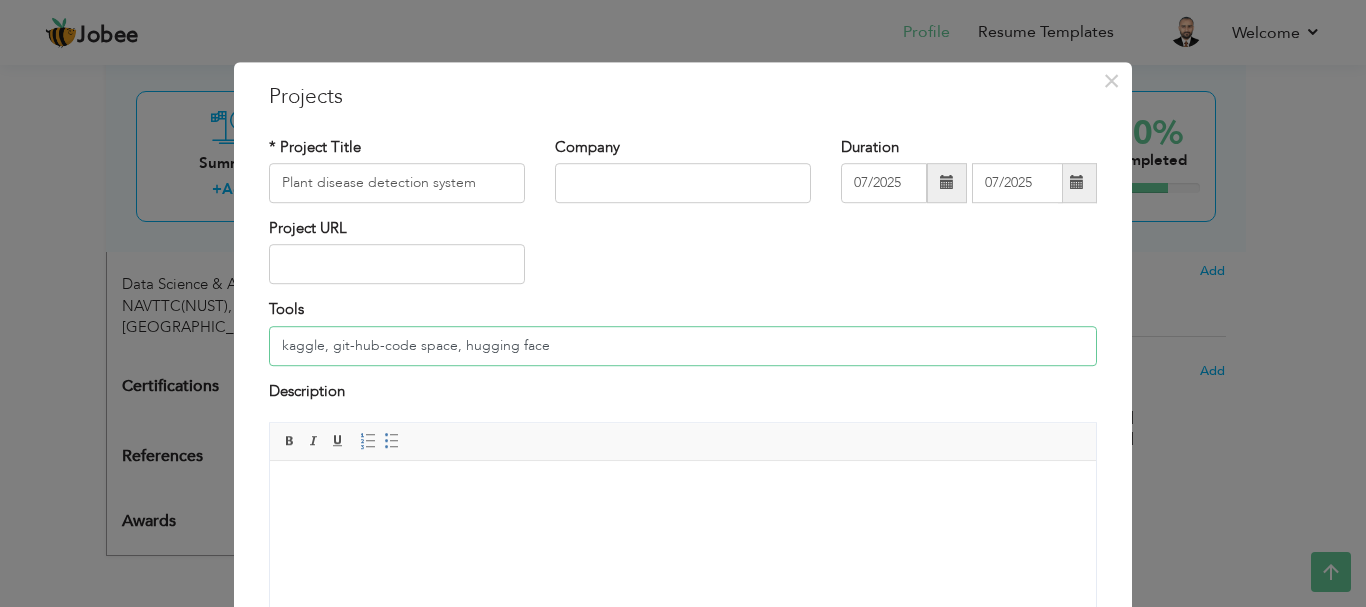 type on "kaggle, git-hub-code space, hugging face" 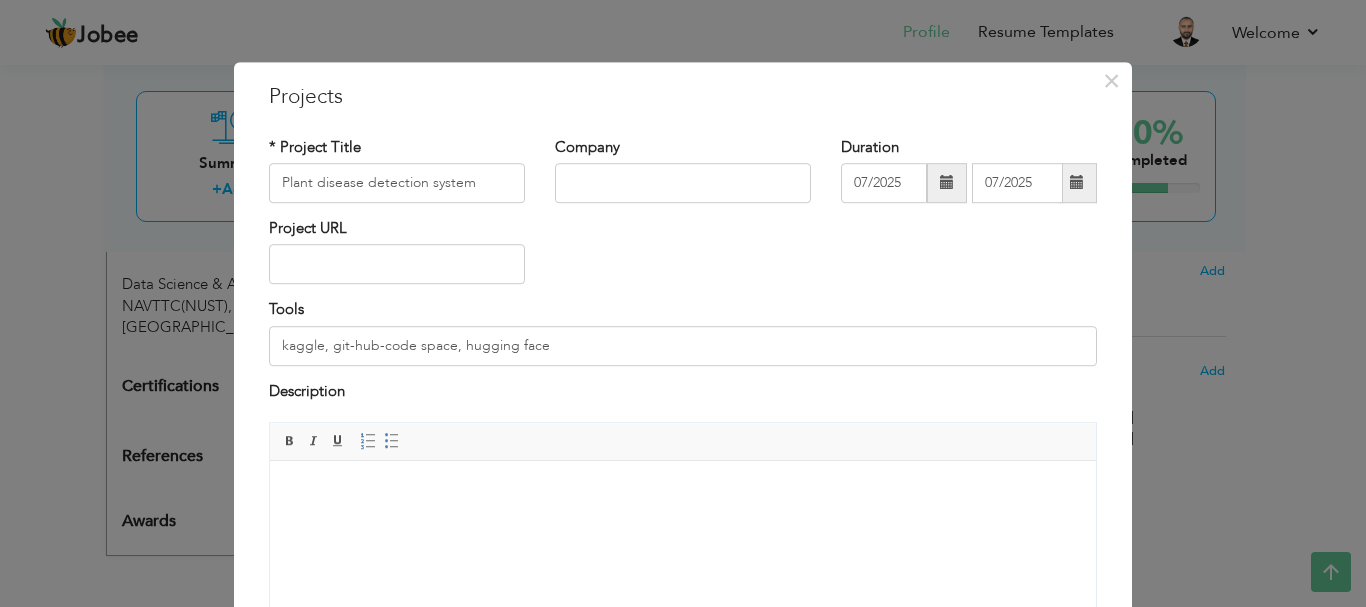 click at bounding box center [683, 491] 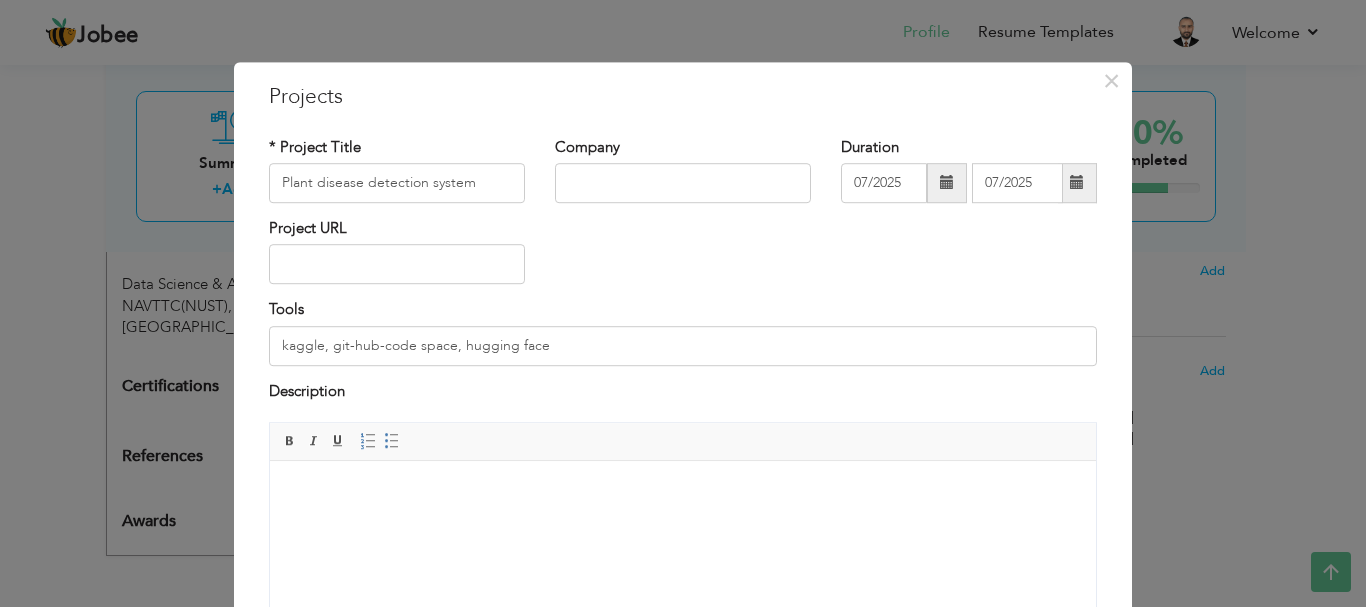 click at bounding box center (683, 491) 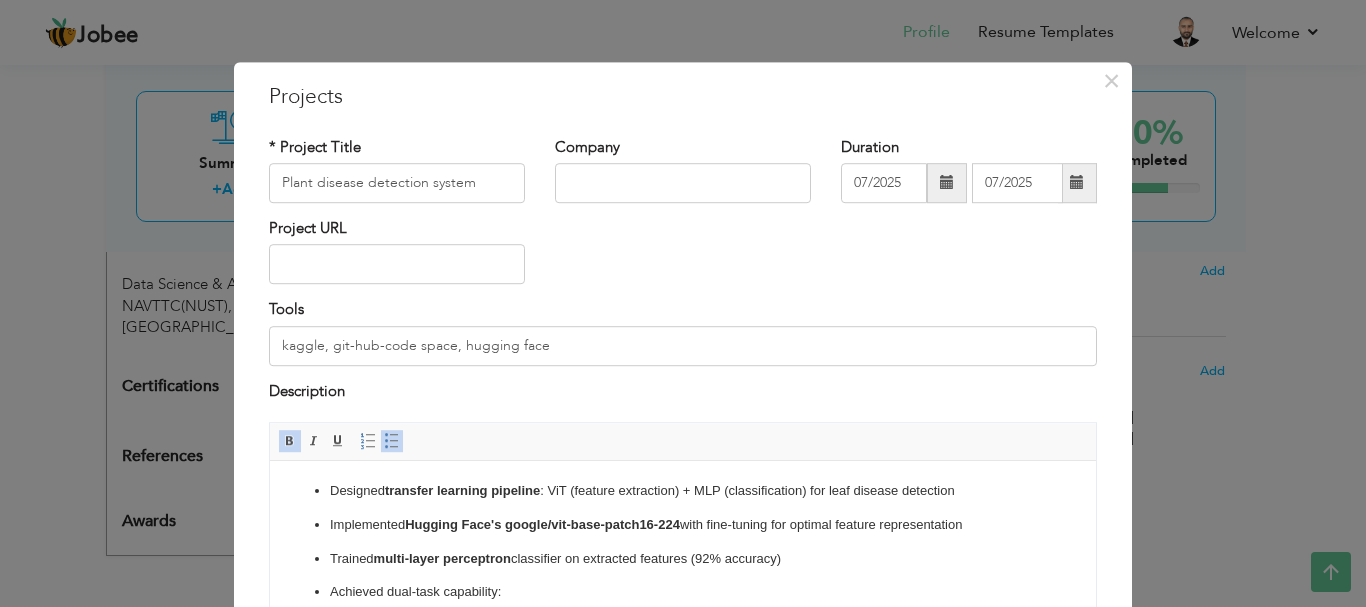 scroll, scrollTop: 4, scrollLeft: 0, axis: vertical 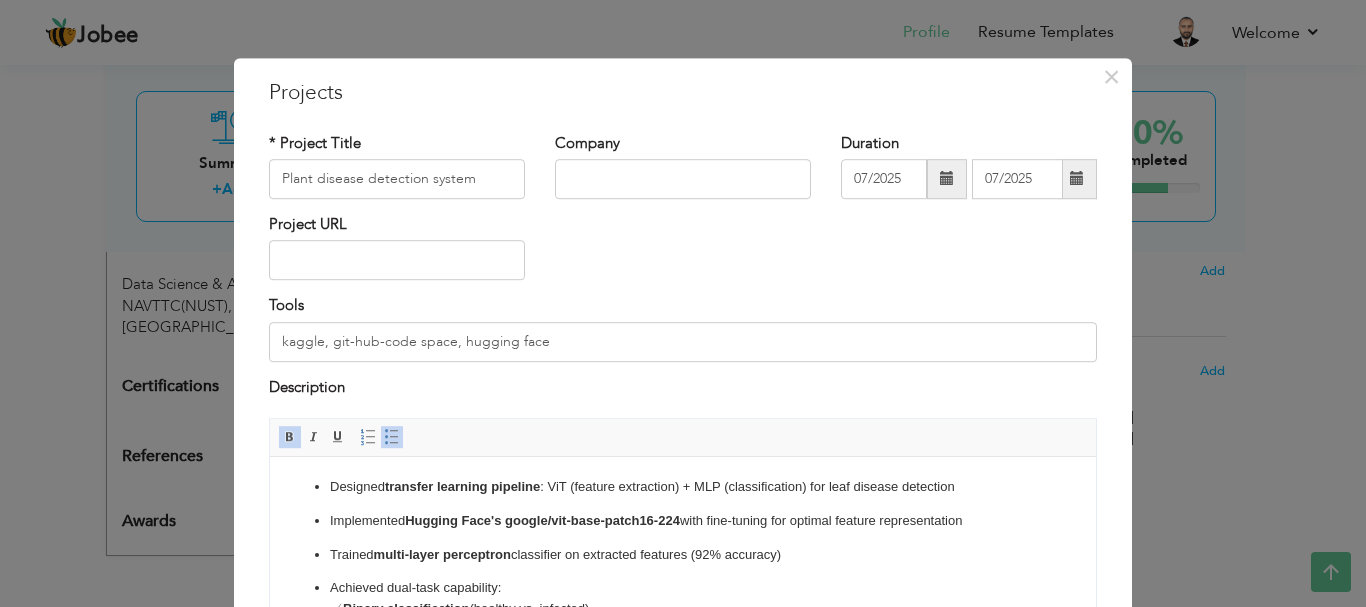 drag, startPoint x: 545, startPoint y: 484, endPoint x: 388, endPoint y: 486, distance: 157.01274 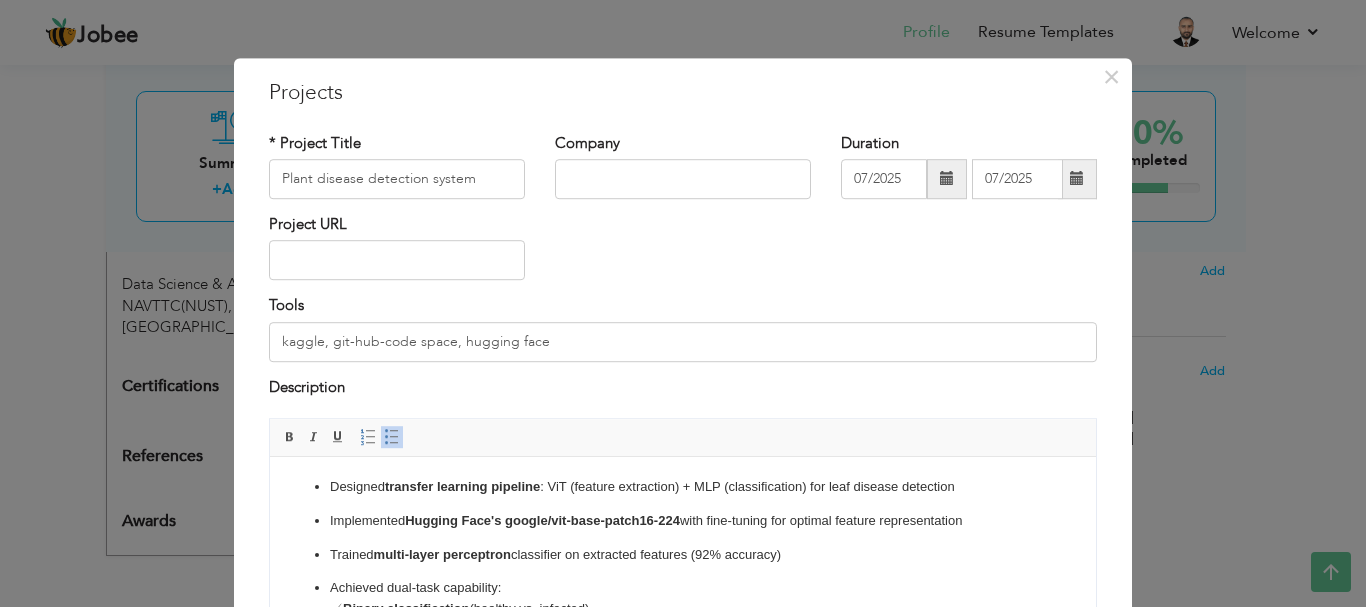 click on "transfer learning pipeline" at bounding box center (462, 486) 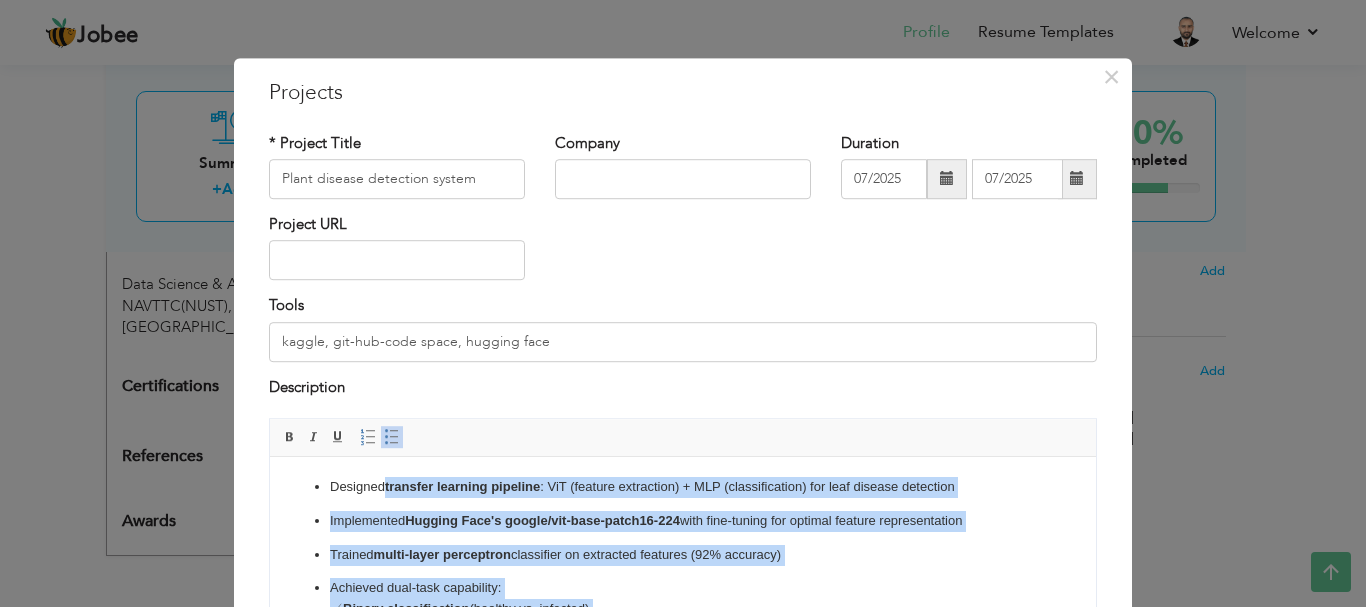 scroll, scrollTop: 54, scrollLeft: 0, axis: vertical 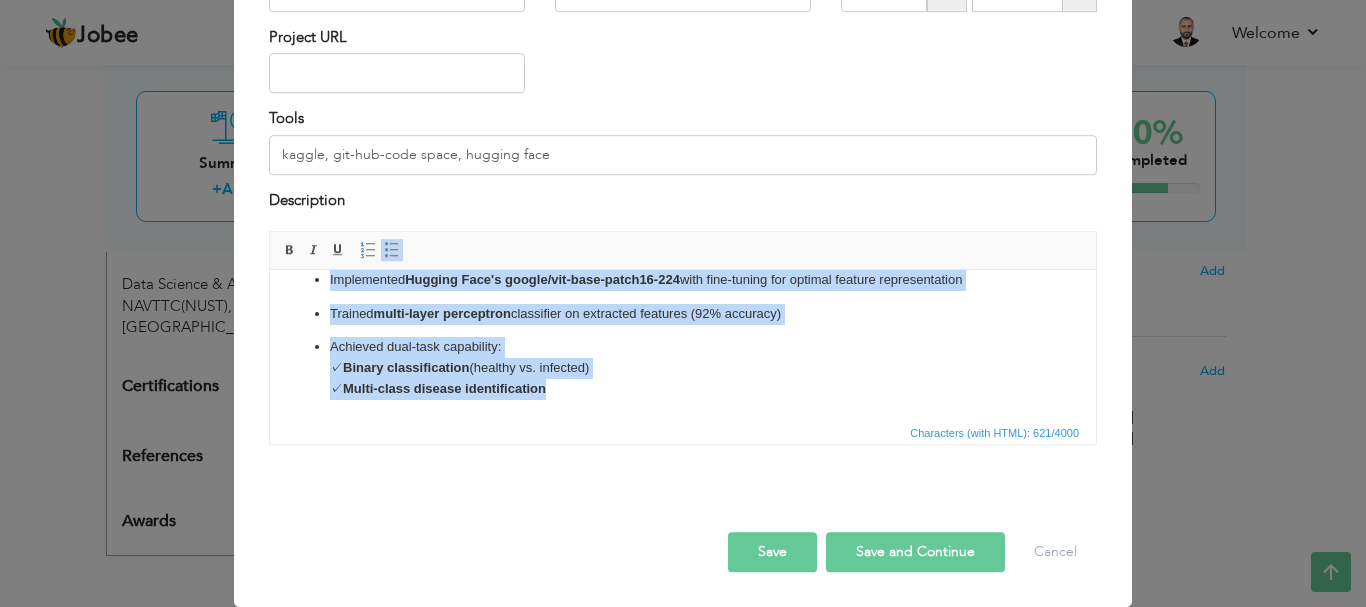 drag, startPoint x: 388, startPoint y: 299, endPoint x: 648, endPoint y: 645, distance: 432.80017 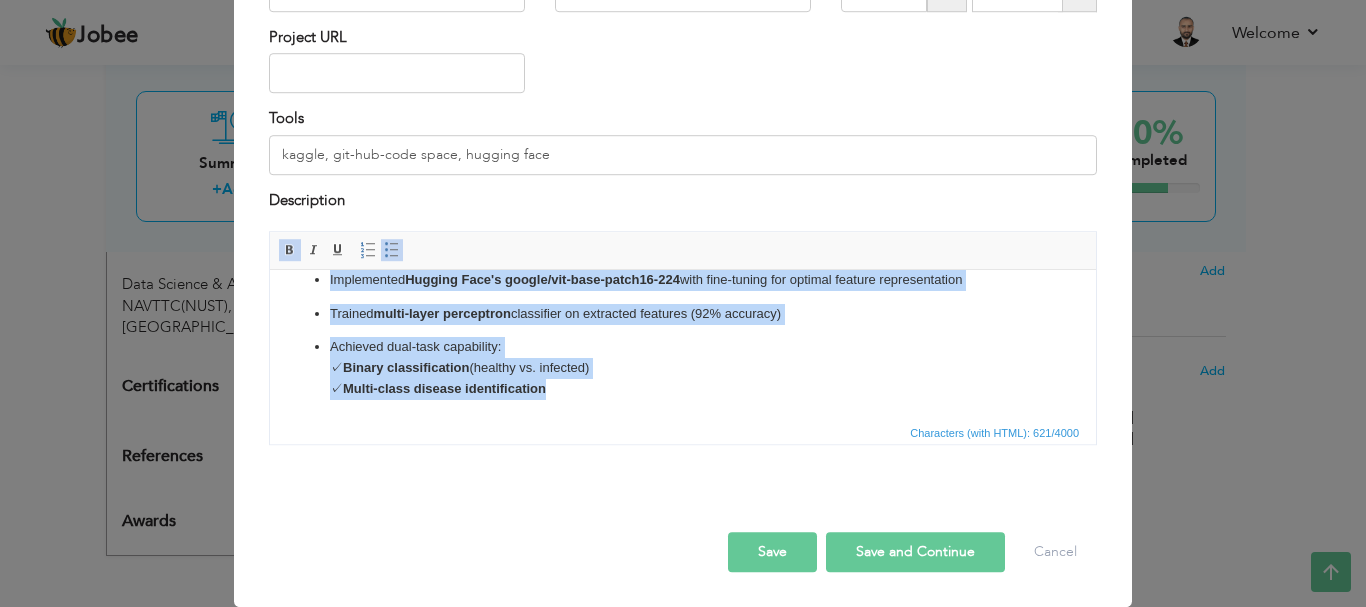 click on "Designed  transfer learning pipeline : ViT (feature extraction) + MLP (classification) for leaf disease detection Implemented  Hugging Face's google/vit-base-patch16-224  with fine-tuning for optimal feature representation Trained  multi-layer perceptron  classifier on extracted features (92% accuracy) Achieved dual-task capability: ✓  Binary classification  (healthy vs. infected) ✓  Multi-class disease identification" at bounding box center [683, 318] 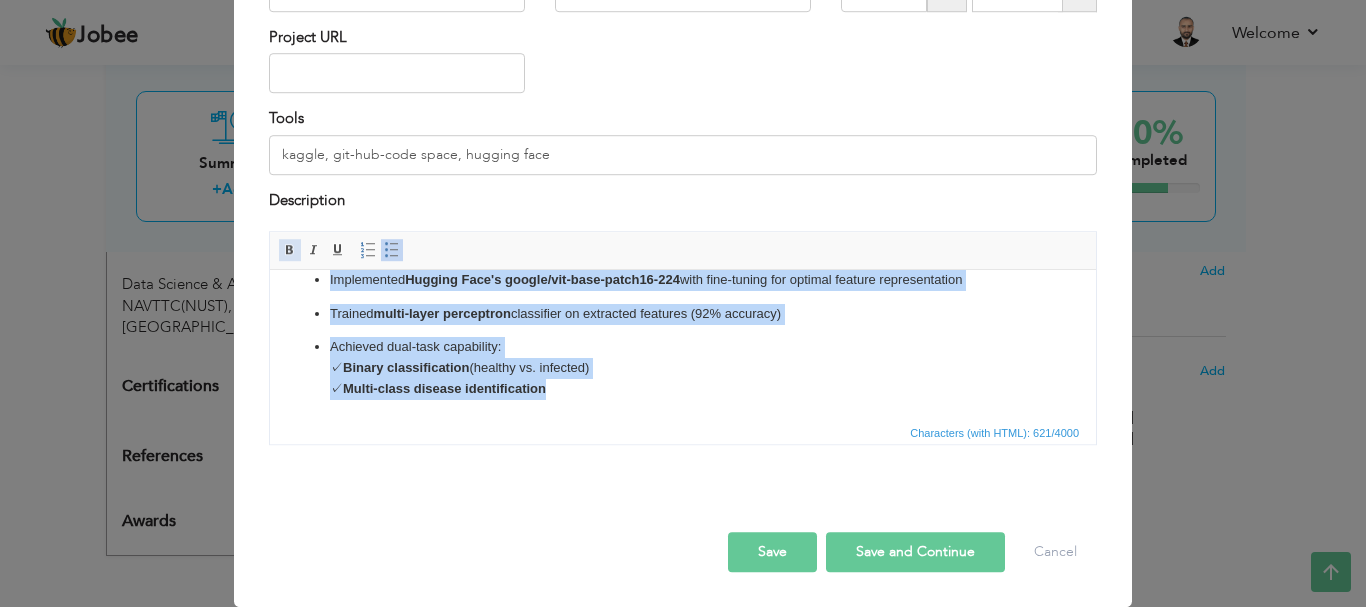 click at bounding box center [290, 250] 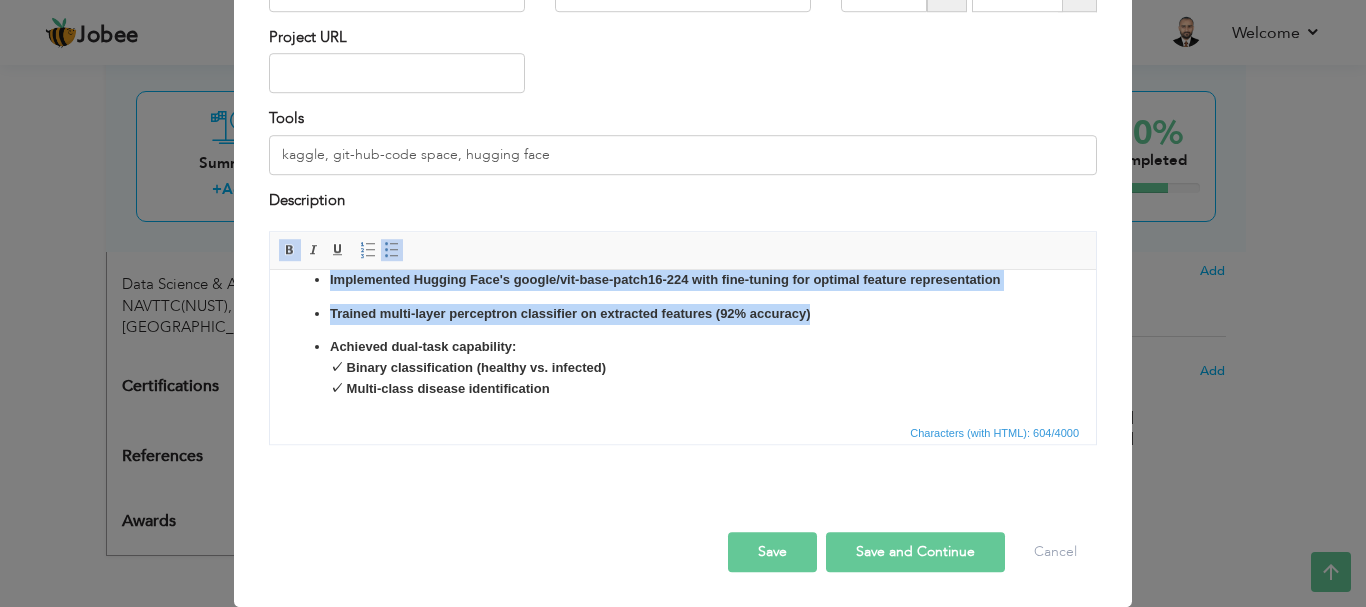 click at bounding box center [290, 250] 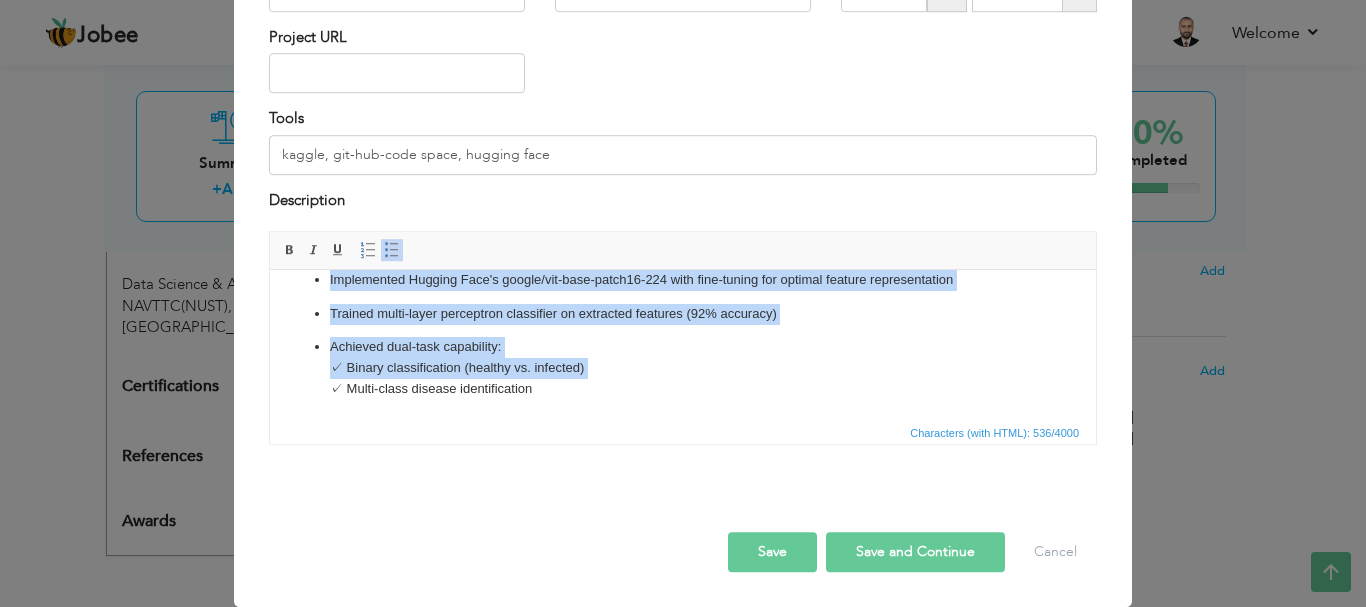 click on "Achieved dual-task capability: ✓ Binary classification (healthy vs. infected) ✓ Multi-class disease identification" at bounding box center (683, 368) 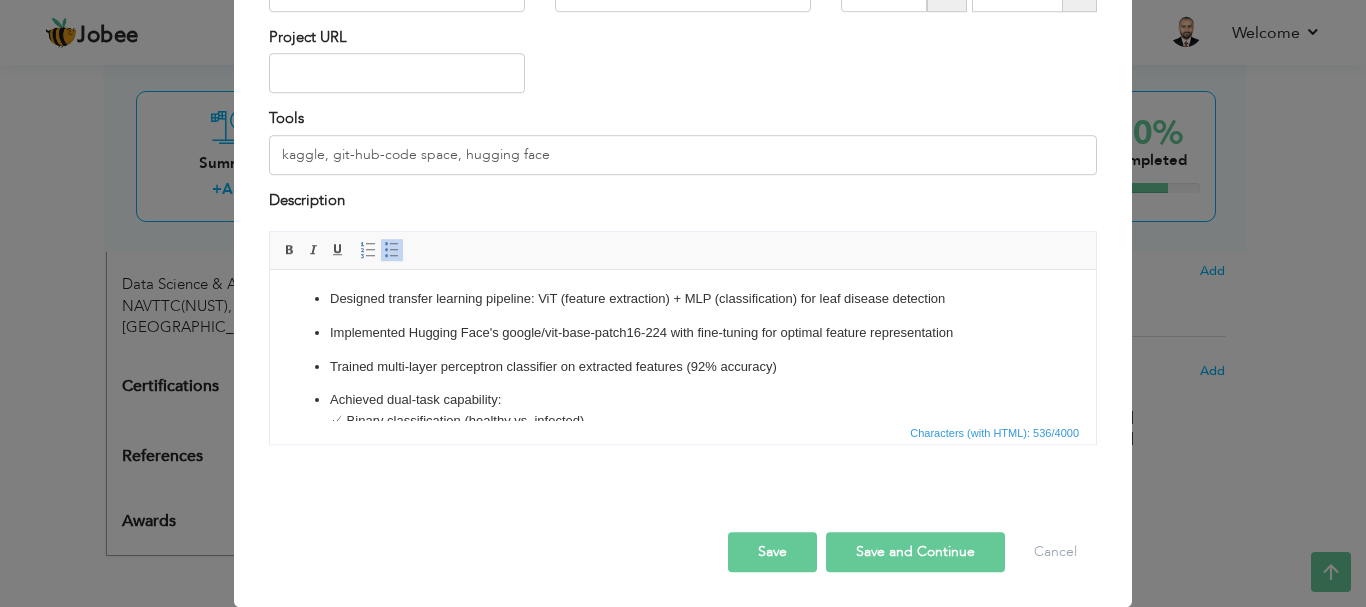 scroll, scrollTop: 0, scrollLeft: 0, axis: both 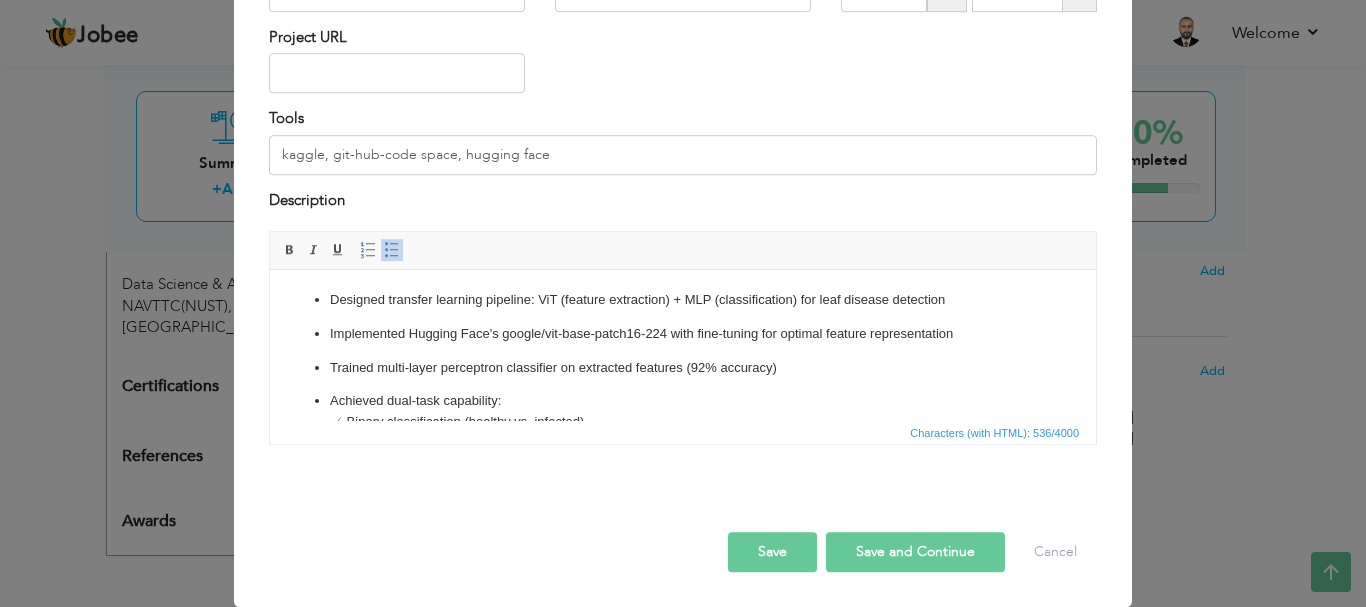 click on "Trained multi-layer perceptron classifier on extracted features (92% accuracy)" at bounding box center [683, 368] 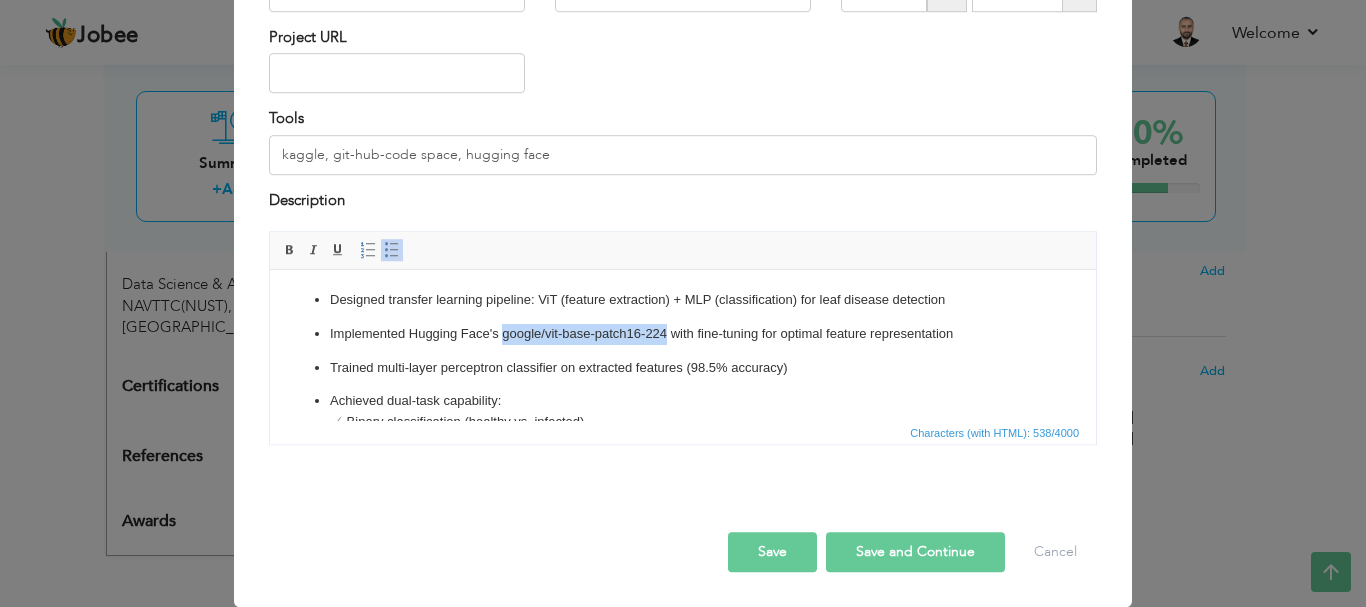drag, startPoint x: 665, startPoint y: 332, endPoint x: 504, endPoint y: 335, distance: 161.02795 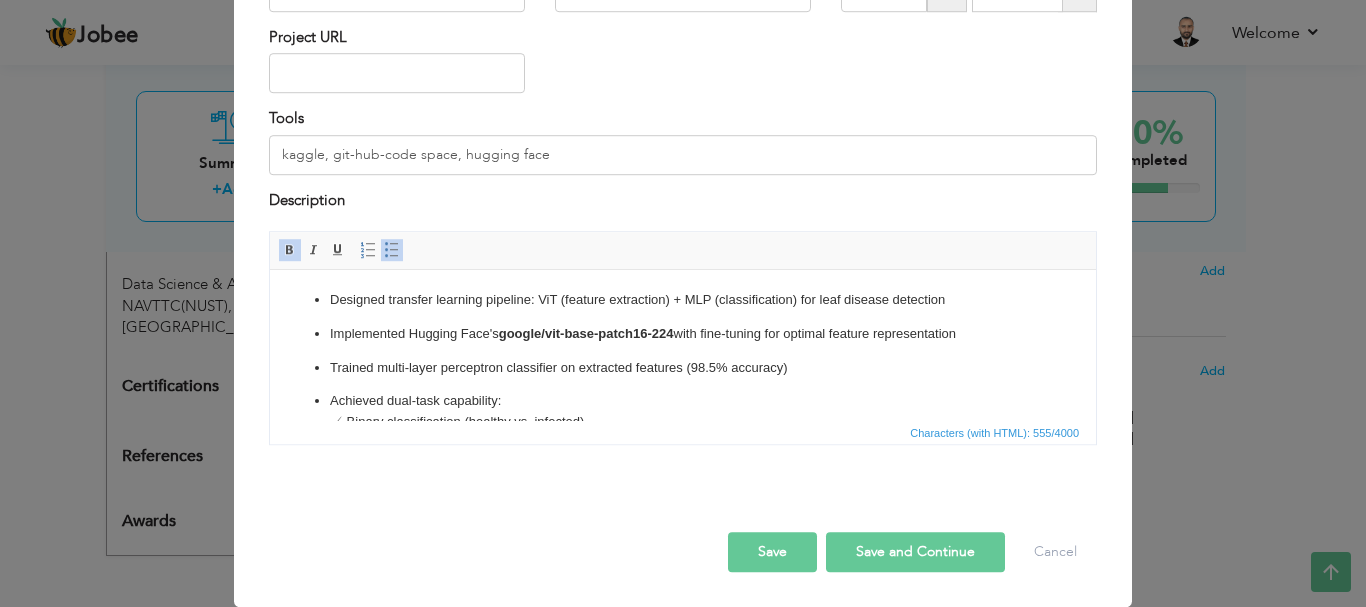 click on "Implemented Hugging Face's  google/vit-base-patch16-224  with fine-tuning for optimal feature representation" at bounding box center (683, 334) 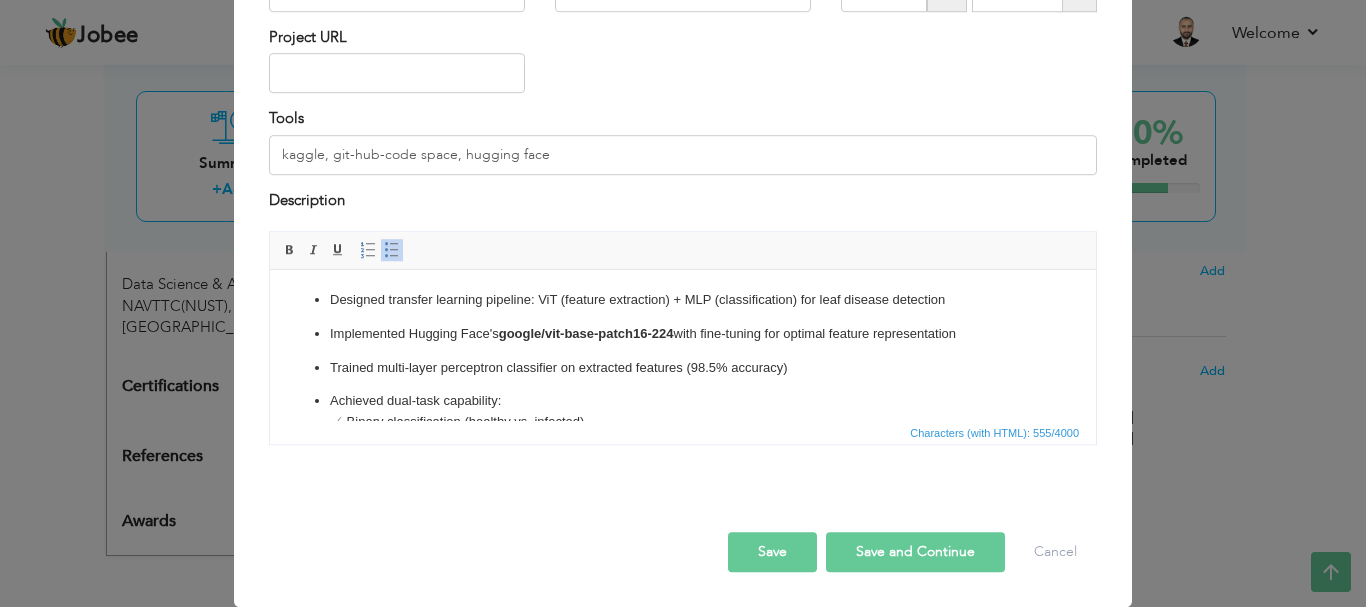 drag, startPoint x: 965, startPoint y: 330, endPoint x: 361, endPoint y: 313, distance: 604.2392 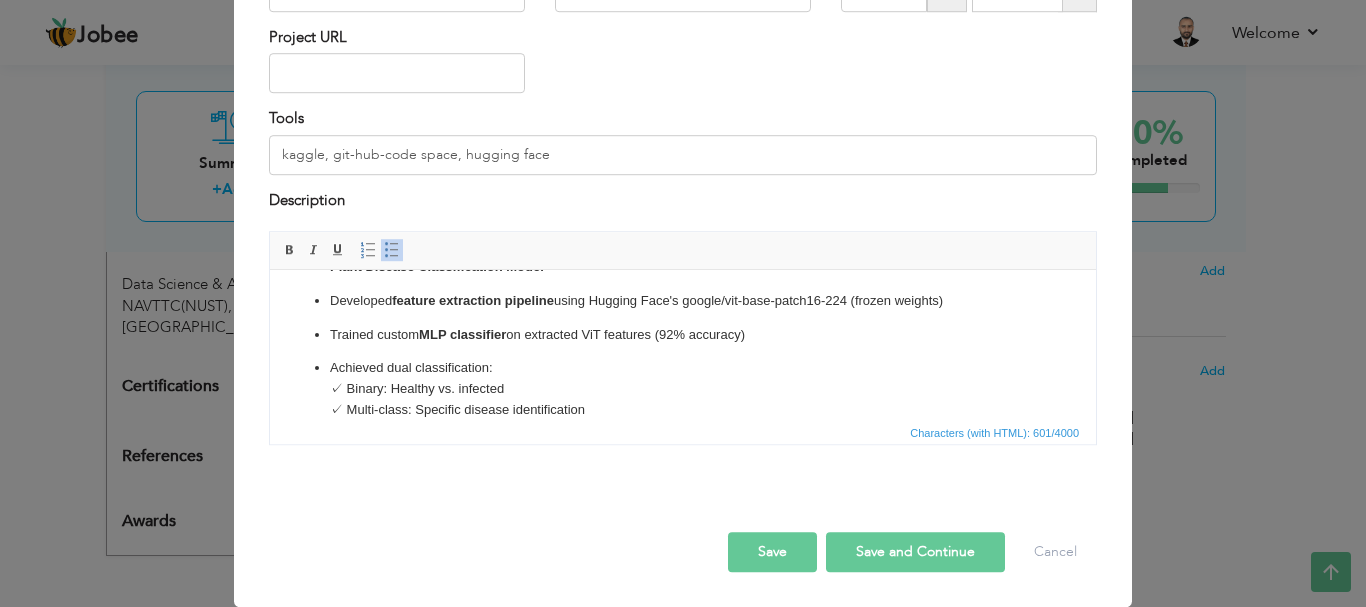 scroll, scrollTop: 0, scrollLeft: 0, axis: both 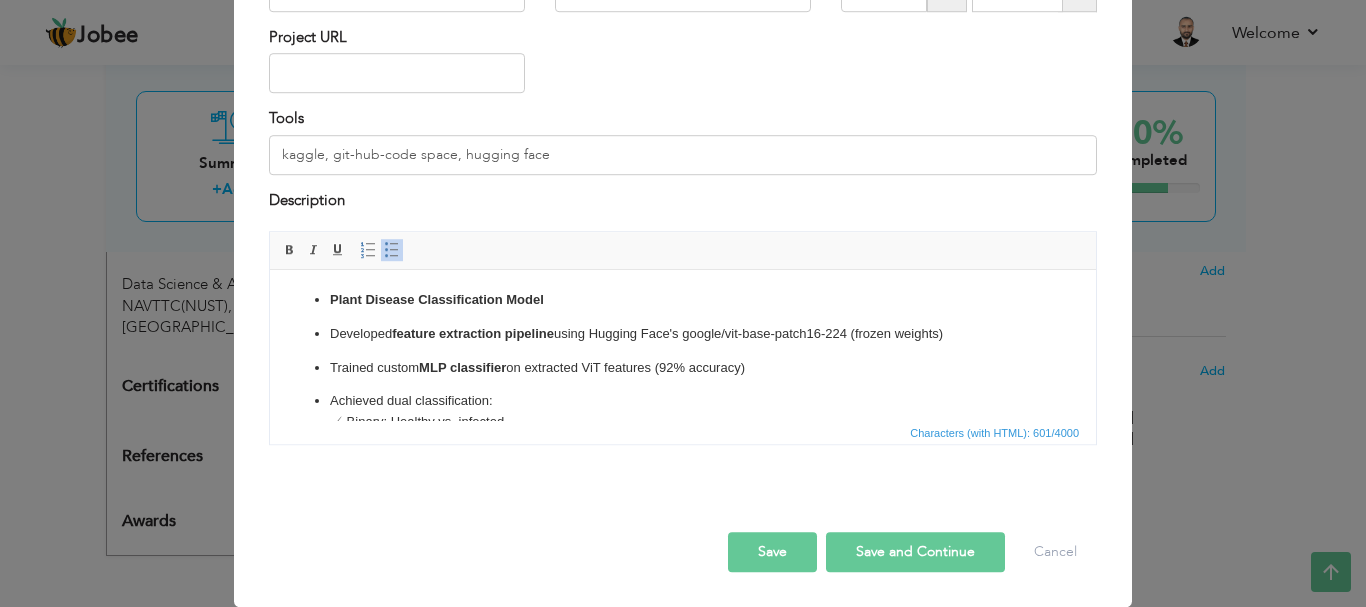 click on "Trained custom  MLP classifier  on extracted ViT features (92% accuracy)" at bounding box center (683, 368) 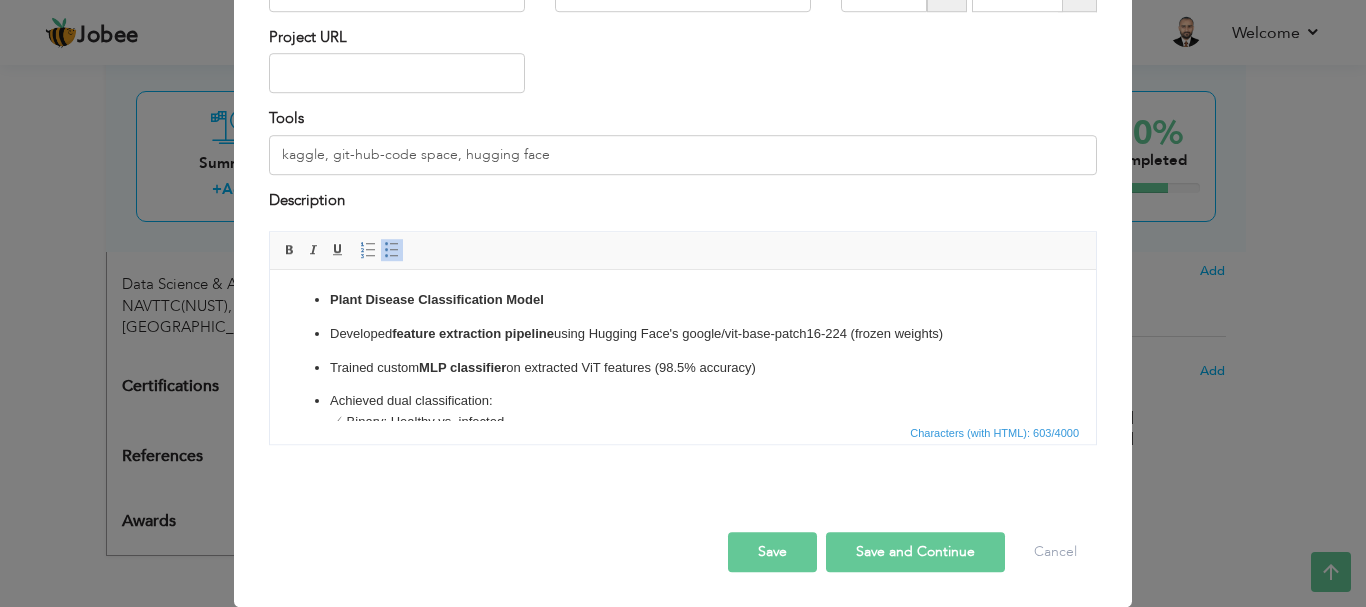 click on "Trained custom  MLP classifier  on extracted ViT features (98.5 % accuracy)" at bounding box center [683, 368] 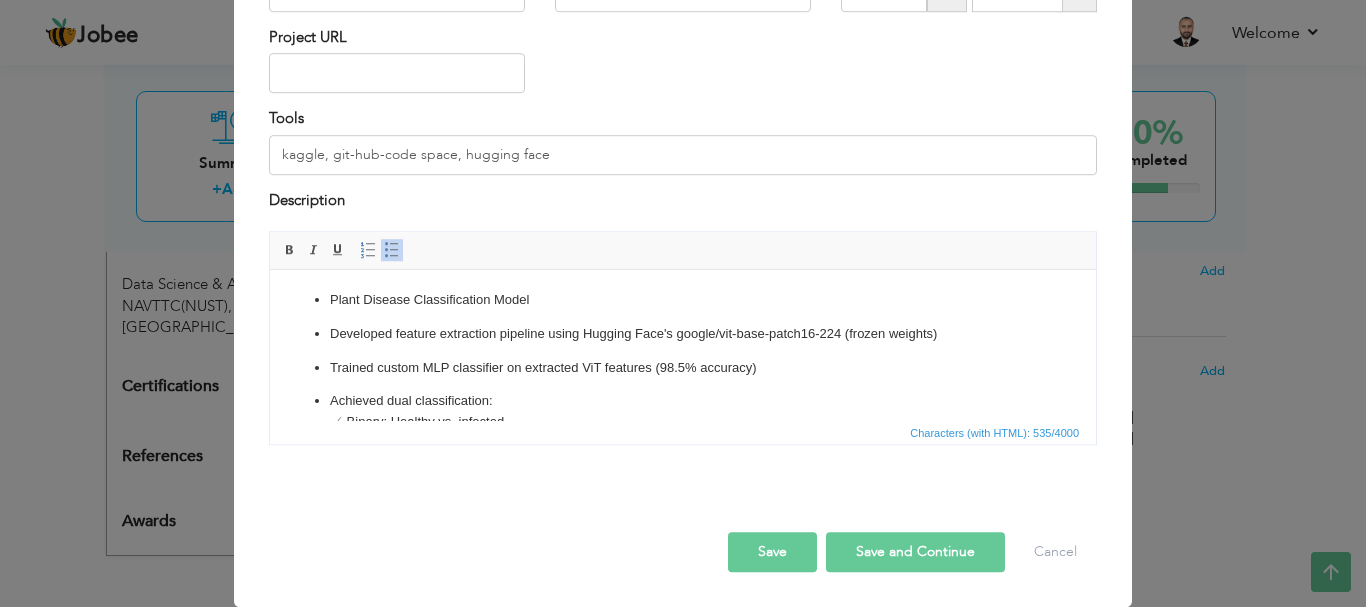 click on "Plant Disease Classification Model Developed feature extraction pipeline using Hugging Face's google/vit-base-patch16-224 (frozen weights) Trained custom MLP classifier on extracted ViT features (98.5% accuracy) Achieved dual classification: ✓ Binary: Healthy vs. infected ✓ Multi-class: Specific disease identification Technical Stack: Vision Transformer (feature extraction), PyTorch (MLP implementation)" at bounding box center [683, 389] 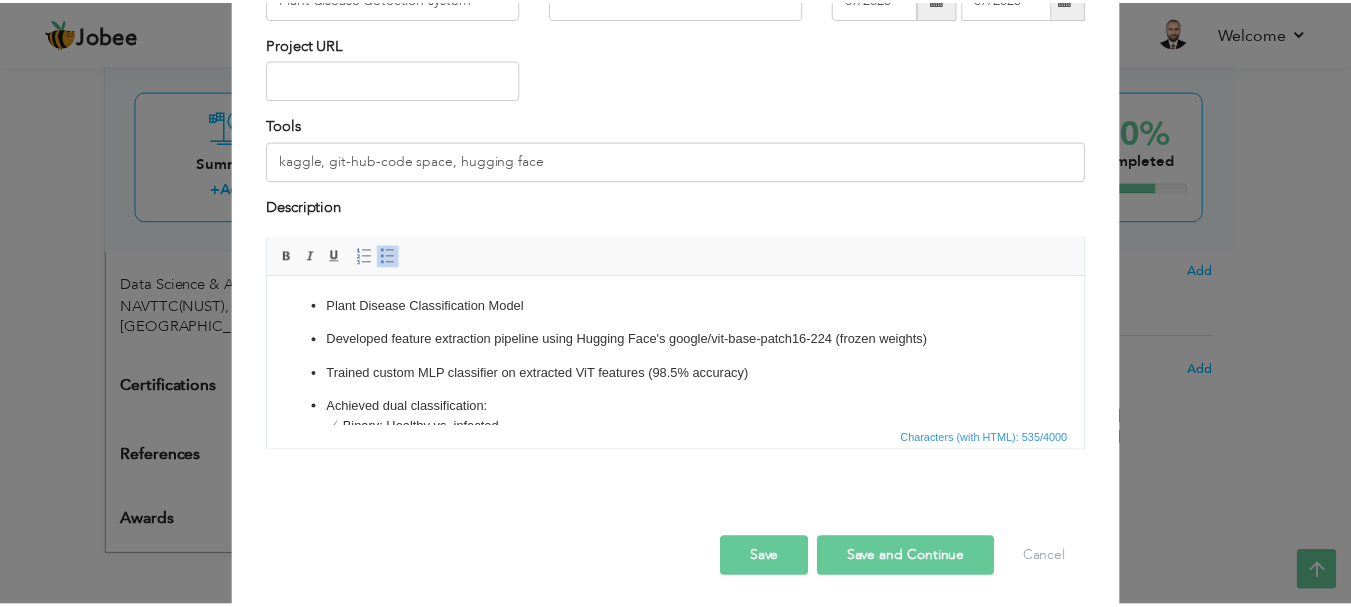 scroll, scrollTop: 191, scrollLeft: 0, axis: vertical 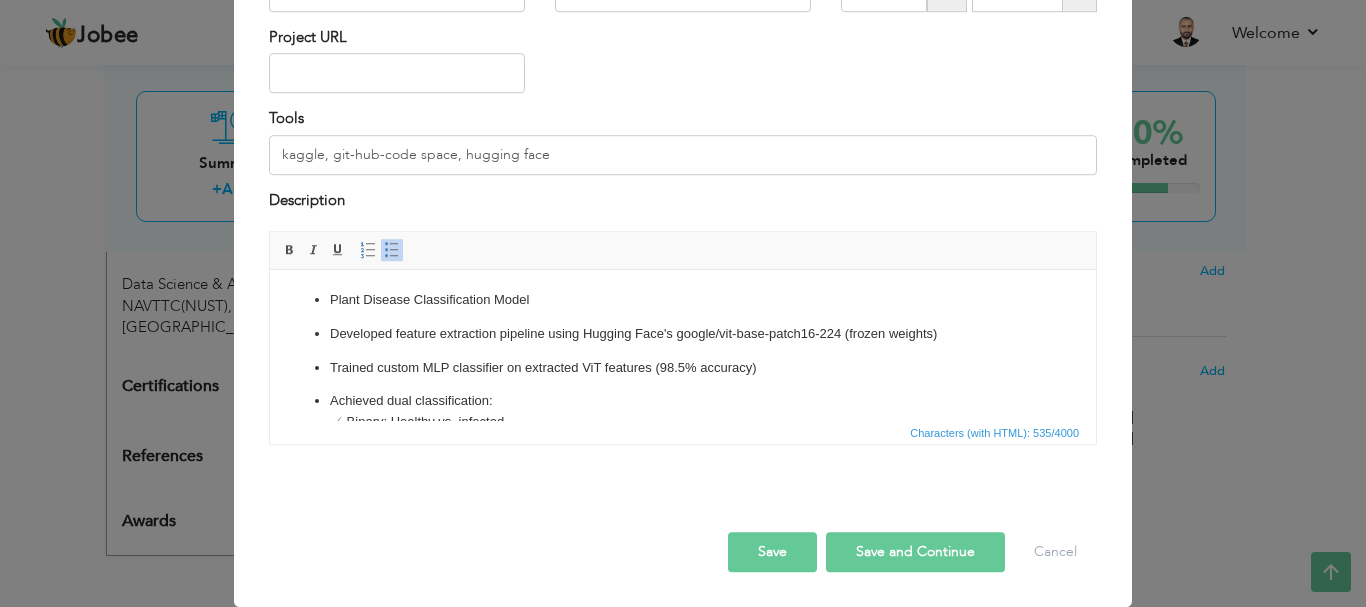 click on "Save" at bounding box center [772, 552] 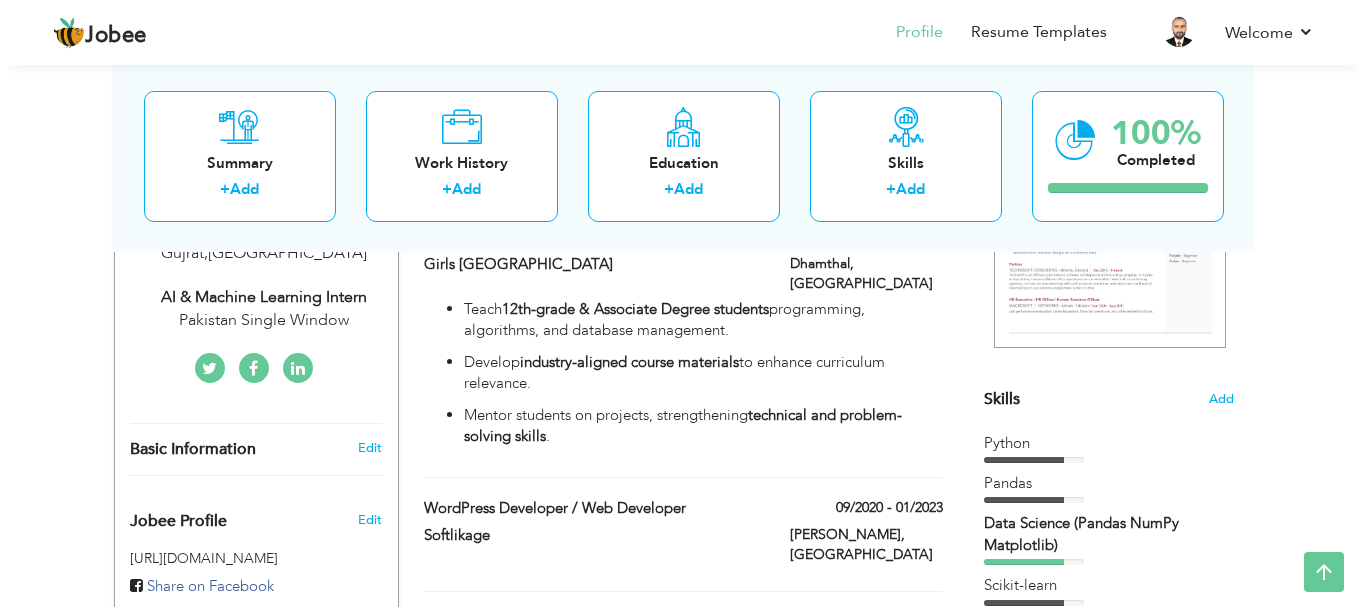 scroll, scrollTop: 255, scrollLeft: 0, axis: vertical 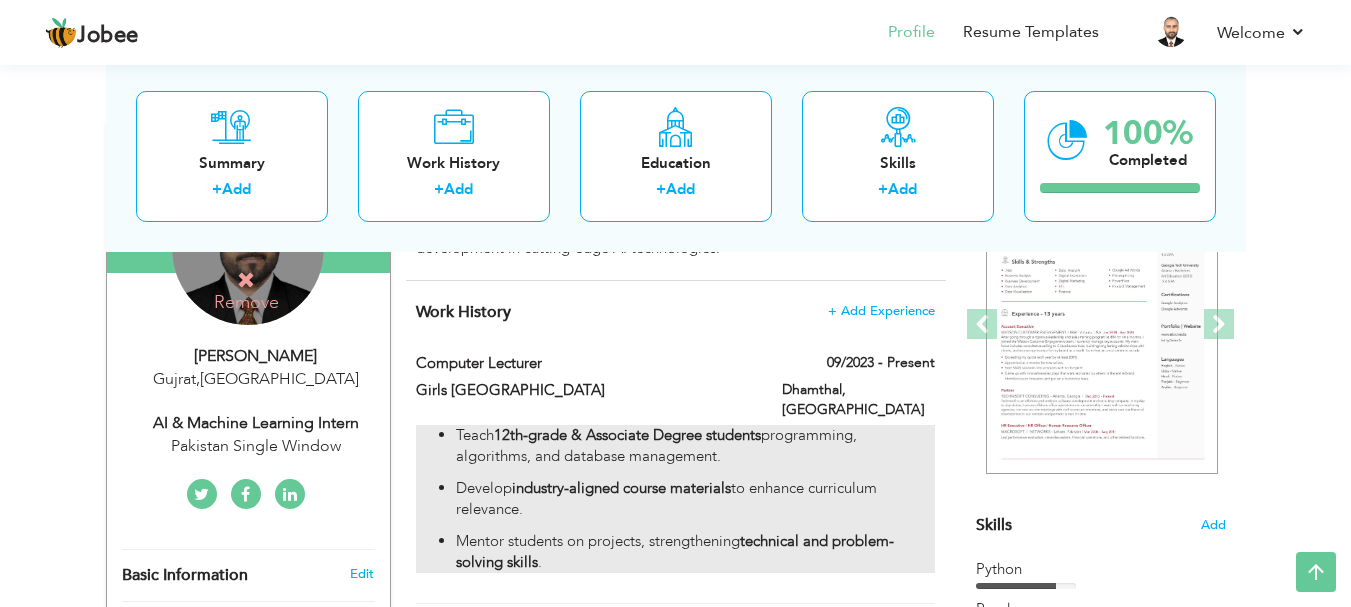 click on "Teach  12th-grade & Associate Degree students  programming, algorithms, and database management." at bounding box center (695, 446) 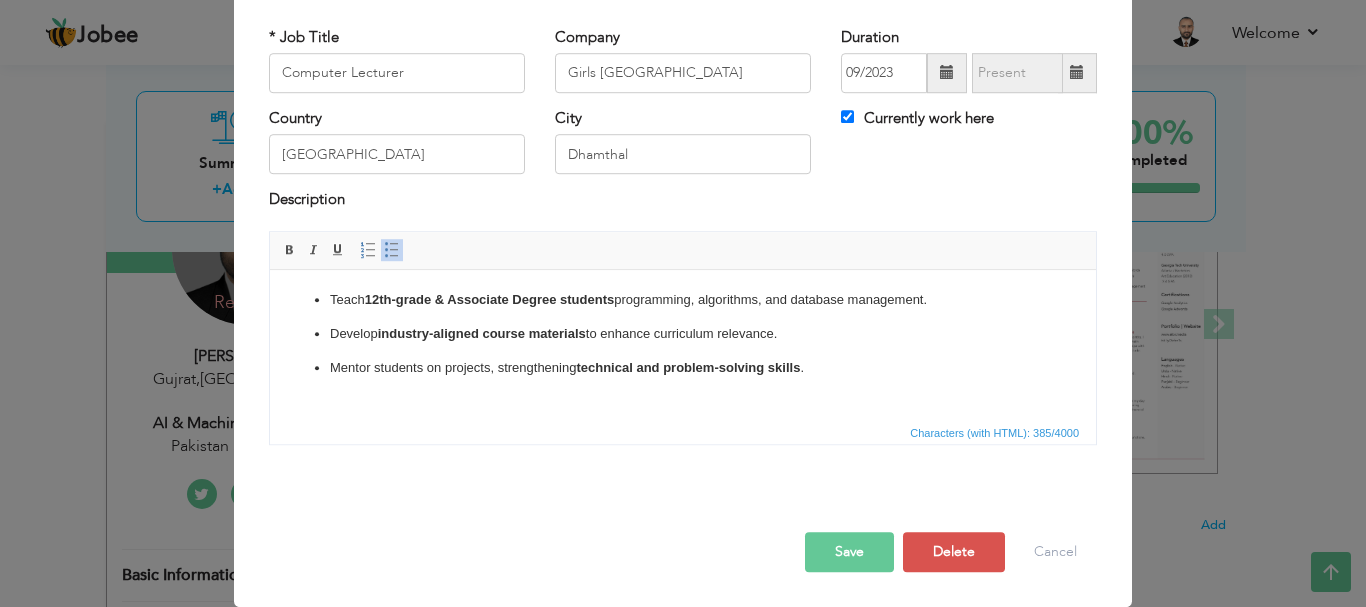 scroll, scrollTop: 0, scrollLeft: 0, axis: both 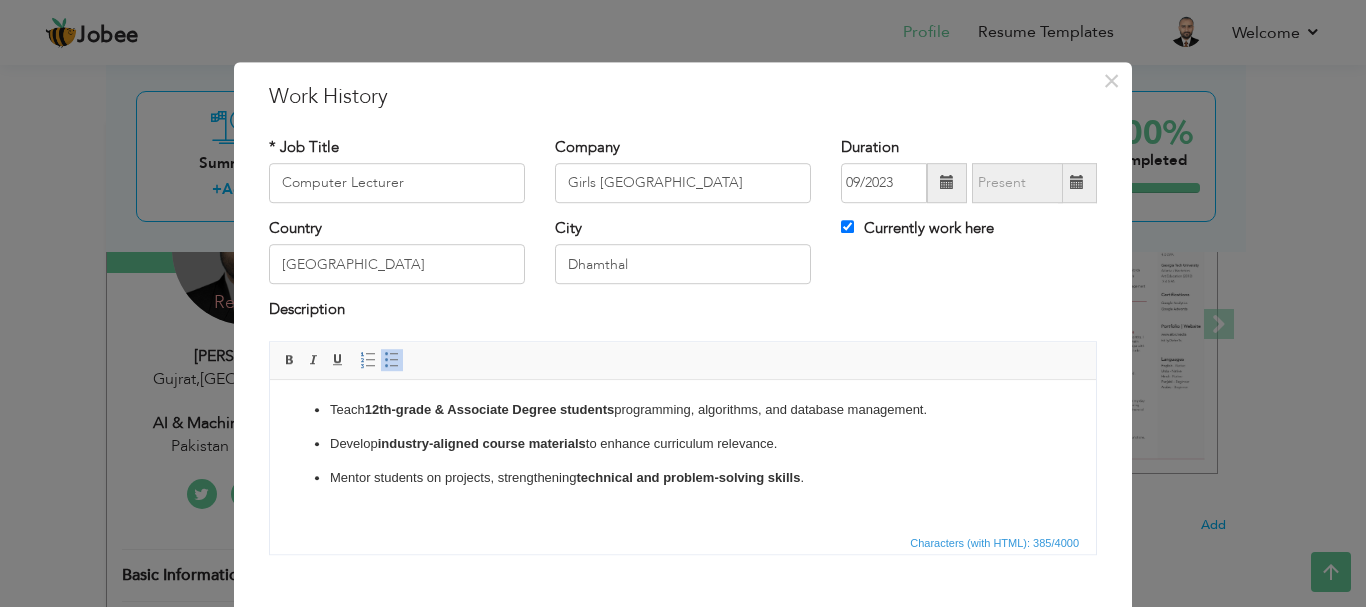 click on "Teach  12th-grade & Associate Degree students  programming, algorithms, and database management. Develop  industry-aligned course materials  to enhance curriculum relevance. Mentor students on projects, strengthening  technical and problem-solving skills ." at bounding box center [683, 443] 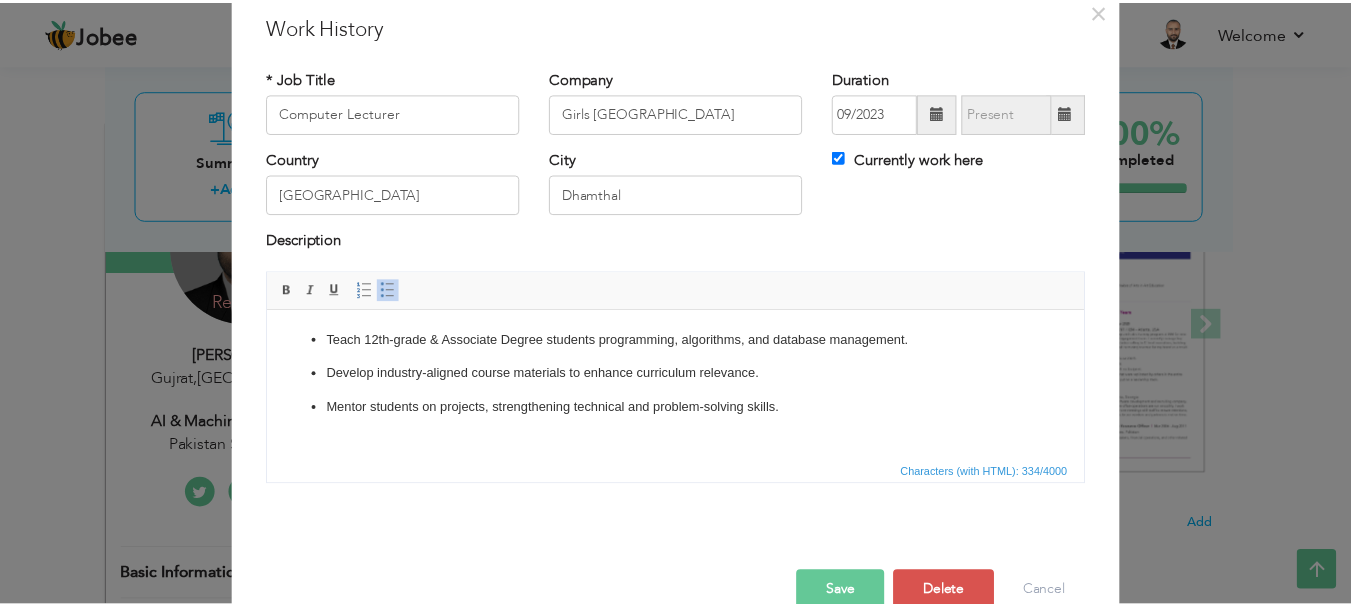 scroll, scrollTop: 110, scrollLeft: 0, axis: vertical 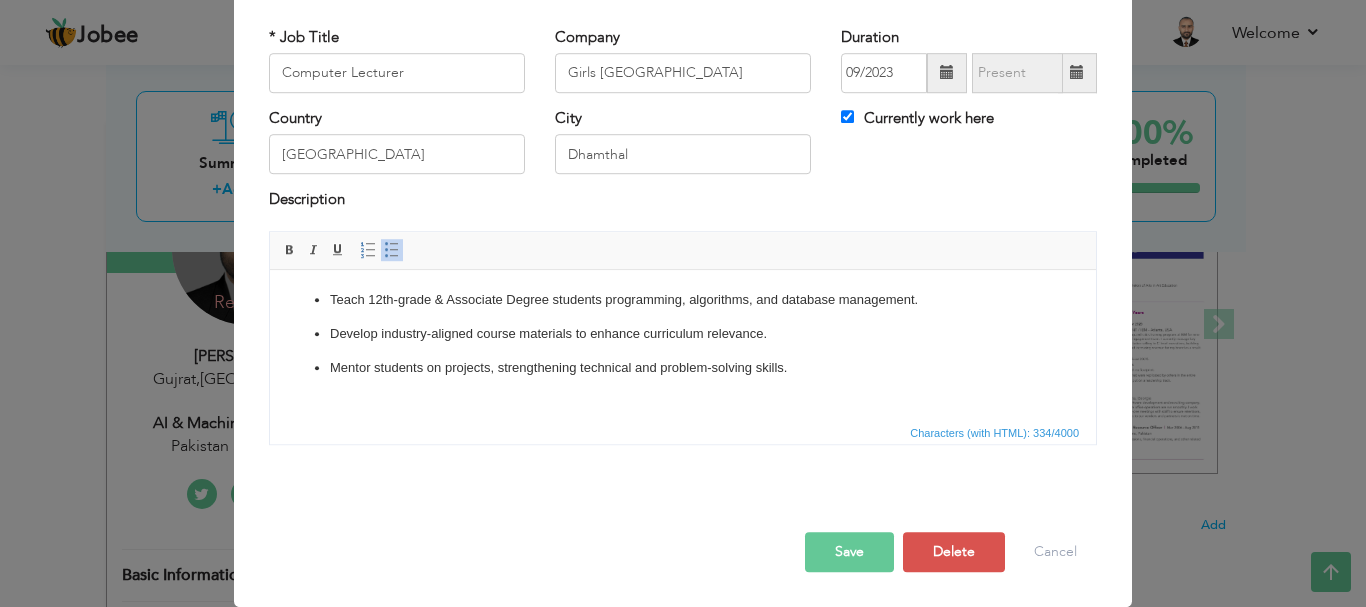 click on "Save" at bounding box center [849, 552] 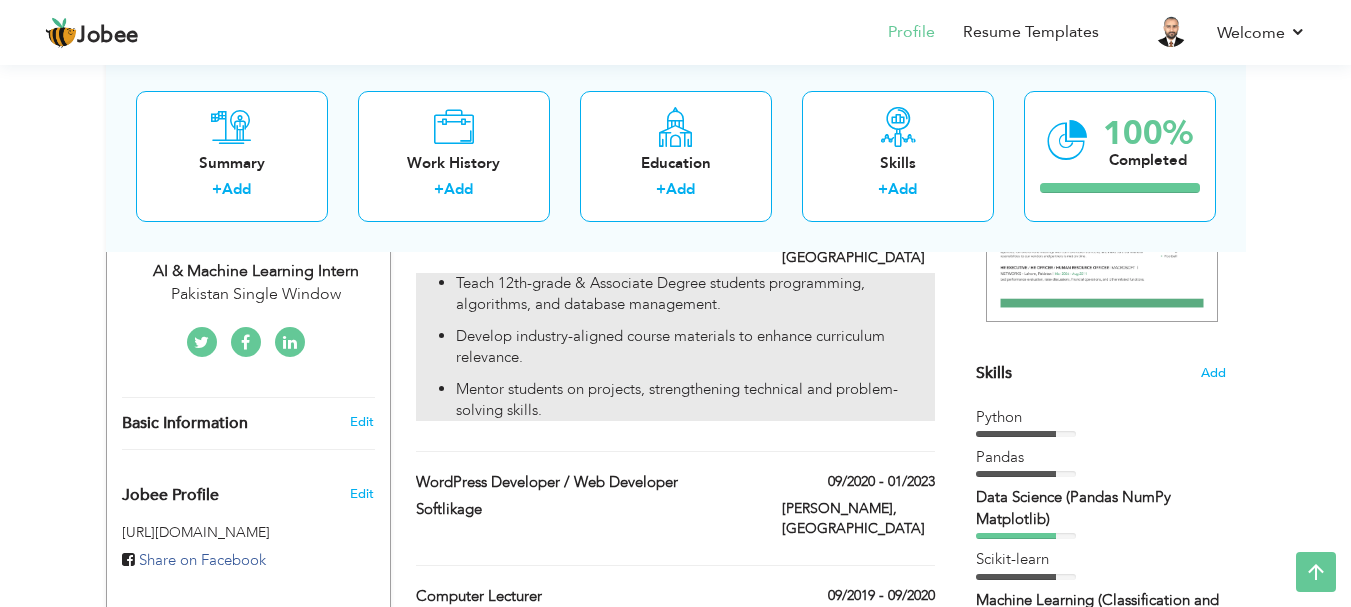 scroll, scrollTop: 0, scrollLeft: 0, axis: both 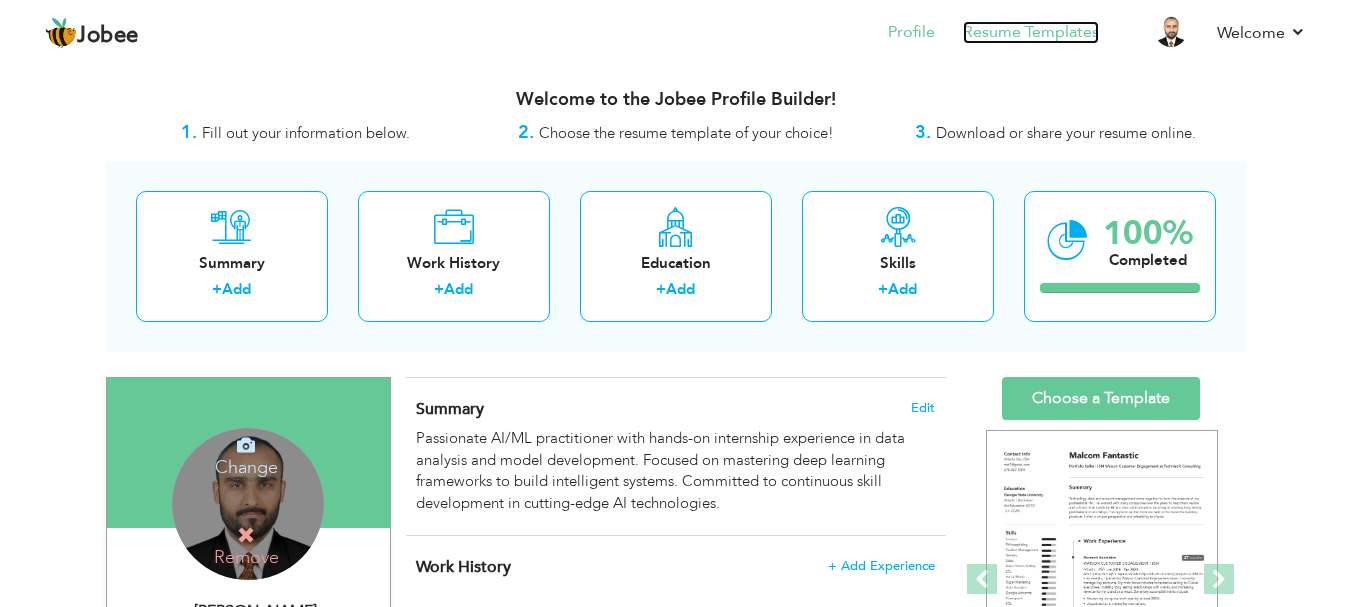 click on "Resume Templates" at bounding box center (1031, 32) 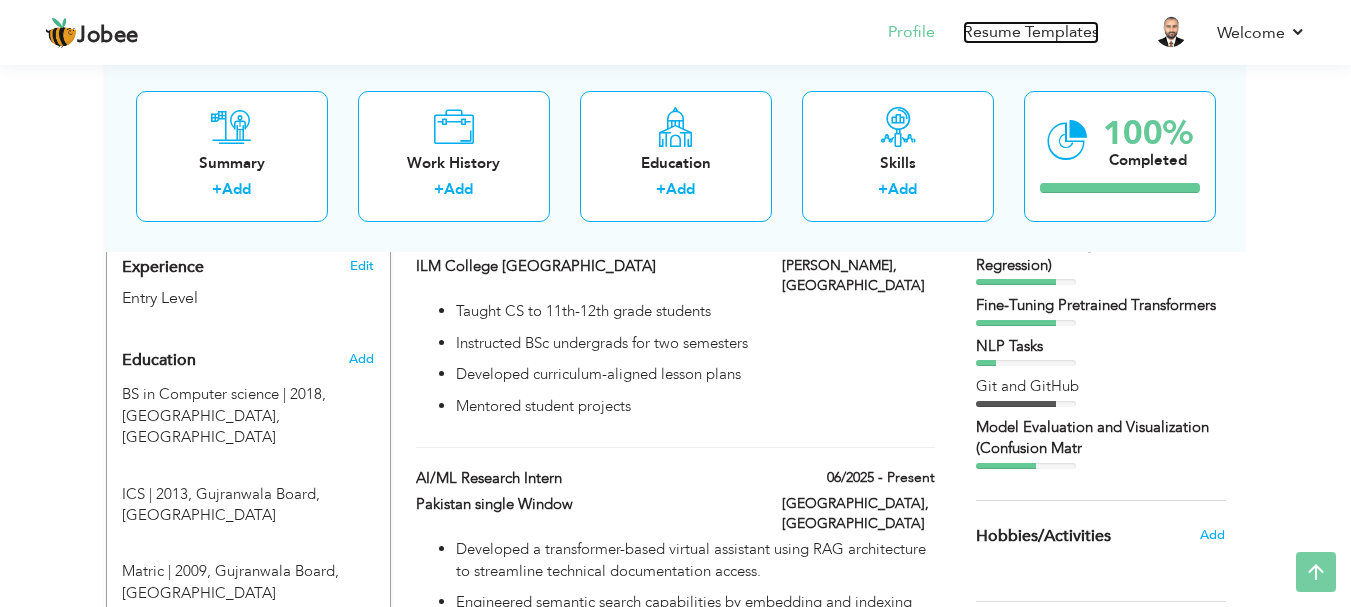scroll, scrollTop: 767, scrollLeft: 0, axis: vertical 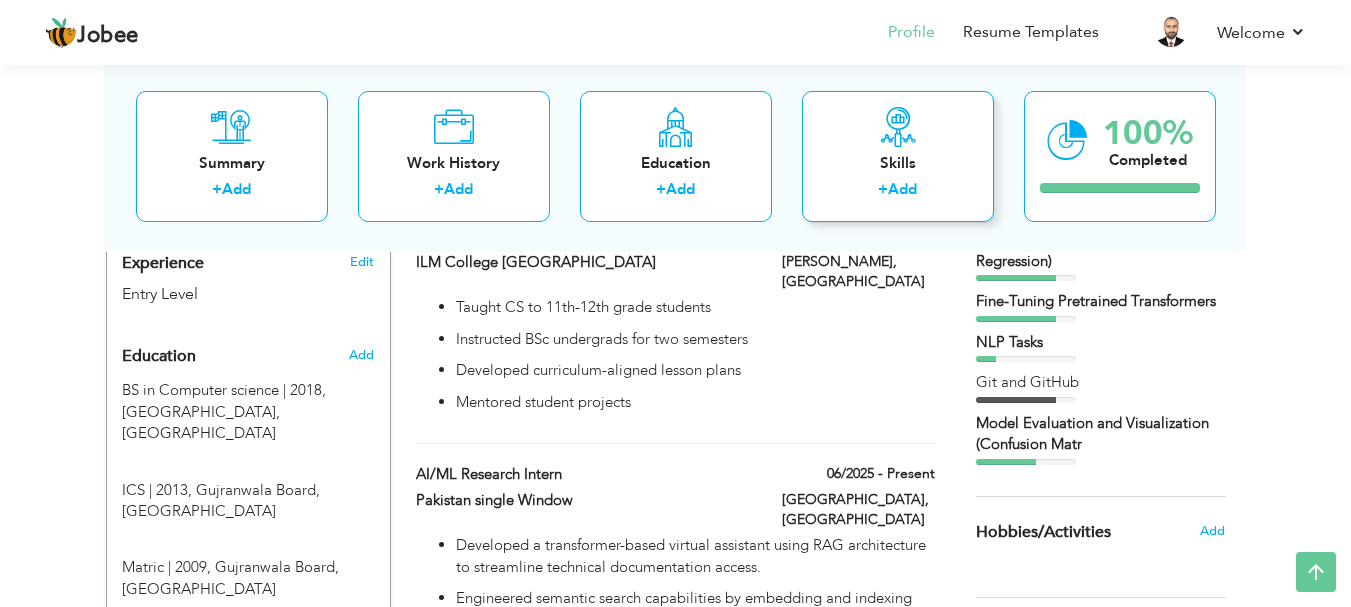 click on "+" at bounding box center (883, 189) 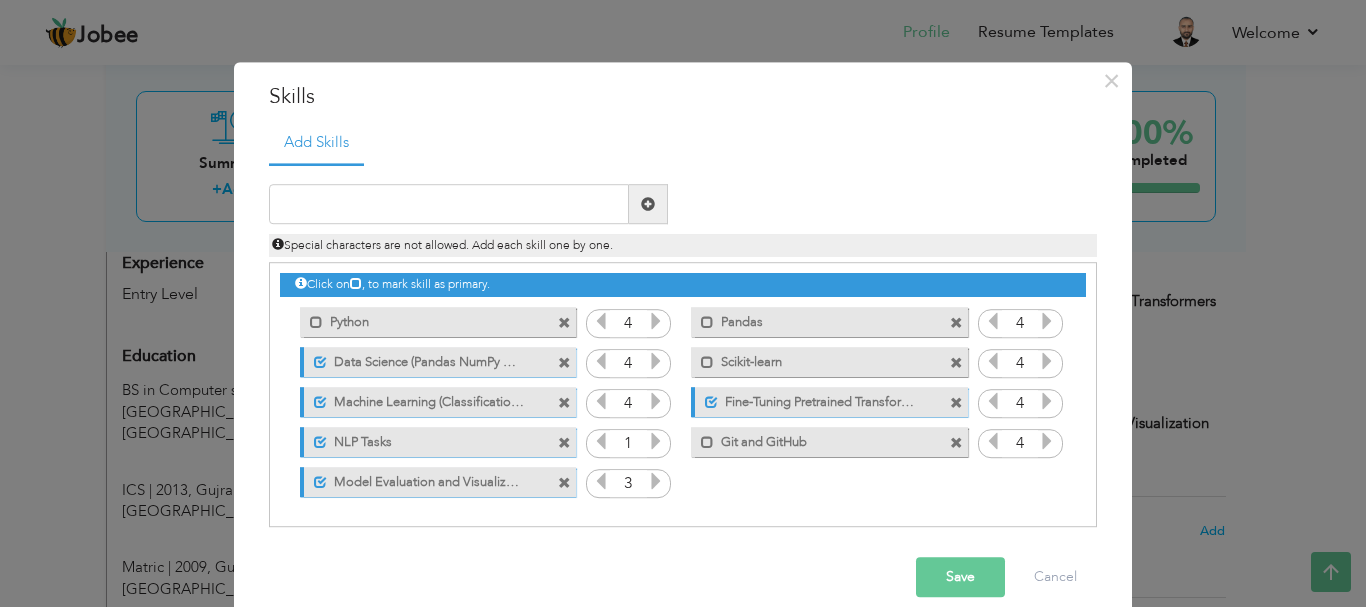 drag, startPoint x: 352, startPoint y: 371, endPoint x: 346, endPoint y: 318, distance: 53.338543 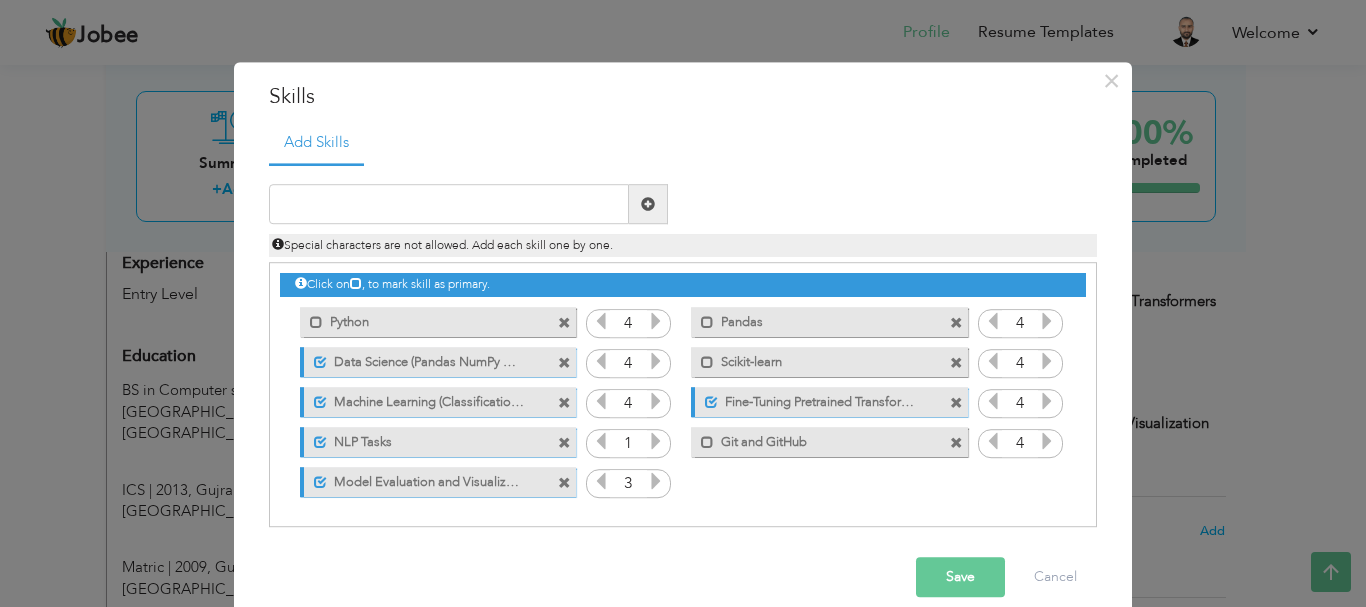 click at bounding box center [564, 323] 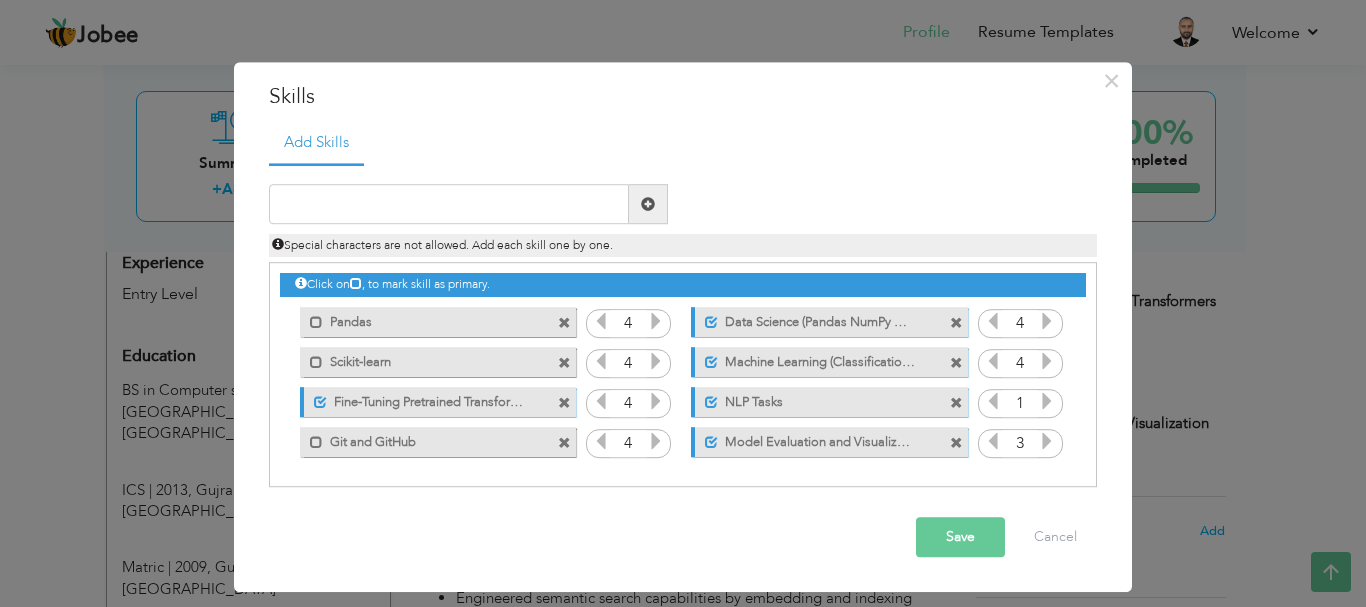 click at bounding box center (564, 323) 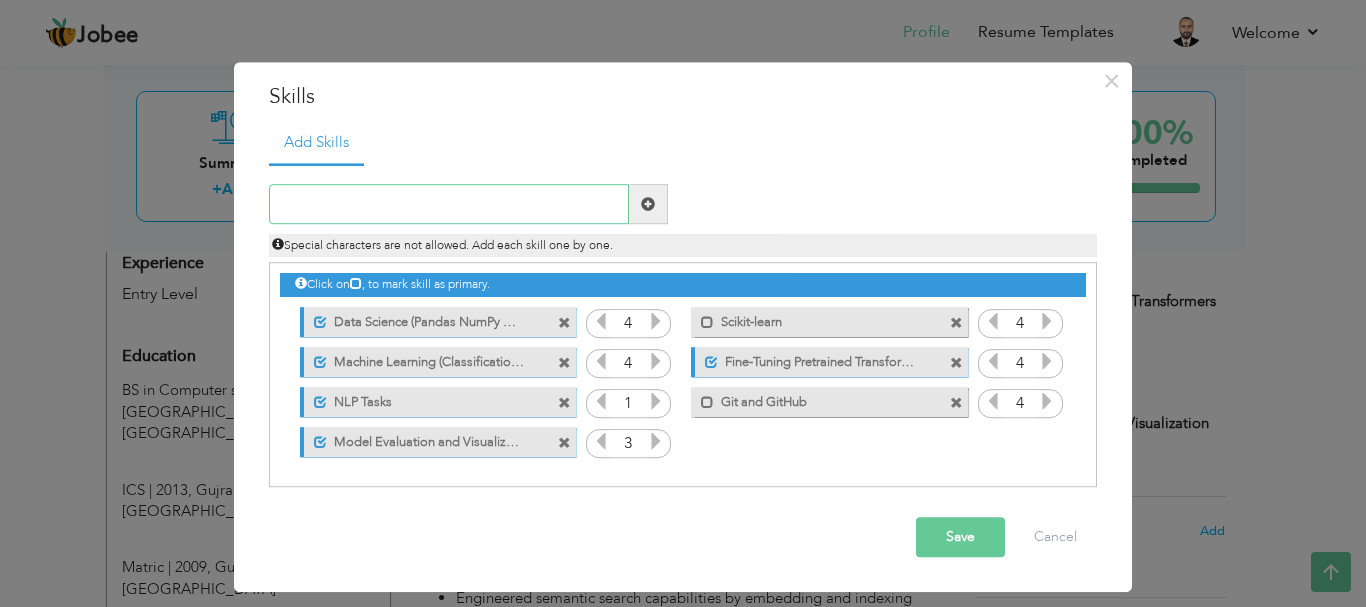 click at bounding box center [449, 205] 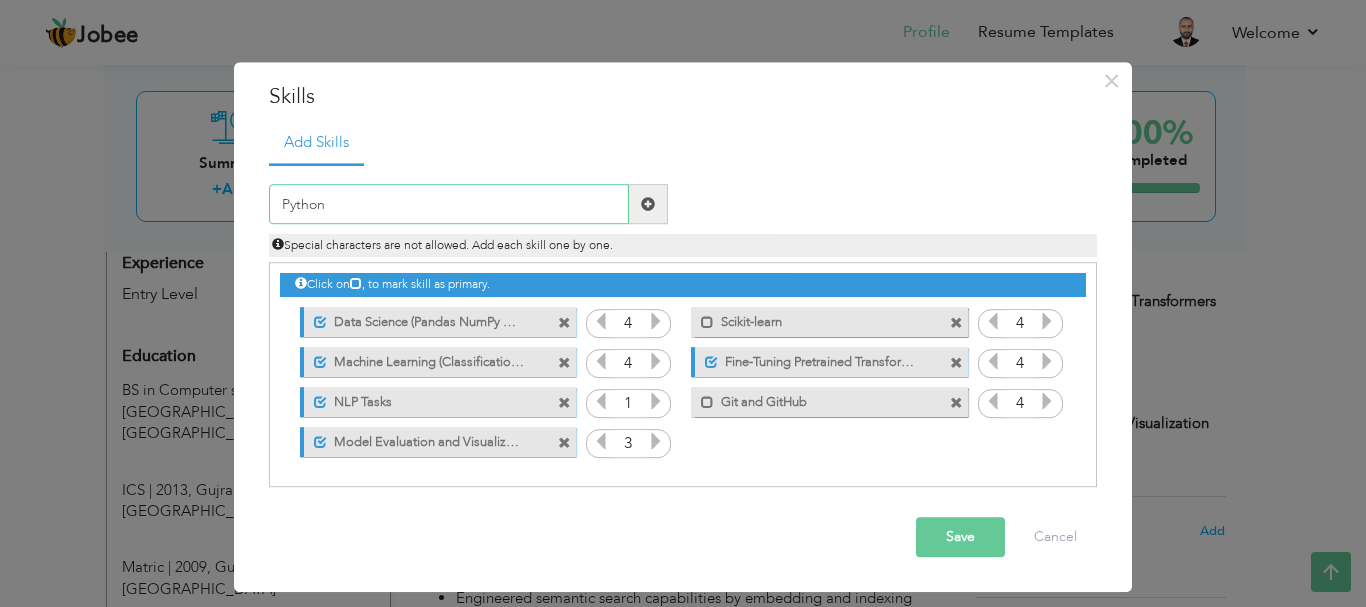 type on "Python" 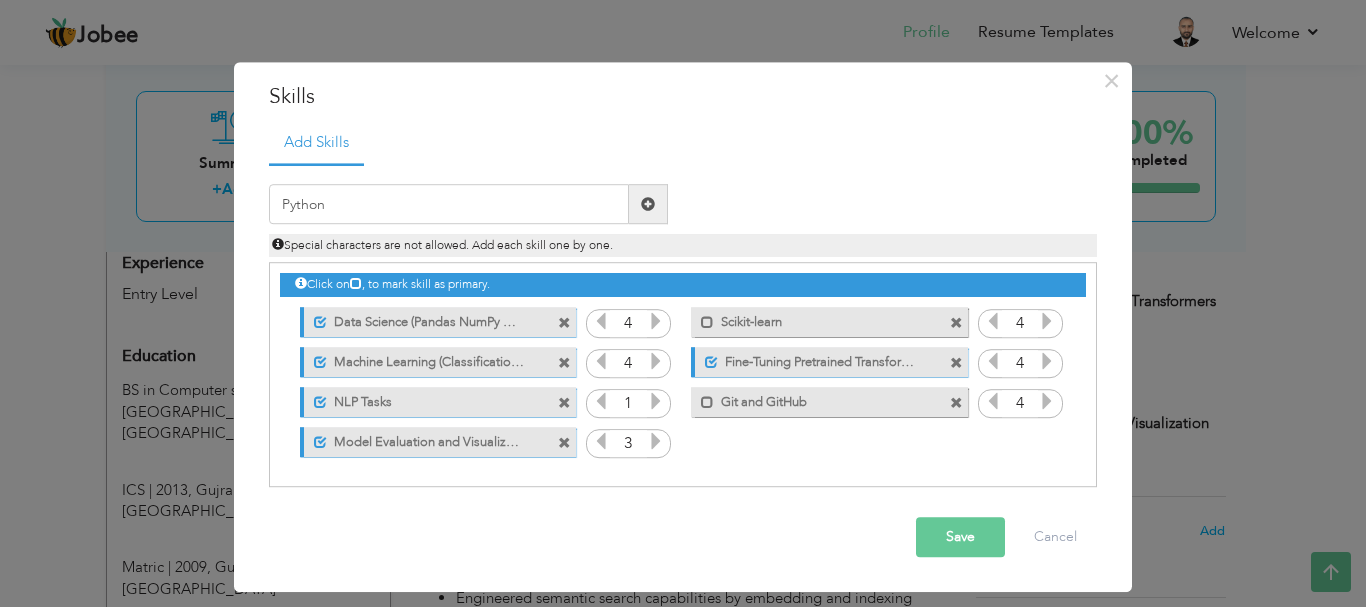 click at bounding box center [648, 205] 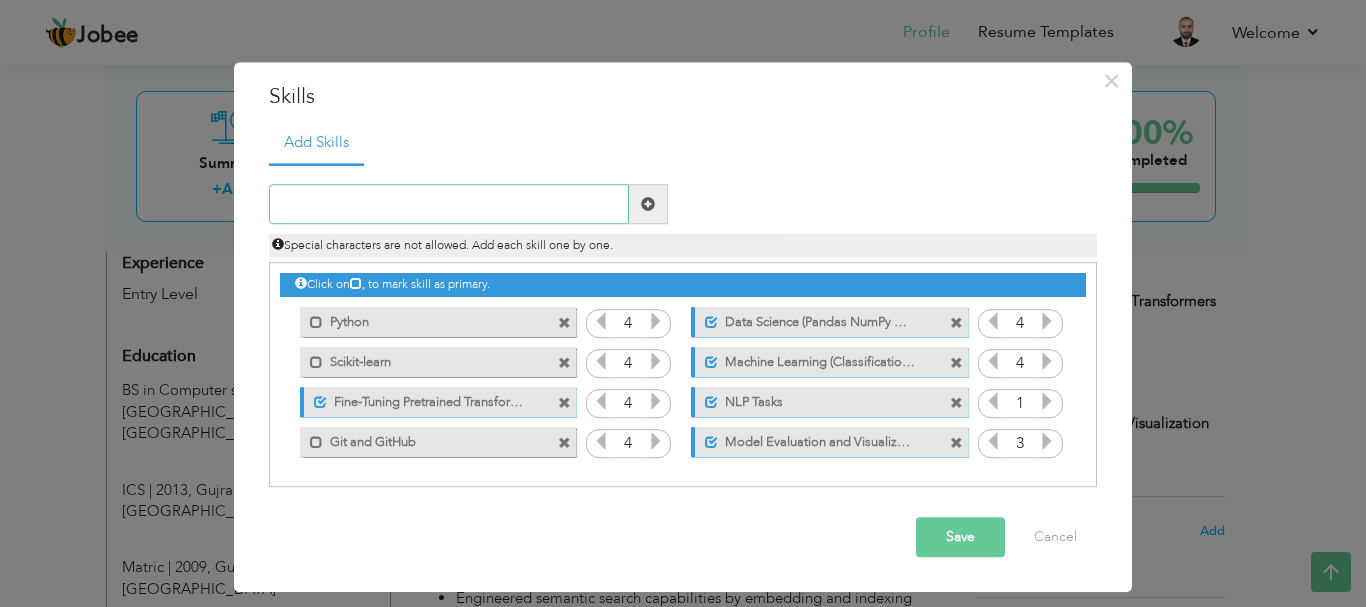 click at bounding box center [449, 205] 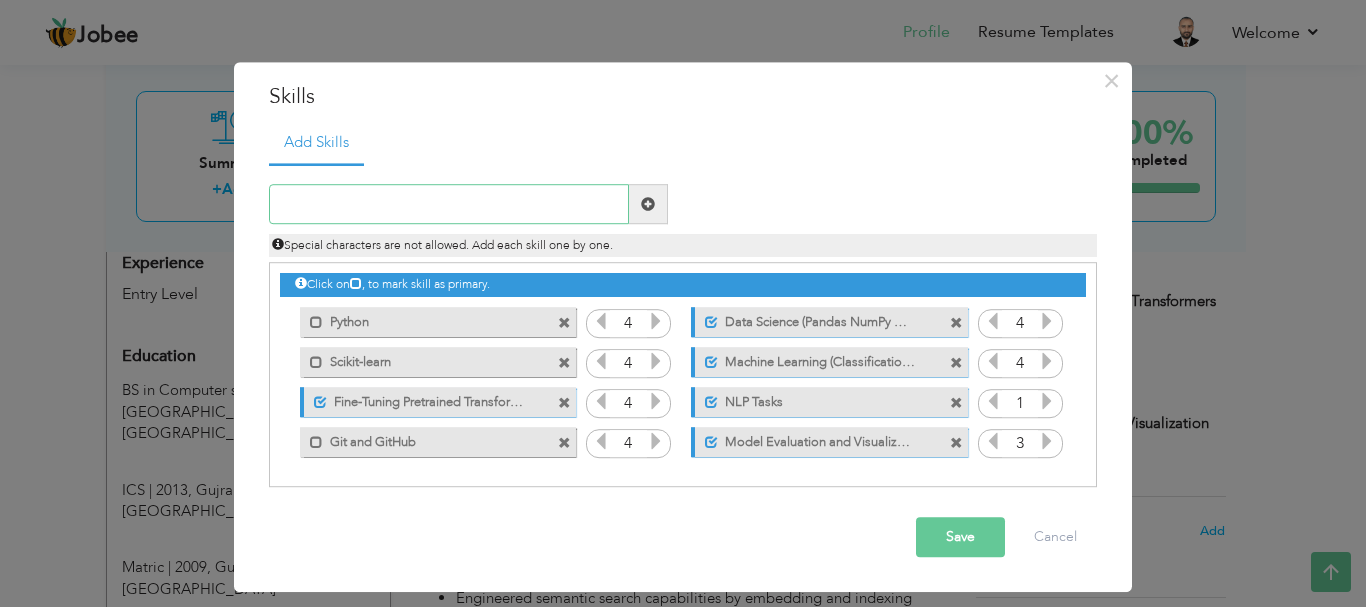 click at bounding box center (449, 205) 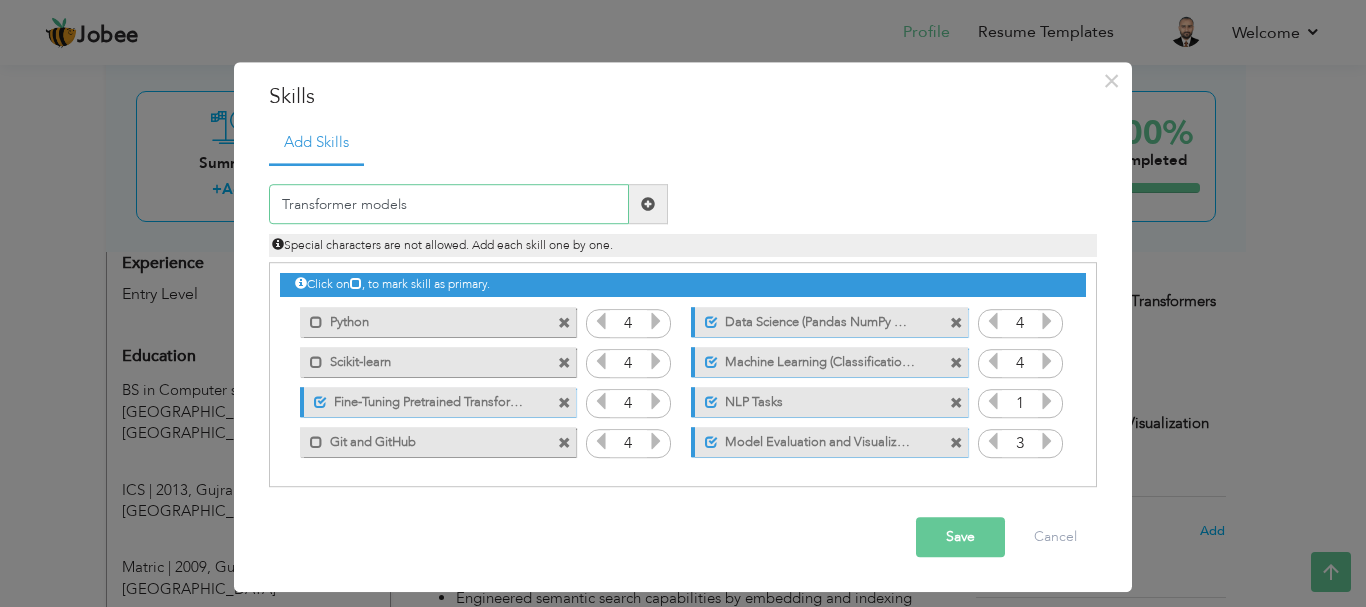 type on "Transformer models" 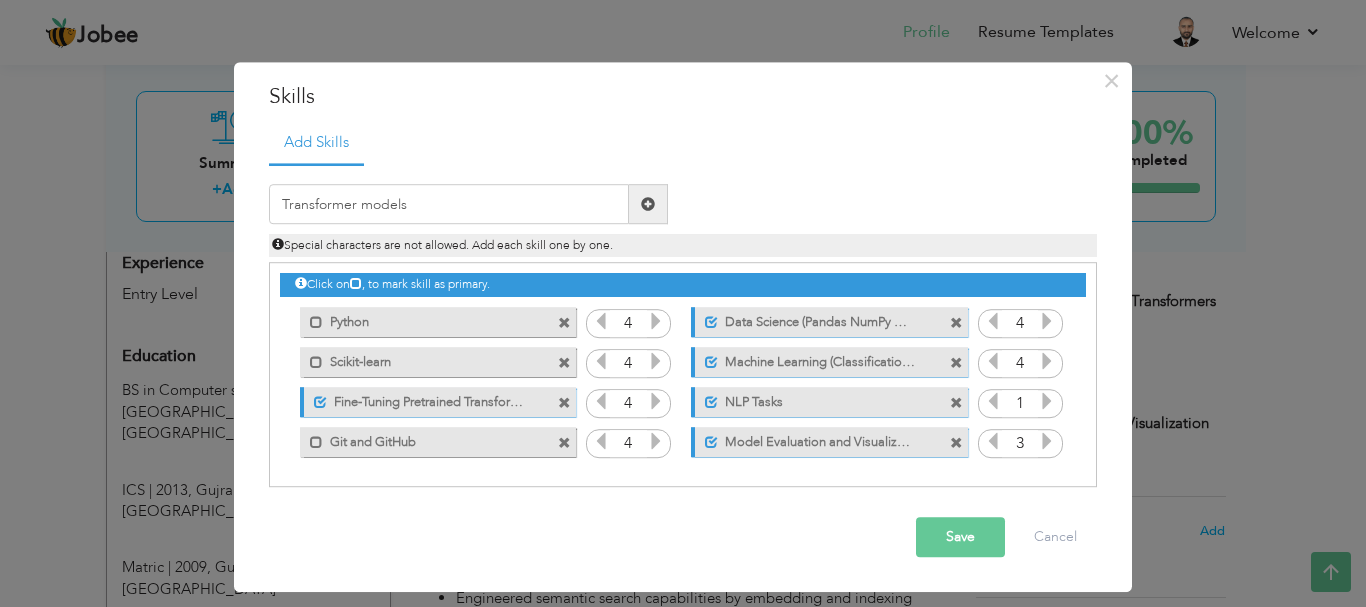 click at bounding box center [648, 204] 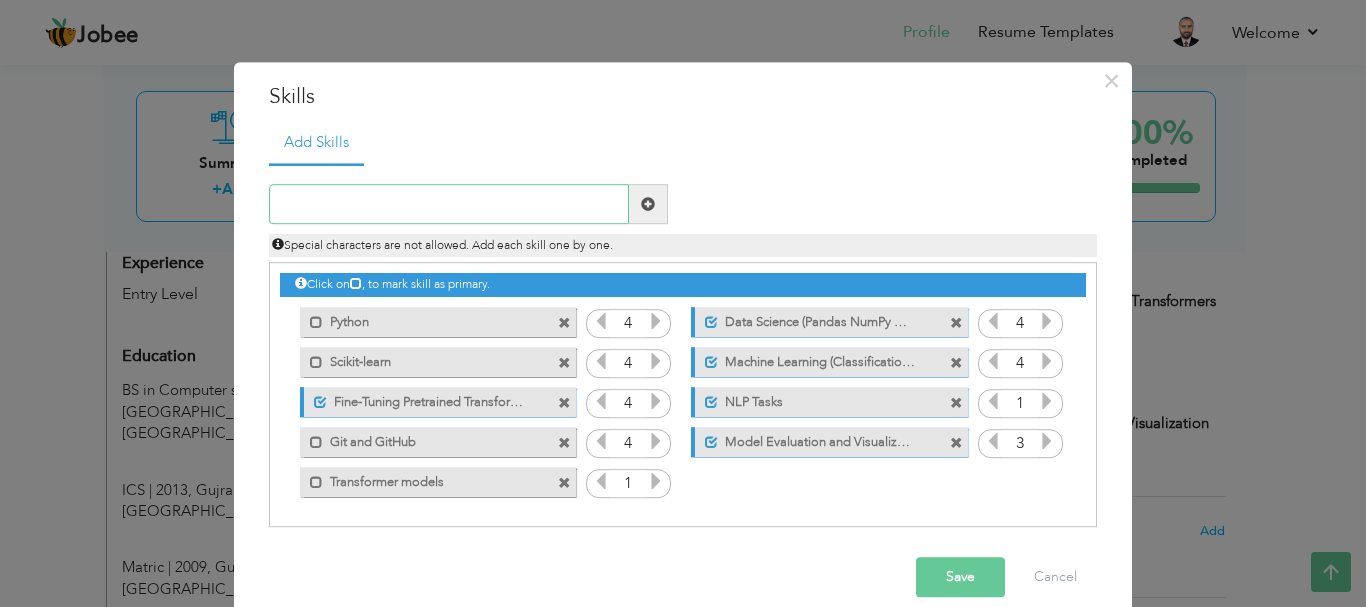 click at bounding box center (449, 205) 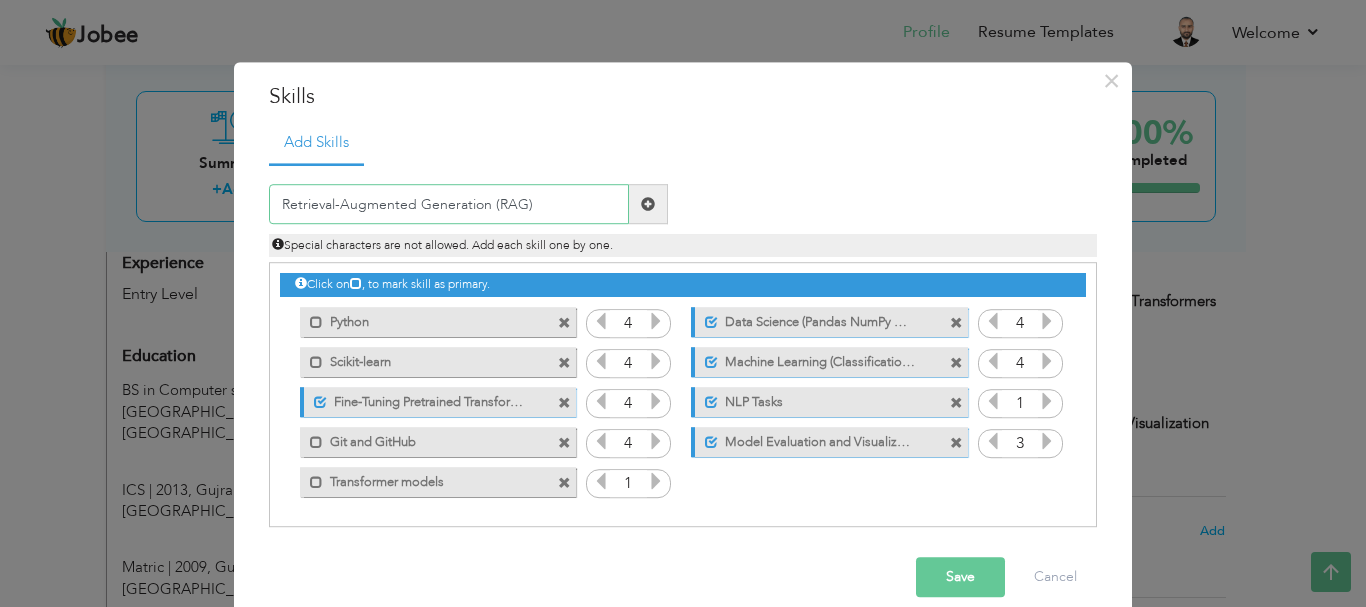 type on "Retrieval-Augmented Generation (RAG)" 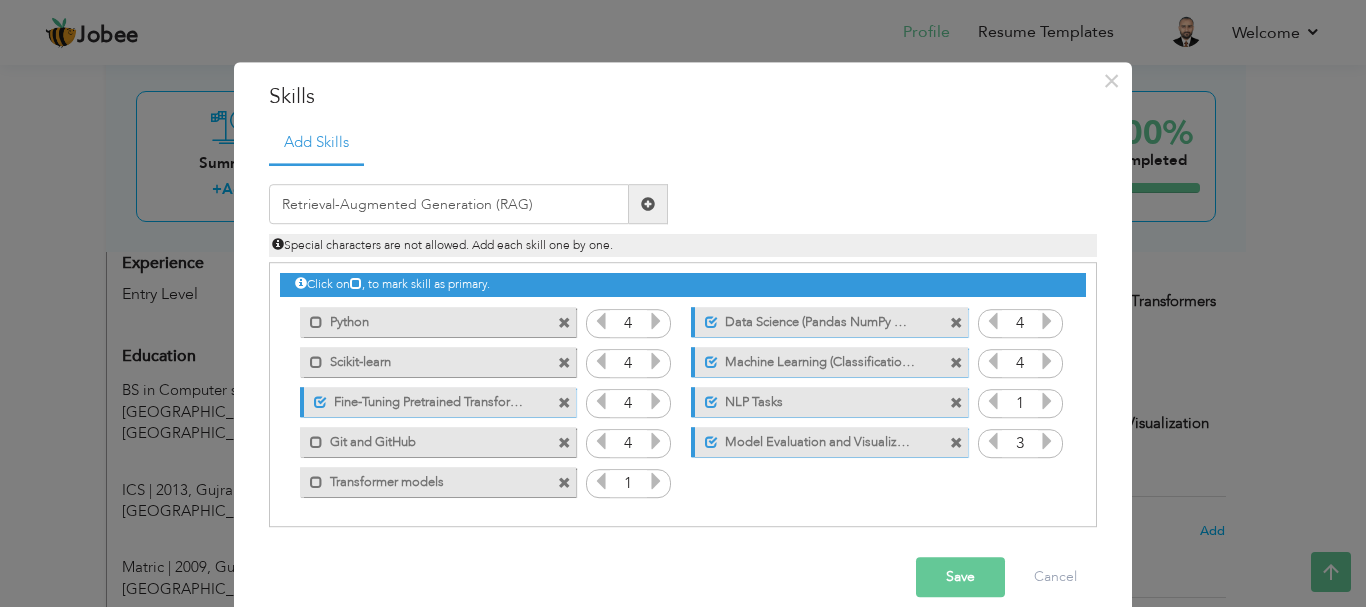 click at bounding box center [648, 204] 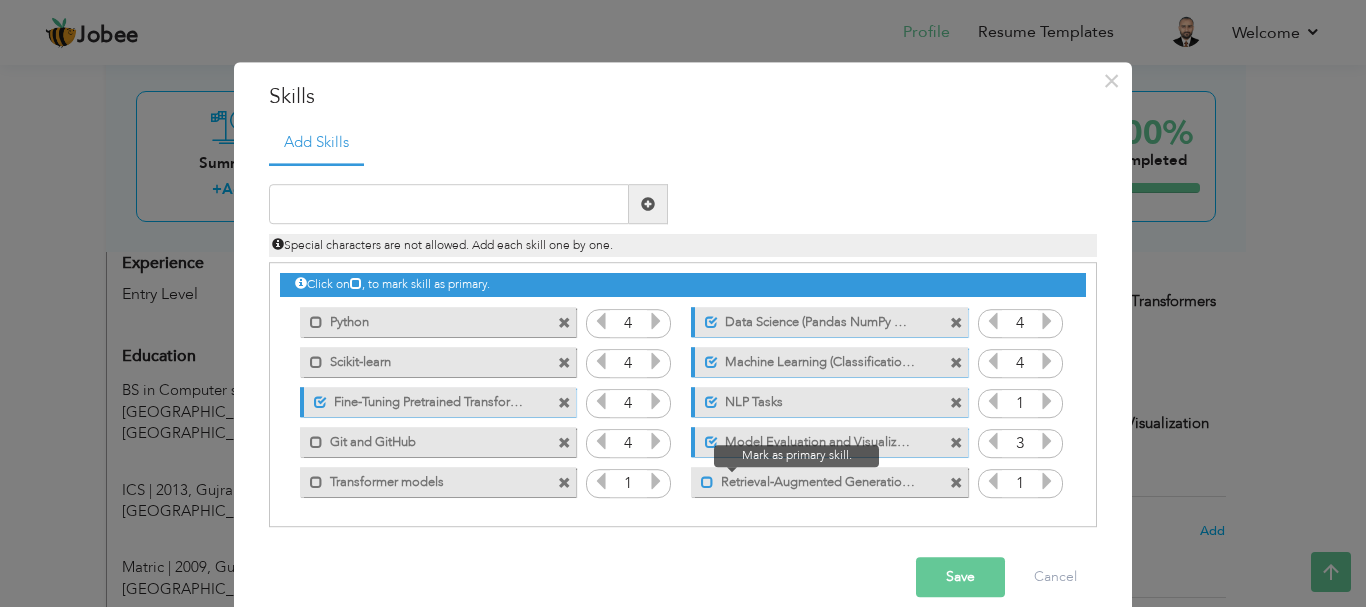 click at bounding box center [707, 482] 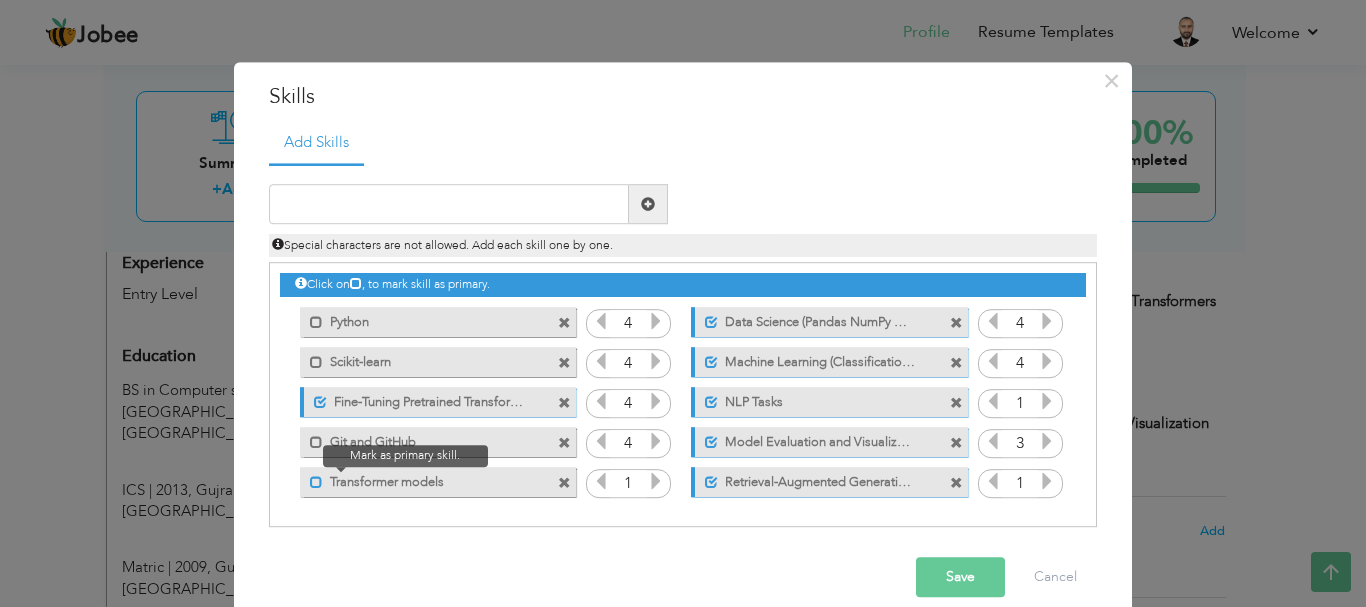click at bounding box center [316, 482] 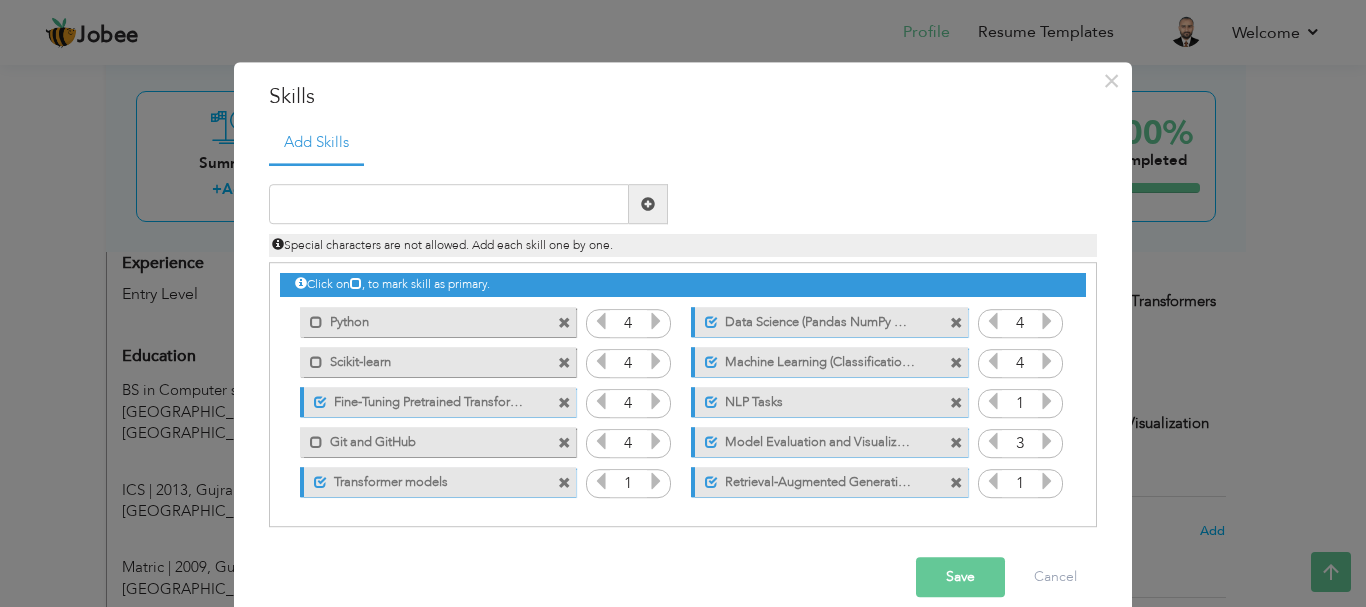 click at bounding box center (656, 482) 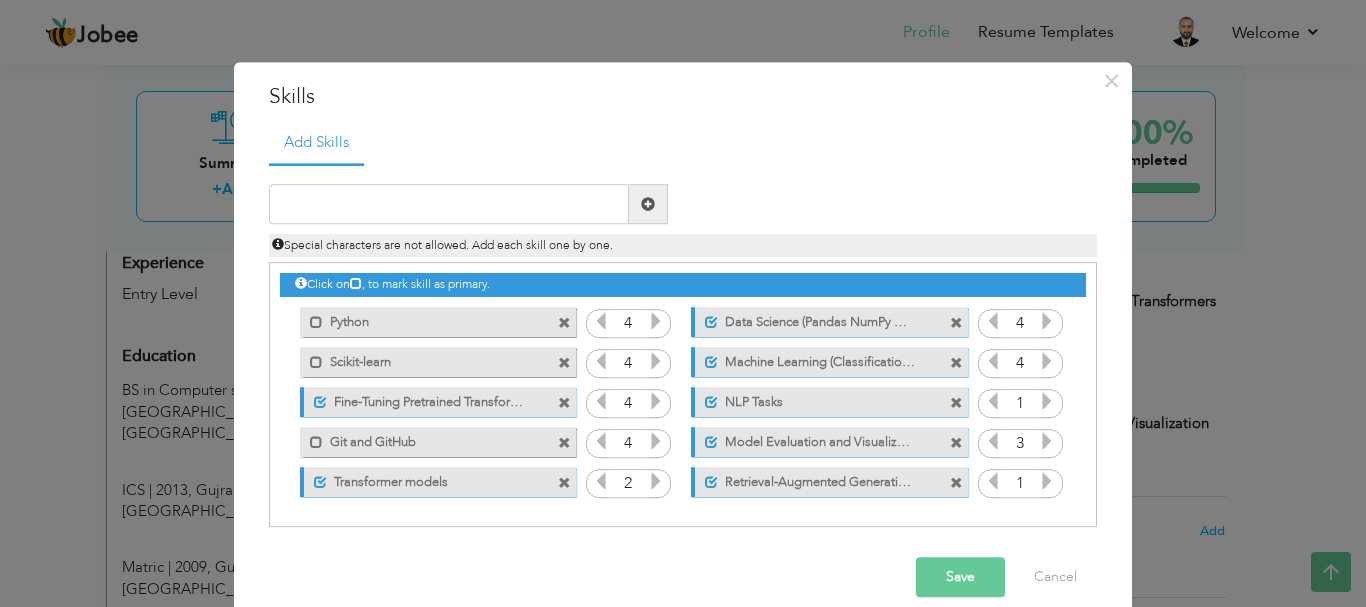 click at bounding box center (656, 482) 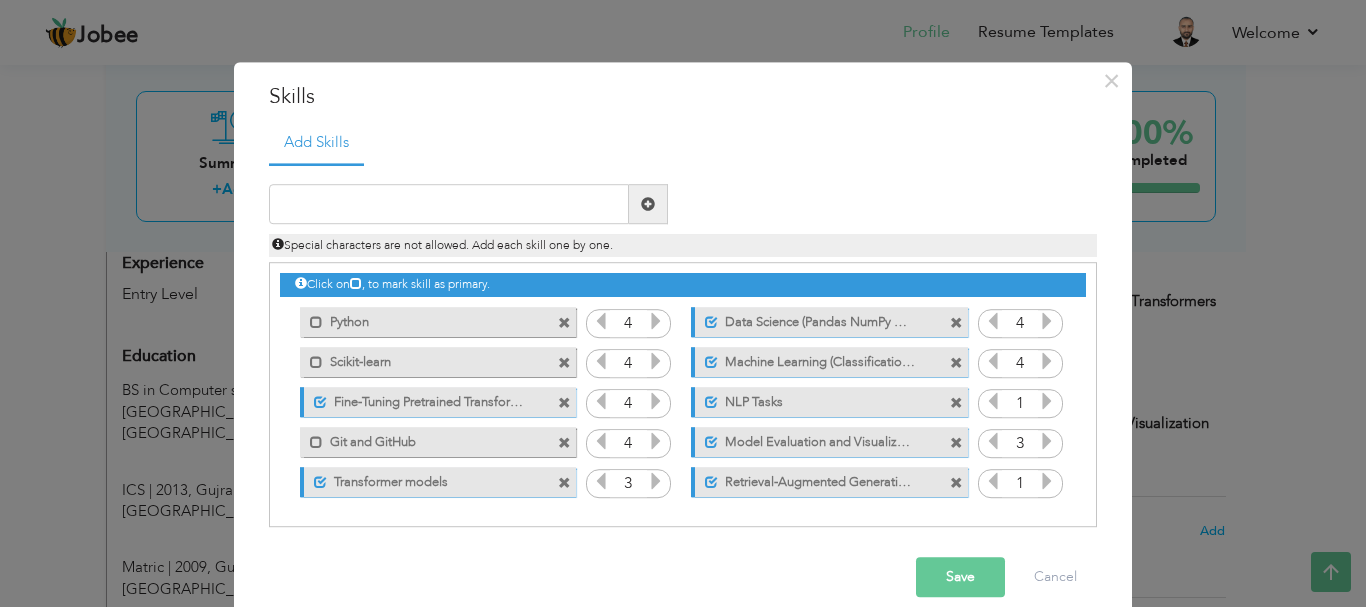 click at bounding box center (1047, 482) 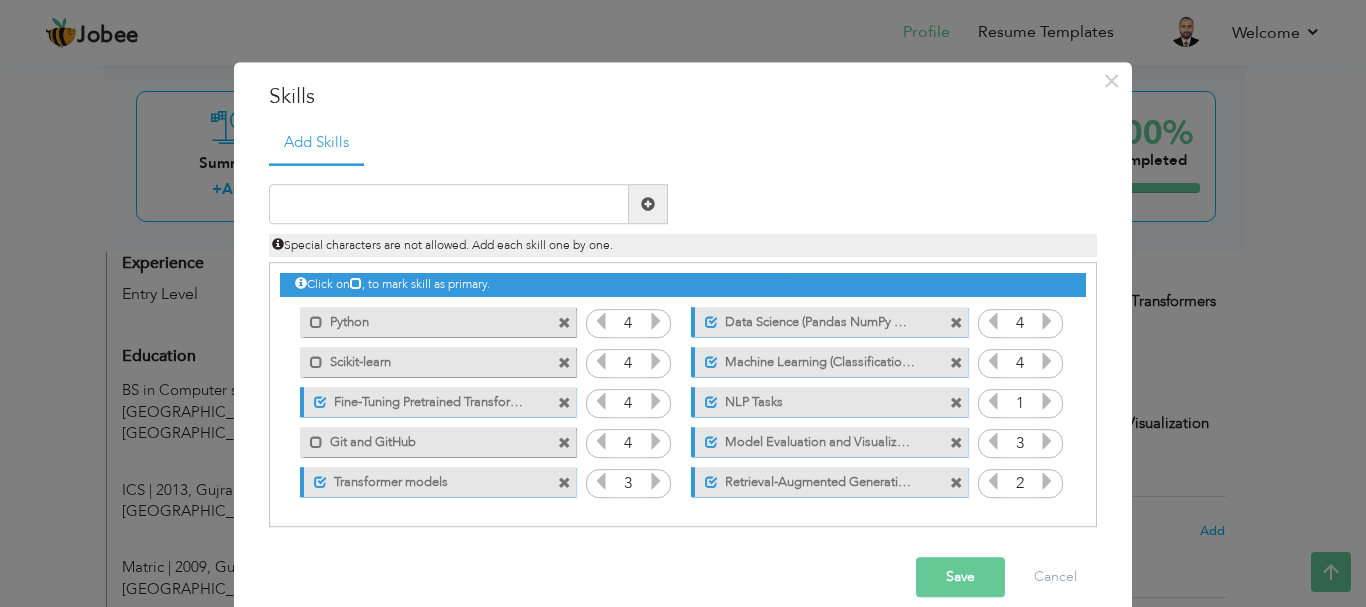 click at bounding box center (1047, 482) 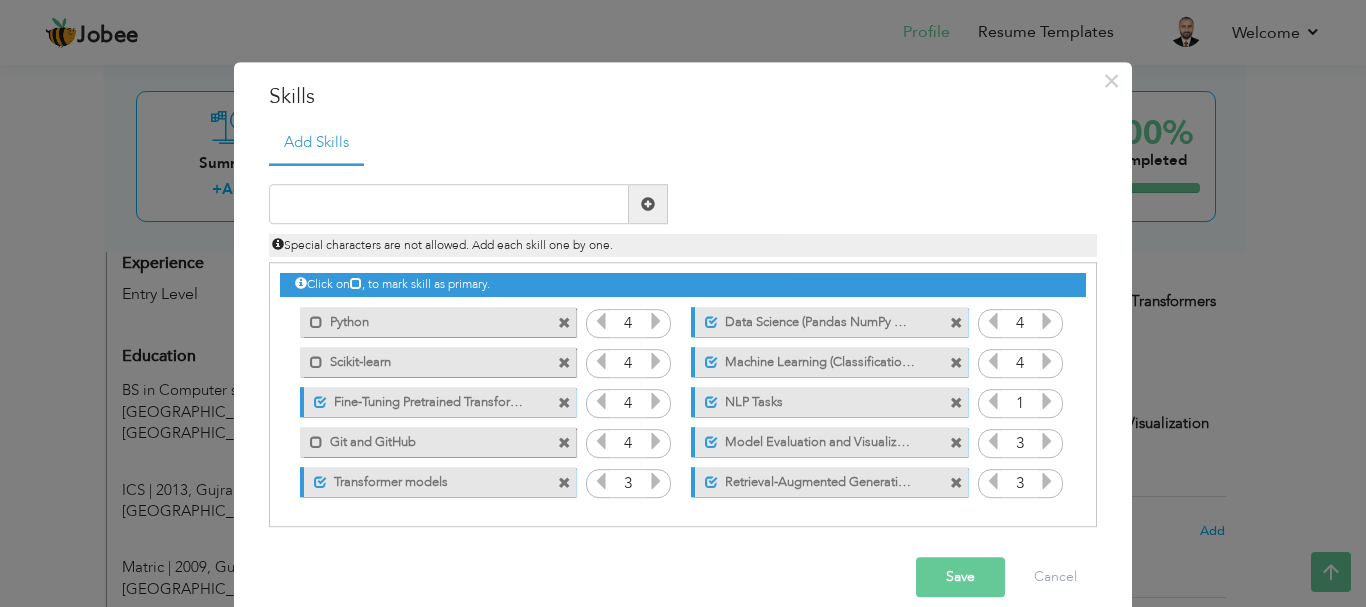 click on "Save" at bounding box center [960, 578] 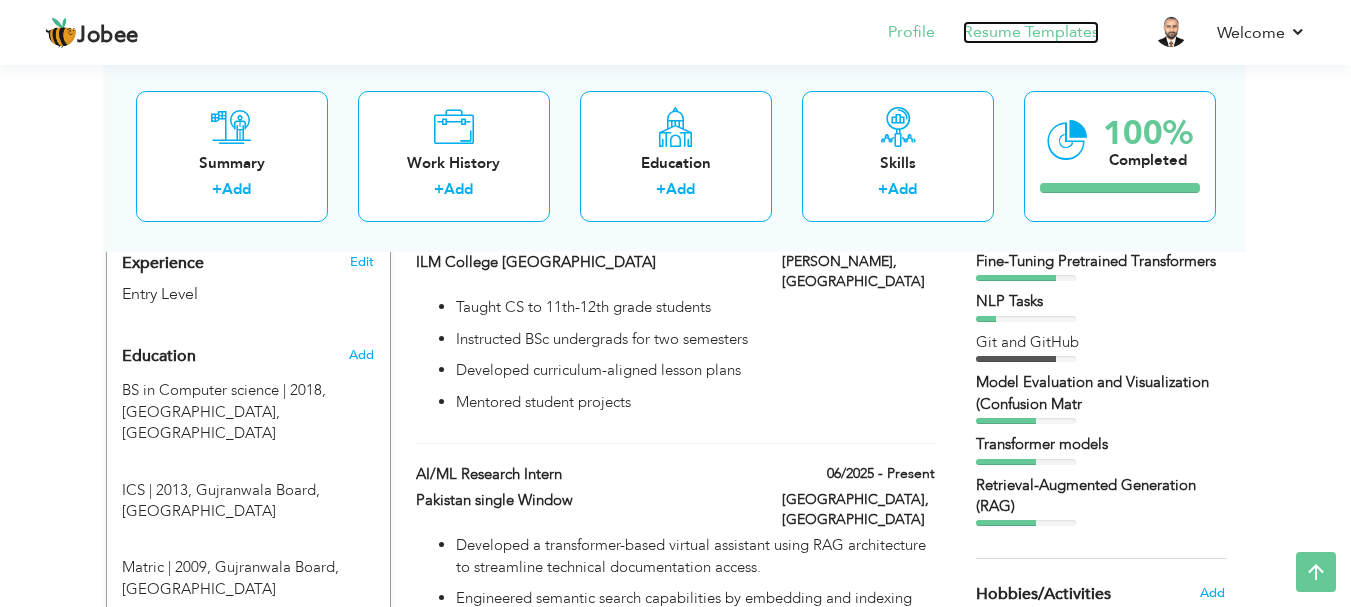 click on "Resume Templates" at bounding box center (1031, 32) 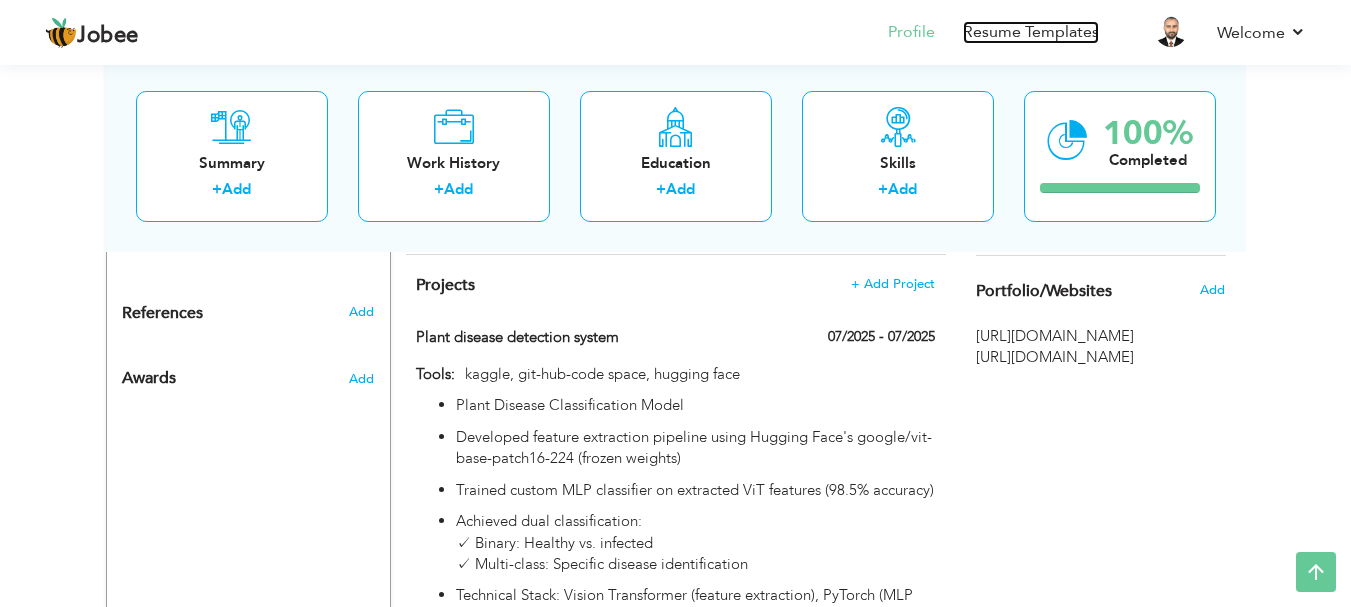 scroll, scrollTop: 1337, scrollLeft: 0, axis: vertical 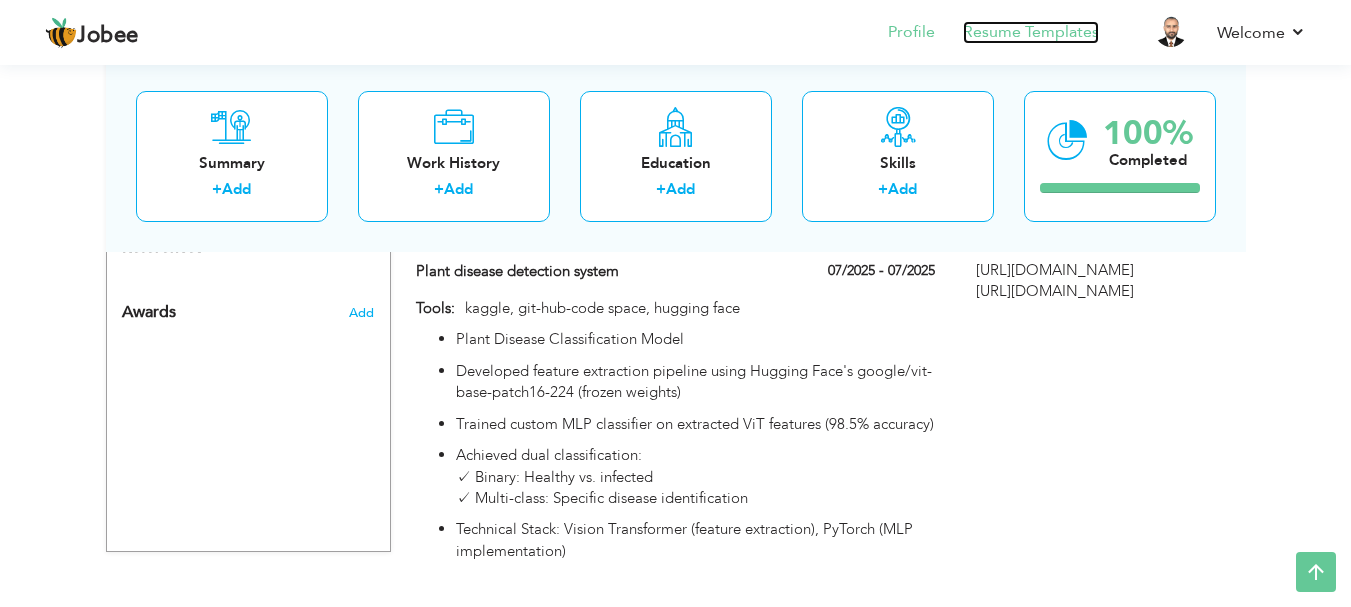 click on "Resume Templates" at bounding box center (1031, 32) 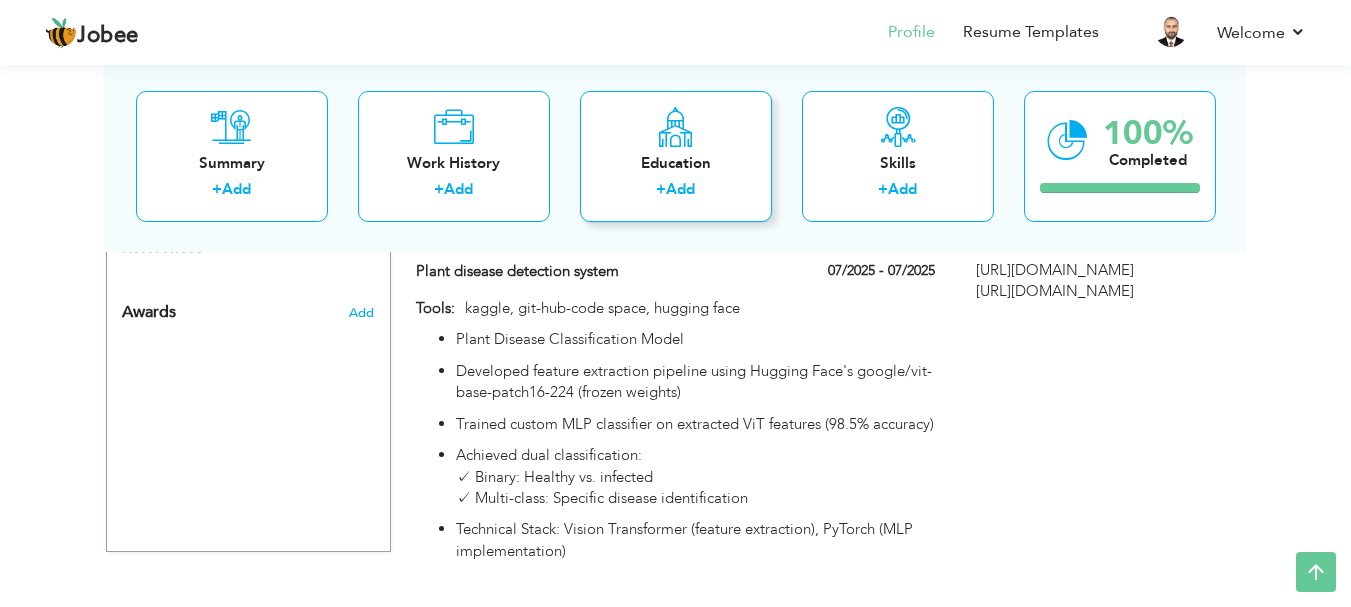 click on "Education" at bounding box center (676, 162) 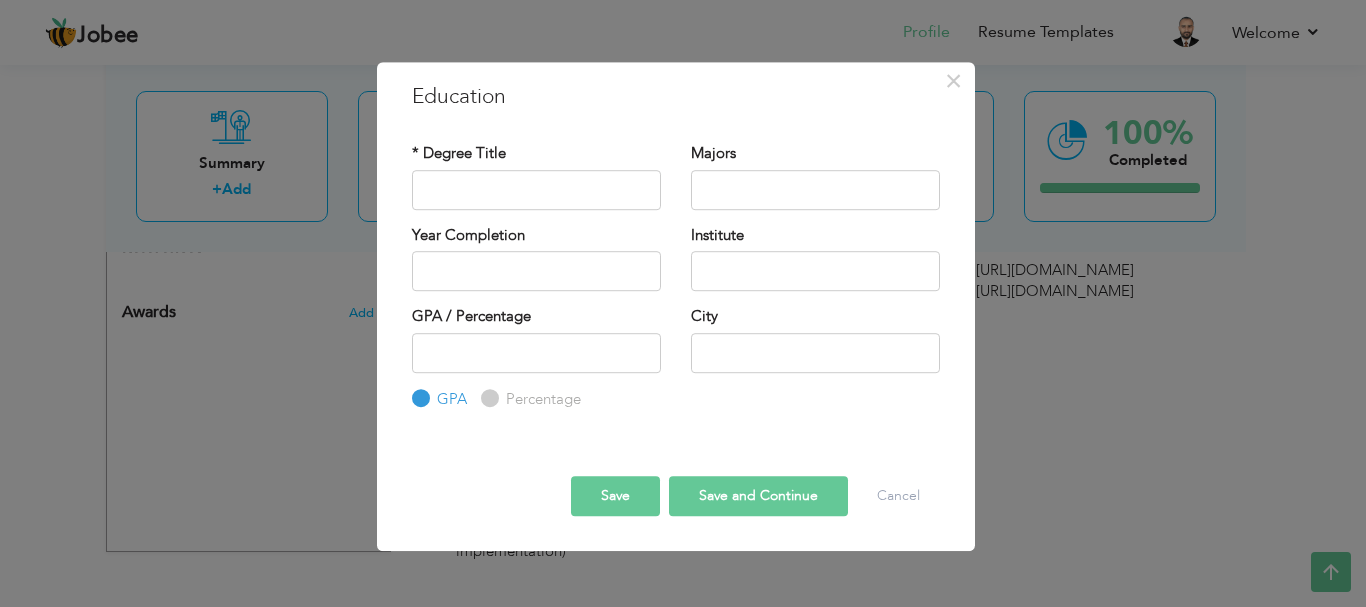 click on "Save" at bounding box center (615, 496) 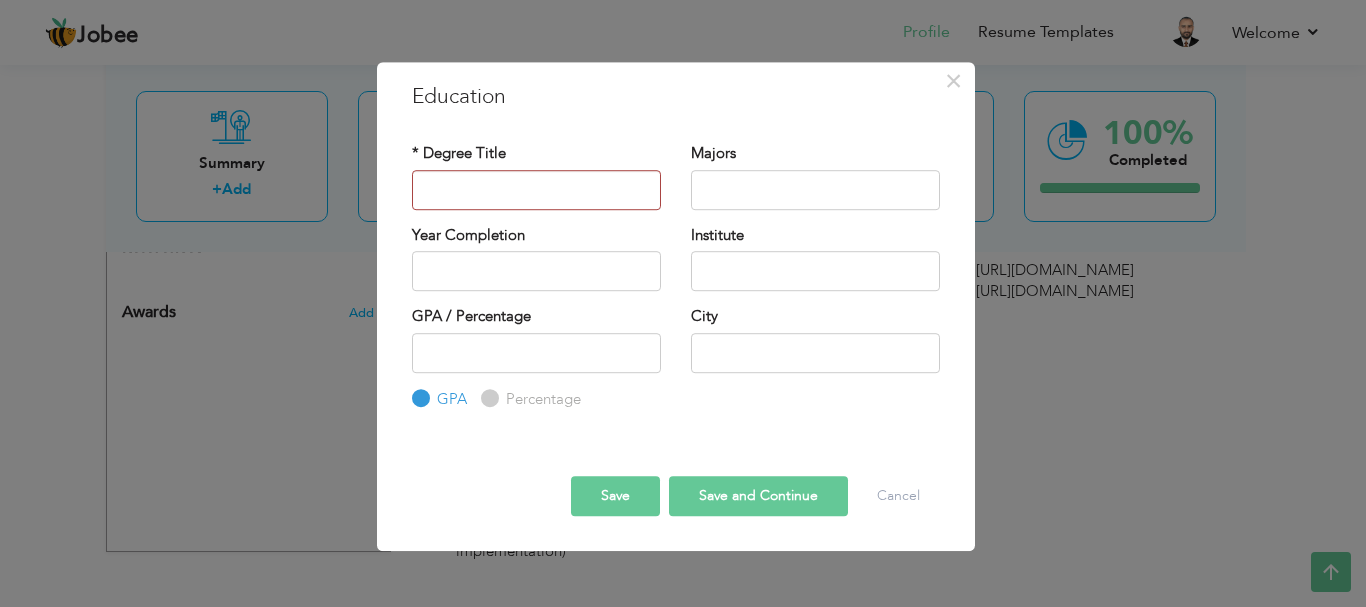 click on "Save" at bounding box center [615, 496] 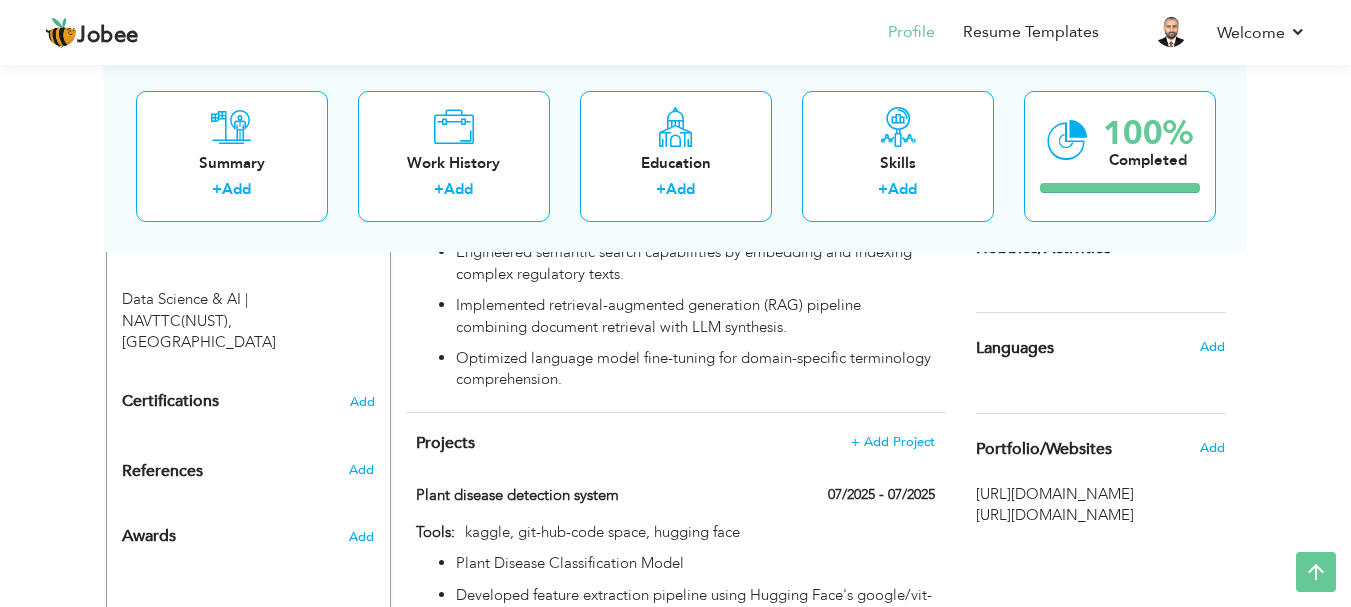 scroll, scrollTop: 1117, scrollLeft: 0, axis: vertical 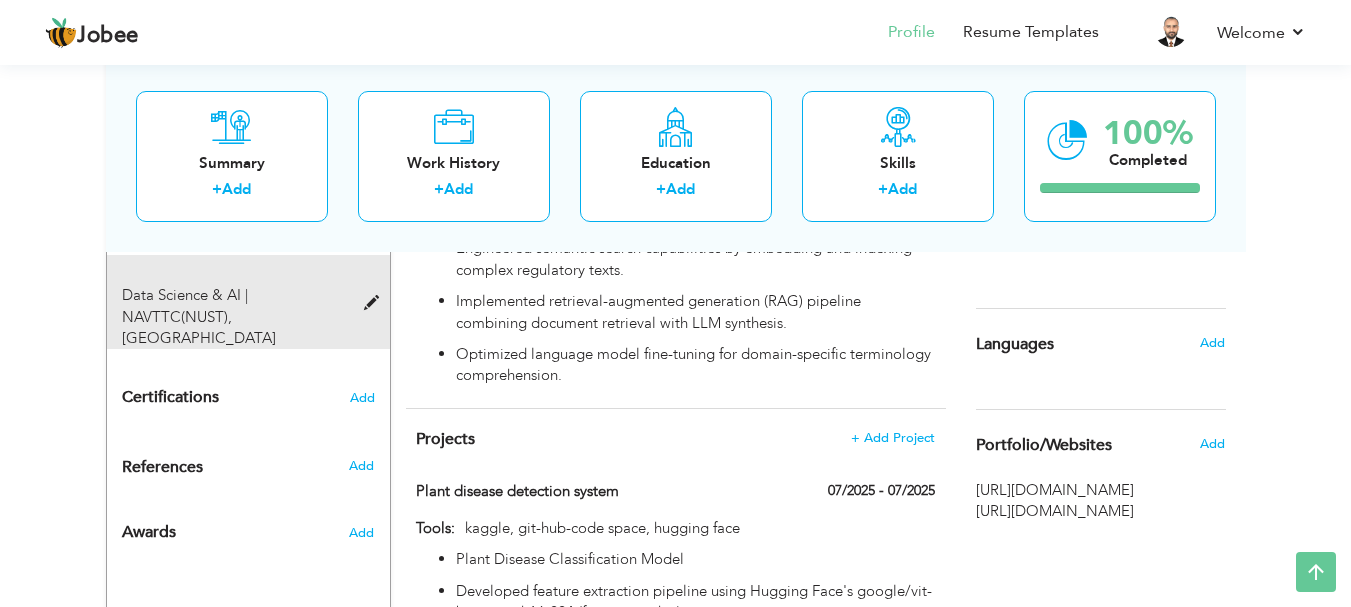 click on "NAVTTC(NUST), Islamabad" at bounding box center [199, 327] 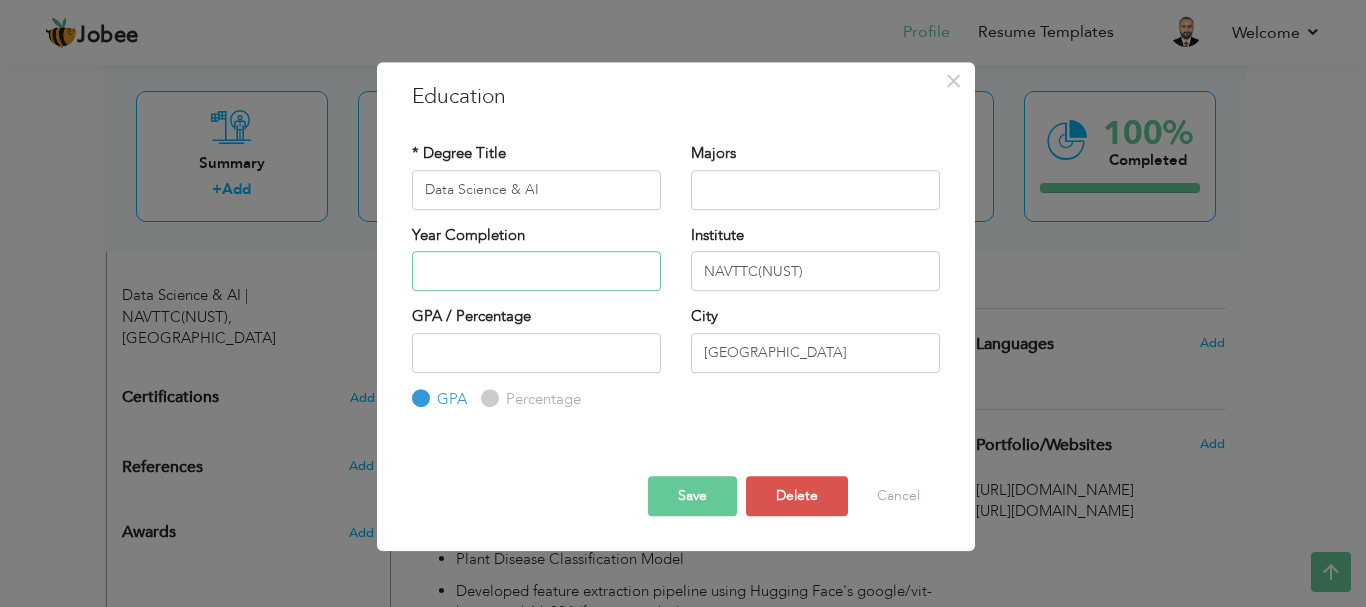 click at bounding box center (536, 271) 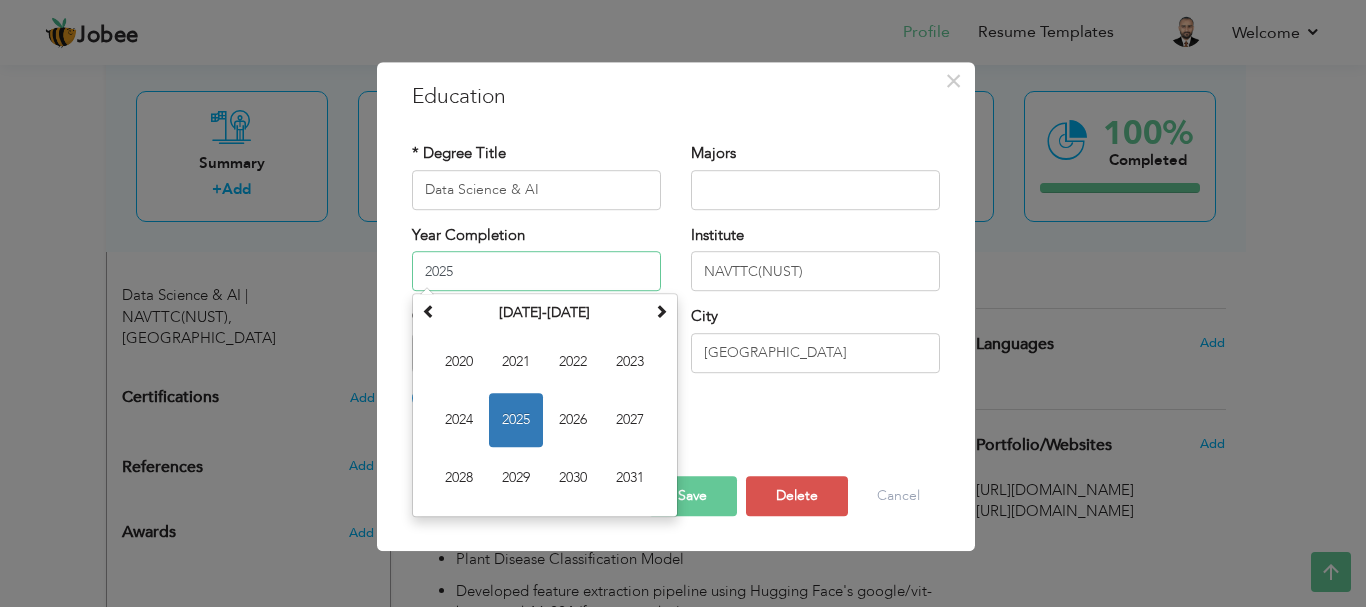 click on "2025" at bounding box center (516, 420) 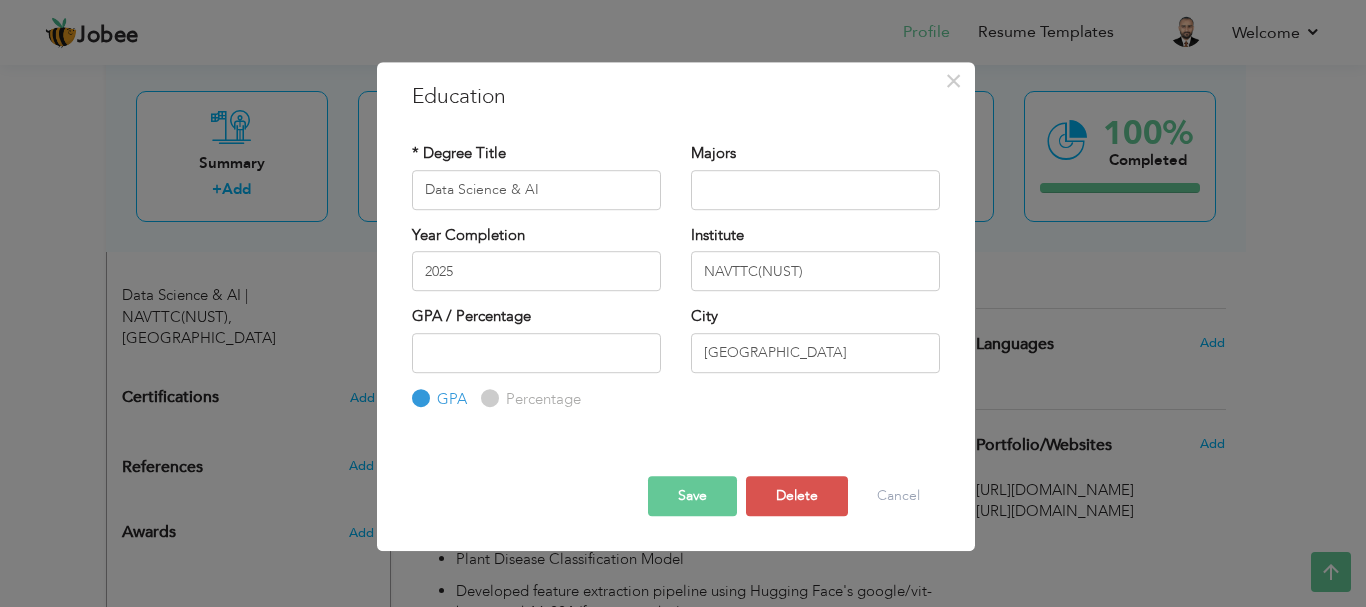click on "Save" at bounding box center [692, 496] 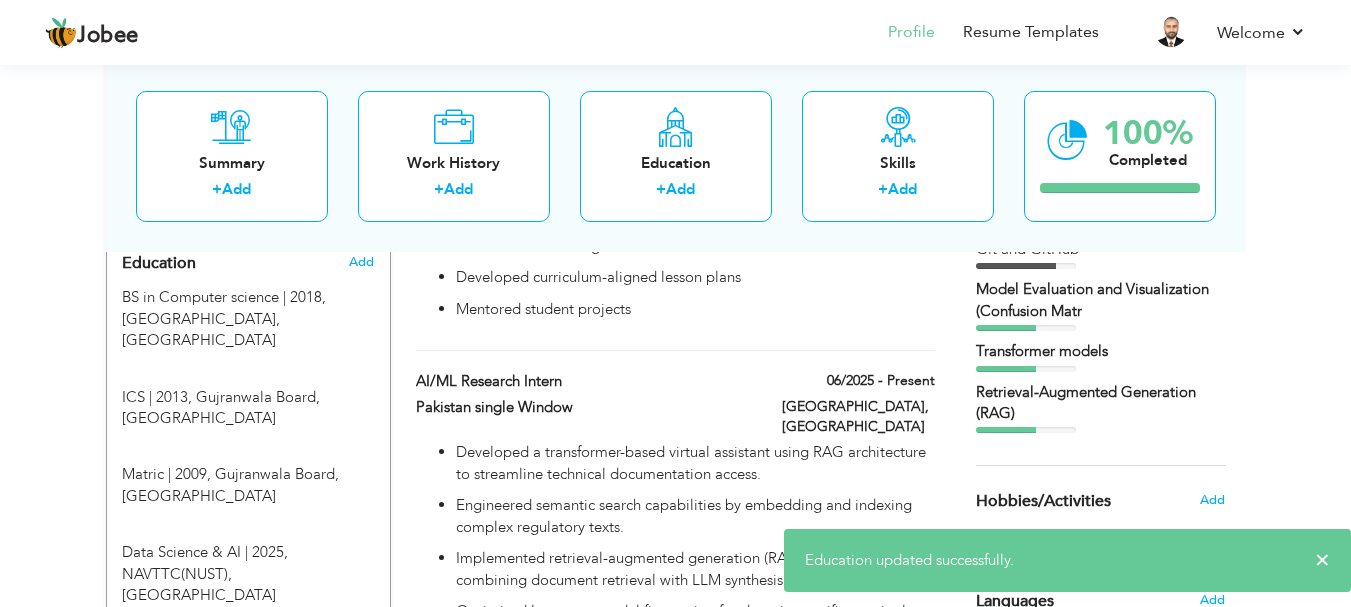 scroll, scrollTop: 857, scrollLeft: 0, axis: vertical 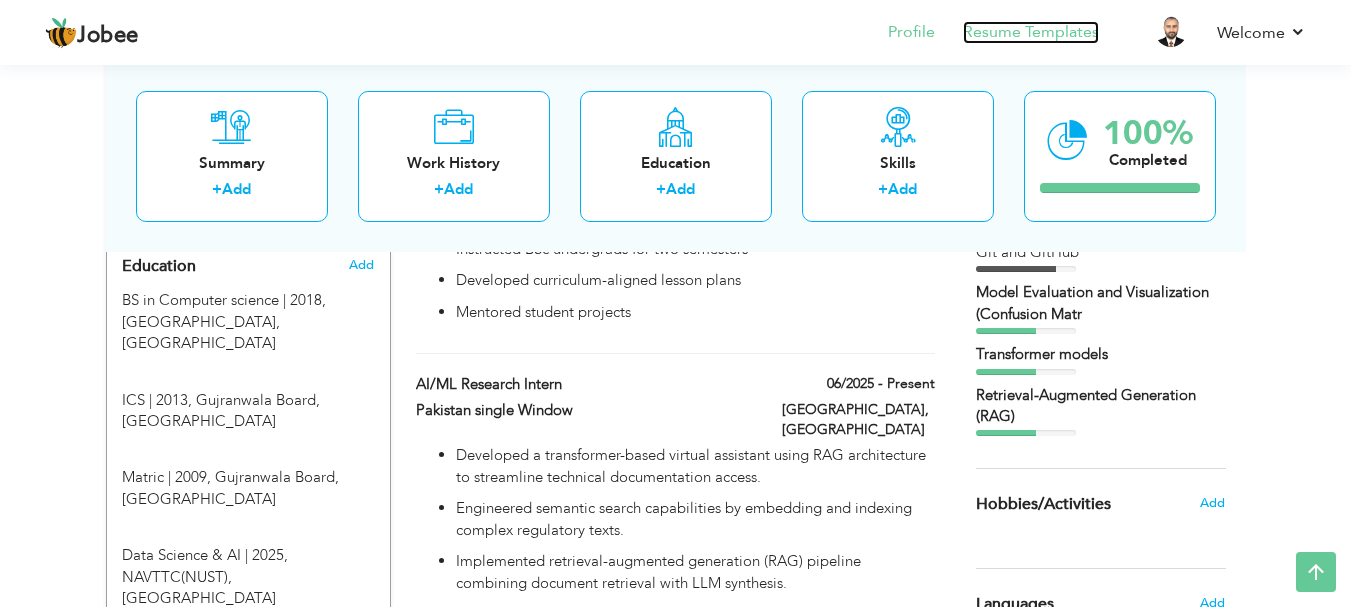 click on "Resume Templates" at bounding box center (1031, 32) 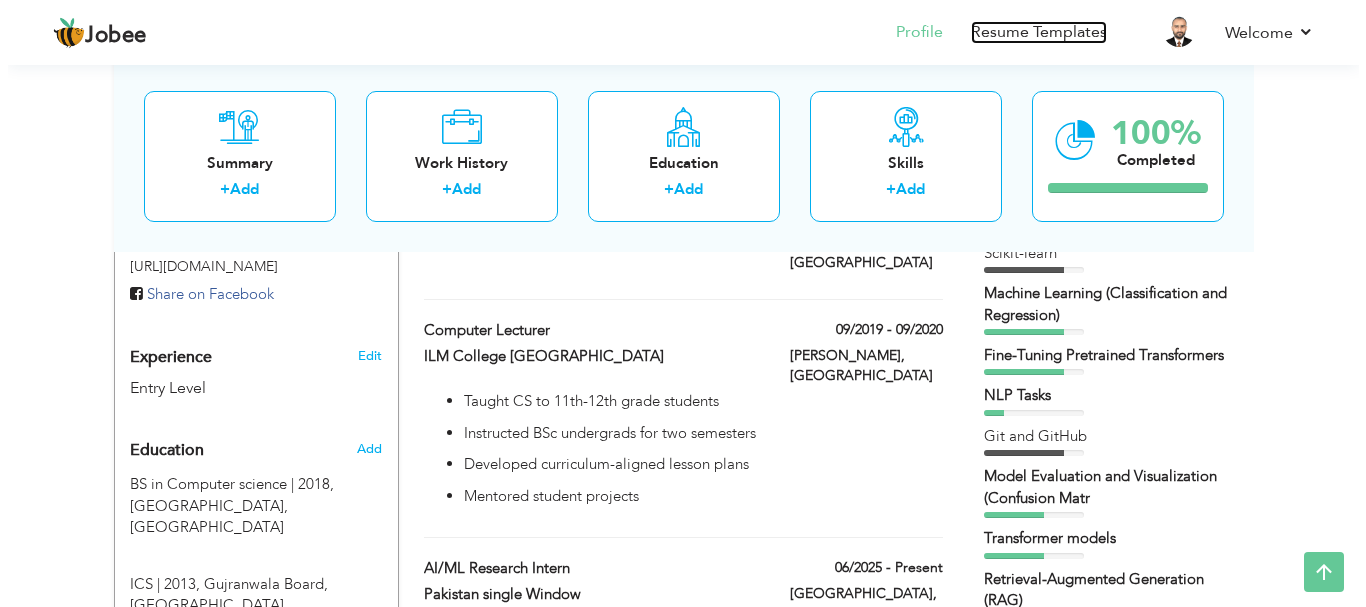 scroll, scrollTop: 657, scrollLeft: 0, axis: vertical 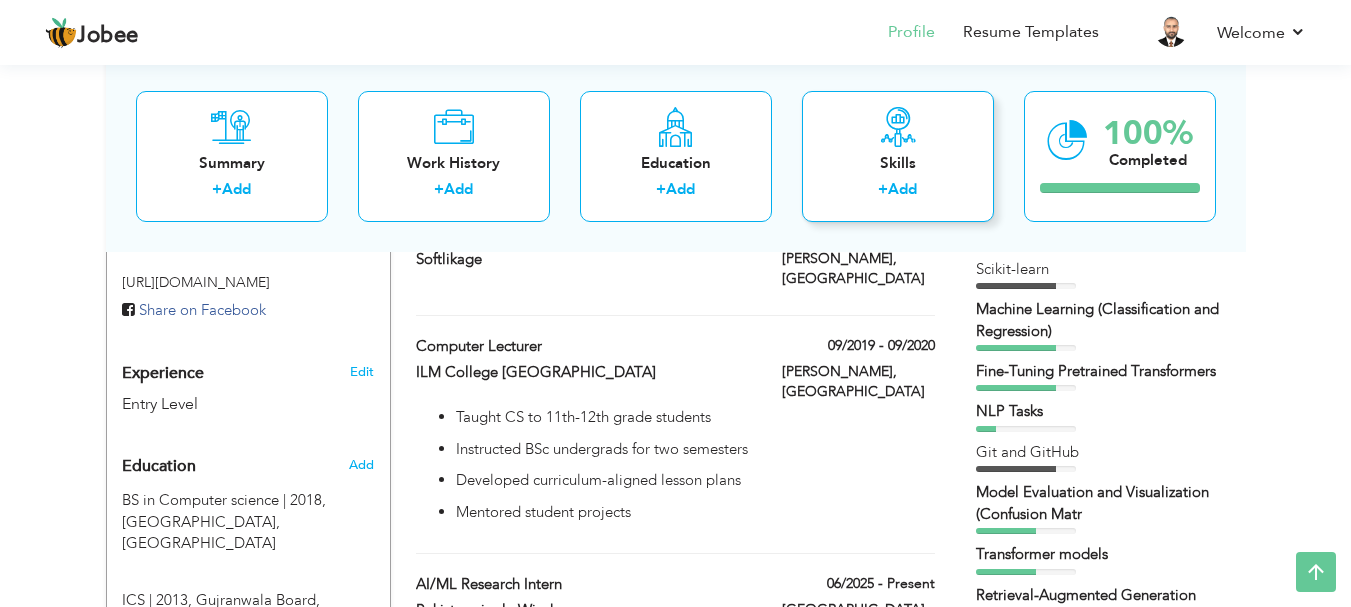 click on "Skills" at bounding box center (898, 162) 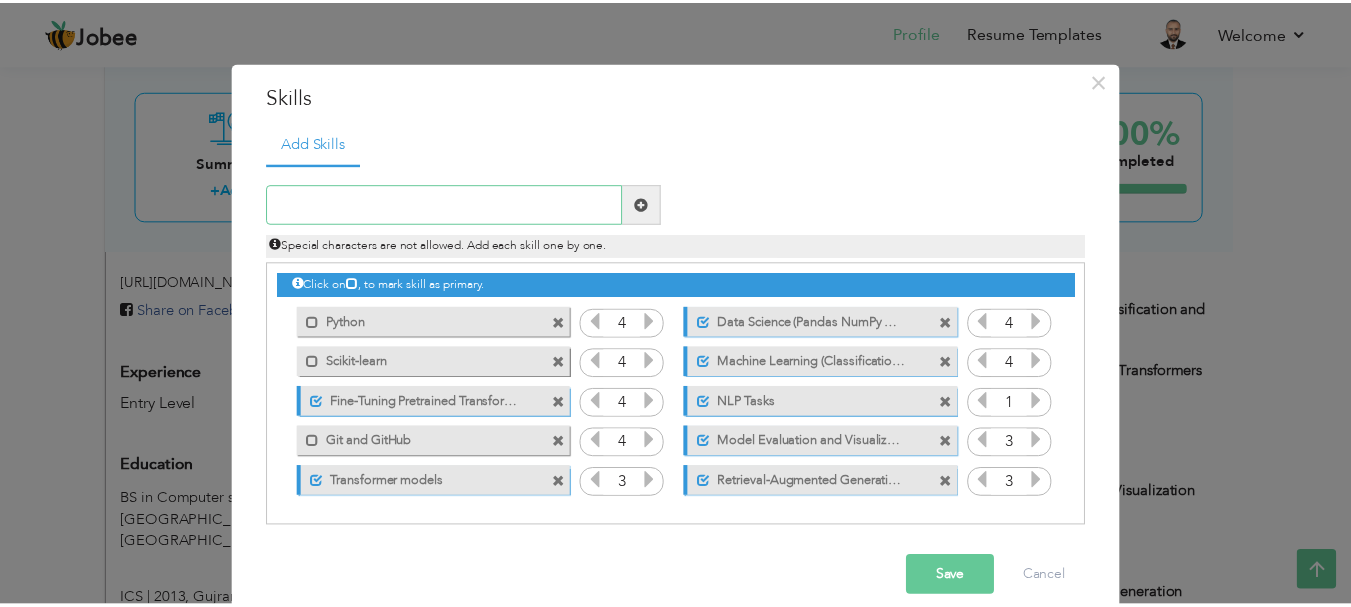 scroll, scrollTop: 26, scrollLeft: 0, axis: vertical 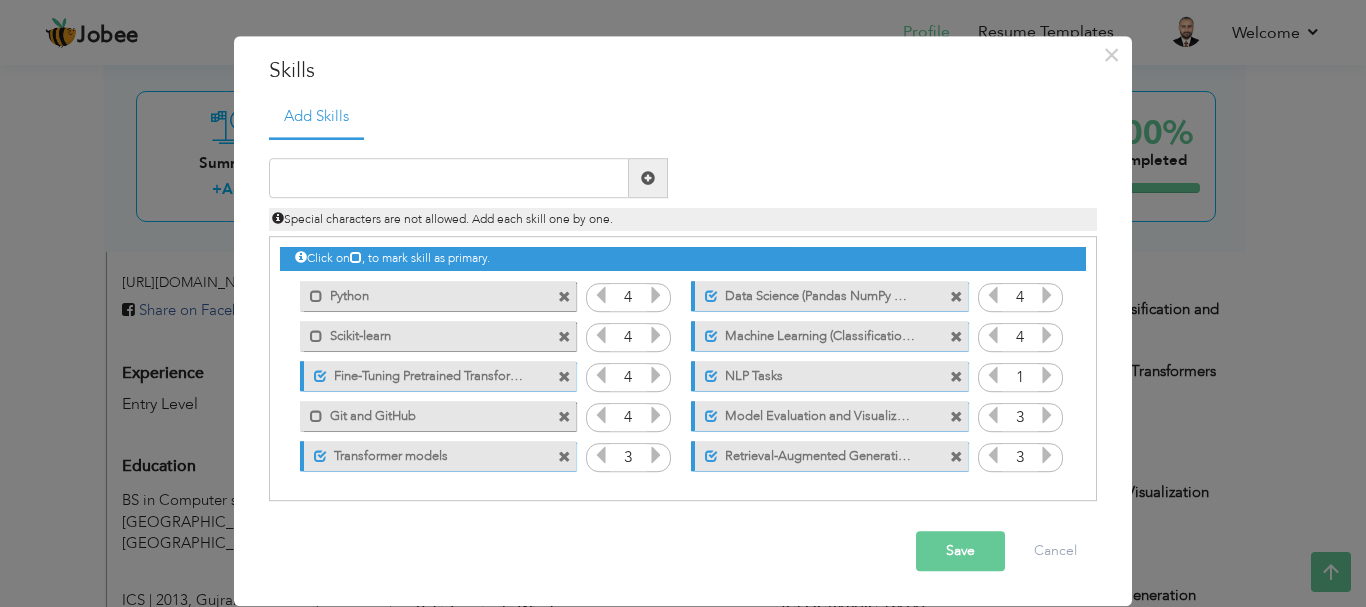 click on "Save" at bounding box center [960, 552] 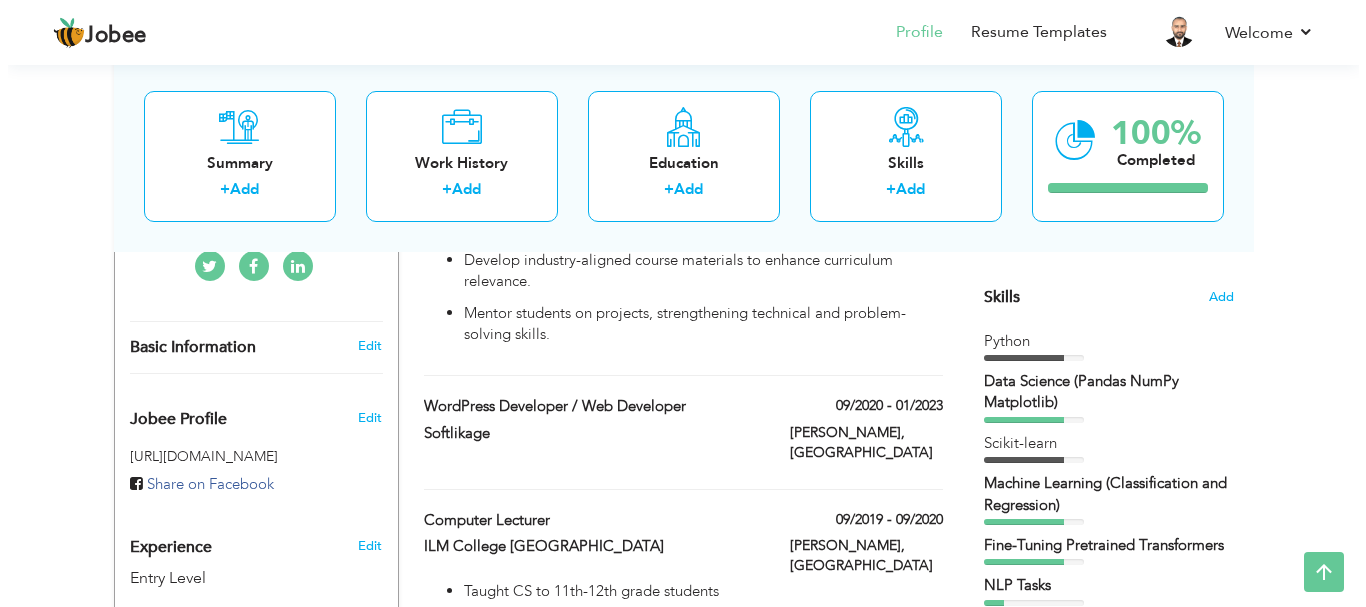 scroll, scrollTop: 510, scrollLeft: 0, axis: vertical 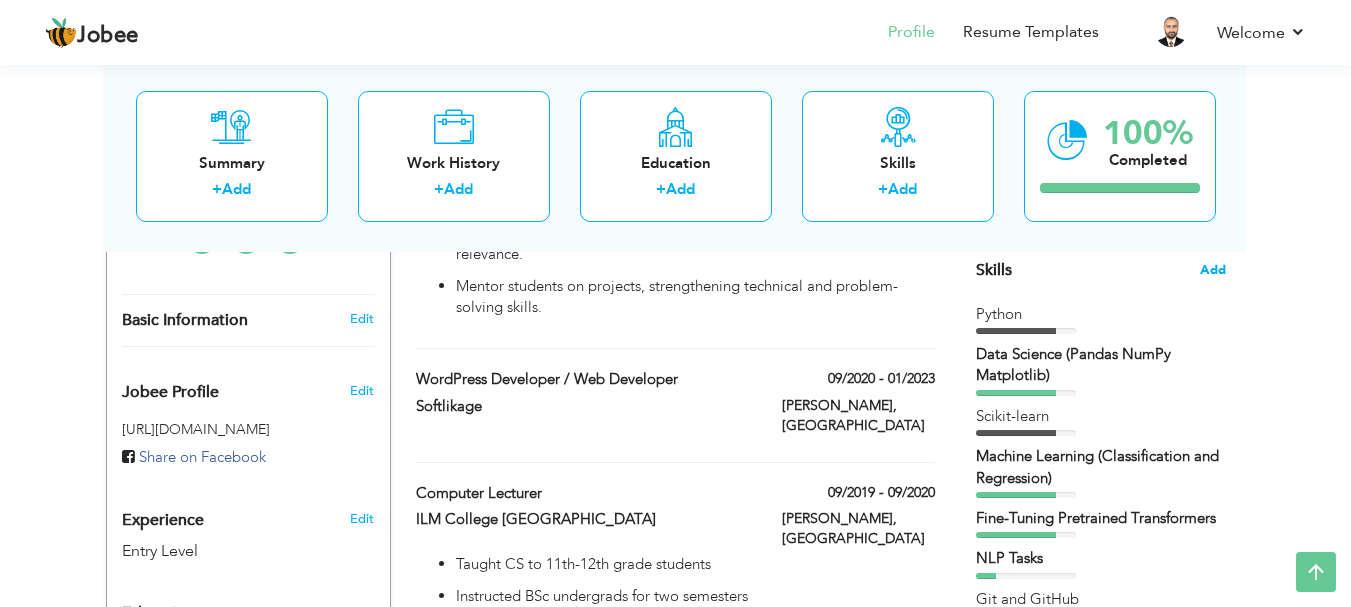 click on "Add" at bounding box center [1213, 270] 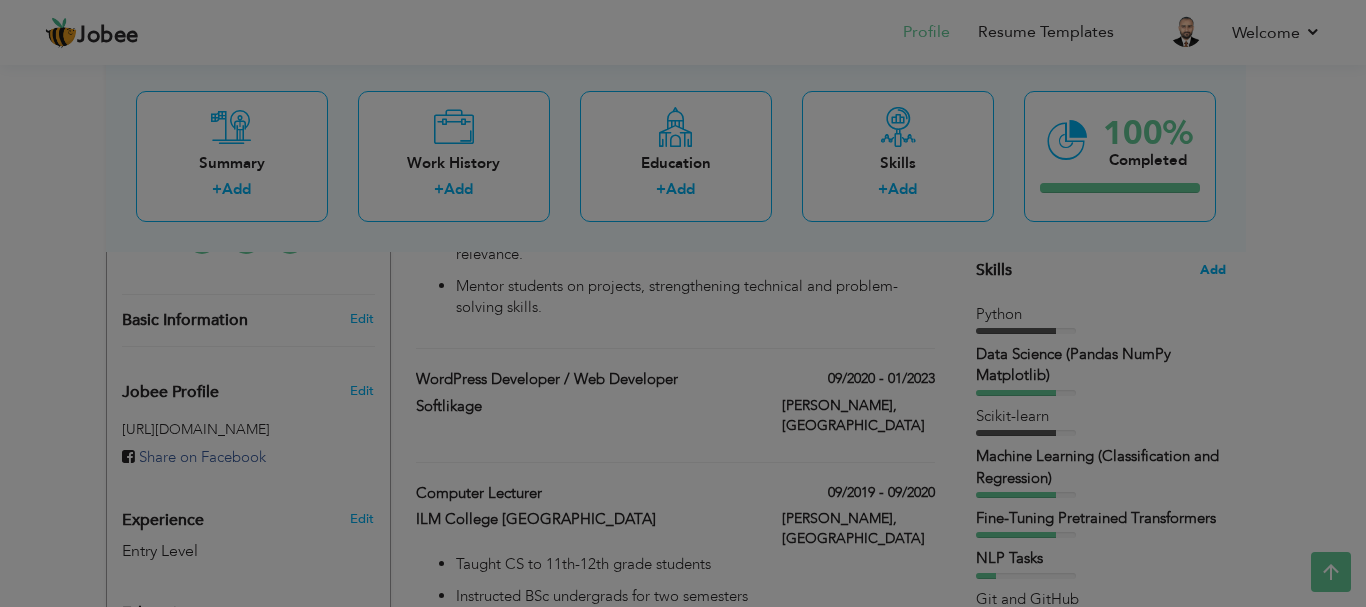 scroll, scrollTop: 0, scrollLeft: 0, axis: both 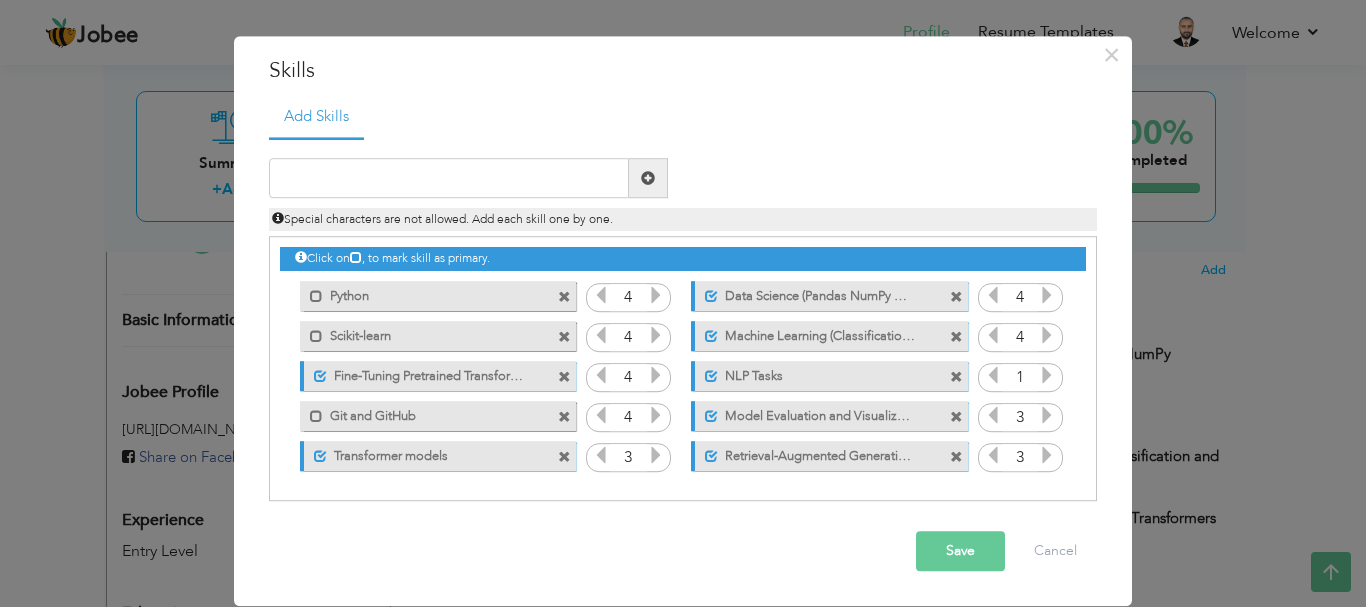 click at bounding box center [956, 417] 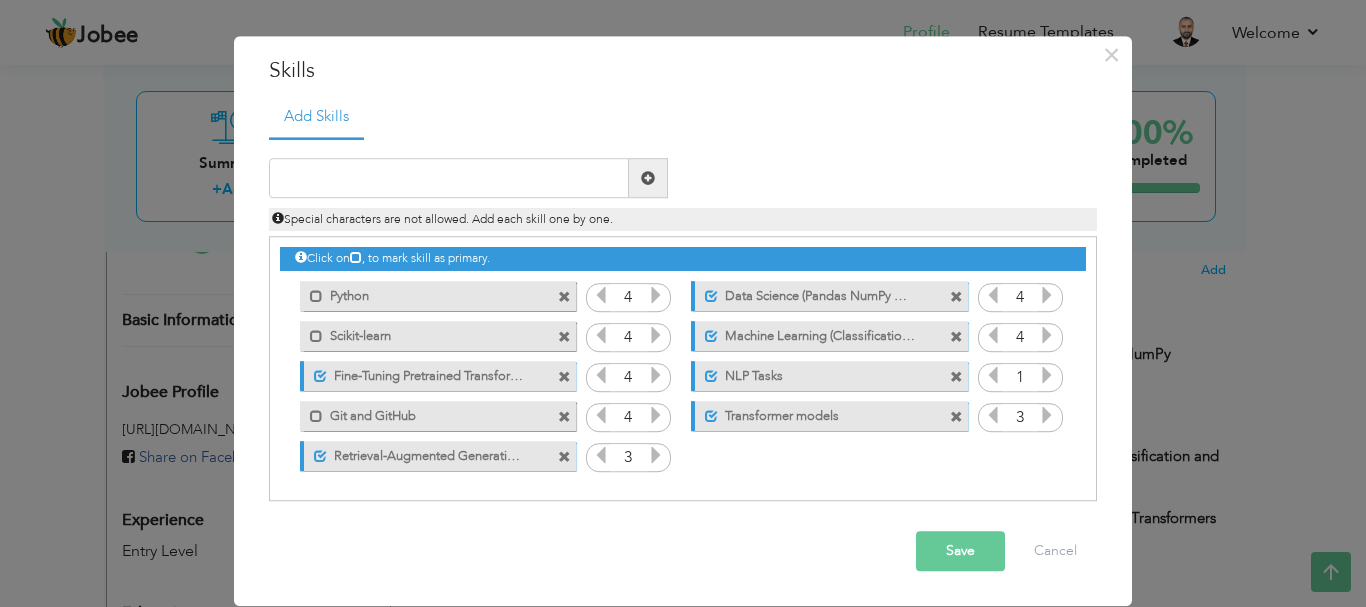 click on "Save" at bounding box center (960, 552) 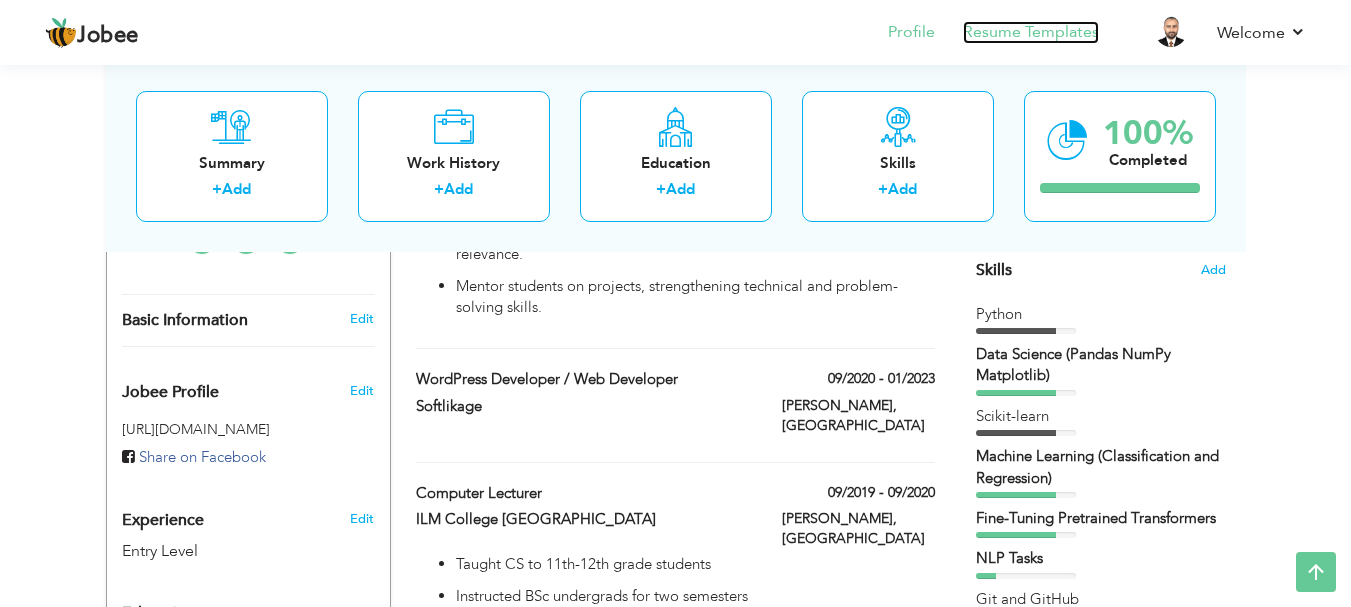 click on "Resume Templates" at bounding box center [1031, 32] 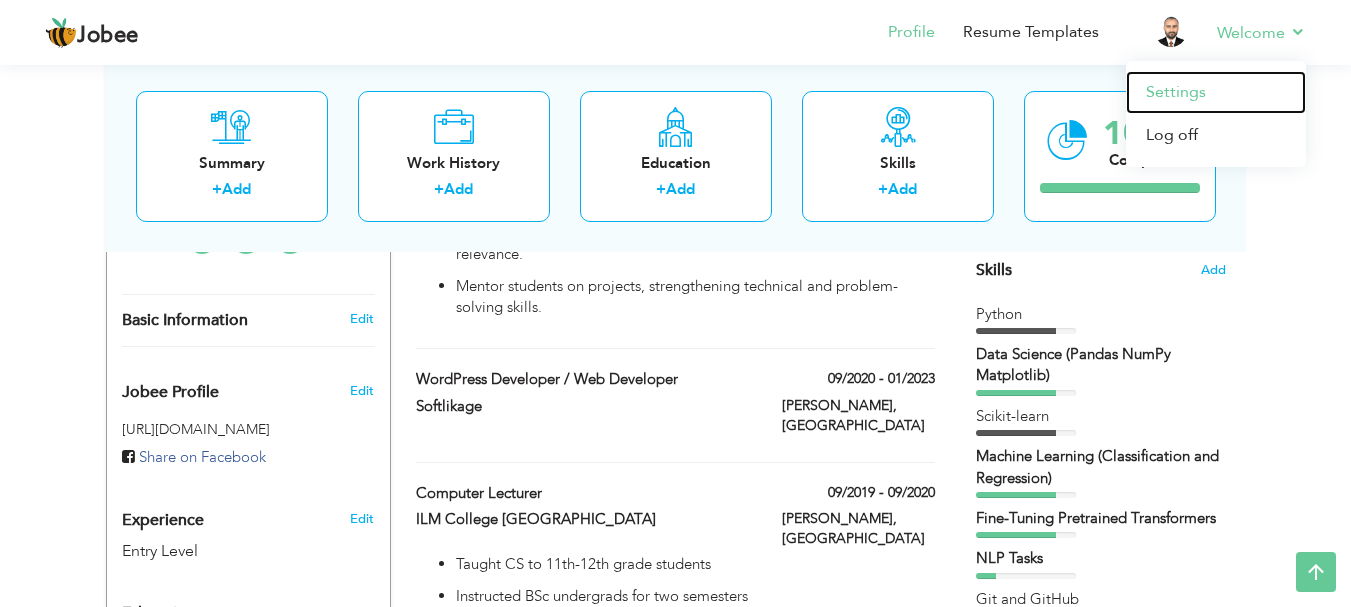 click on "Settings" at bounding box center [1216, 92] 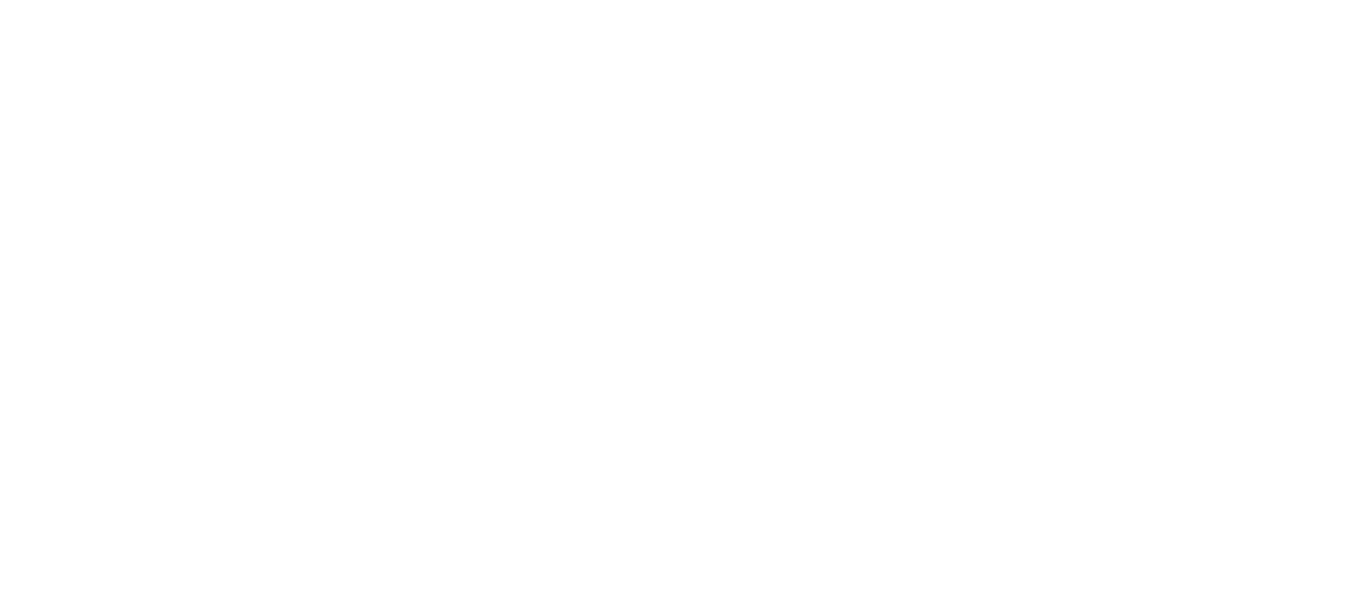 scroll, scrollTop: 0, scrollLeft: 0, axis: both 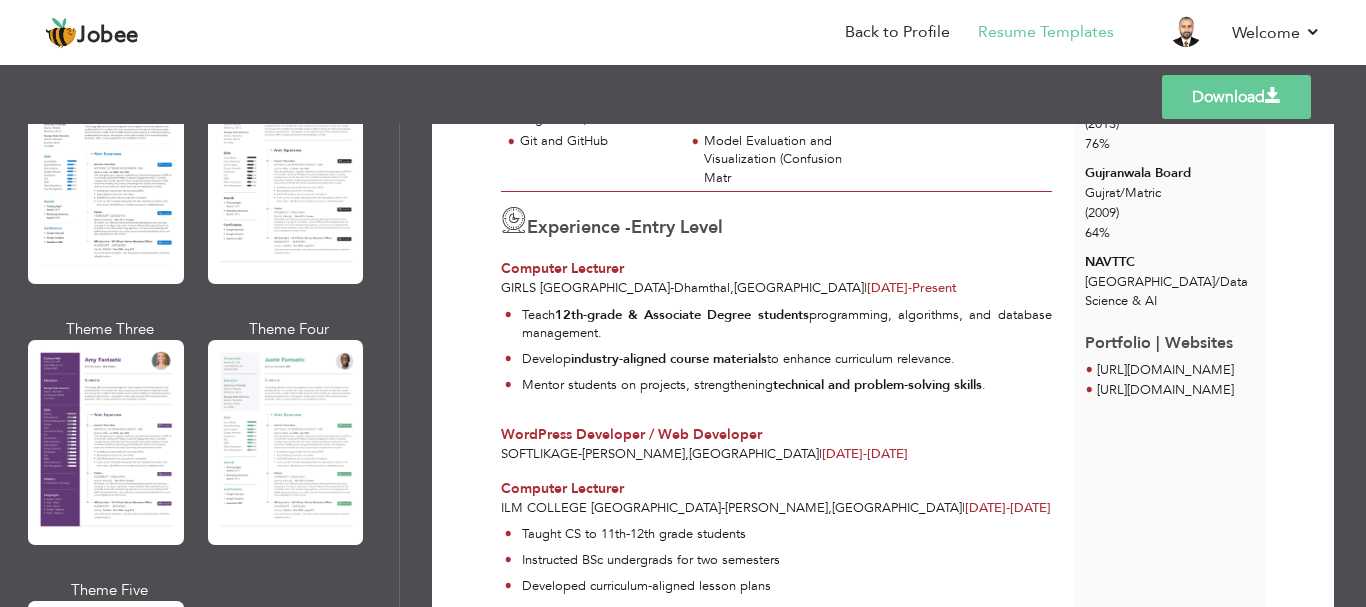 click at bounding box center (286, 442) 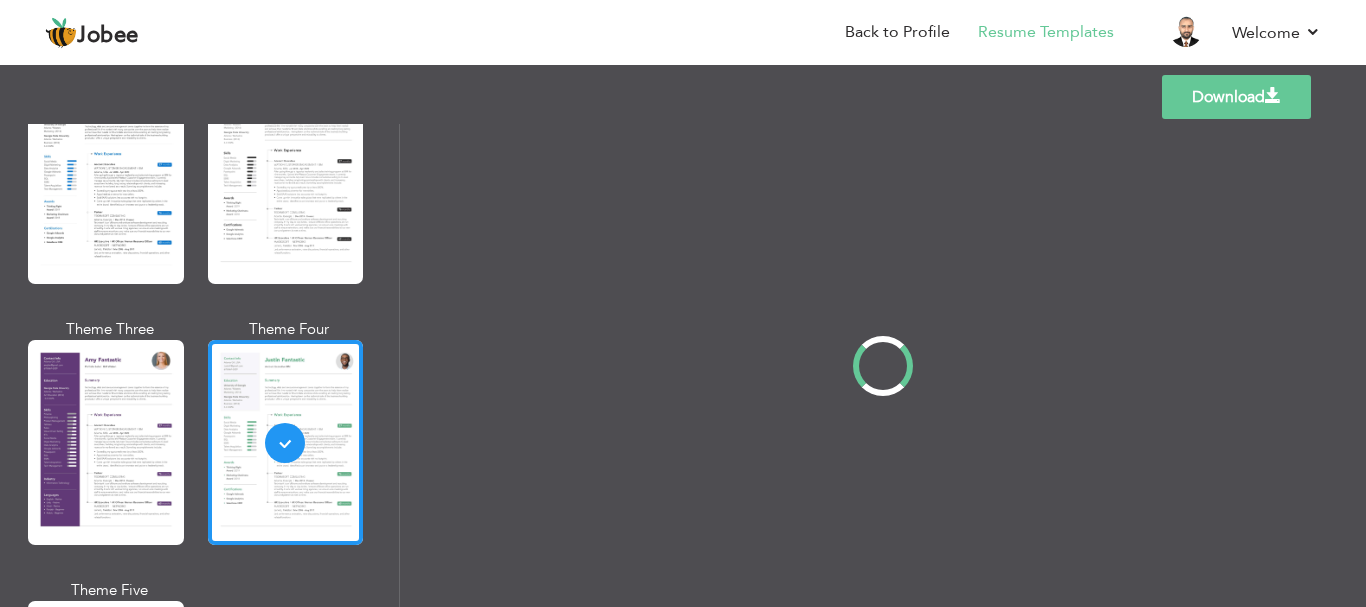 scroll, scrollTop: 0, scrollLeft: 0, axis: both 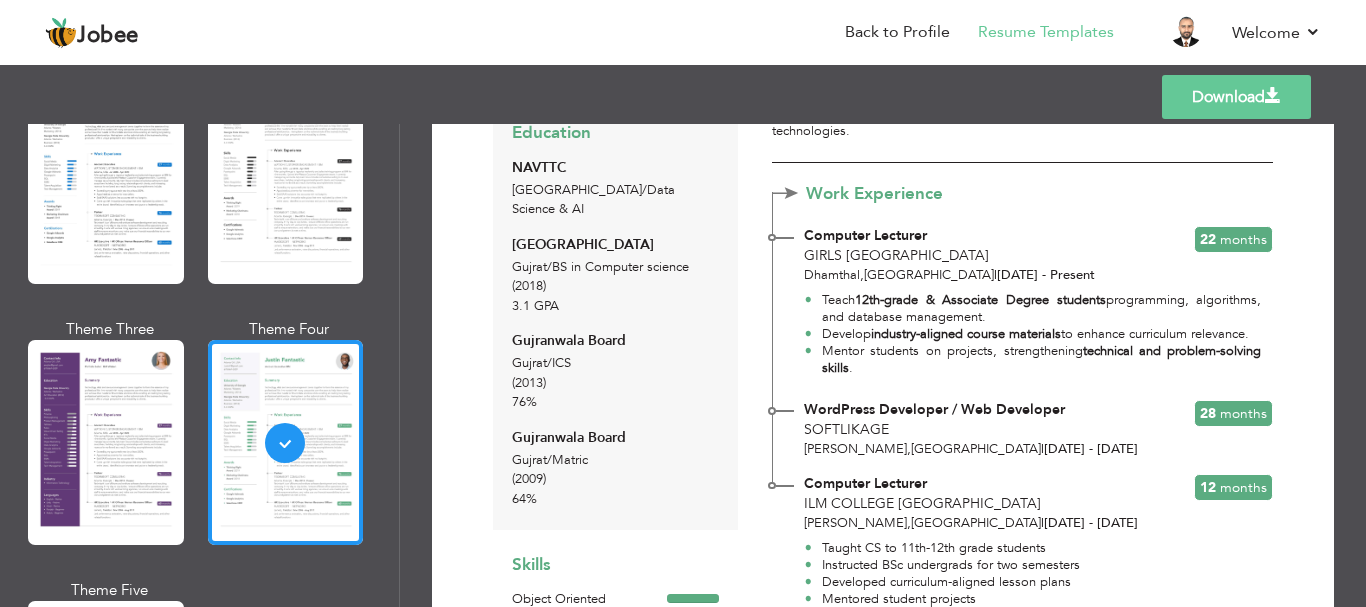 click on "Months" at bounding box center [1243, 239] 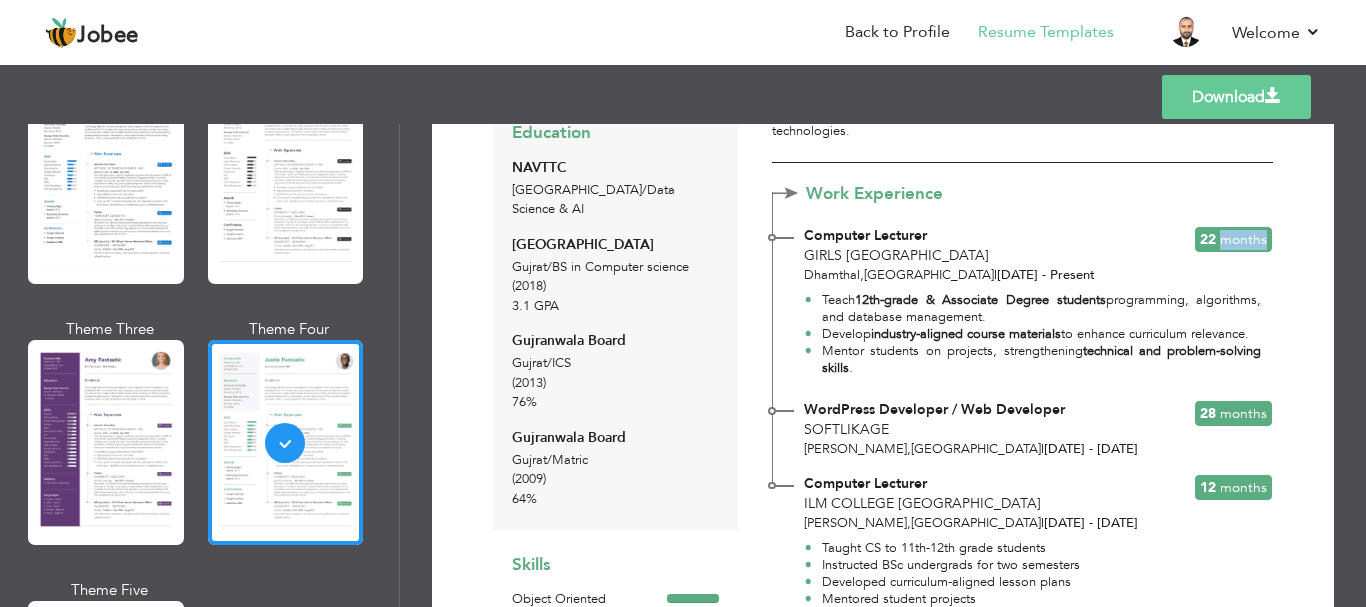click on "Months" at bounding box center [1243, 239] 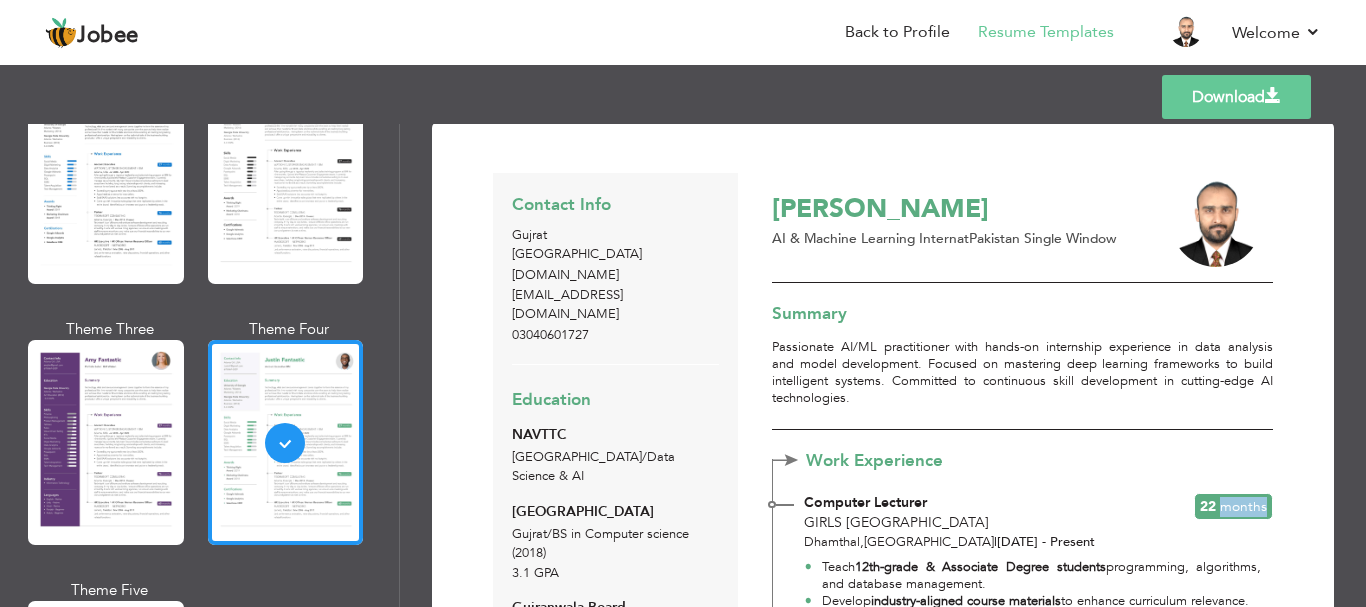 scroll, scrollTop: 0, scrollLeft: 0, axis: both 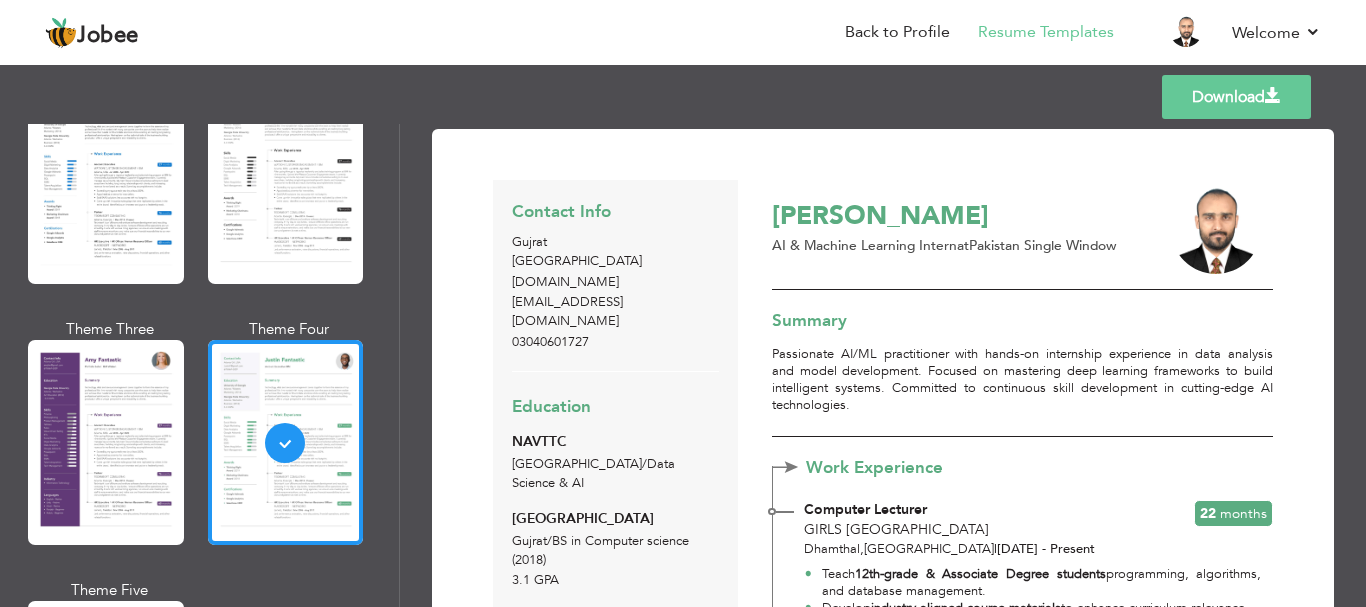click on "Education
NAVTTC
Islamabad
/
Data Science & AI" at bounding box center (615, 446) 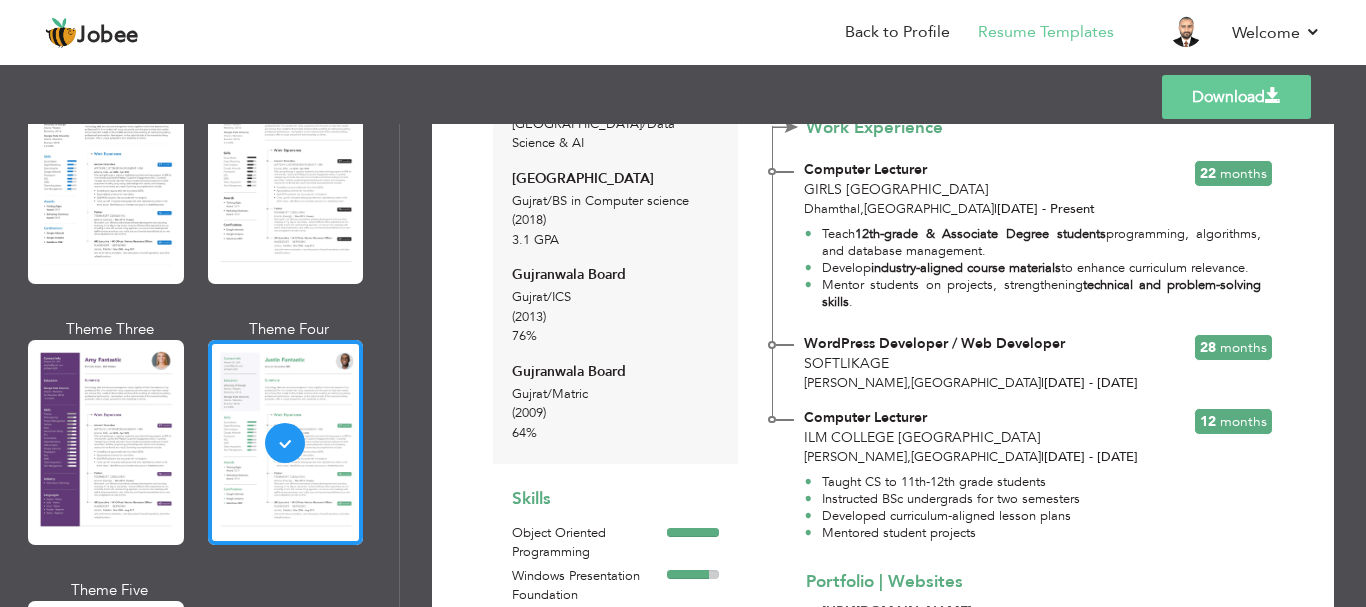 scroll, scrollTop: 353, scrollLeft: 0, axis: vertical 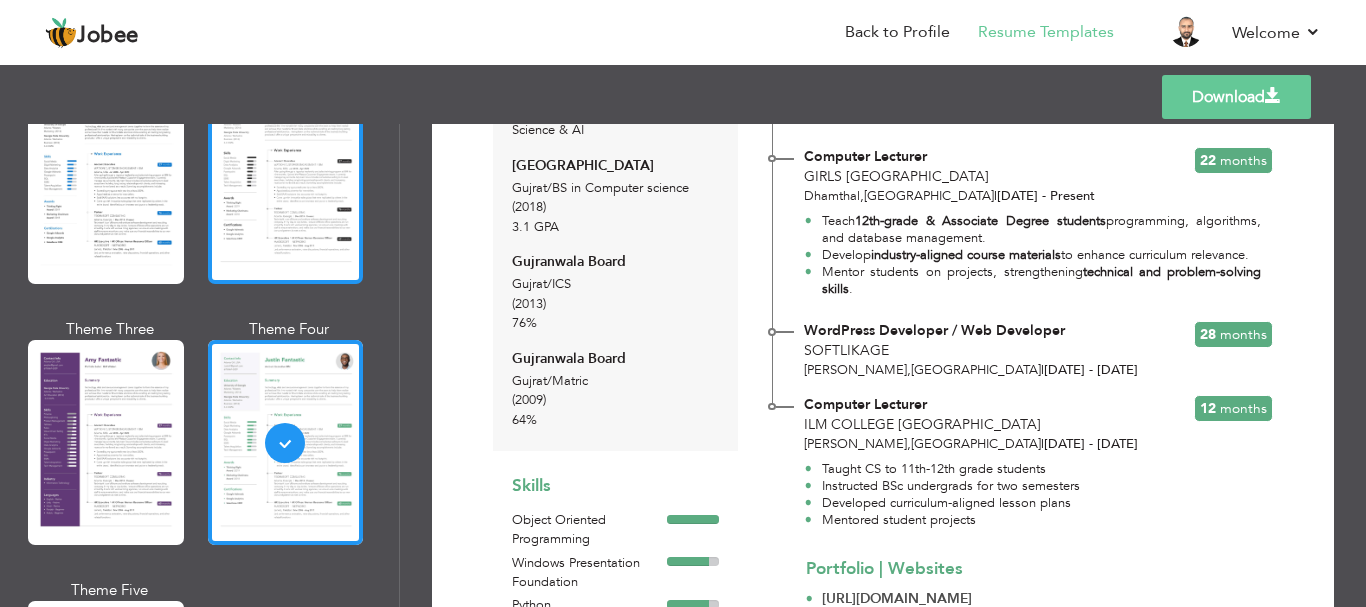 click at bounding box center (286, 181) 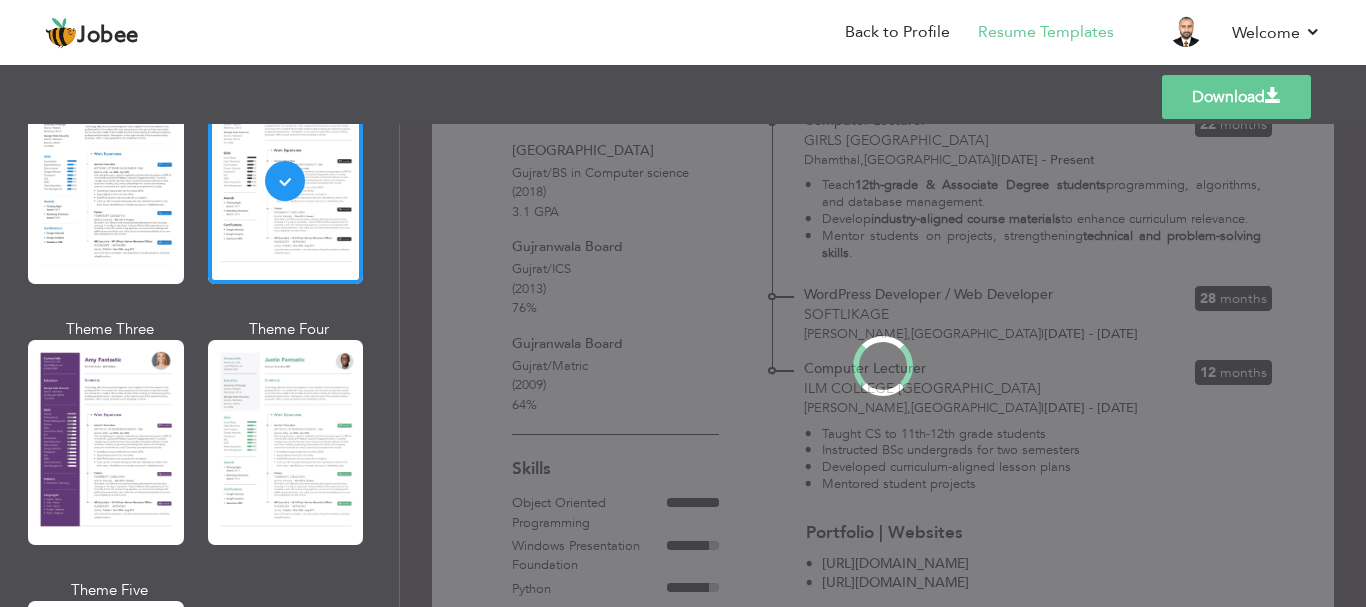 scroll, scrollTop: 0, scrollLeft: 0, axis: both 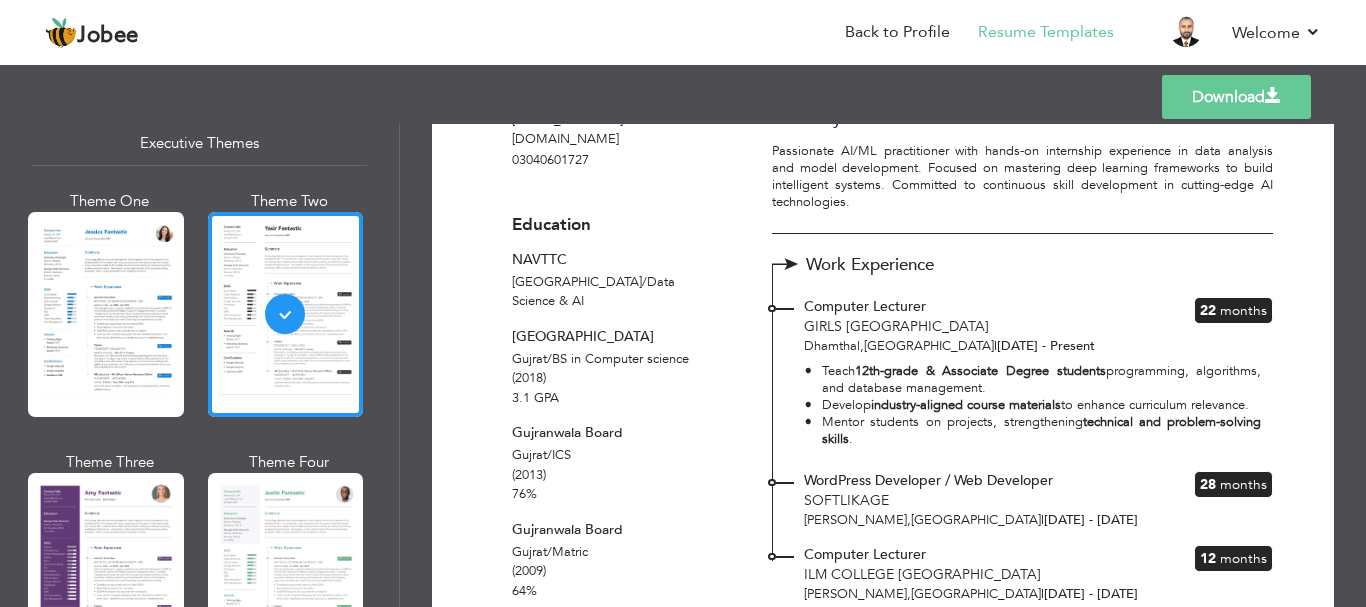 click on "Download" at bounding box center (1236, 97) 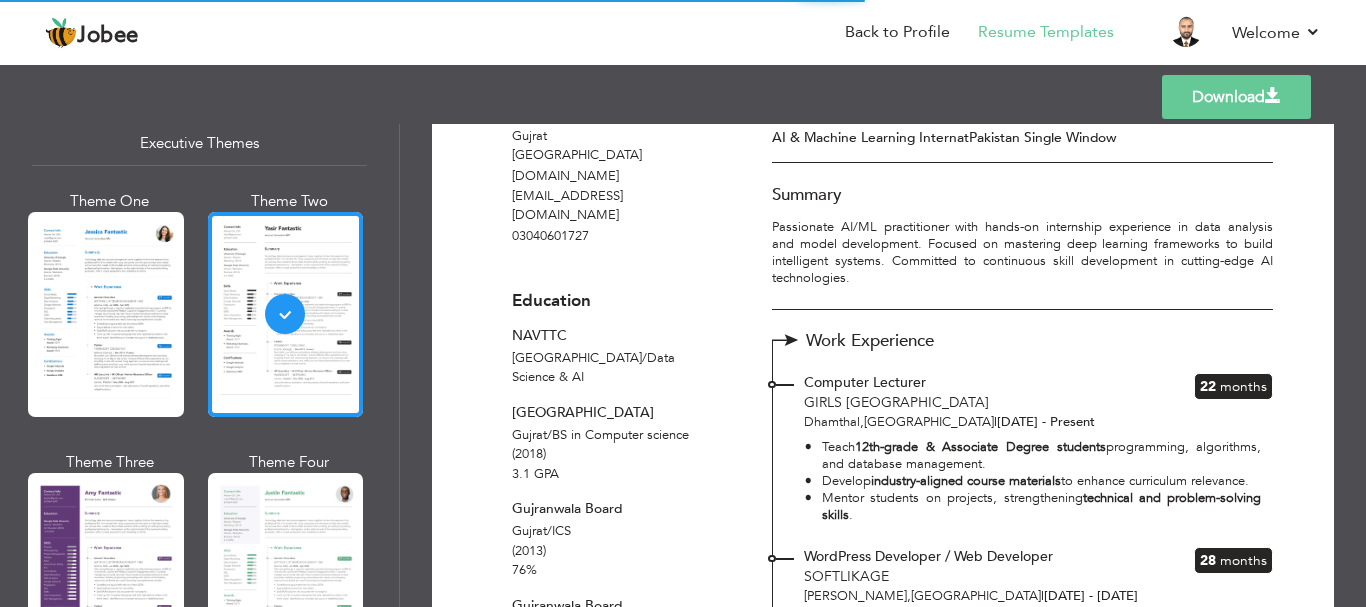 scroll, scrollTop: 0, scrollLeft: 0, axis: both 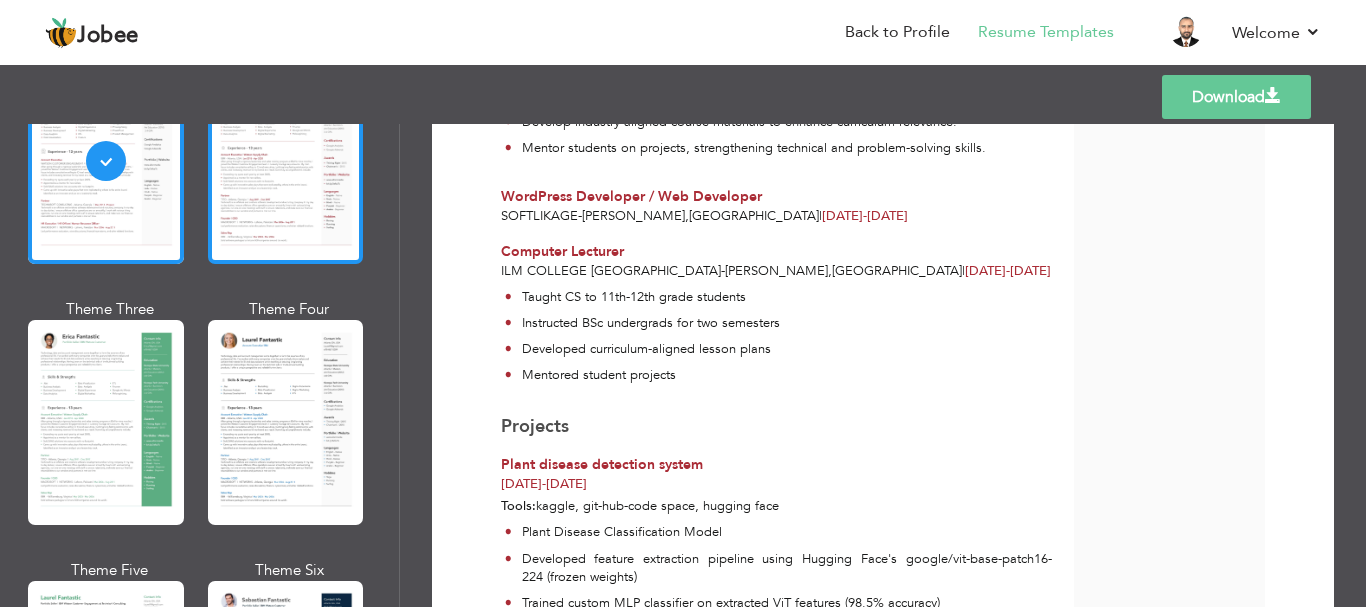 click at bounding box center [286, 422] 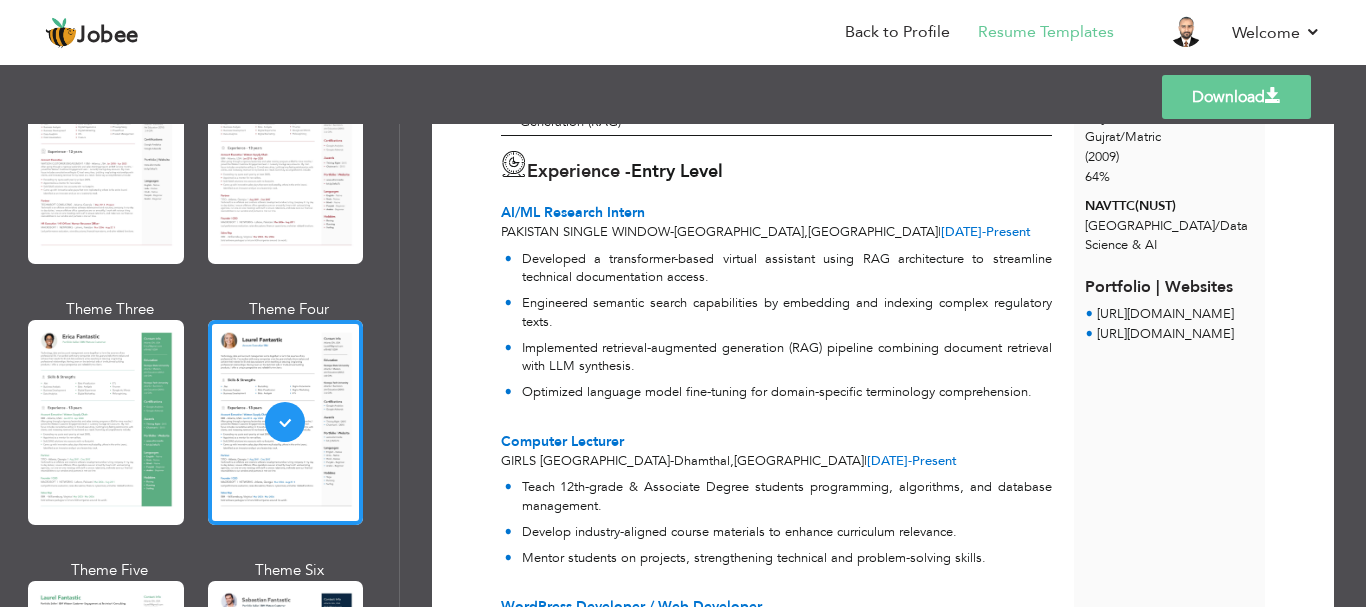 scroll, scrollTop: 493, scrollLeft: 0, axis: vertical 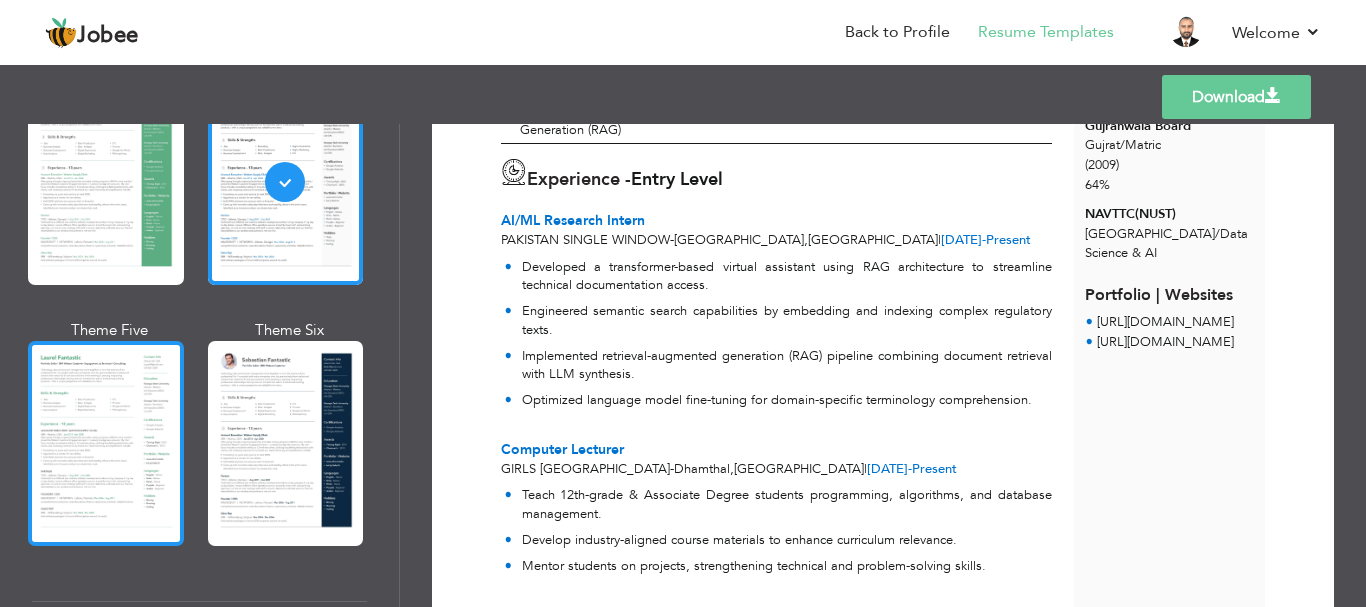 click at bounding box center [106, 443] 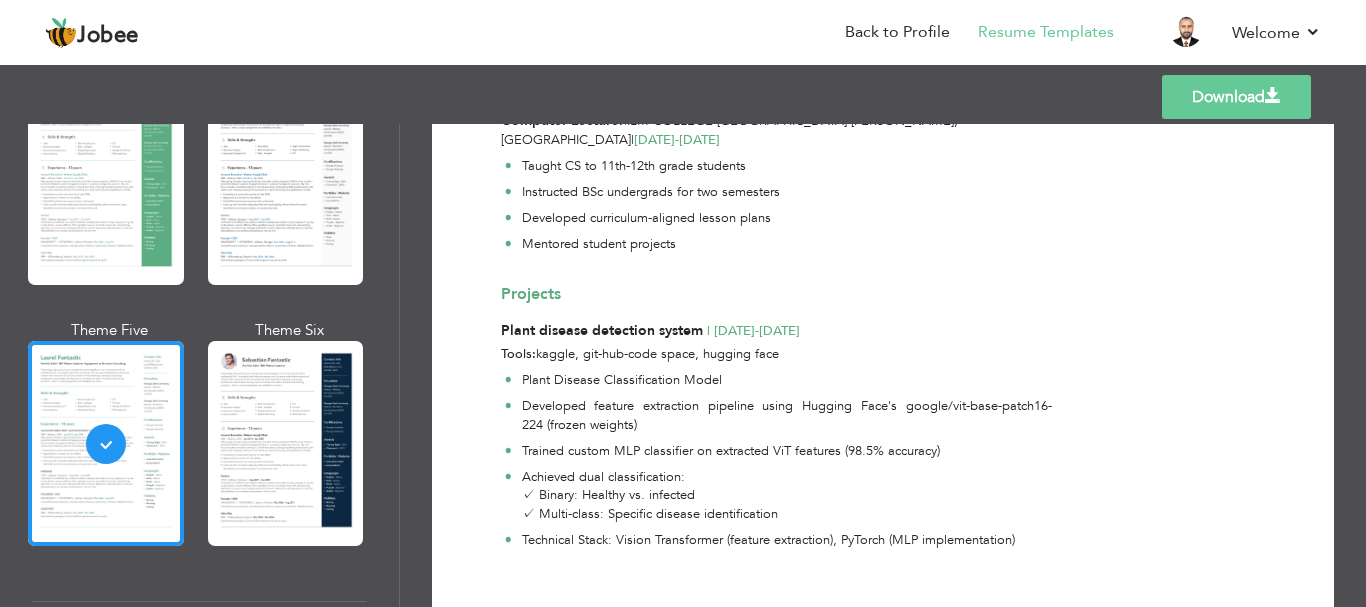 scroll, scrollTop: 1000, scrollLeft: 0, axis: vertical 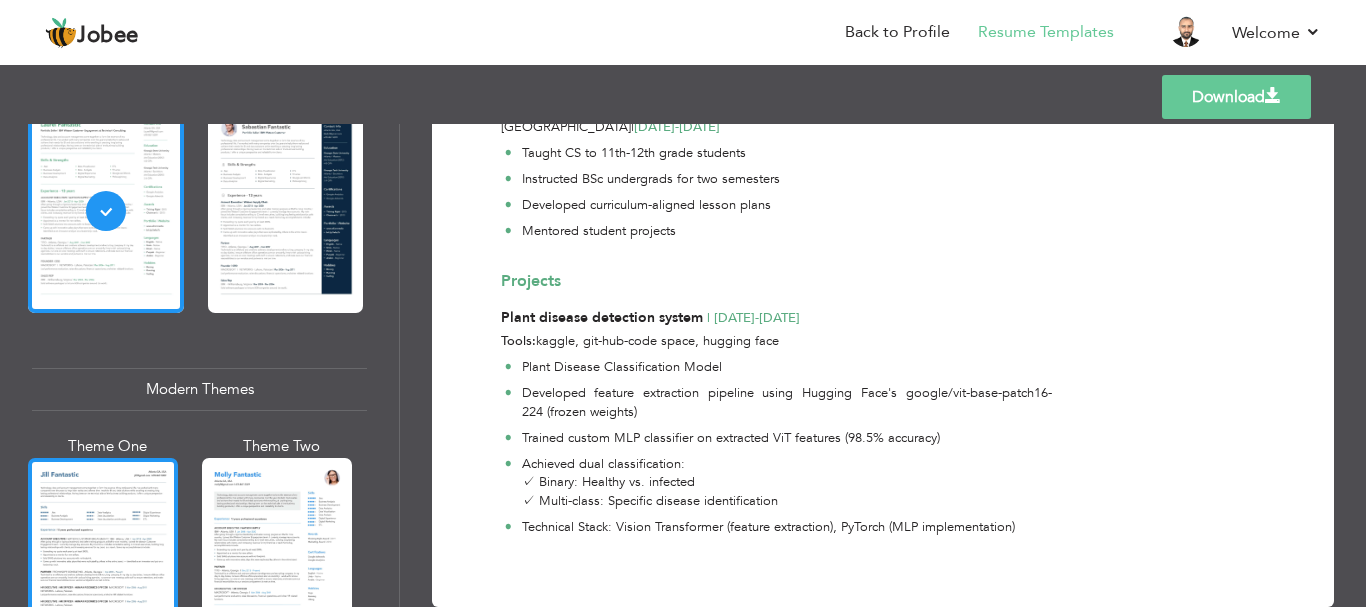 click at bounding box center (103, 557) 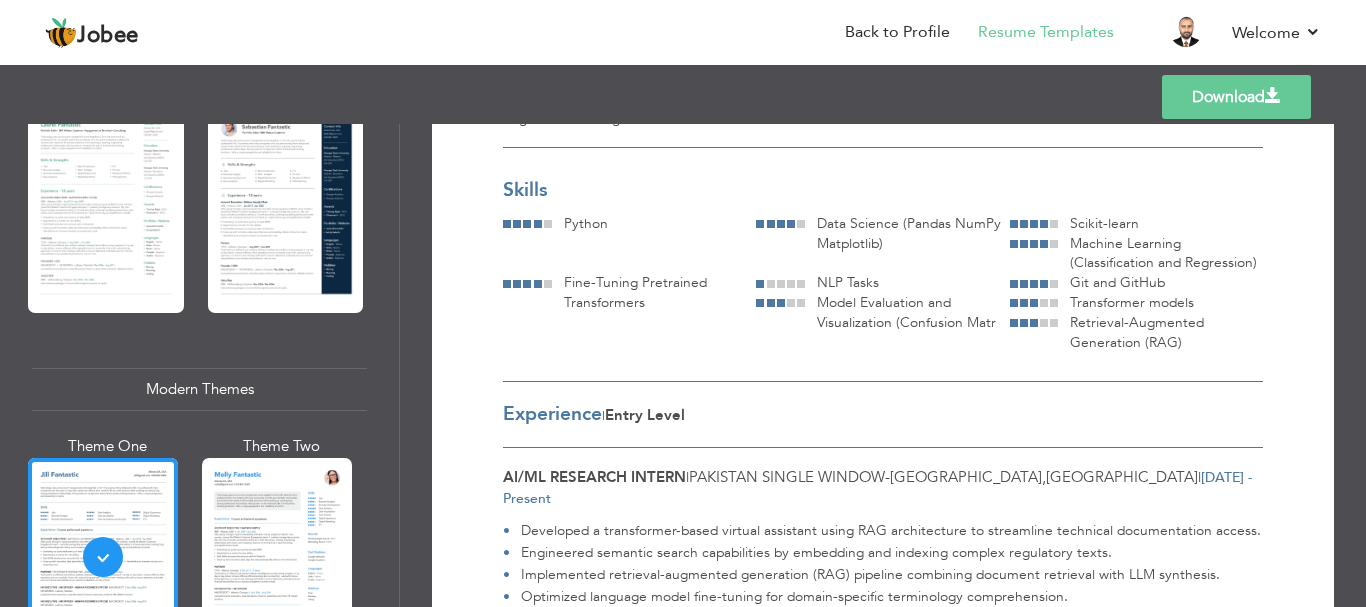 scroll, scrollTop: 247, scrollLeft: 0, axis: vertical 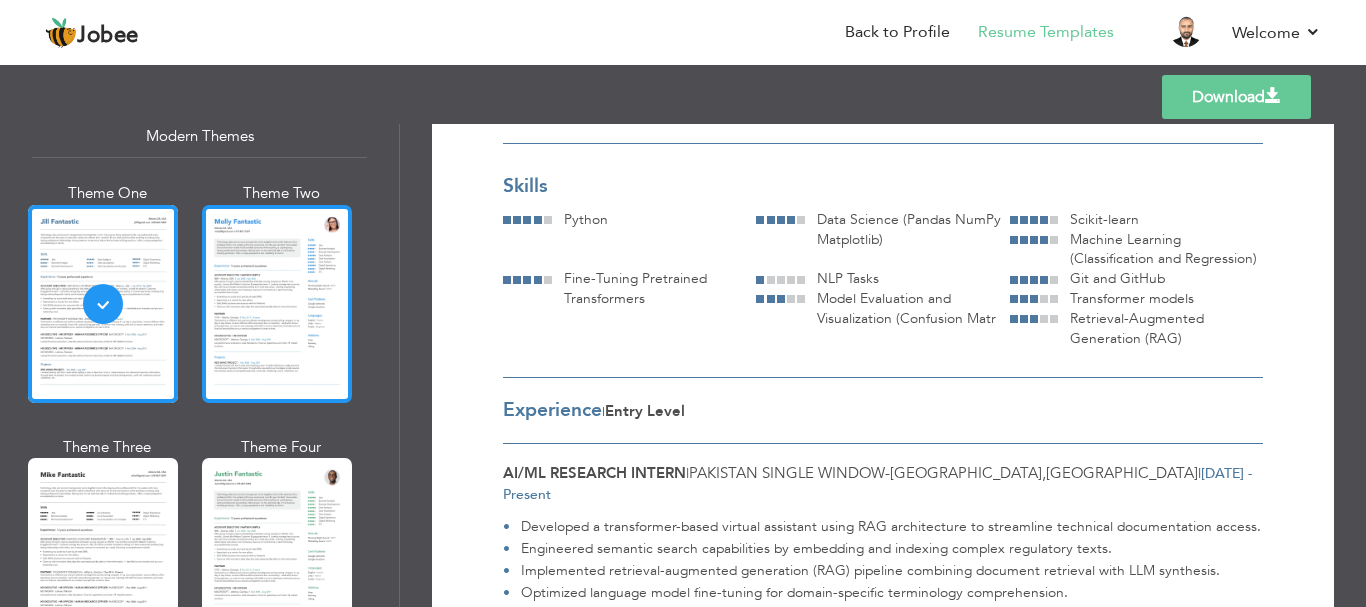 click at bounding box center [277, 557] 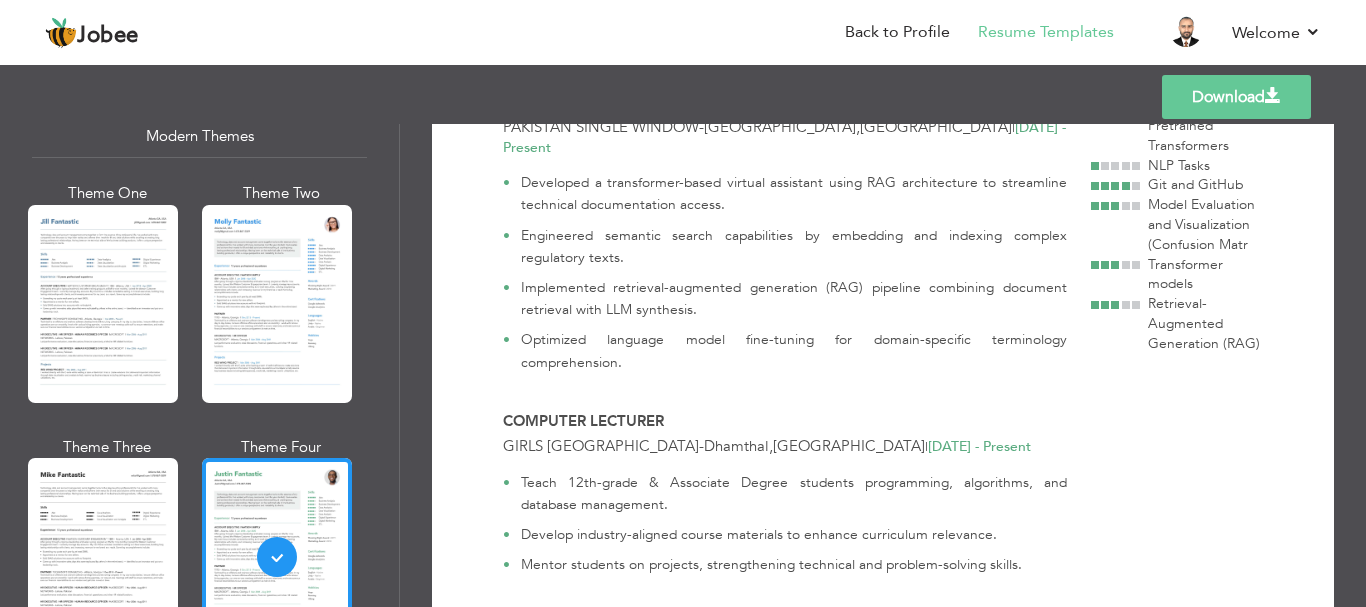 scroll, scrollTop: 440, scrollLeft: 0, axis: vertical 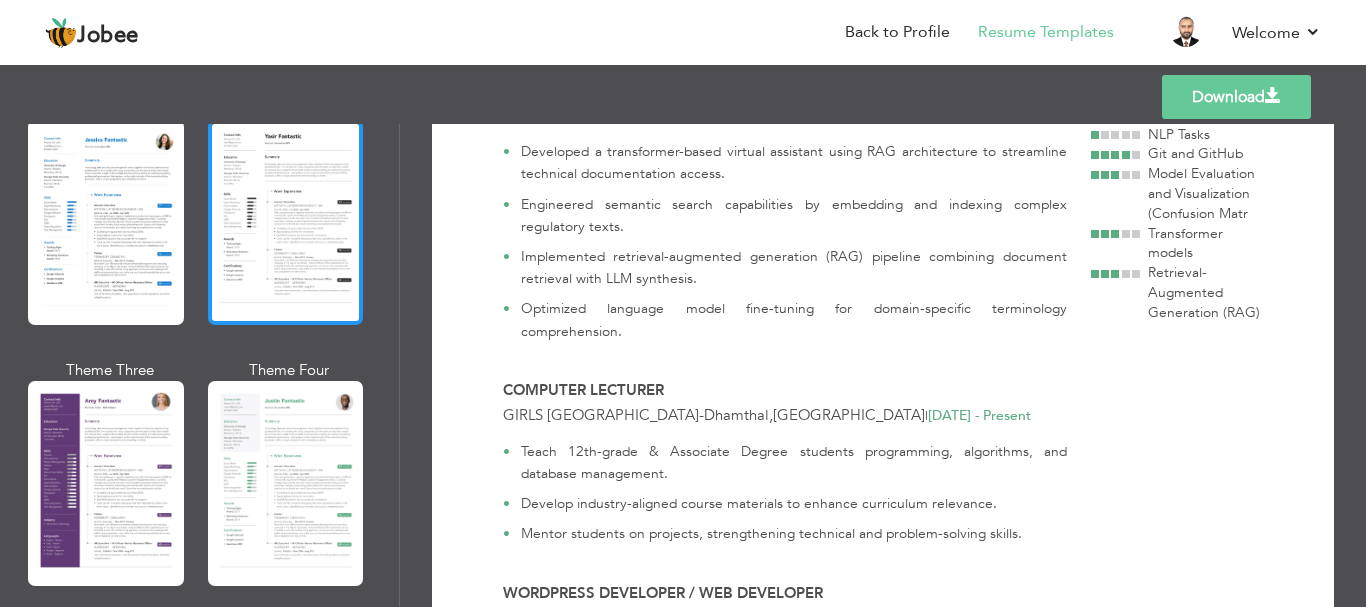 click at bounding box center [286, 222] 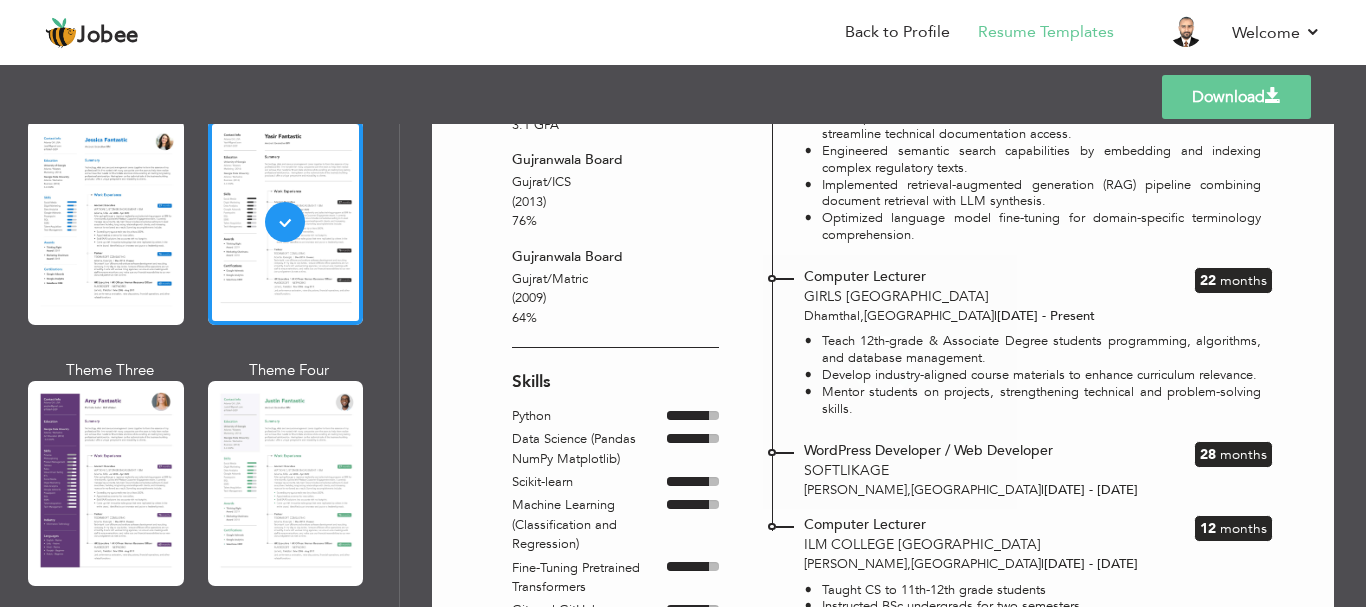 scroll, scrollTop: 0, scrollLeft: 0, axis: both 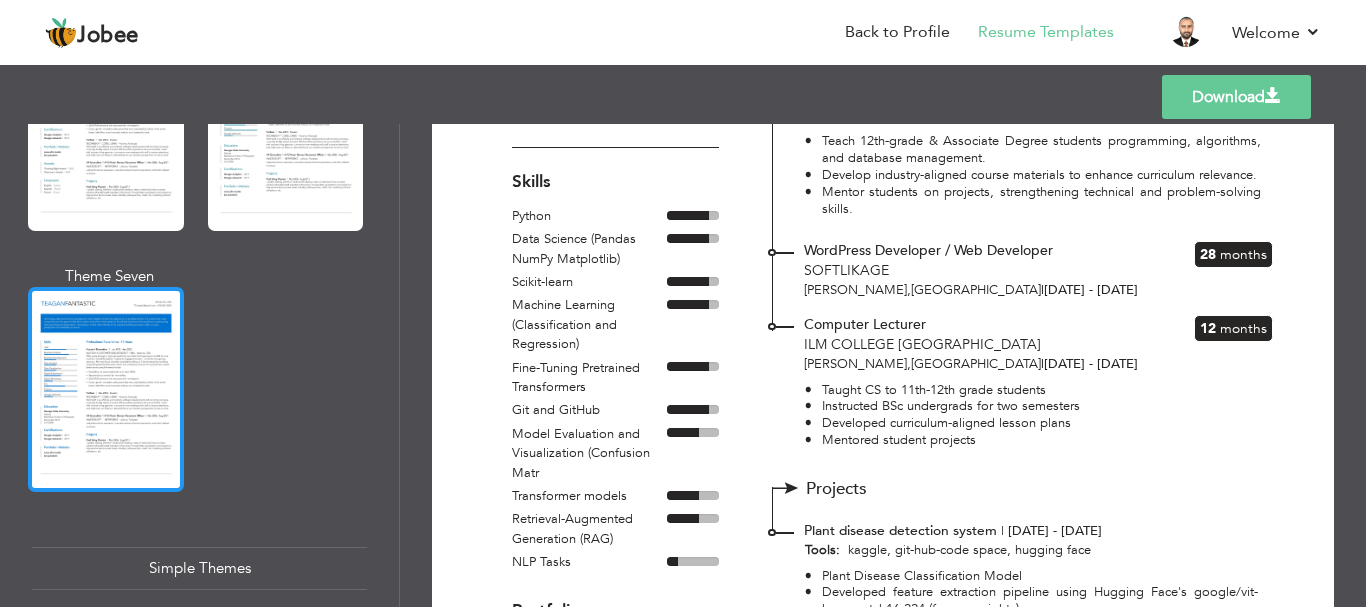 click at bounding box center (106, 389) 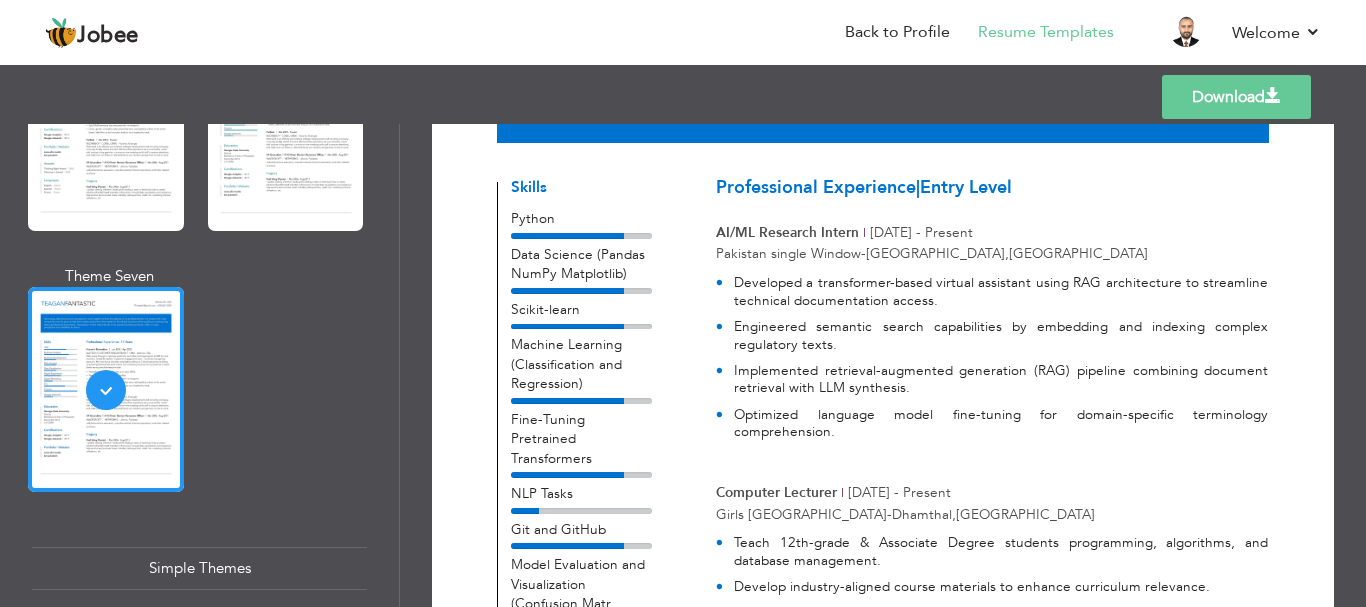 scroll, scrollTop: 240, scrollLeft: 0, axis: vertical 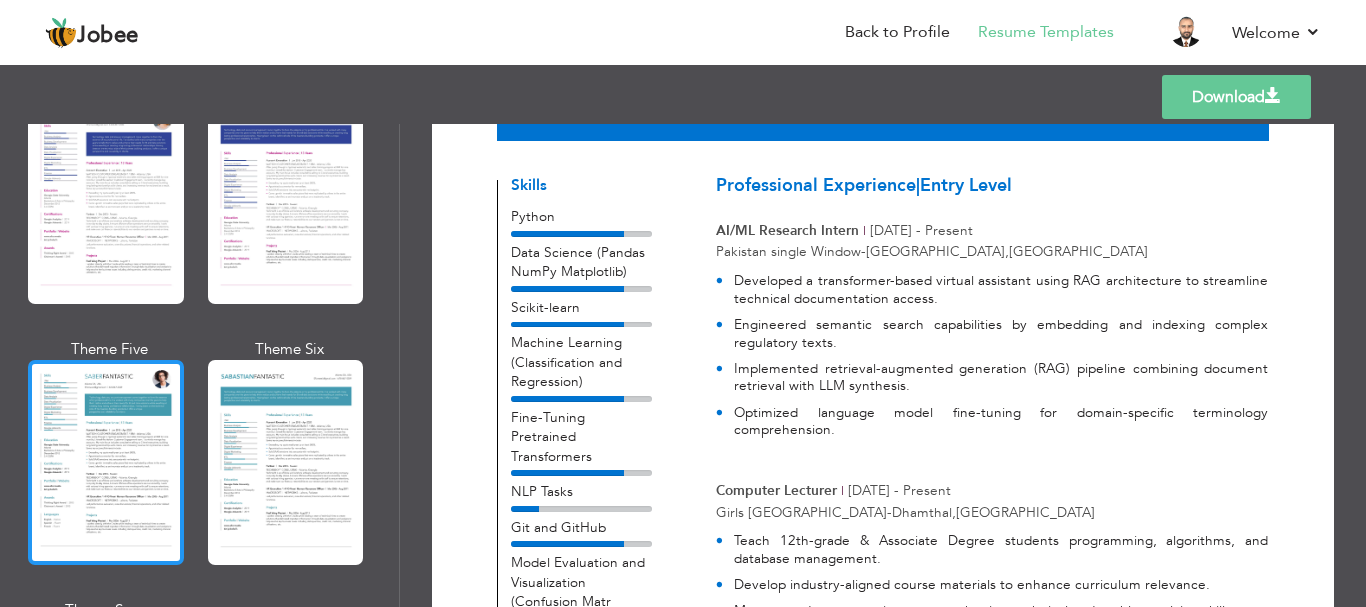 click at bounding box center [106, 462] 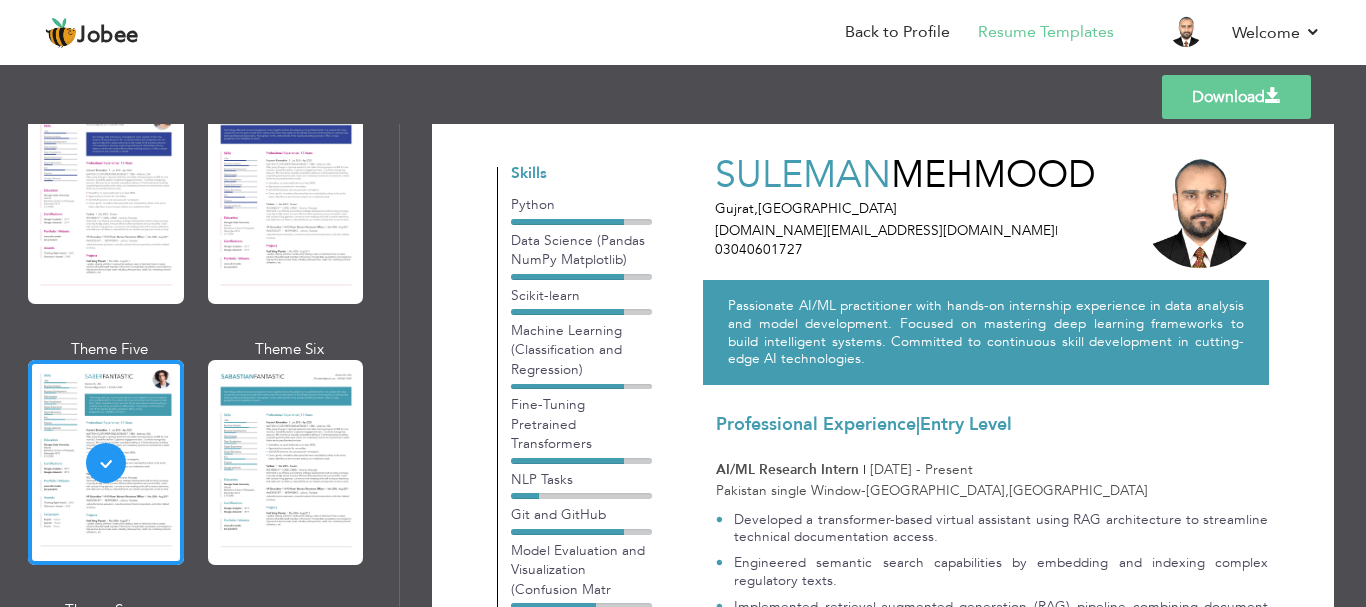 scroll, scrollTop: 0, scrollLeft: 0, axis: both 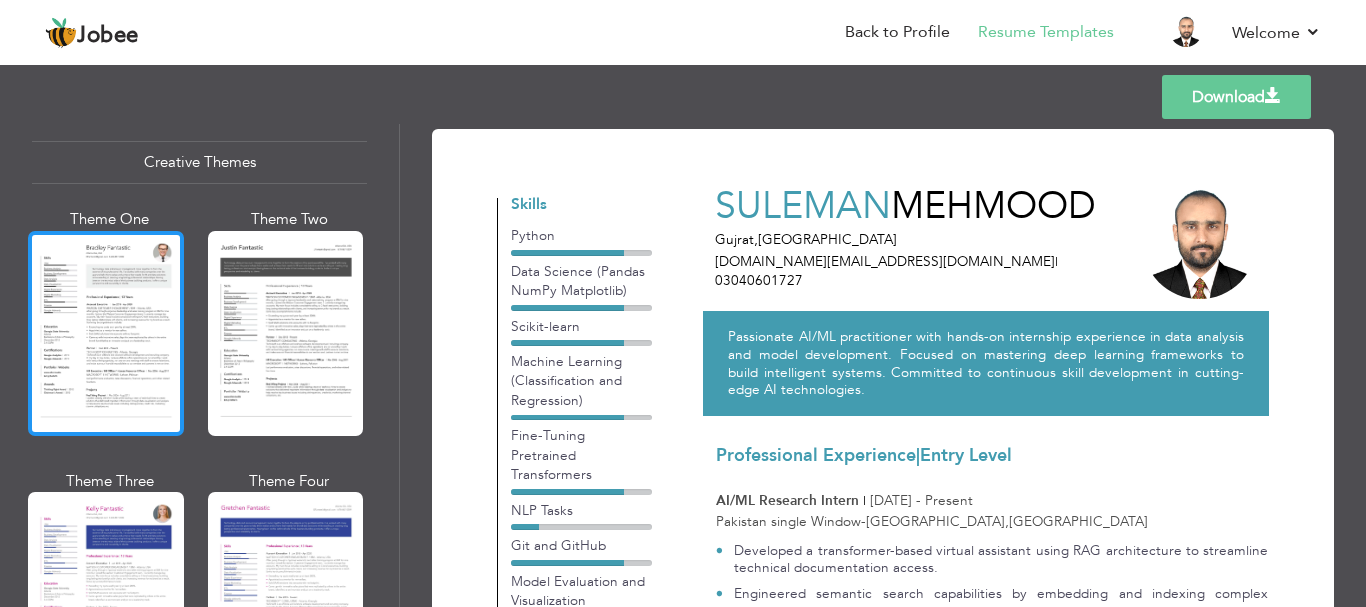 click at bounding box center [106, 333] 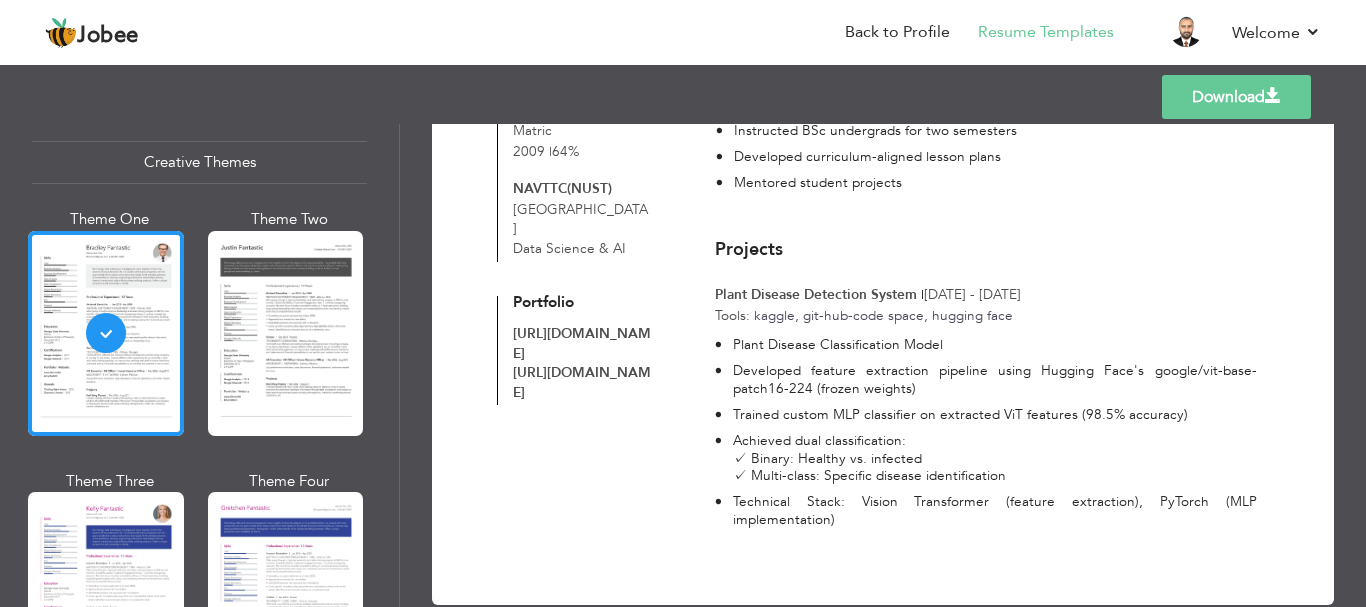 scroll, scrollTop: 995, scrollLeft: 0, axis: vertical 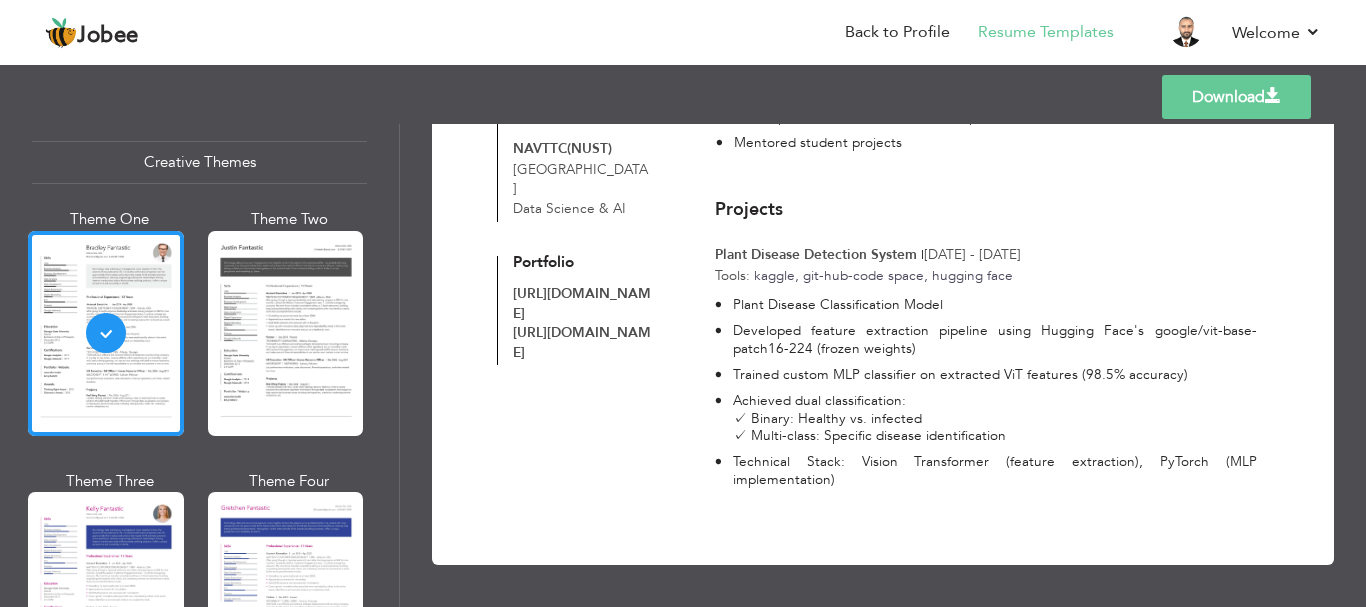 click on "Download" at bounding box center (1236, 97) 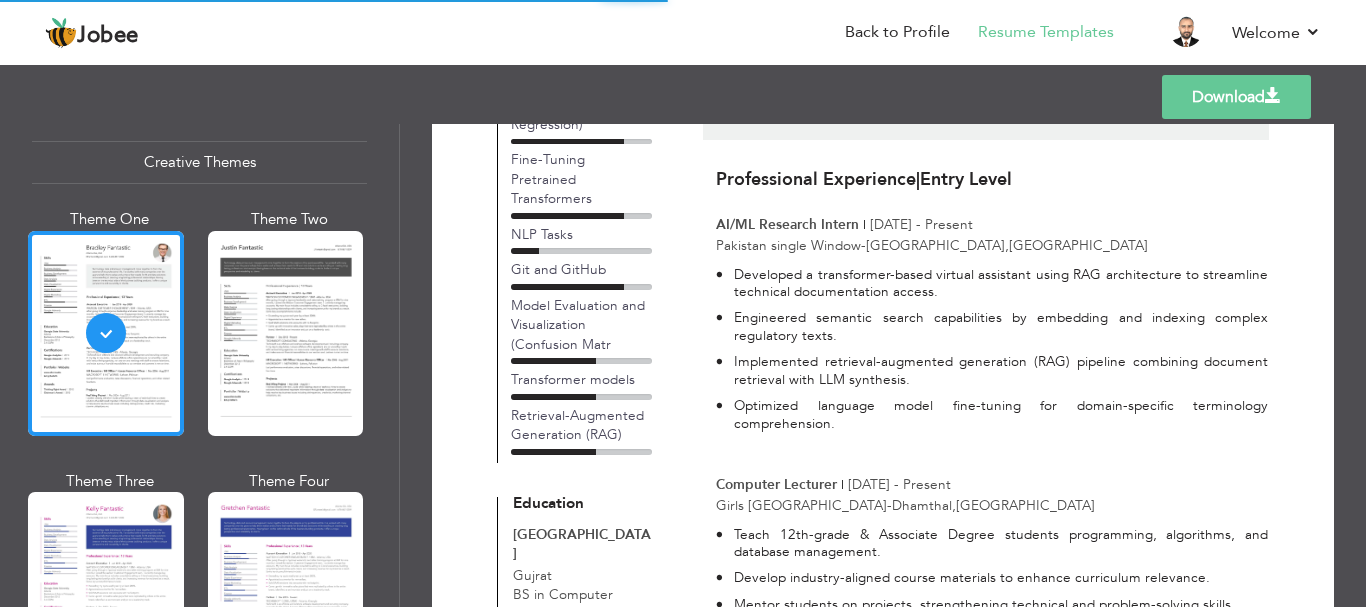 scroll, scrollTop: 255, scrollLeft: 0, axis: vertical 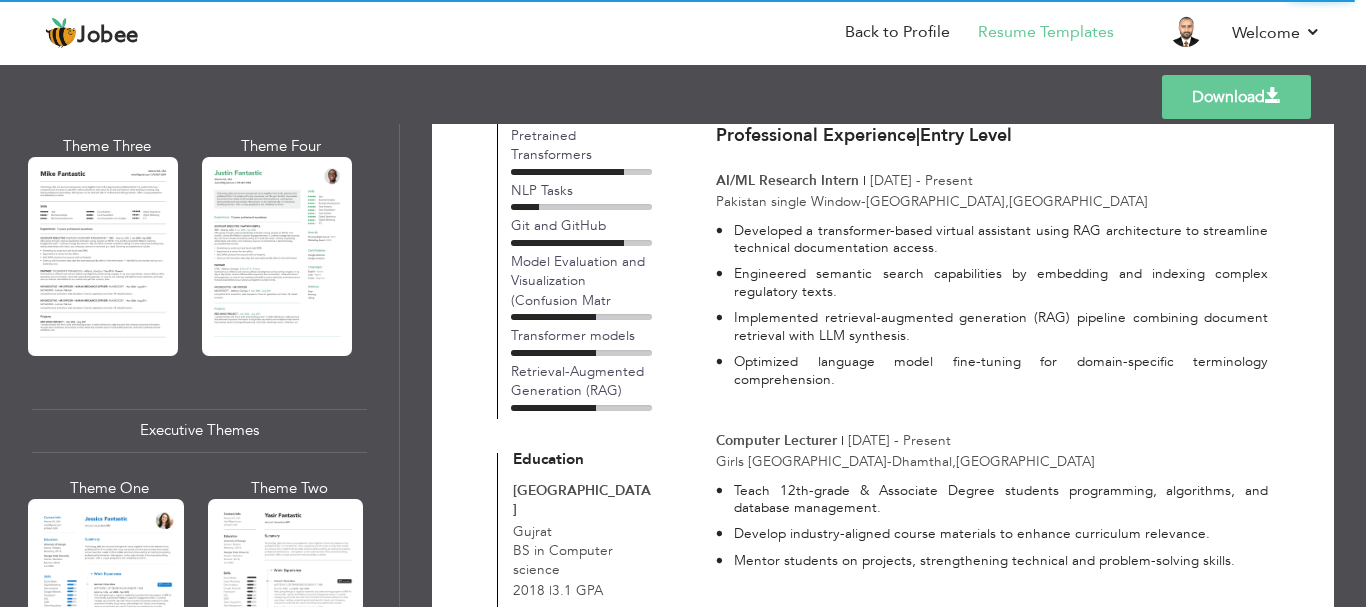 click on "Download" at bounding box center (1236, 97) 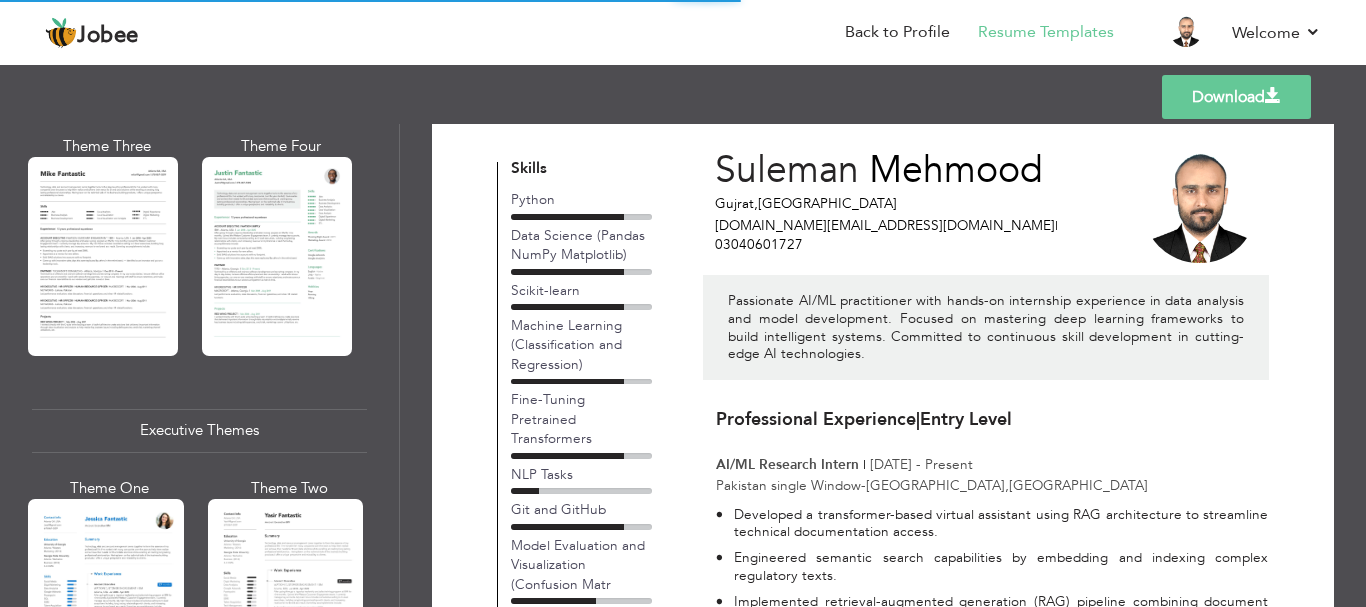 scroll, scrollTop: 0, scrollLeft: 0, axis: both 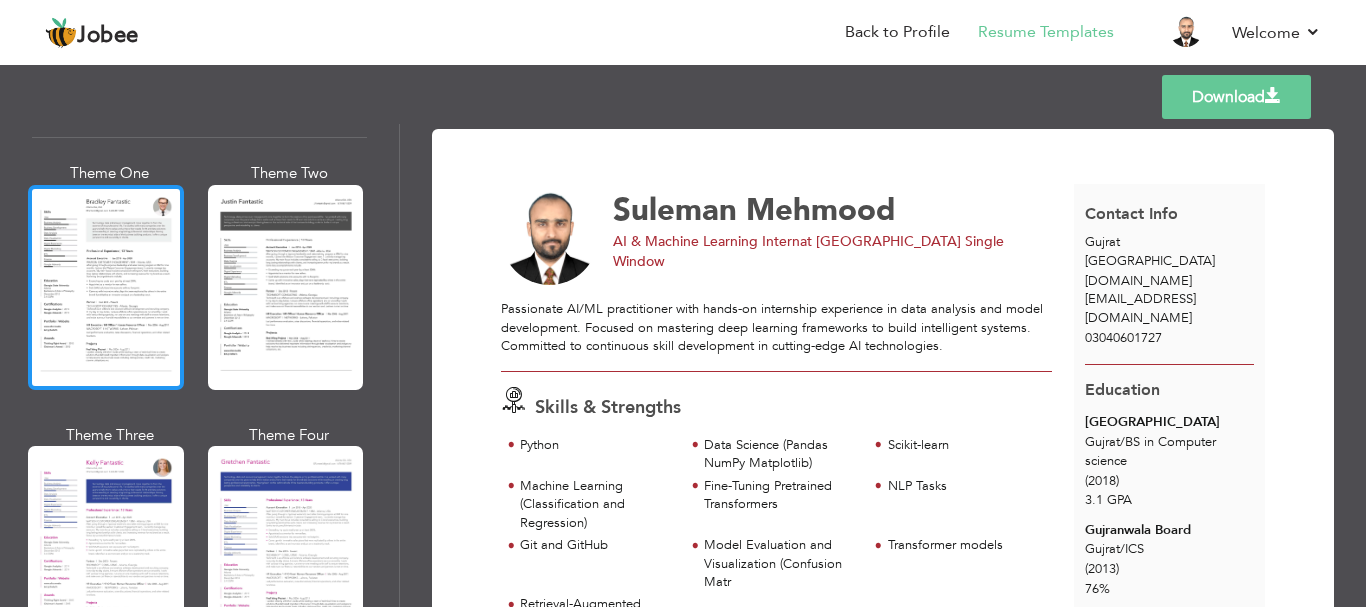 click at bounding box center (106, 287) 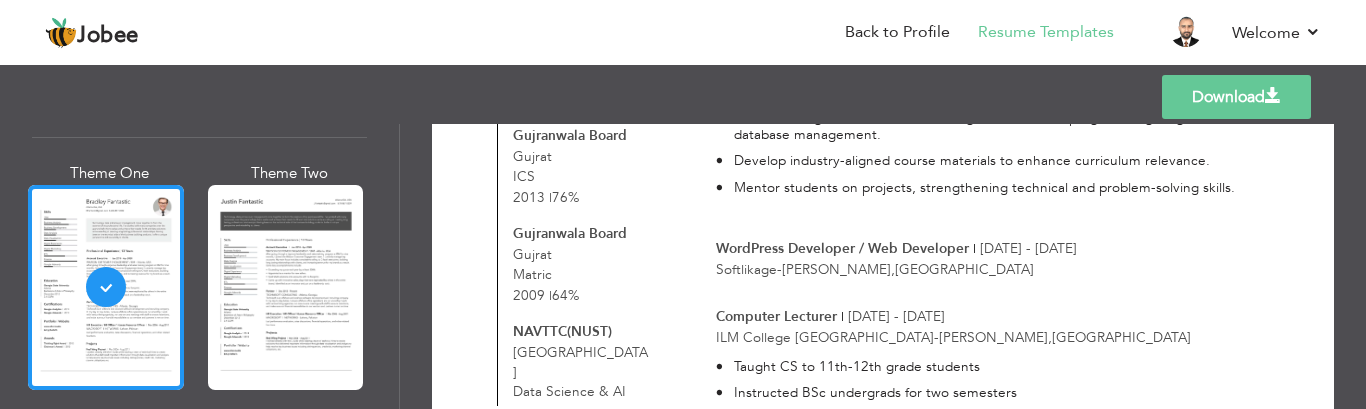 scroll, scrollTop: 706, scrollLeft: 0, axis: vertical 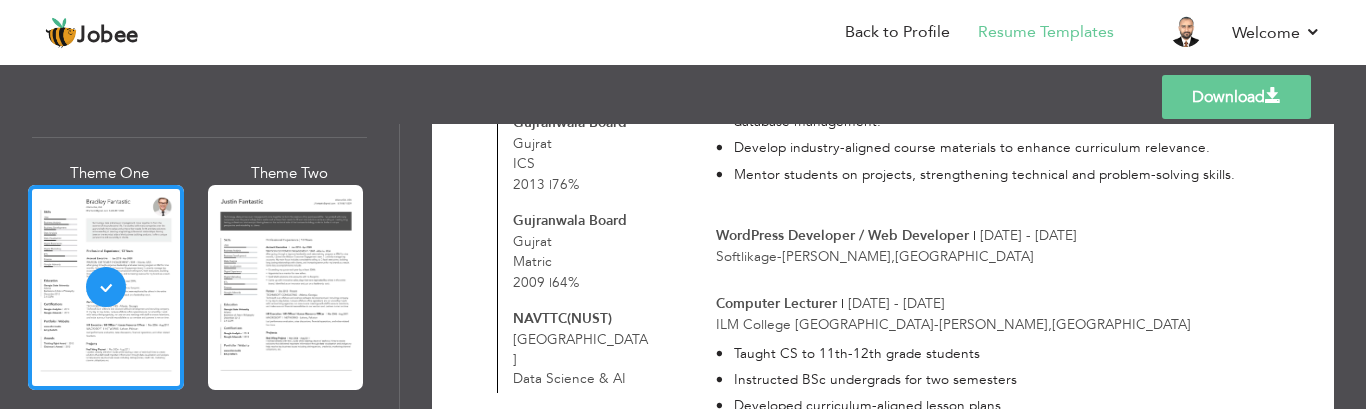 click on "[GEOGRAPHIC_DATA]" at bounding box center [580, 349] 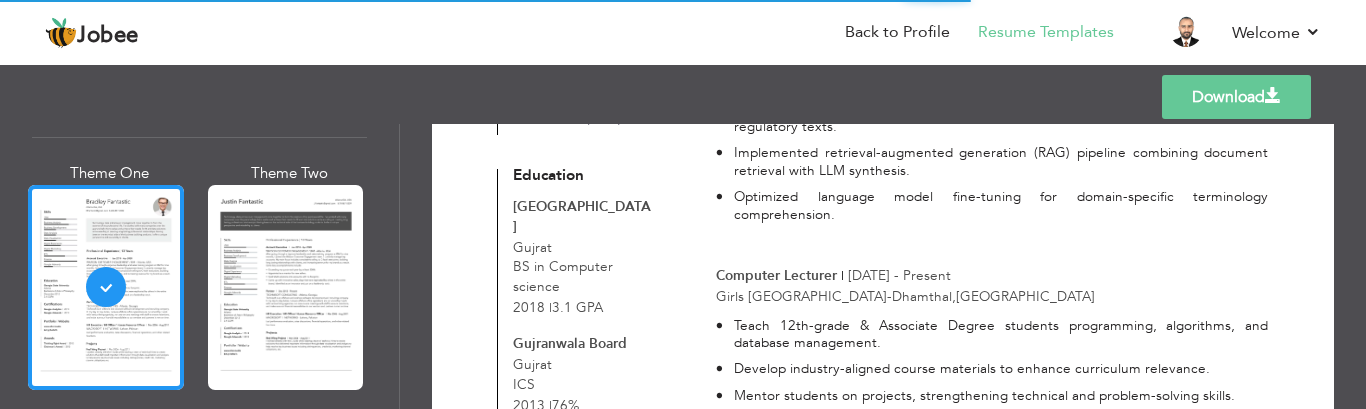 scroll, scrollTop: 466, scrollLeft: 0, axis: vertical 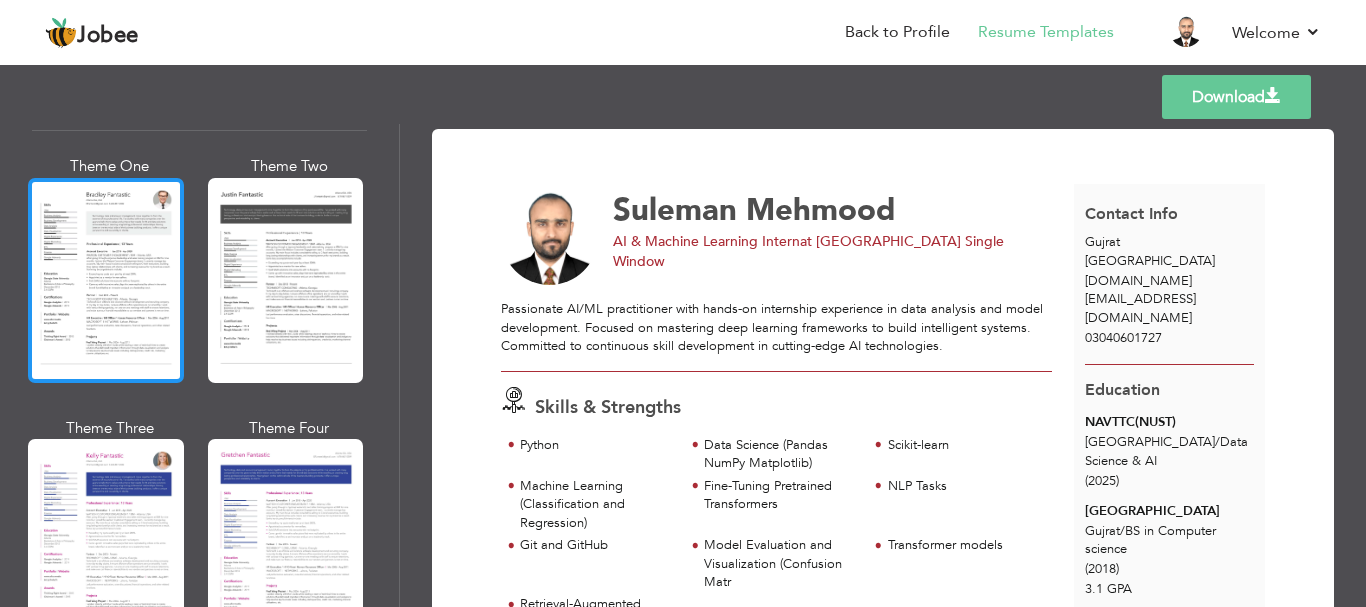 click at bounding box center [106, 280] 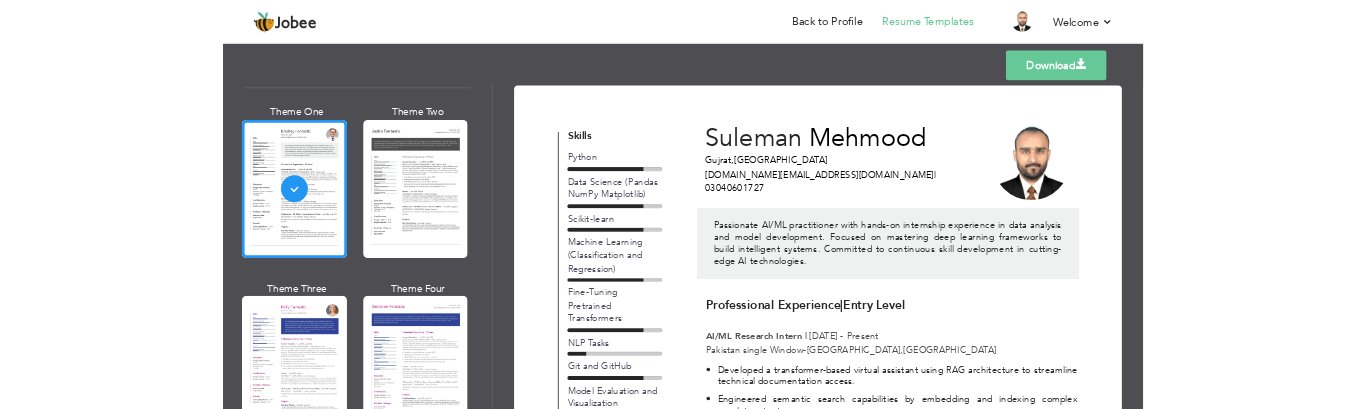 scroll, scrollTop: 0, scrollLeft: 0, axis: both 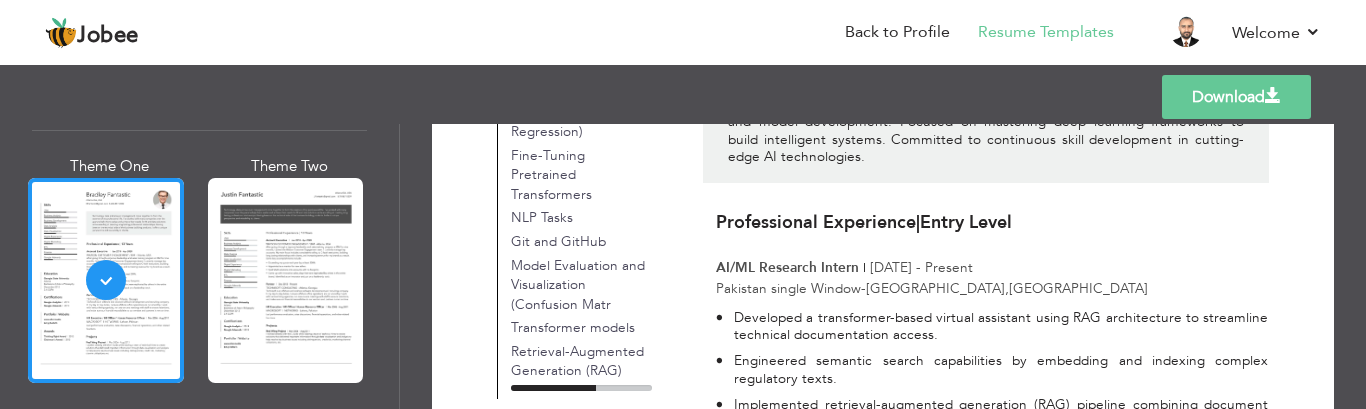 click on "Skills
Python
Data Science (Pandas  NumPy  Matplotlib)
Scikit-learn
Machine Learning (Classification and Regression)
Fine-Tuning Pretrained Transformers
NLP Tasks
Git and GitHub
Model Evaluation and Visualization (Confusion Matr
Education" at bounding box center [593, 489] 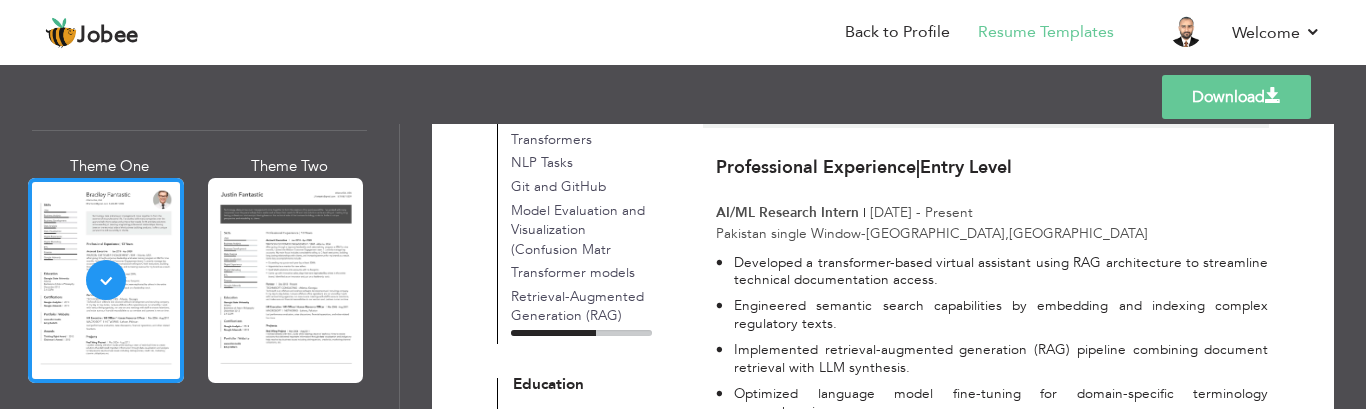 scroll, scrollTop: 300, scrollLeft: 0, axis: vertical 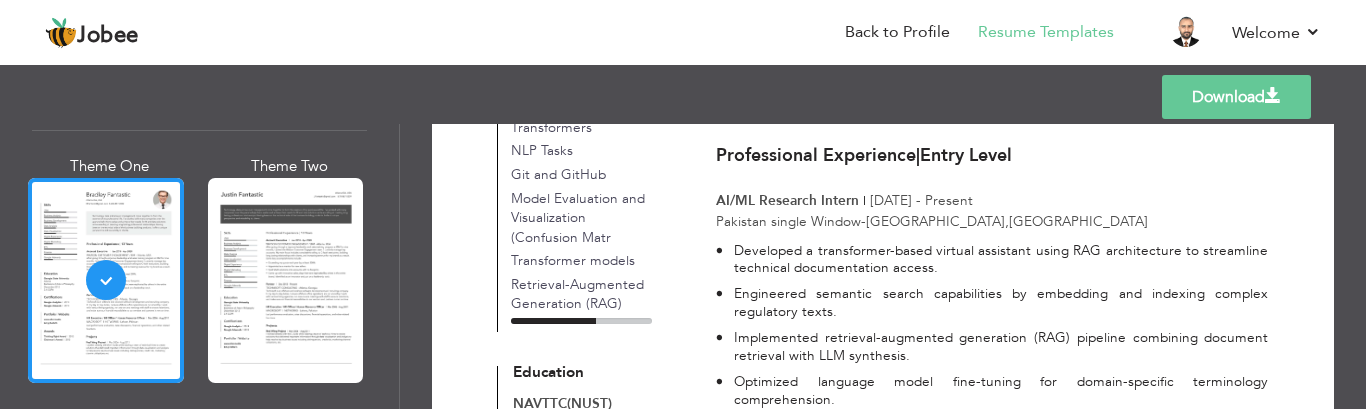 click on "Skills
Python
Data Science (Pandas  NumPy  Matplotlib)
Scikit-learn
Machine Learning (Classification and Regression)
Fine-Tuning Pretrained Transformers
NLP Tasks
Git and GitHub
Model Evaluation and Visualization (Confusion Matr
Education" at bounding box center (593, 422) 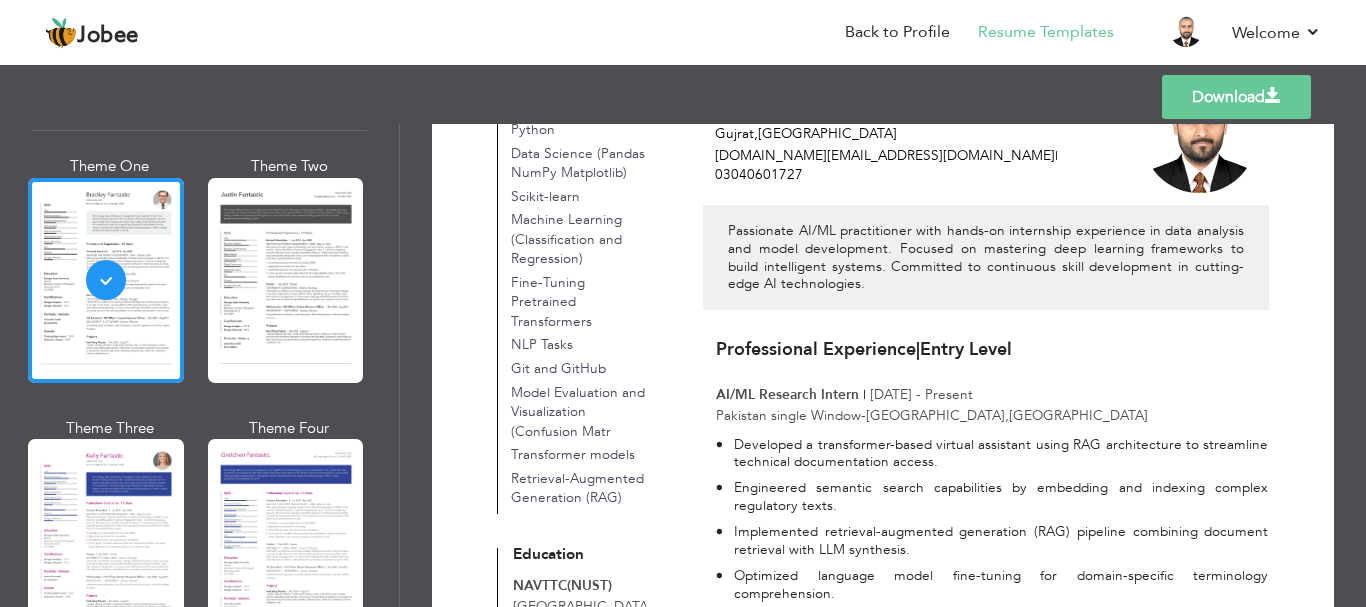 scroll, scrollTop: 0, scrollLeft: 0, axis: both 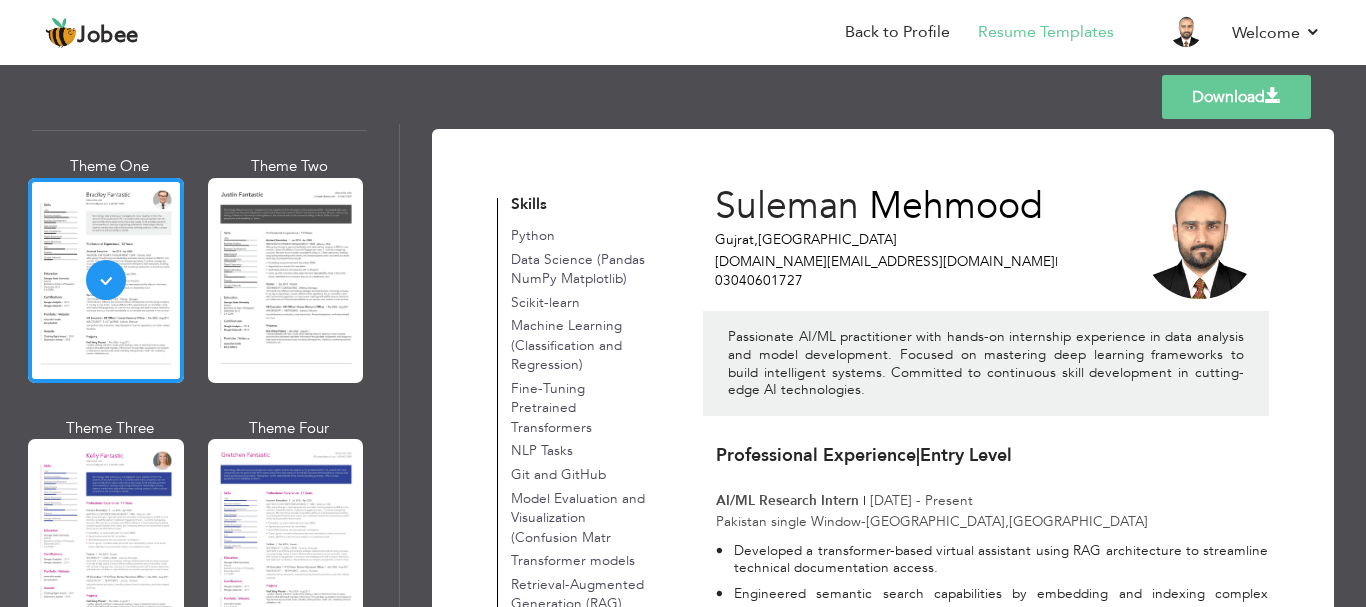 click on "Download" at bounding box center [1236, 97] 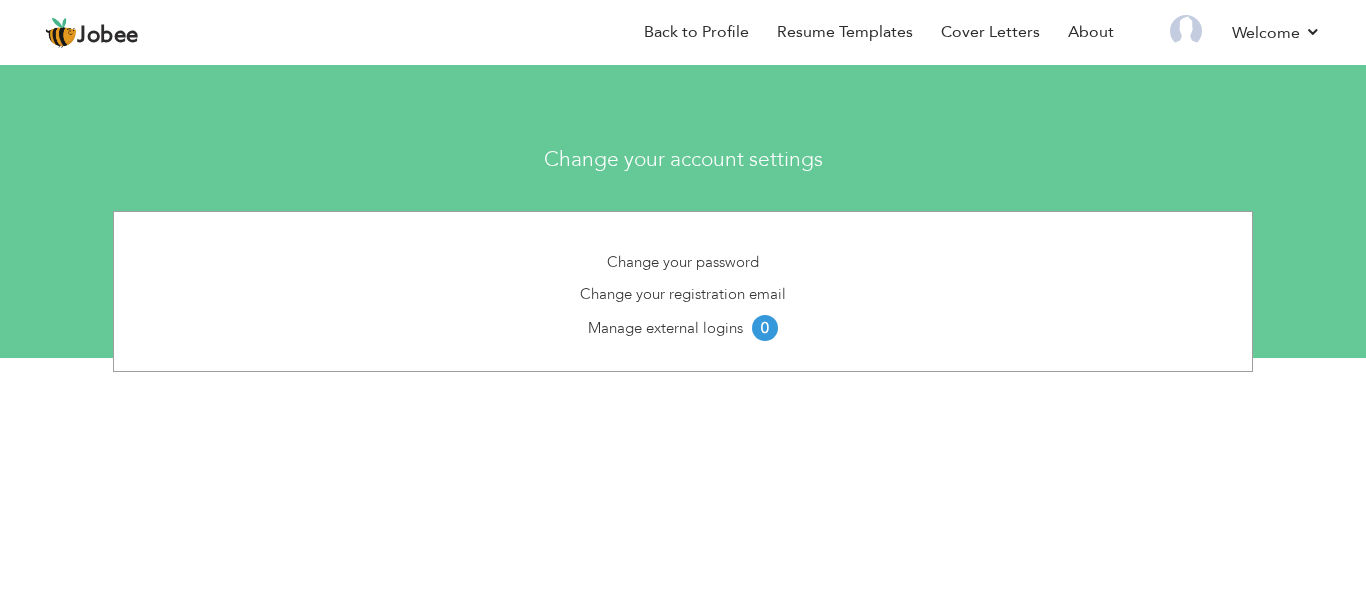 scroll, scrollTop: 0, scrollLeft: 0, axis: both 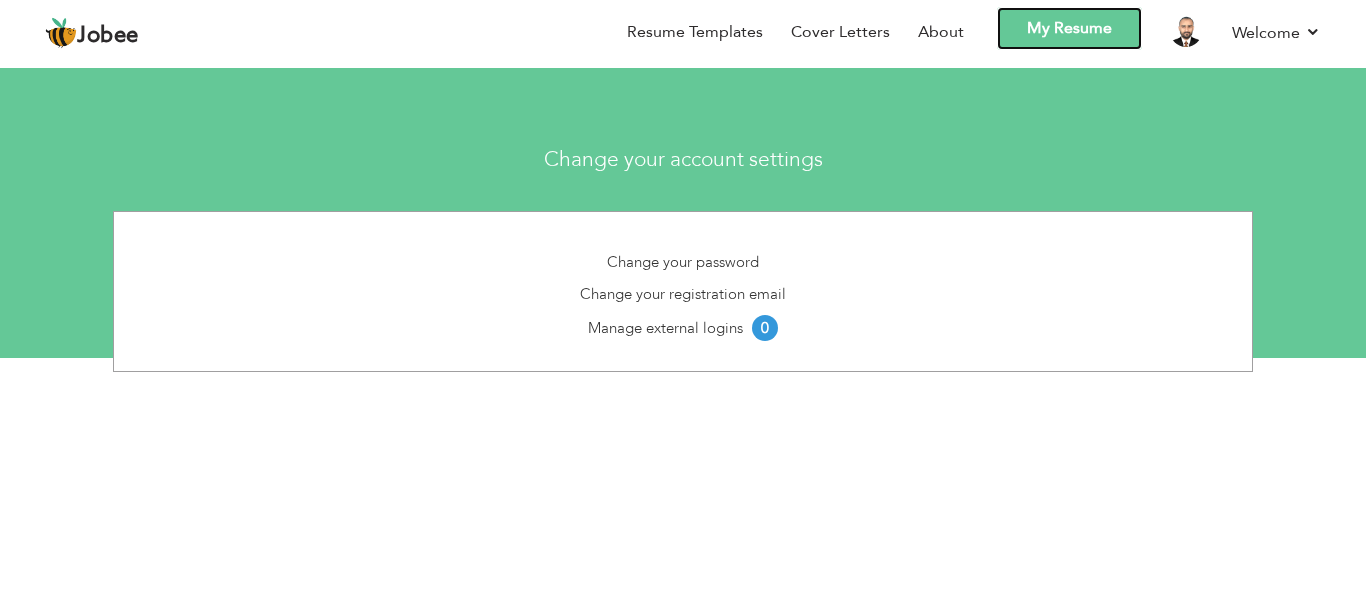 click on "My Resume" at bounding box center (1069, 28) 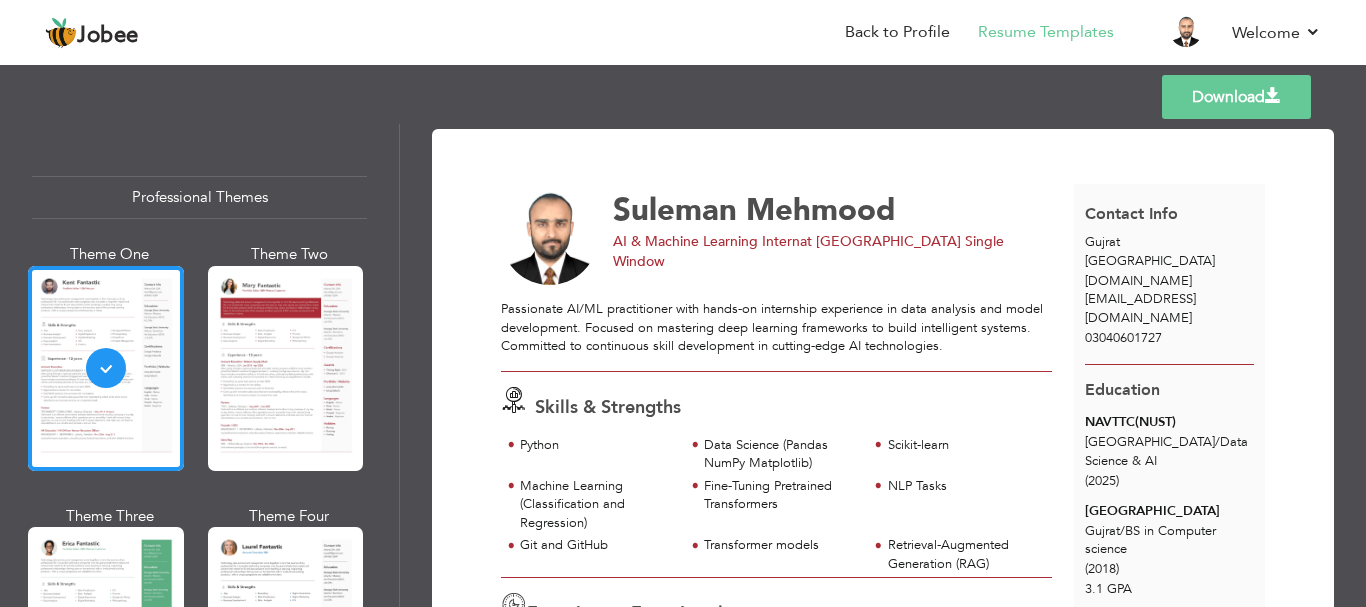 scroll, scrollTop: 0, scrollLeft: 0, axis: both 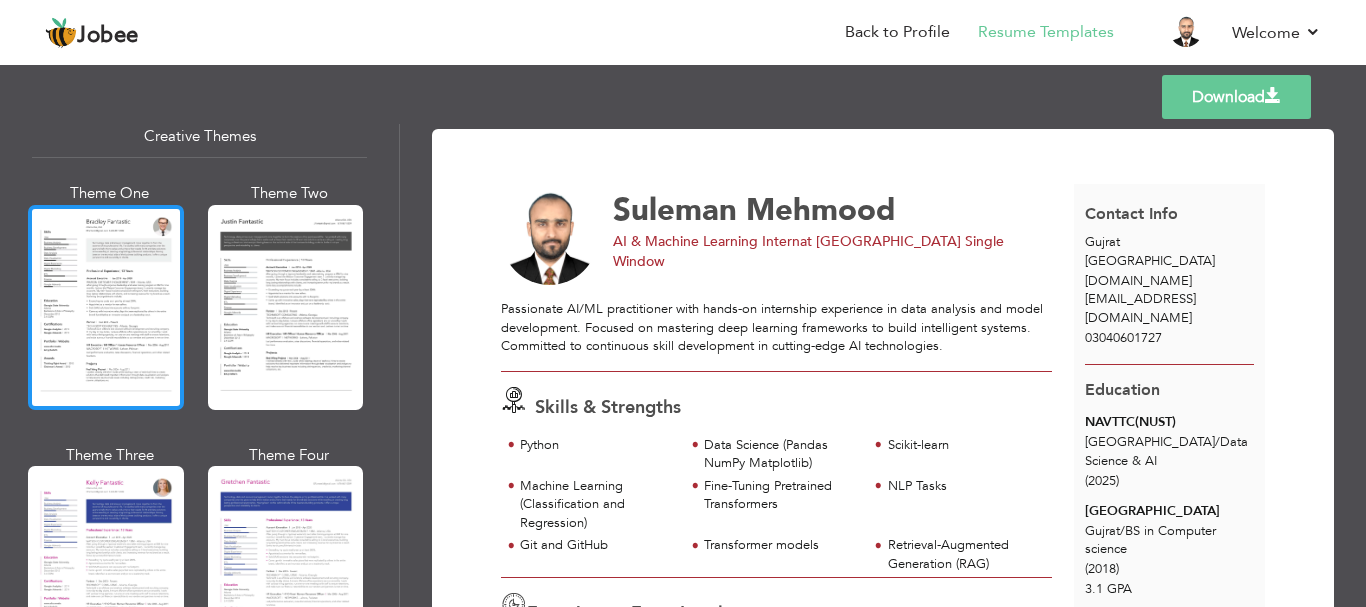click at bounding box center (106, 307) 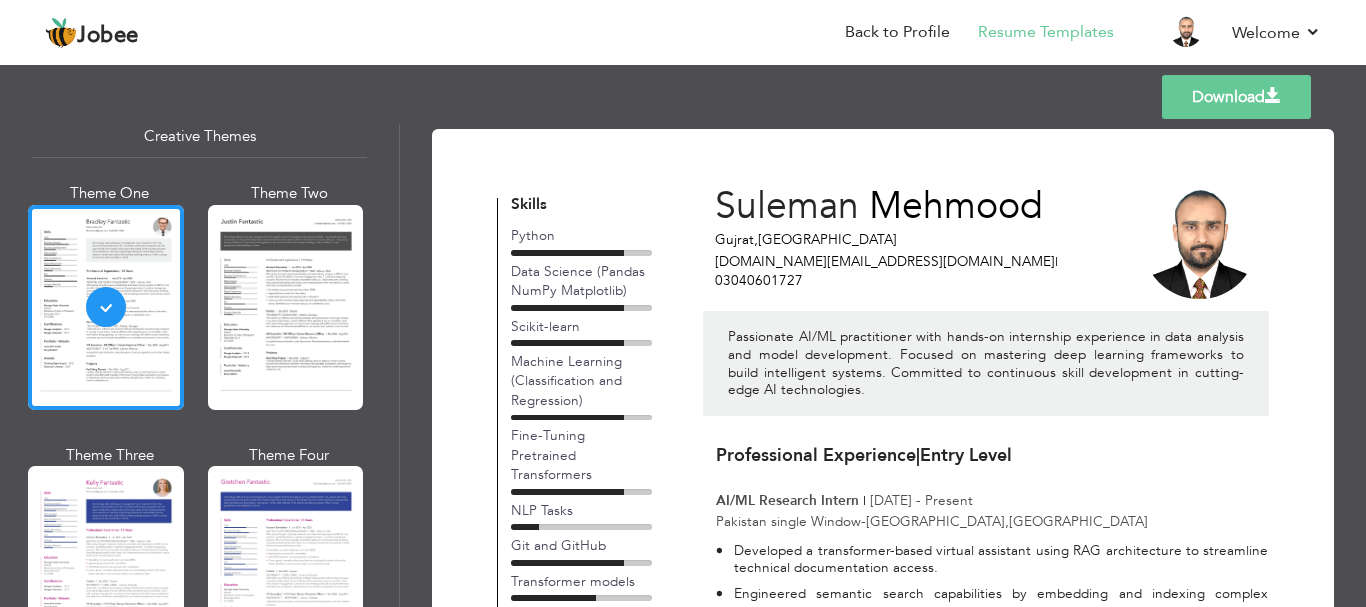 click on "Download" at bounding box center (1236, 97) 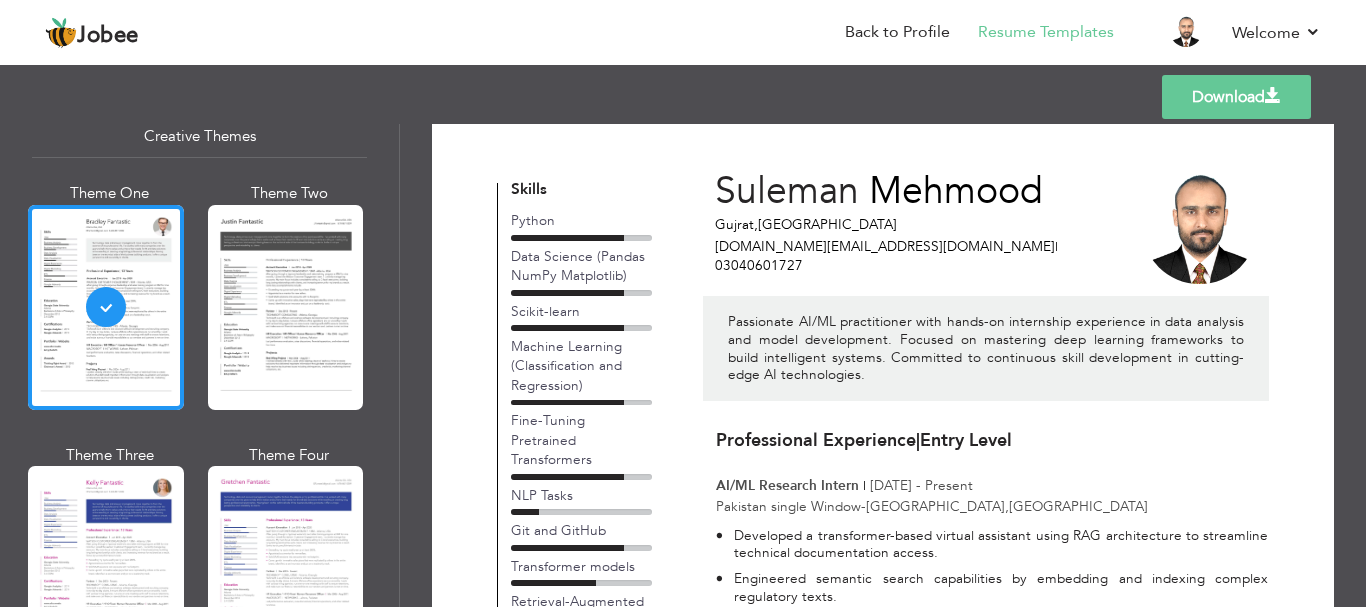 scroll, scrollTop: 0, scrollLeft: 0, axis: both 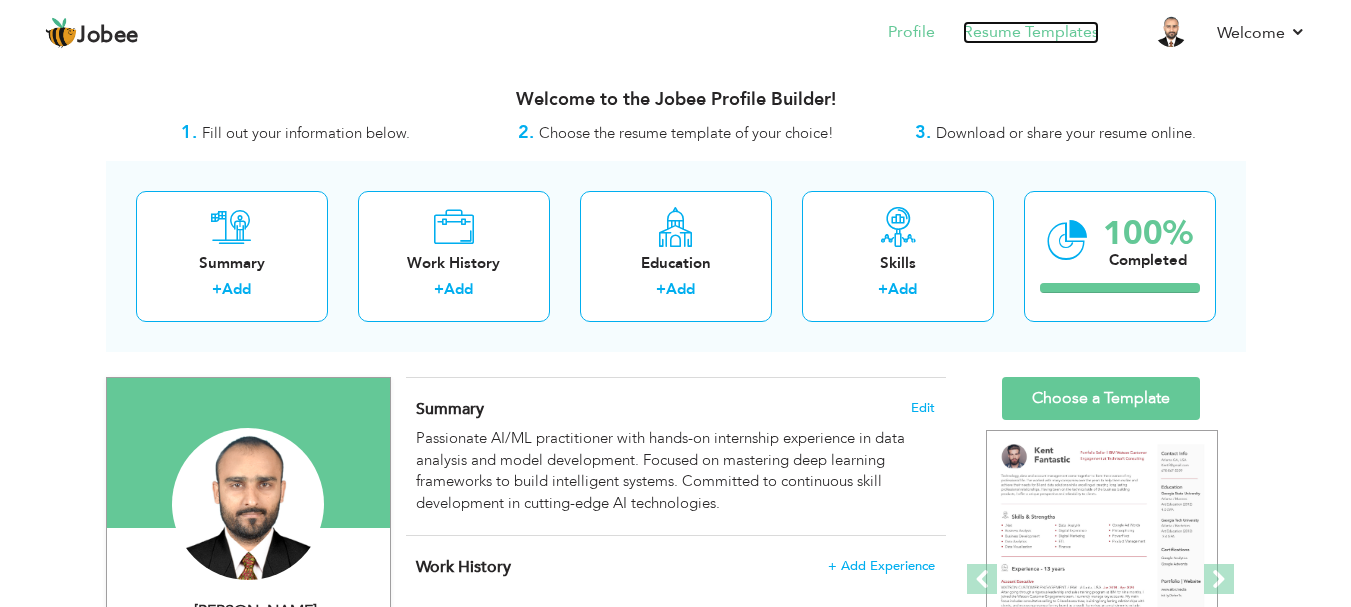 click on "Resume Templates" at bounding box center [1031, 32] 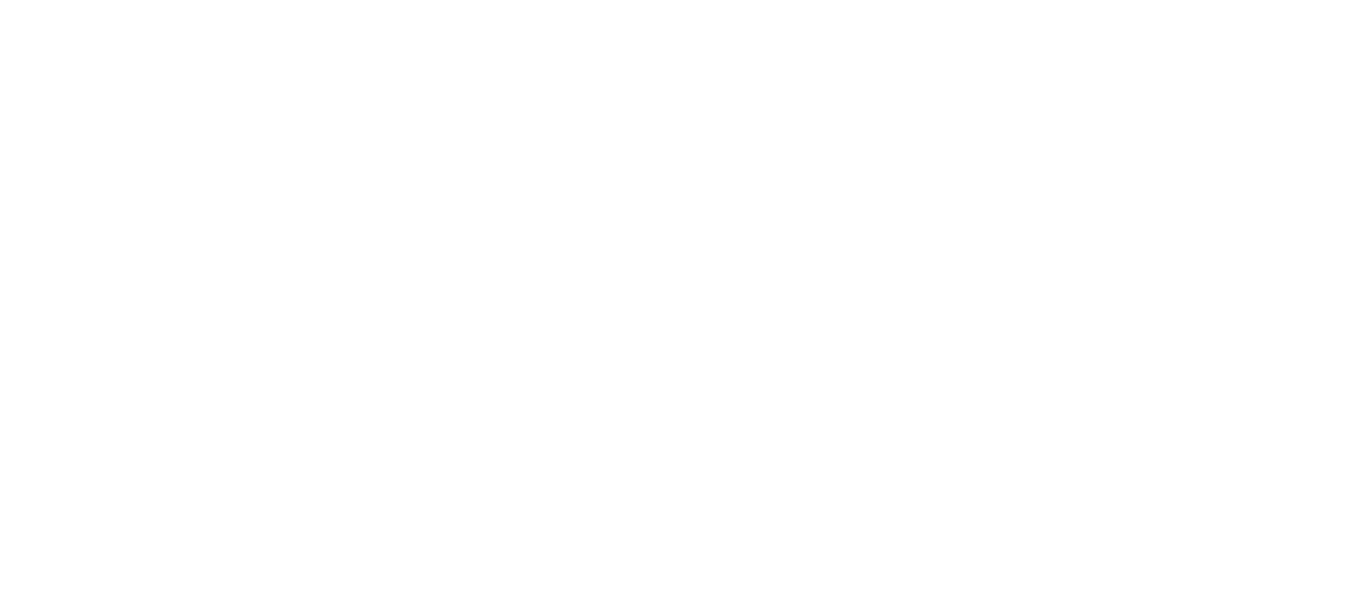 scroll, scrollTop: 0, scrollLeft: 0, axis: both 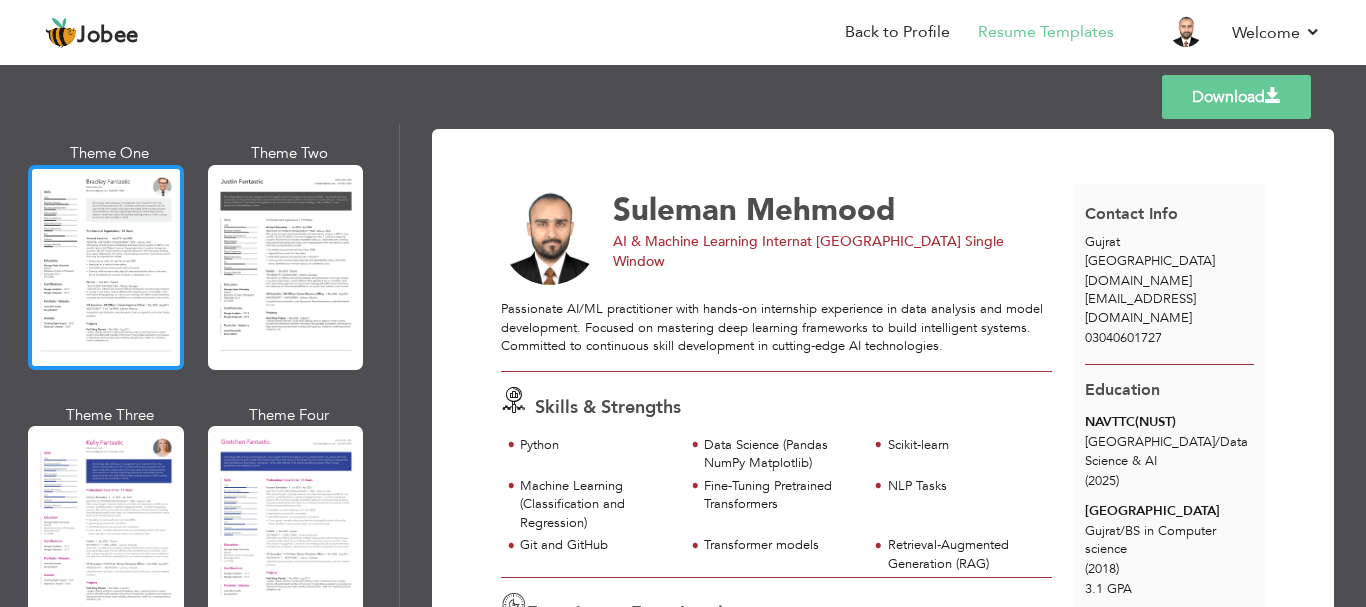 click at bounding box center [106, 267] 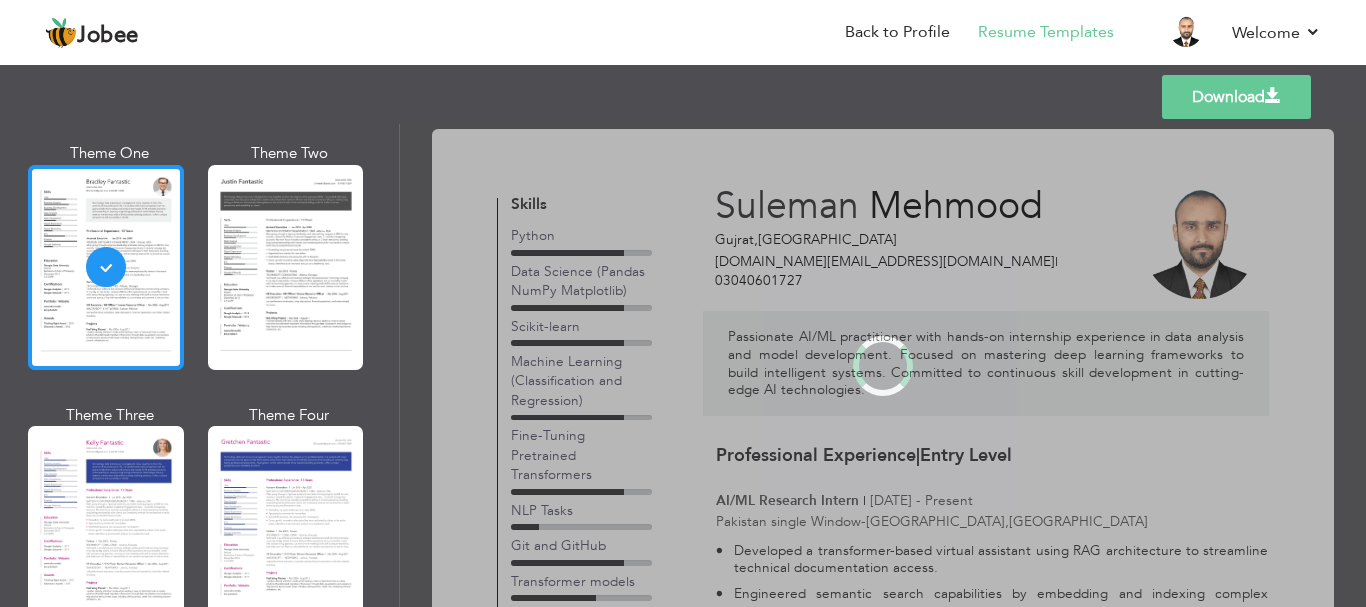 scroll, scrollTop: 2440, scrollLeft: 0, axis: vertical 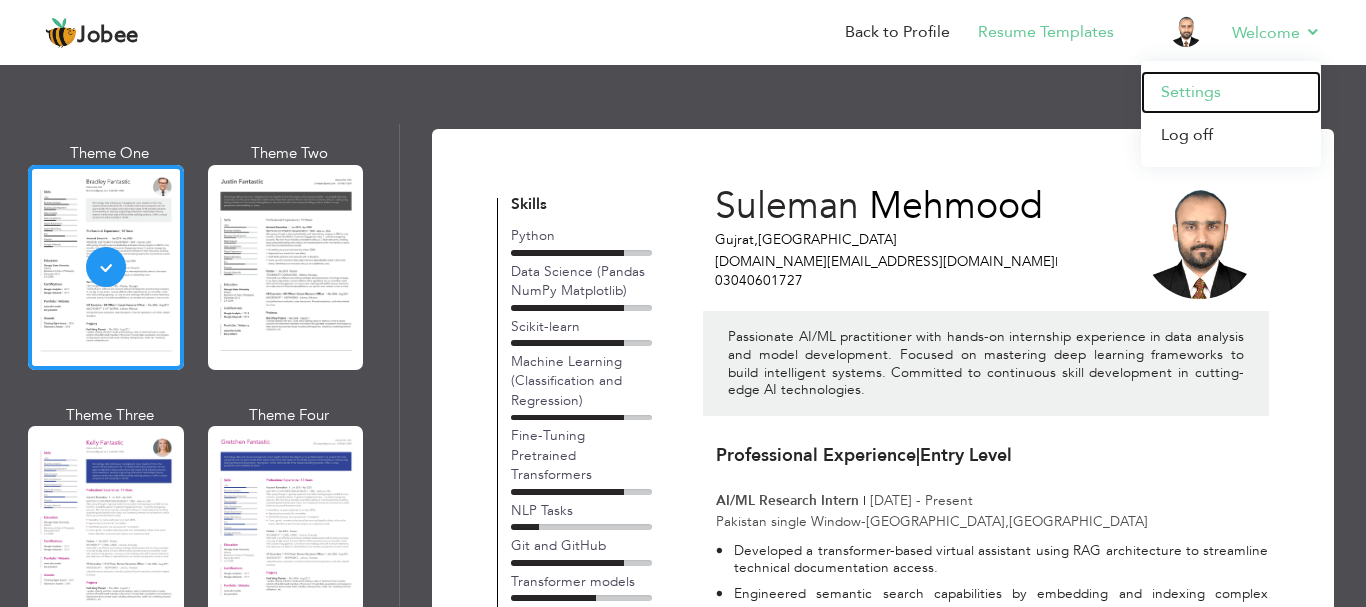 click on "Settings" at bounding box center [1231, 92] 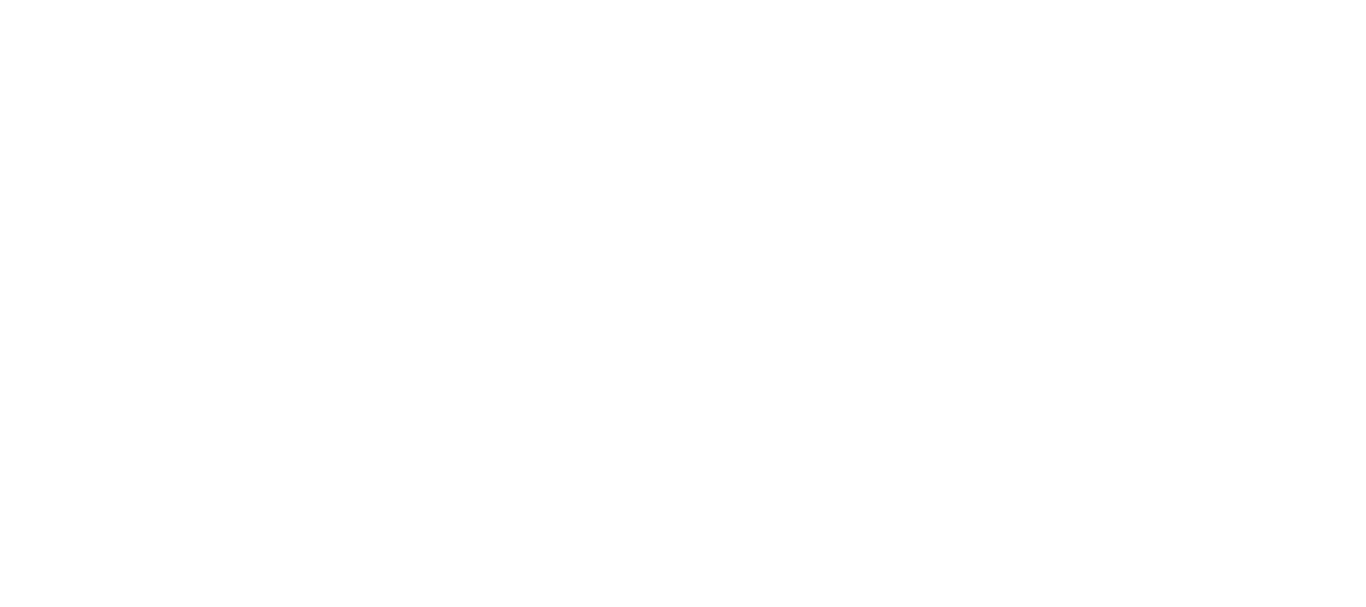 scroll, scrollTop: 0, scrollLeft: 0, axis: both 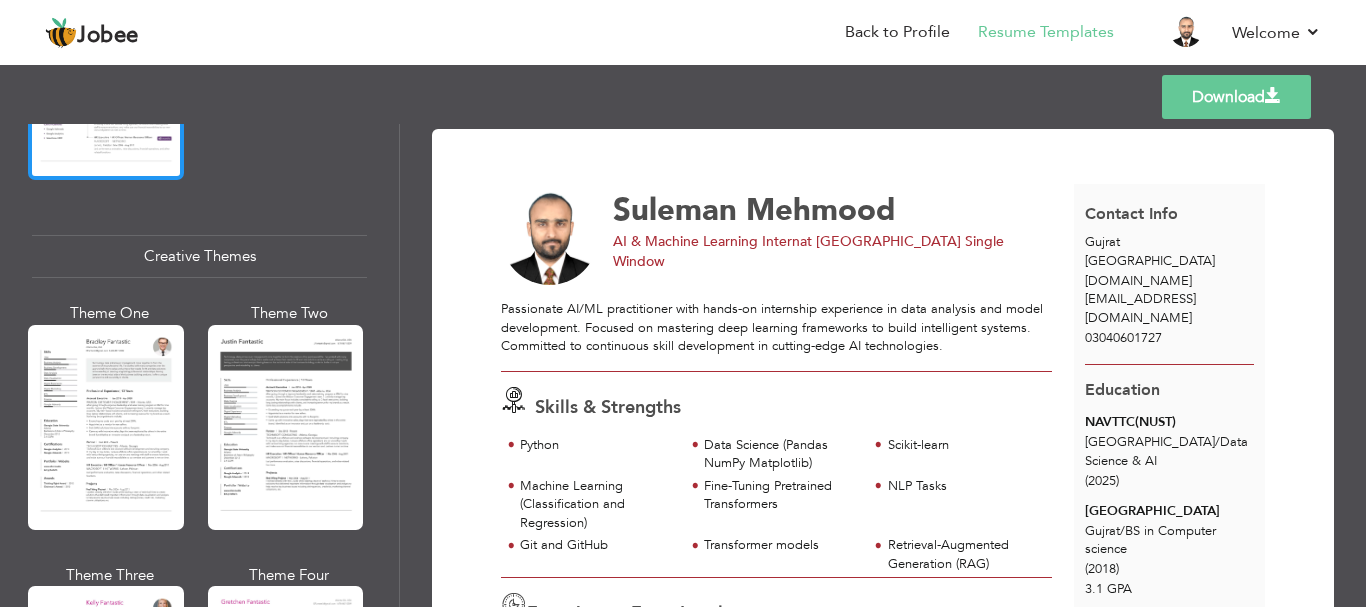 click at bounding box center (106, 427) 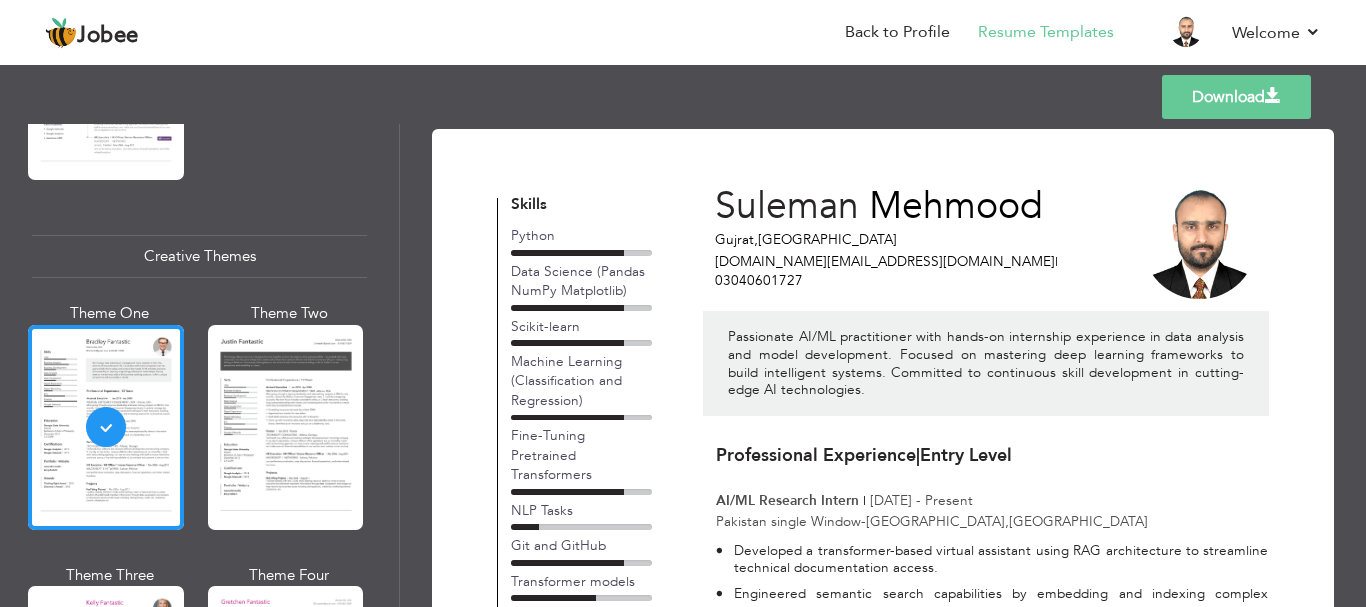 click on "Download" at bounding box center [1236, 97] 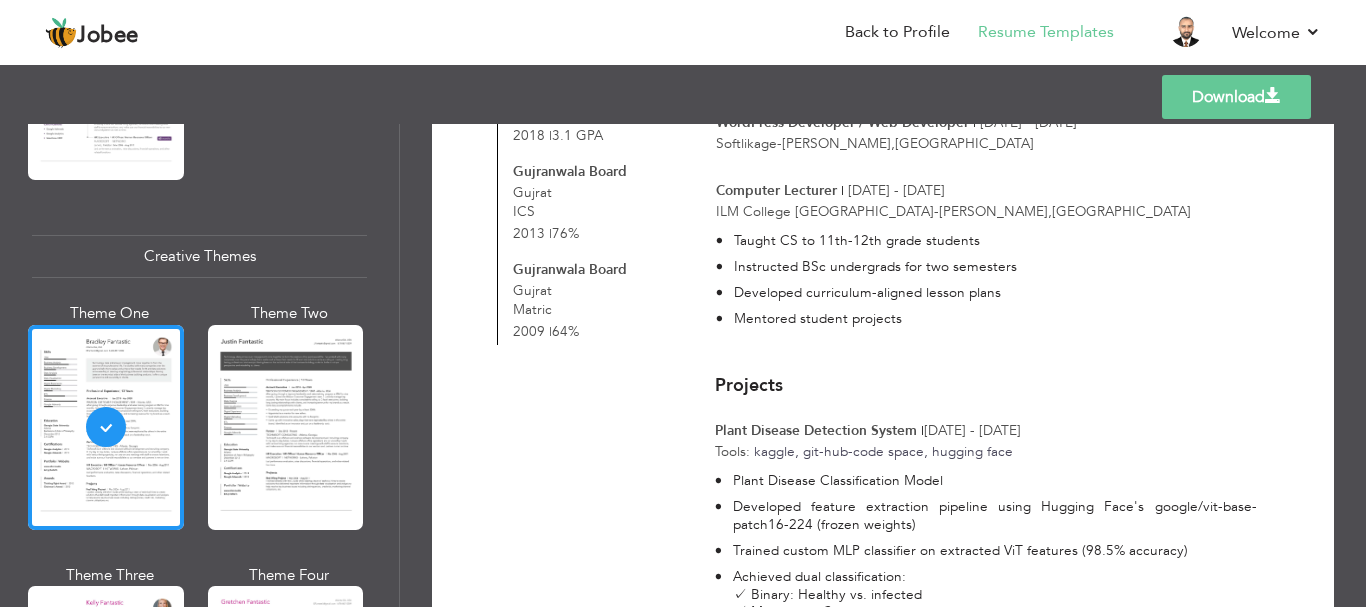 scroll, scrollTop: 747, scrollLeft: 0, axis: vertical 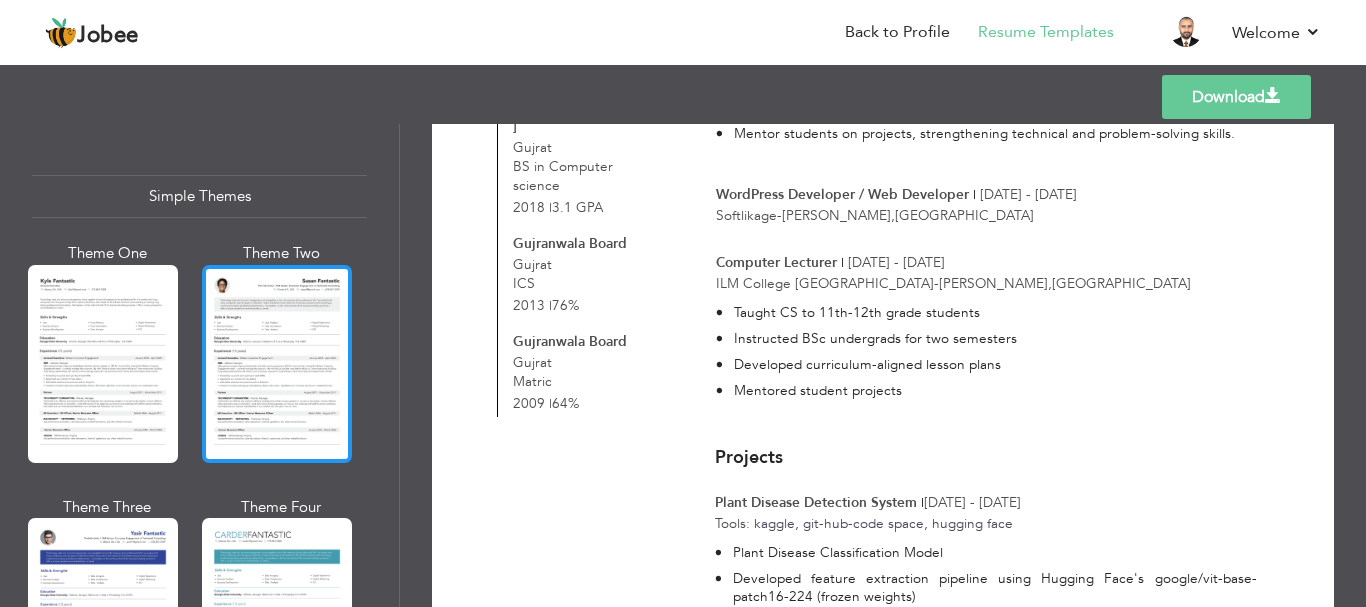 click at bounding box center (277, 364) 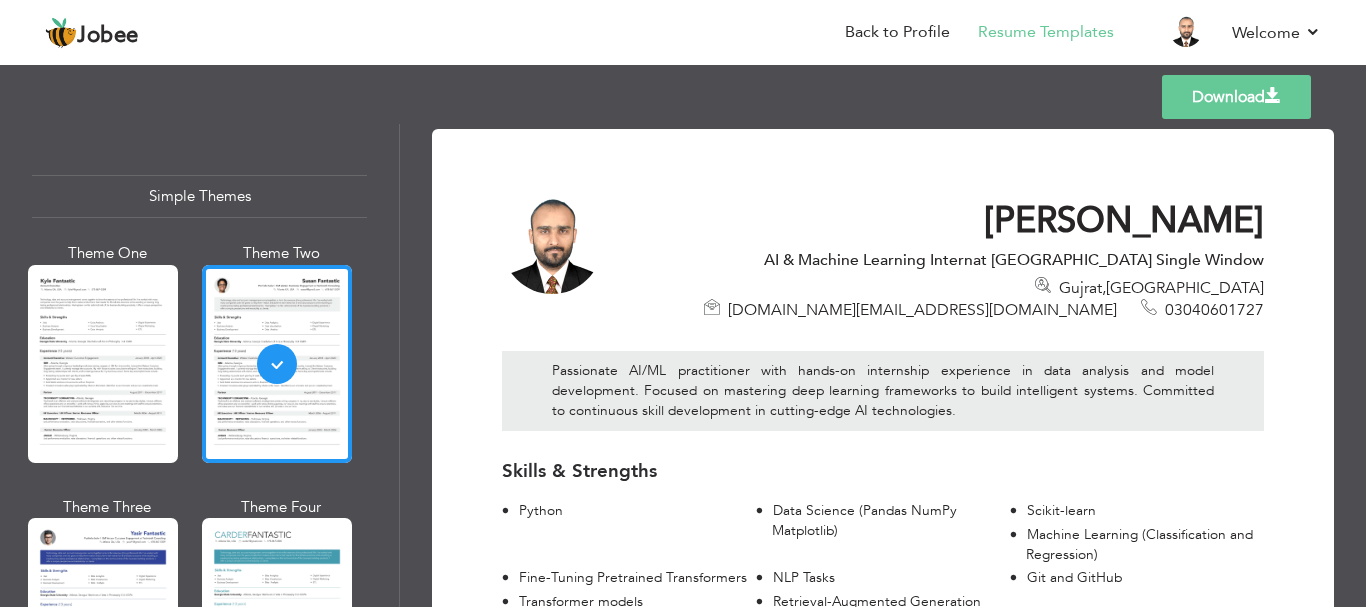 scroll, scrollTop: 1698, scrollLeft: 0, axis: vertical 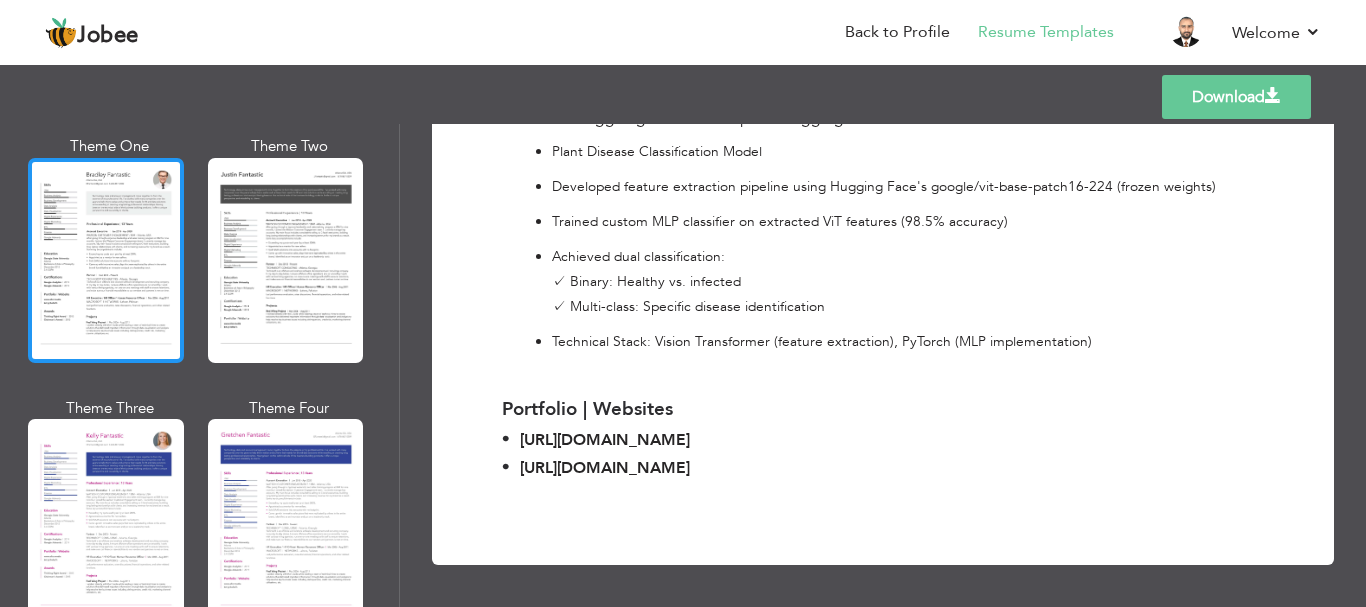 click at bounding box center (106, 260) 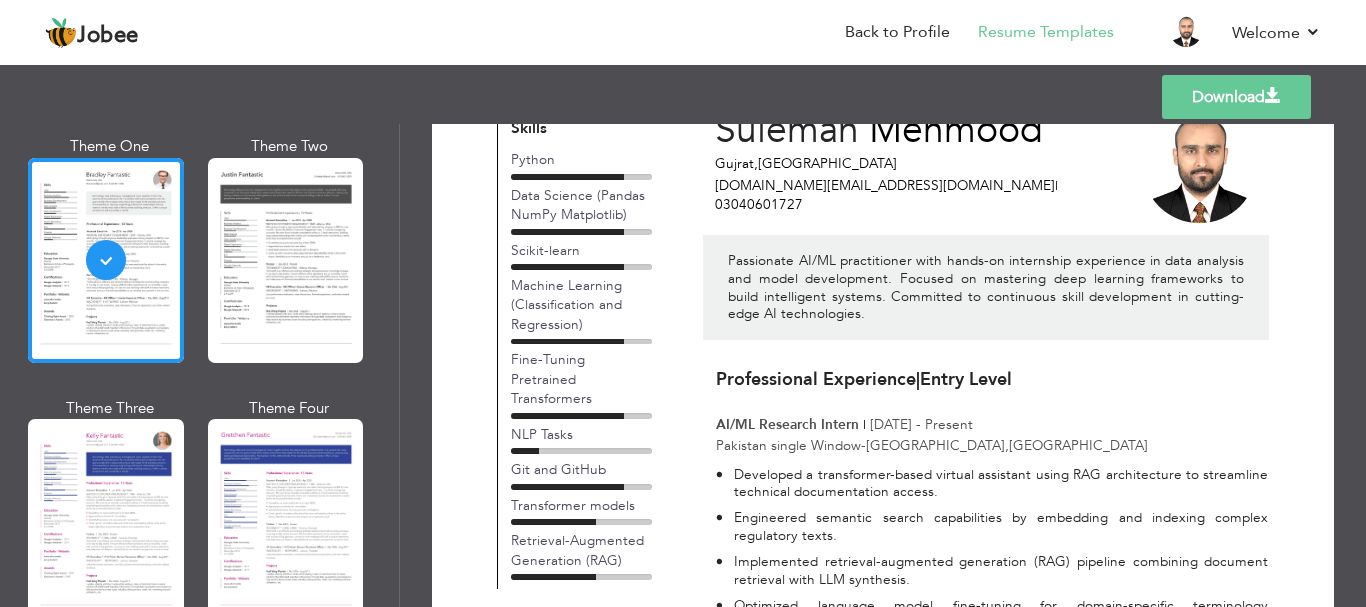 scroll, scrollTop: 53, scrollLeft: 0, axis: vertical 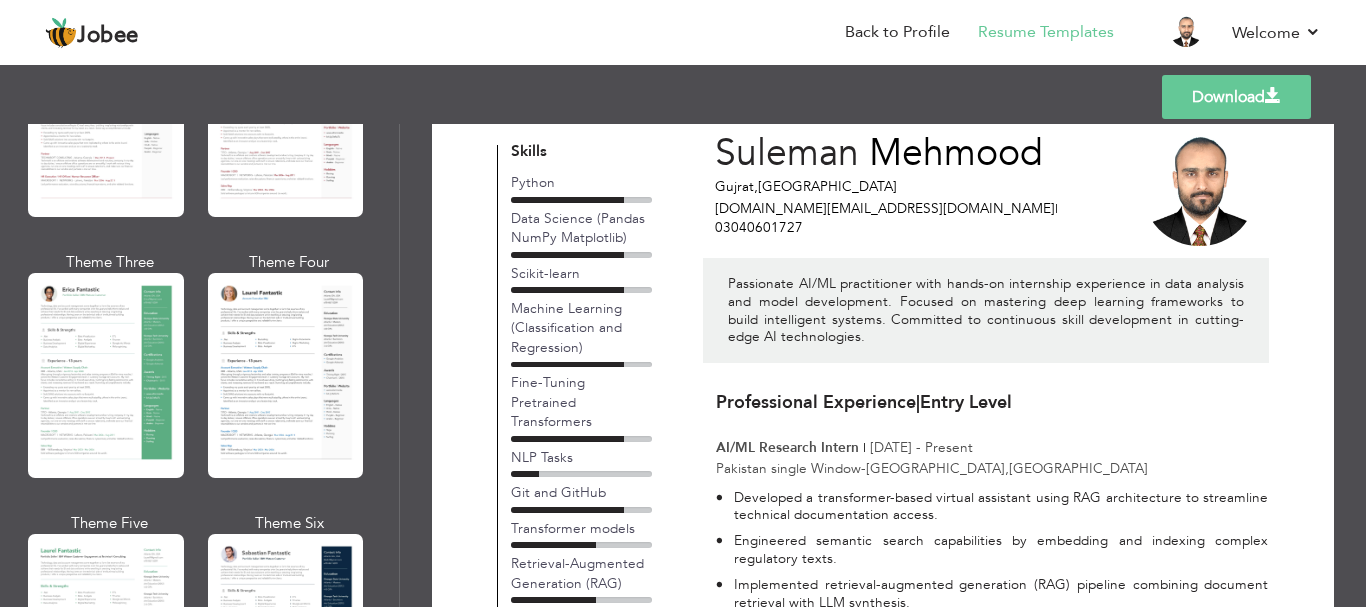 click at bounding box center [106, 375] 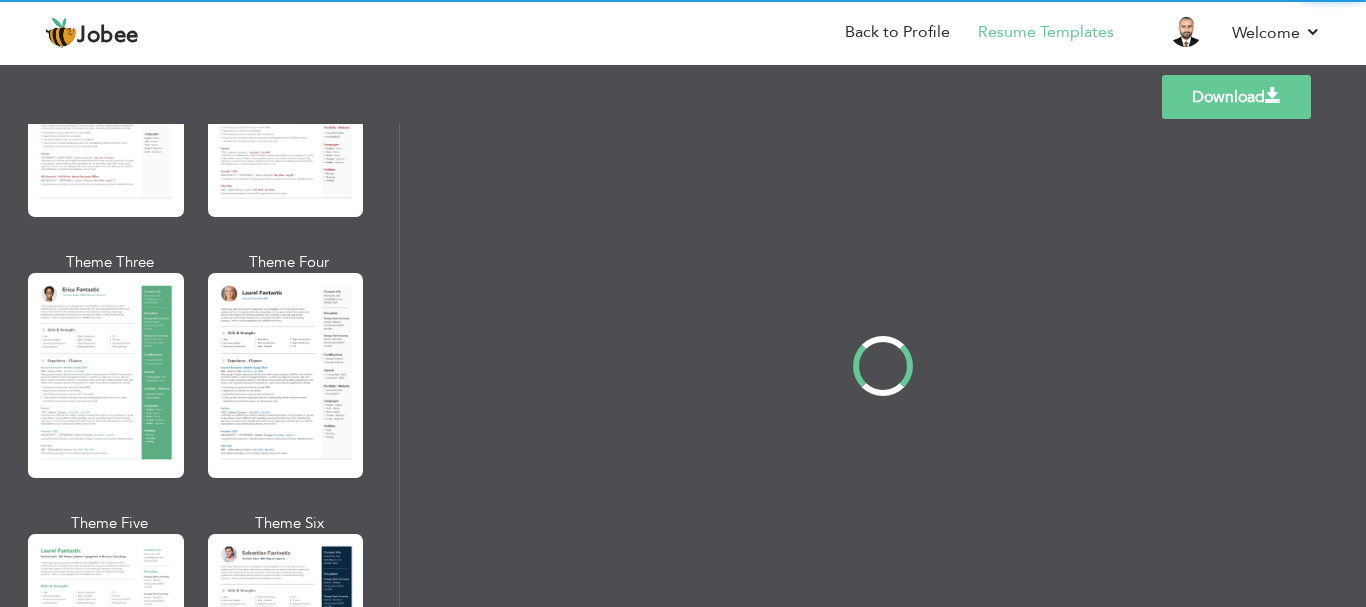 scroll, scrollTop: 0, scrollLeft: 0, axis: both 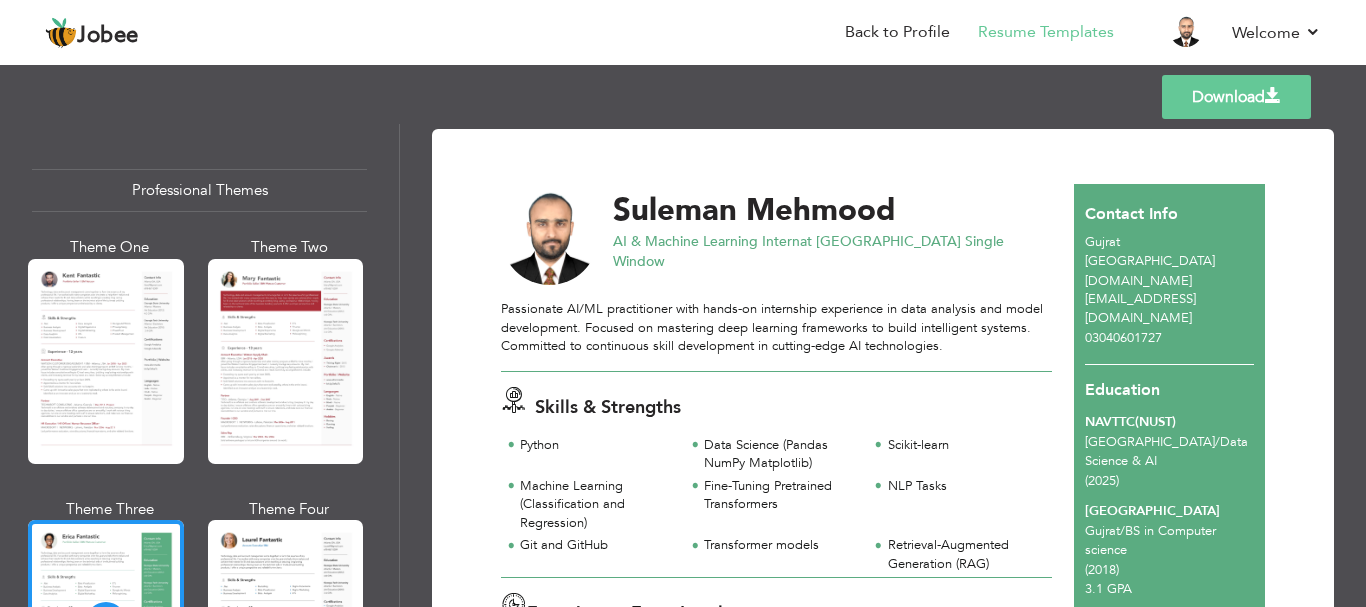 click at bounding box center (106, 361) 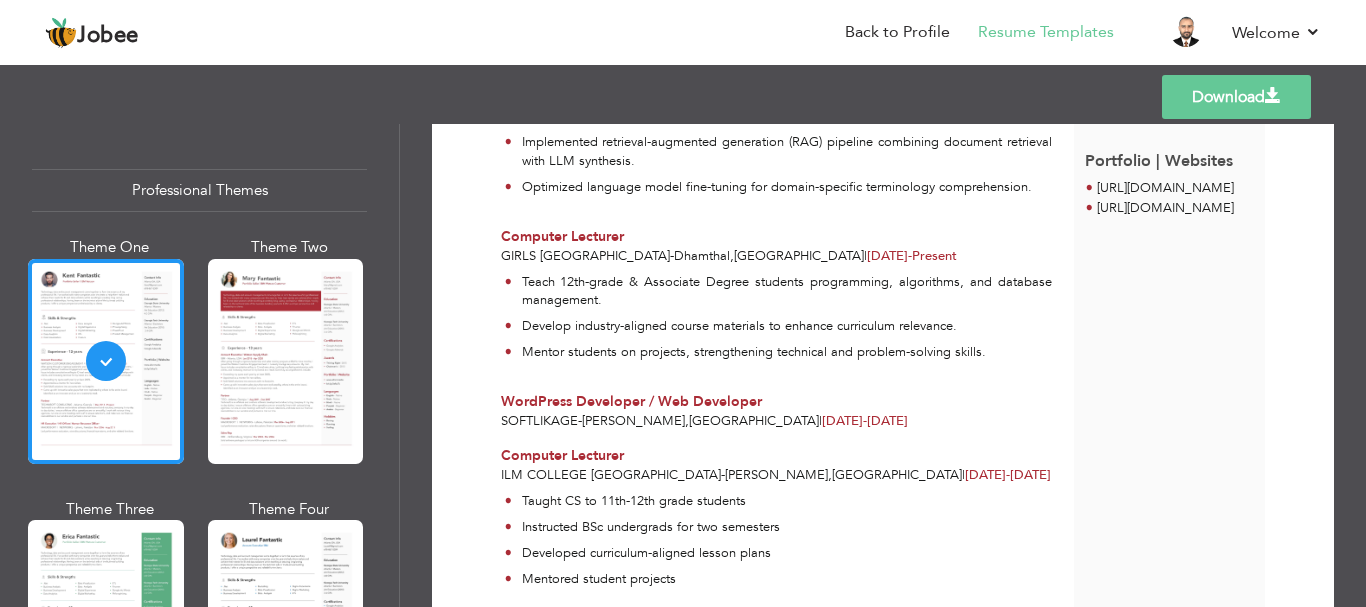 scroll, scrollTop: 612, scrollLeft: 0, axis: vertical 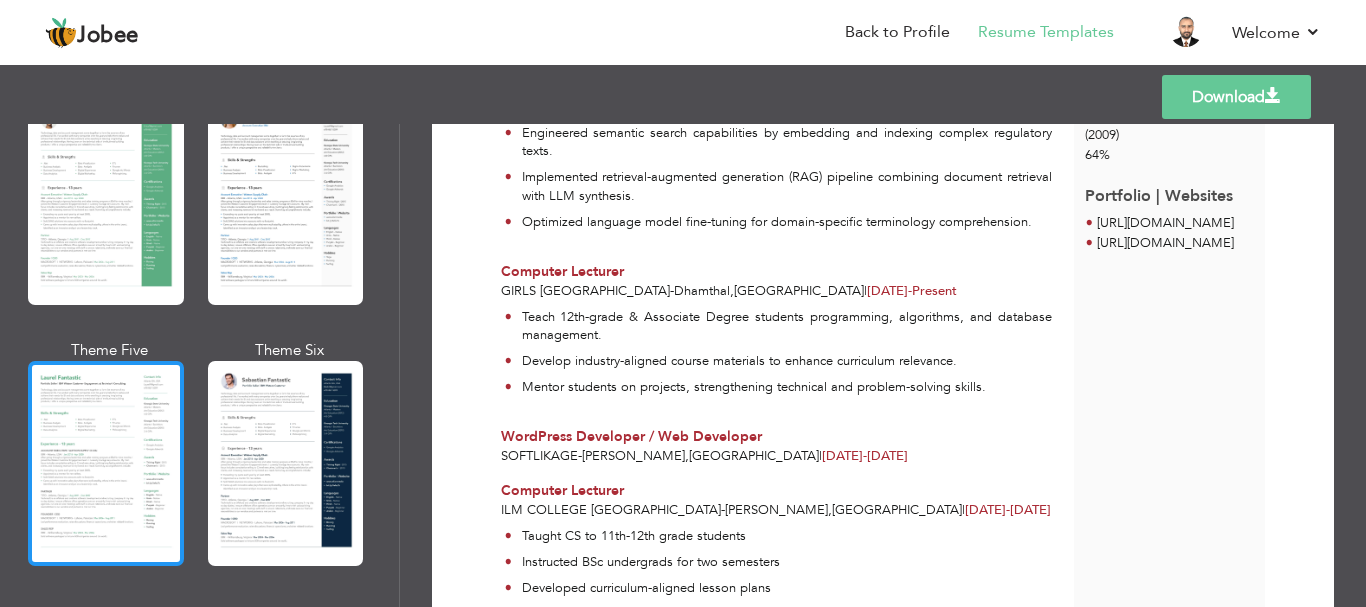 click at bounding box center [106, 463] 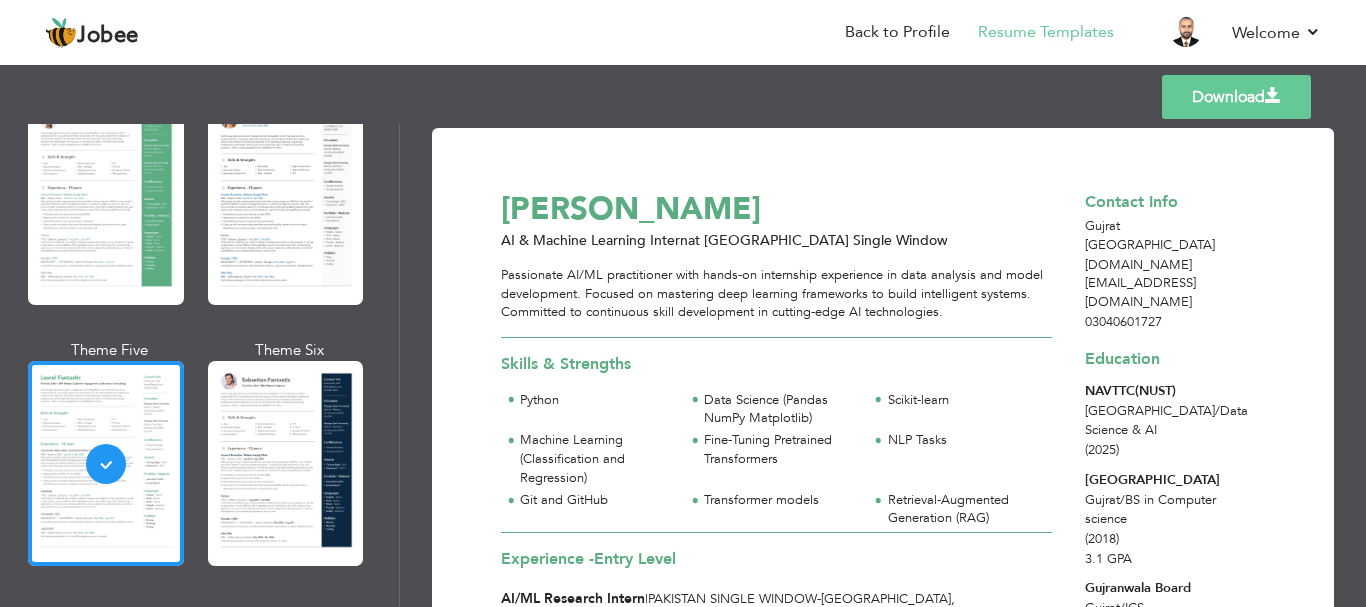 scroll, scrollTop: 0, scrollLeft: 0, axis: both 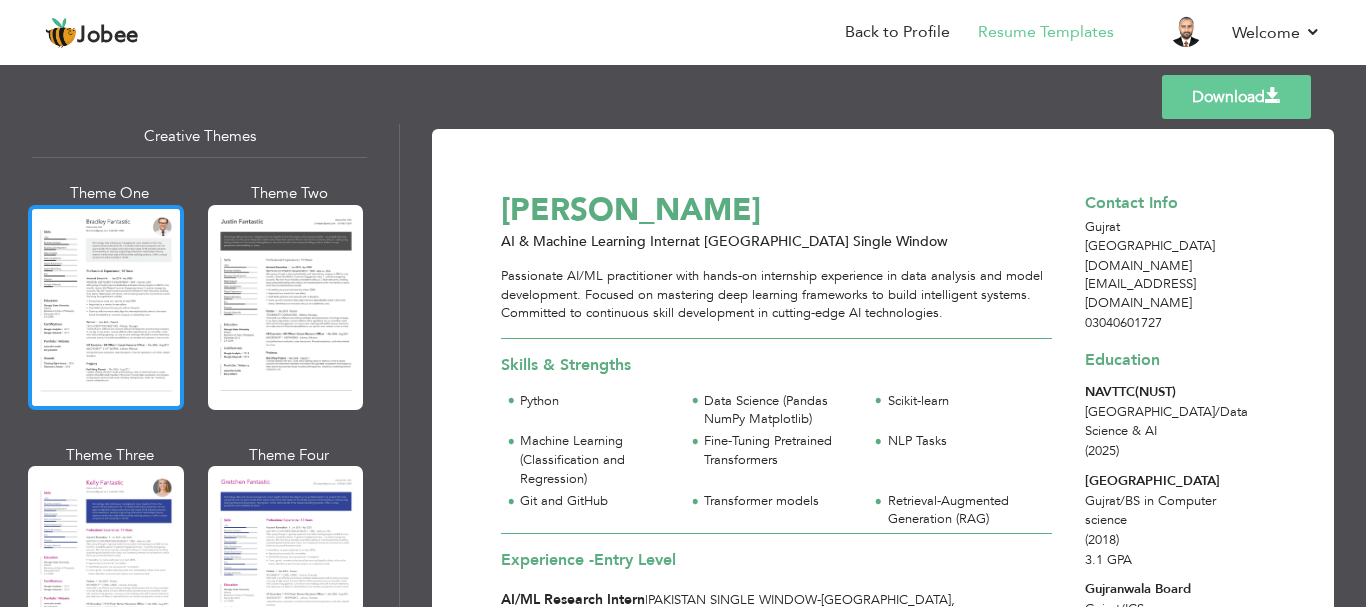 click at bounding box center [106, 307] 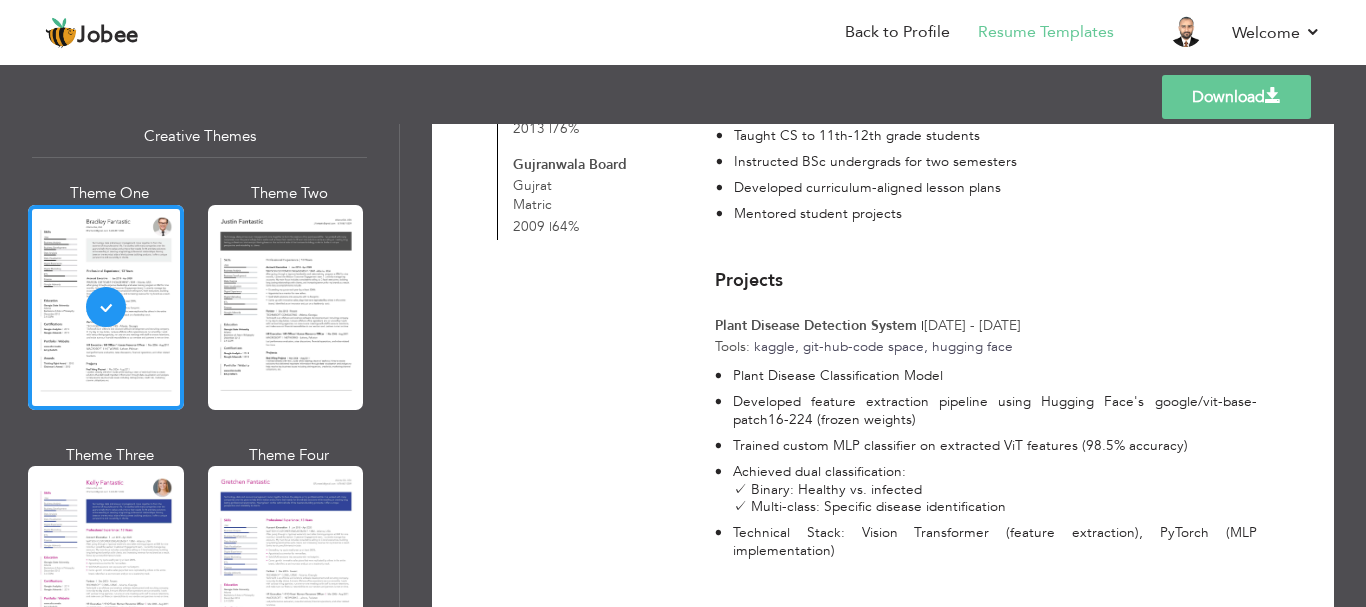 scroll, scrollTop: 927, scrollLeft: 0, axis: vertical 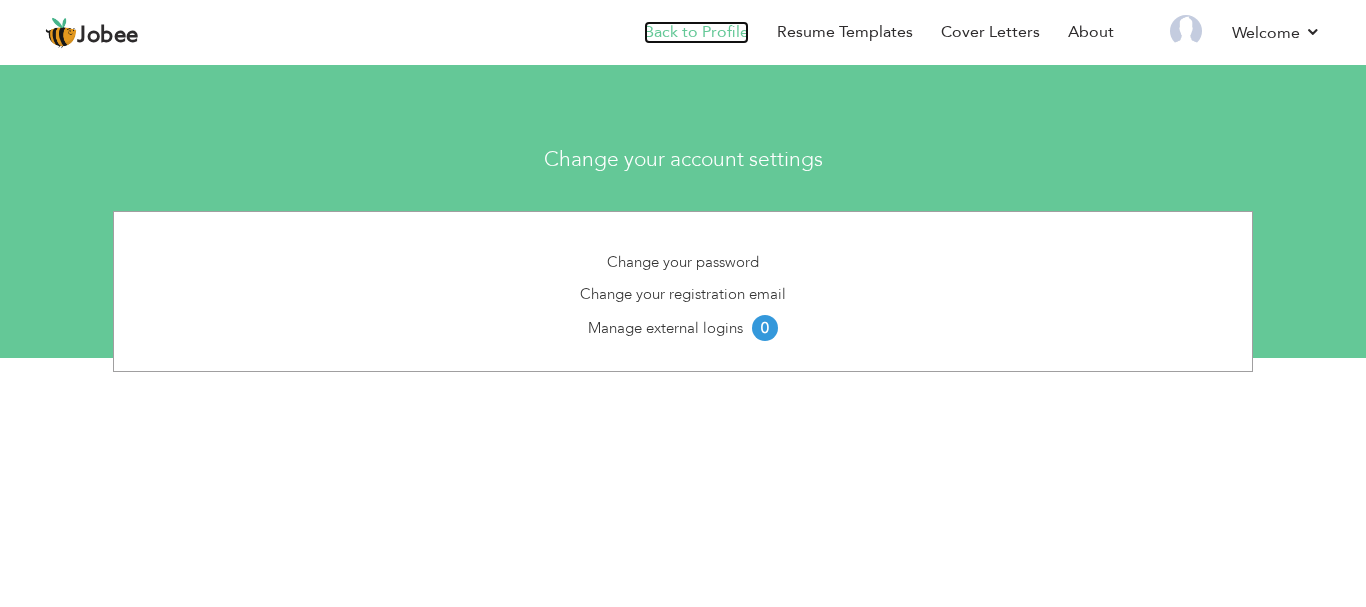click on "Back to Profile" at bounding box center [696, 32] 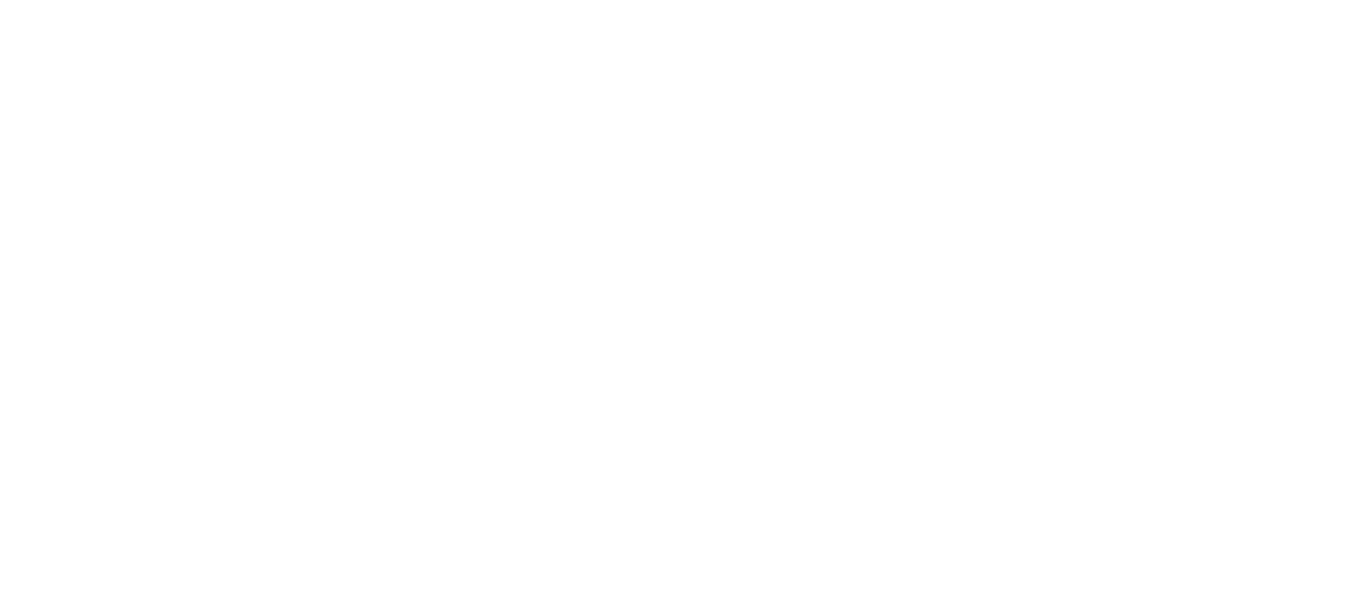 scroll, scrollTop: 0, scrollLeft: 0, axis: both 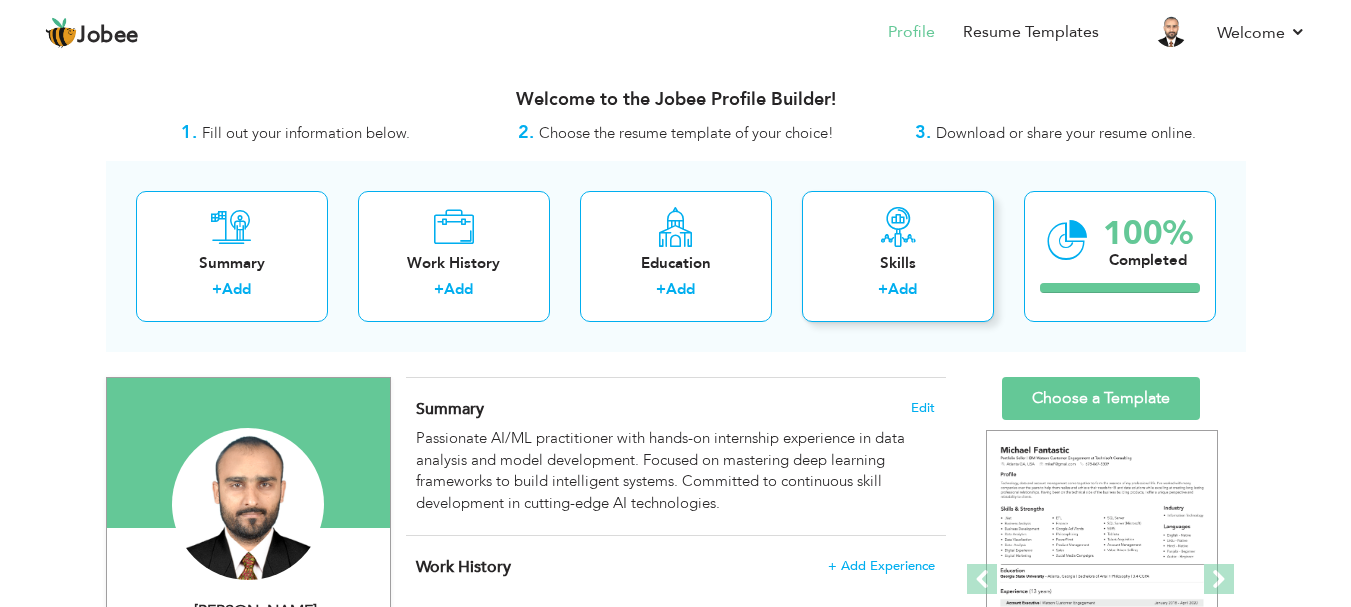 click on "Skills" at bounding box center [898, 263] 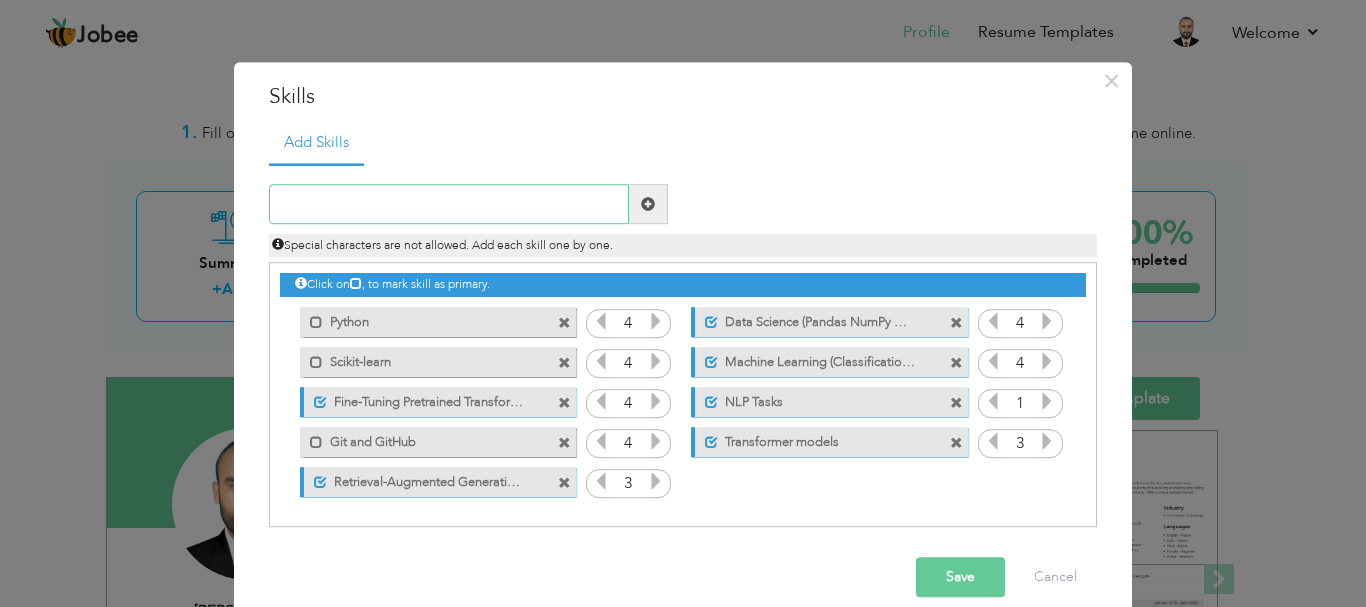 click at bounding box center [449, 205] 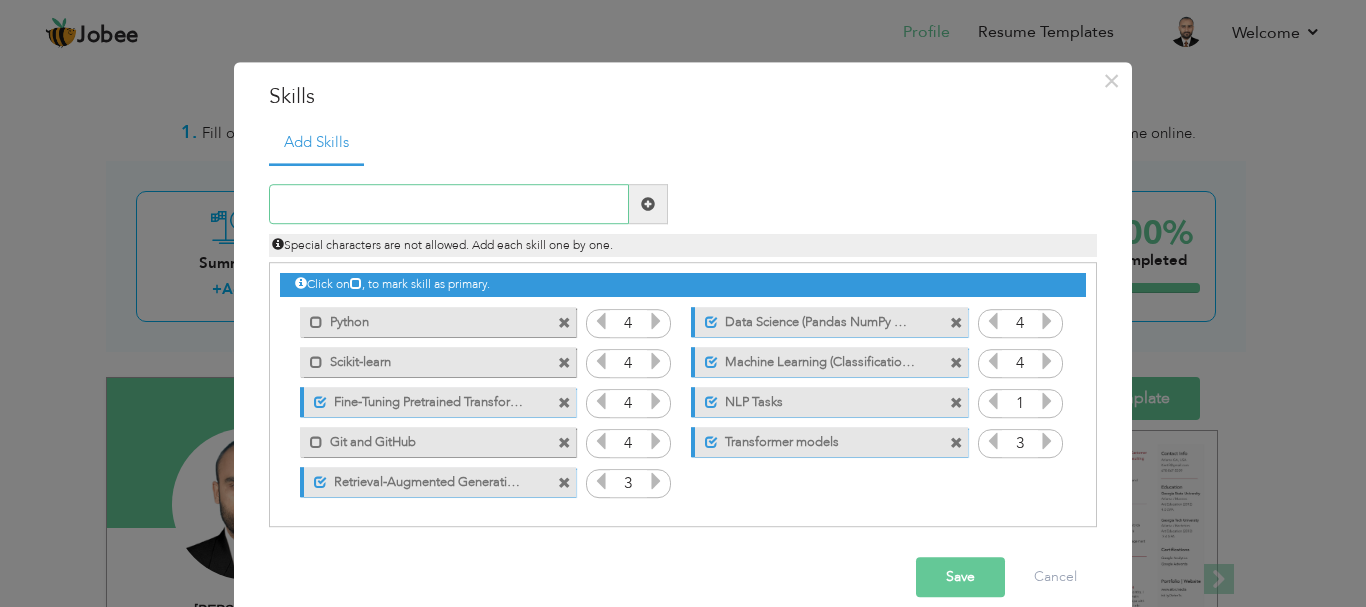 click at bounding box center (449, 205) 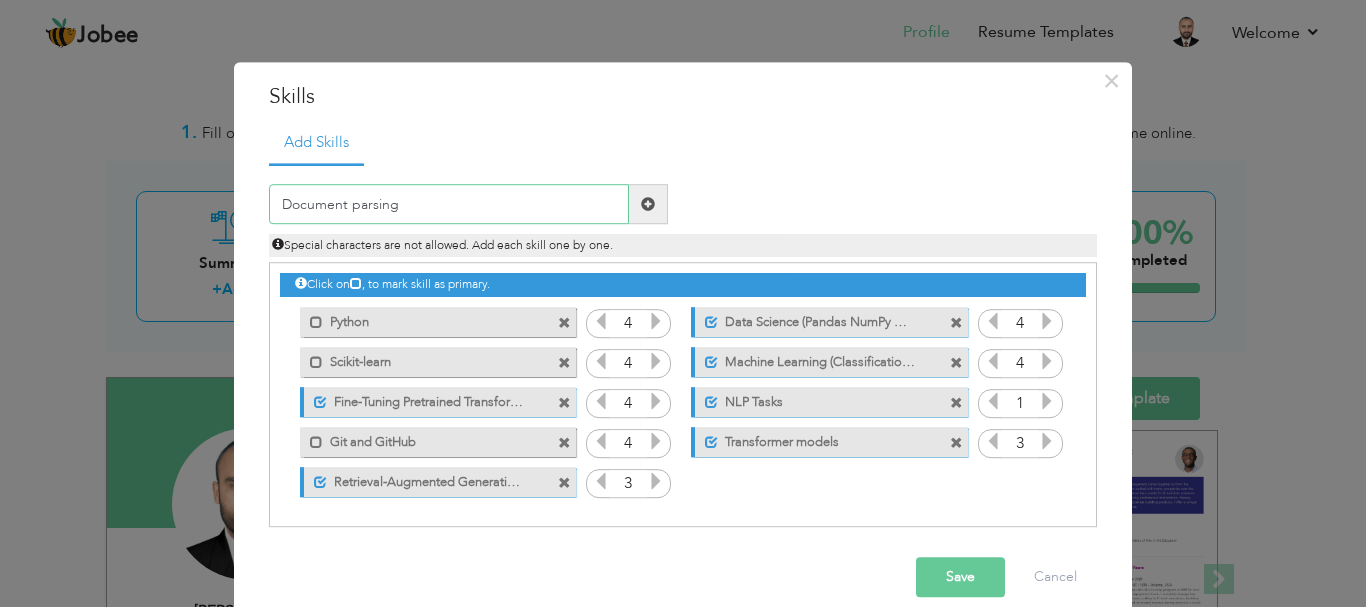type on "Document parsing" 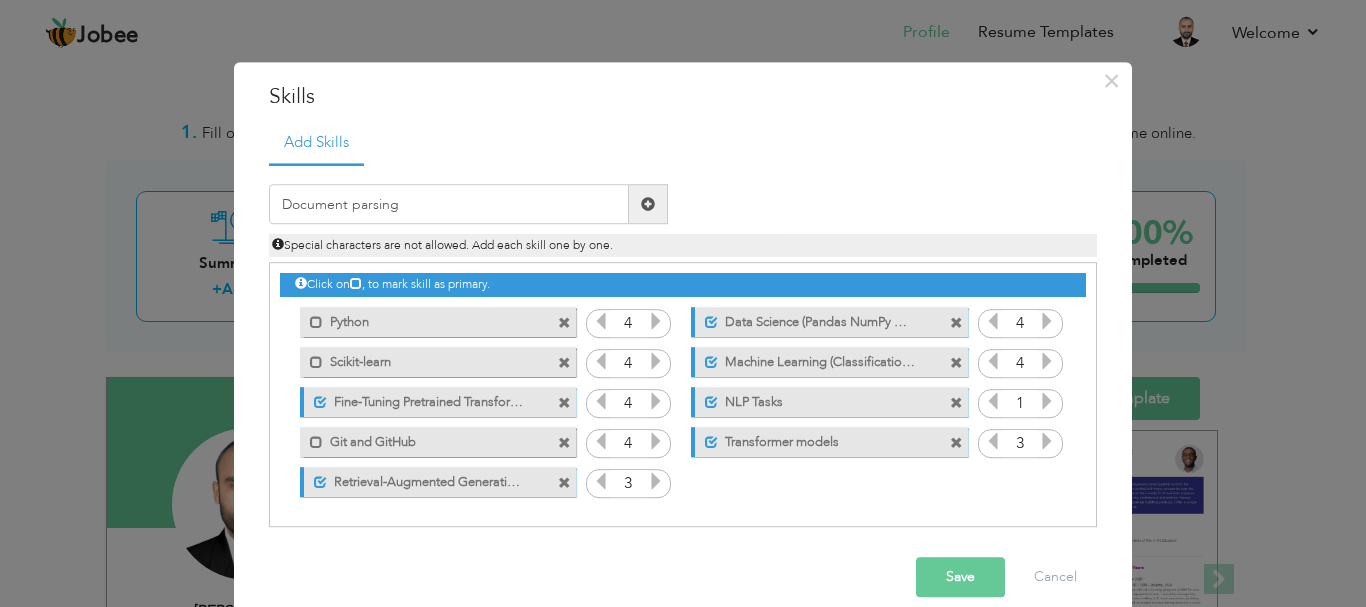 click at bounding box center (648, 204) 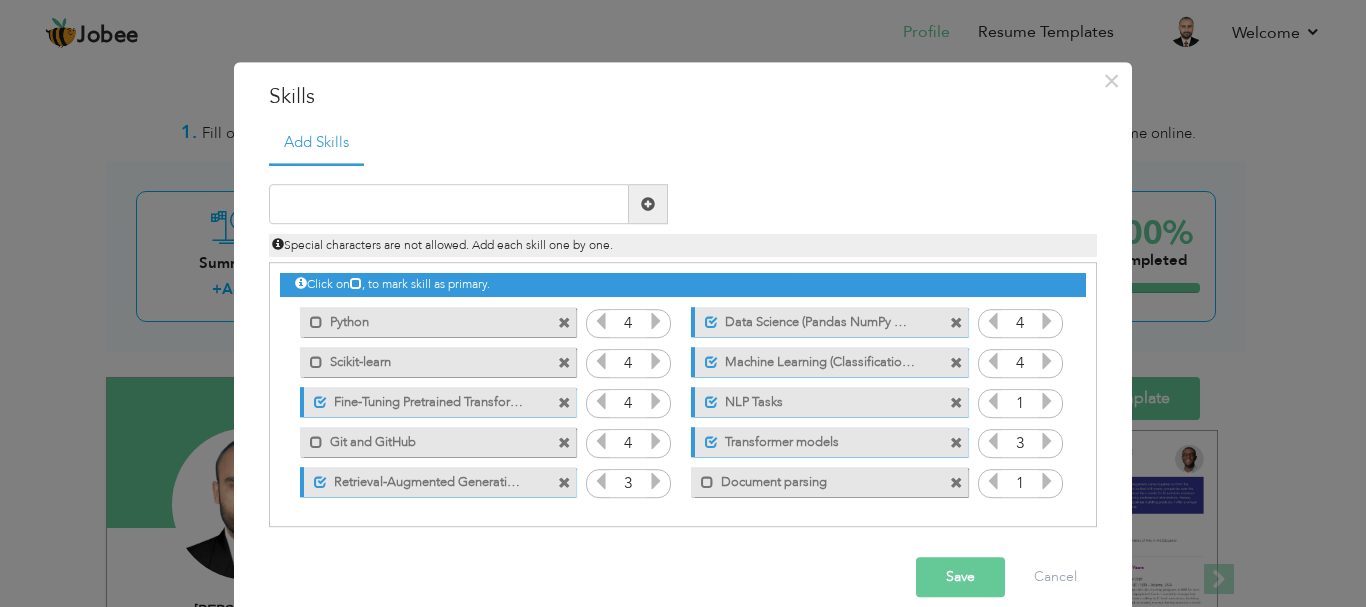 scroll, scrollTop: 26, scrollLeft: 0, axis: vertical 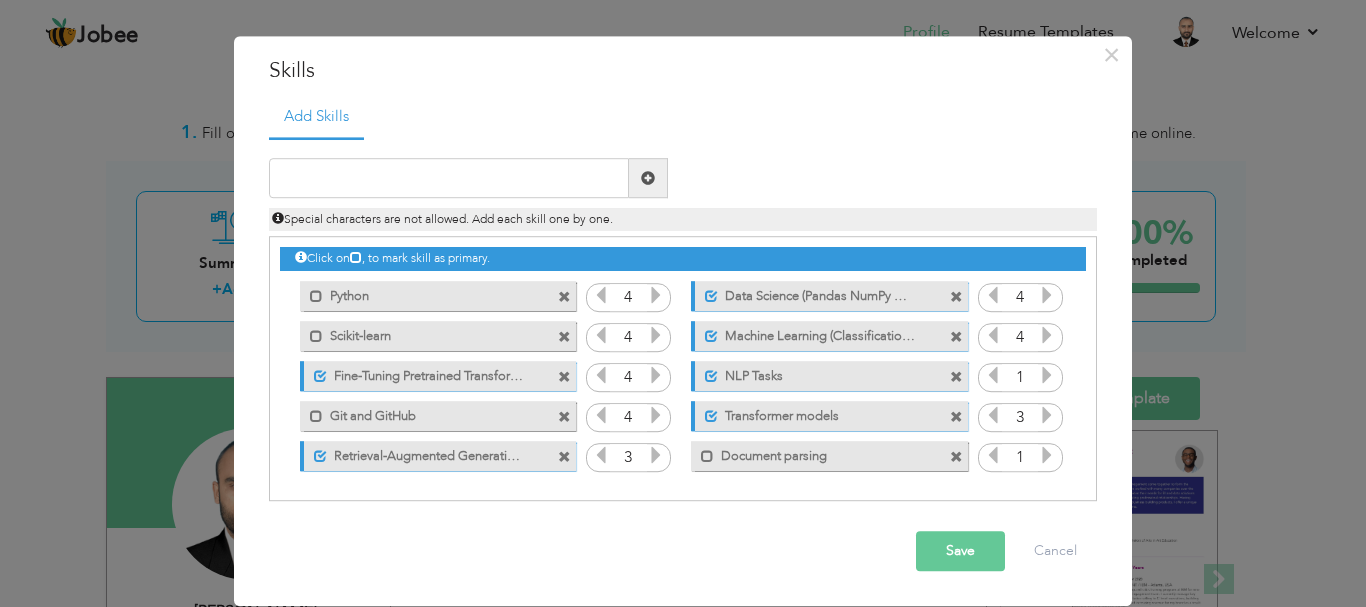 click on "Save" at bounding box center (960, 552) 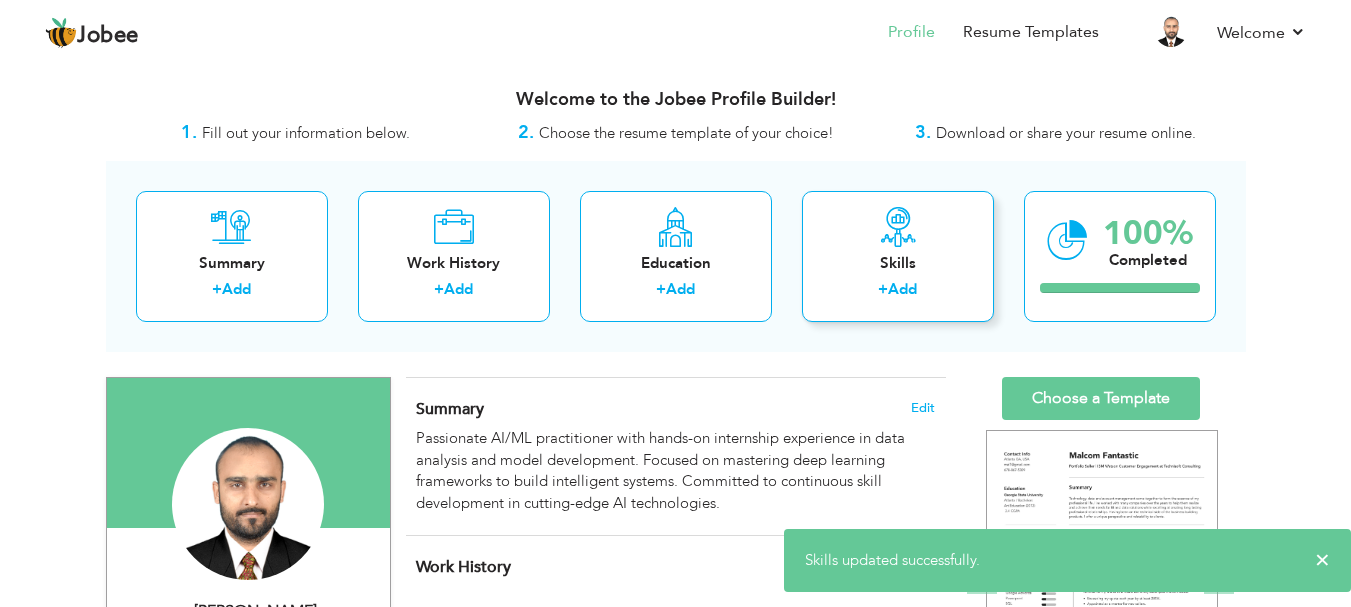 click on "Add" at bounding box center (902, 289) 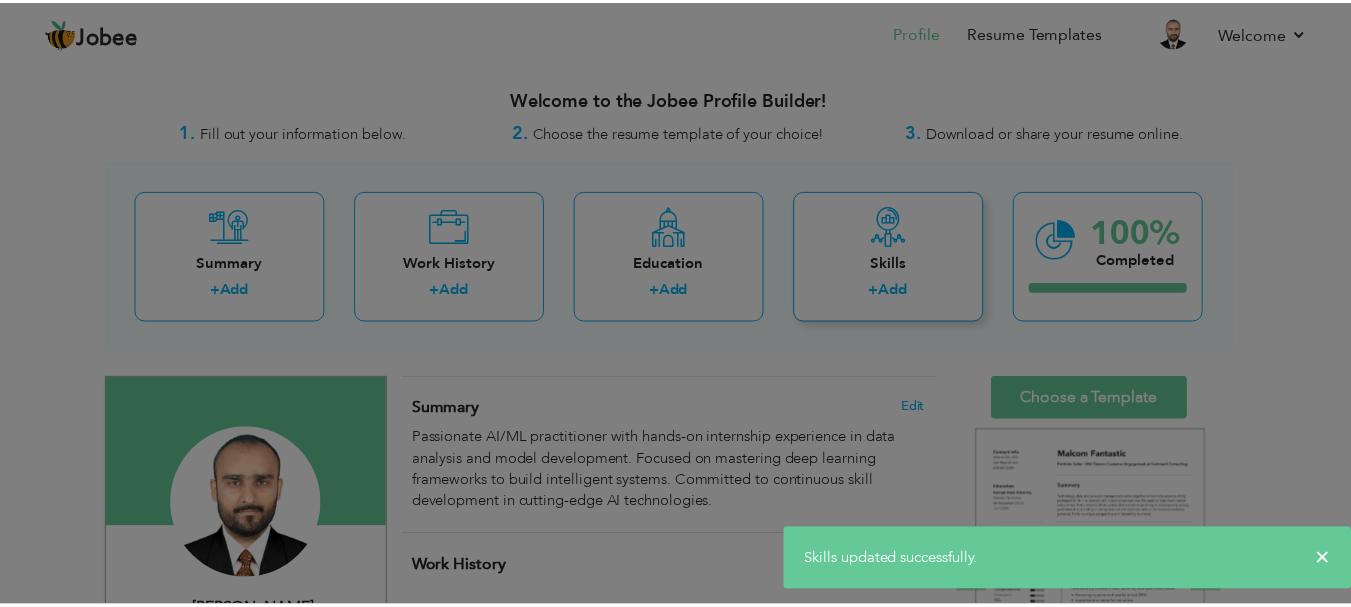 scroll, scrollTop: 0, scrollLeft: 0, axis: both 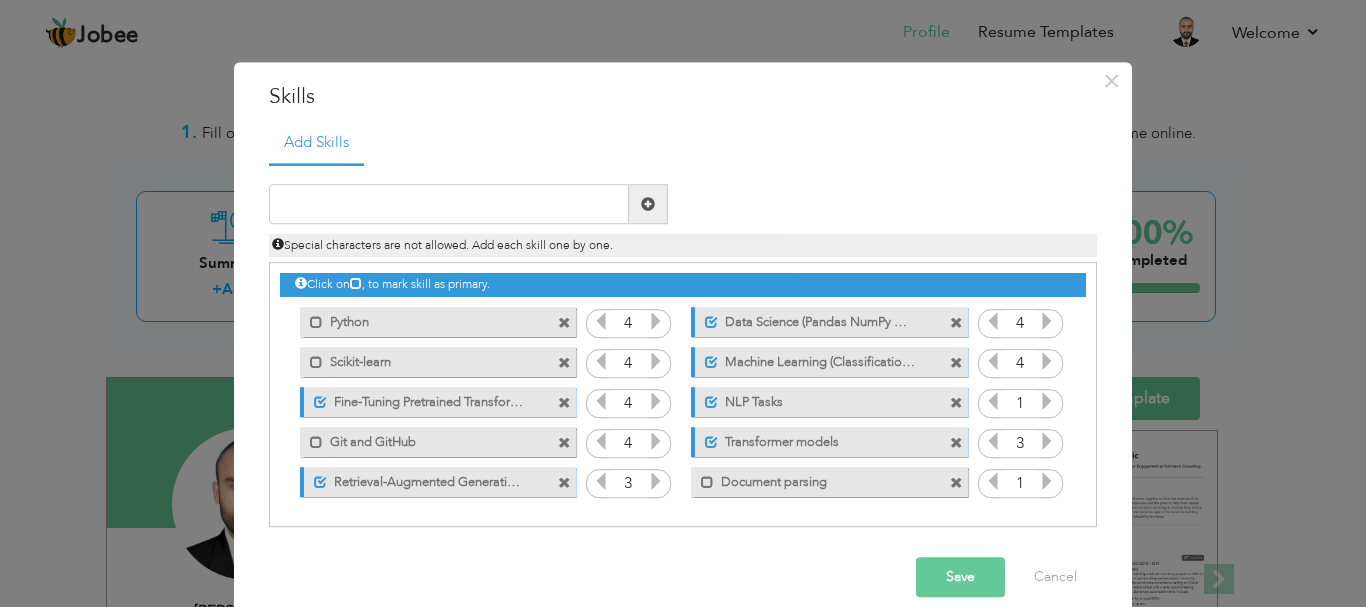 click at bounding box center (1047, 482) 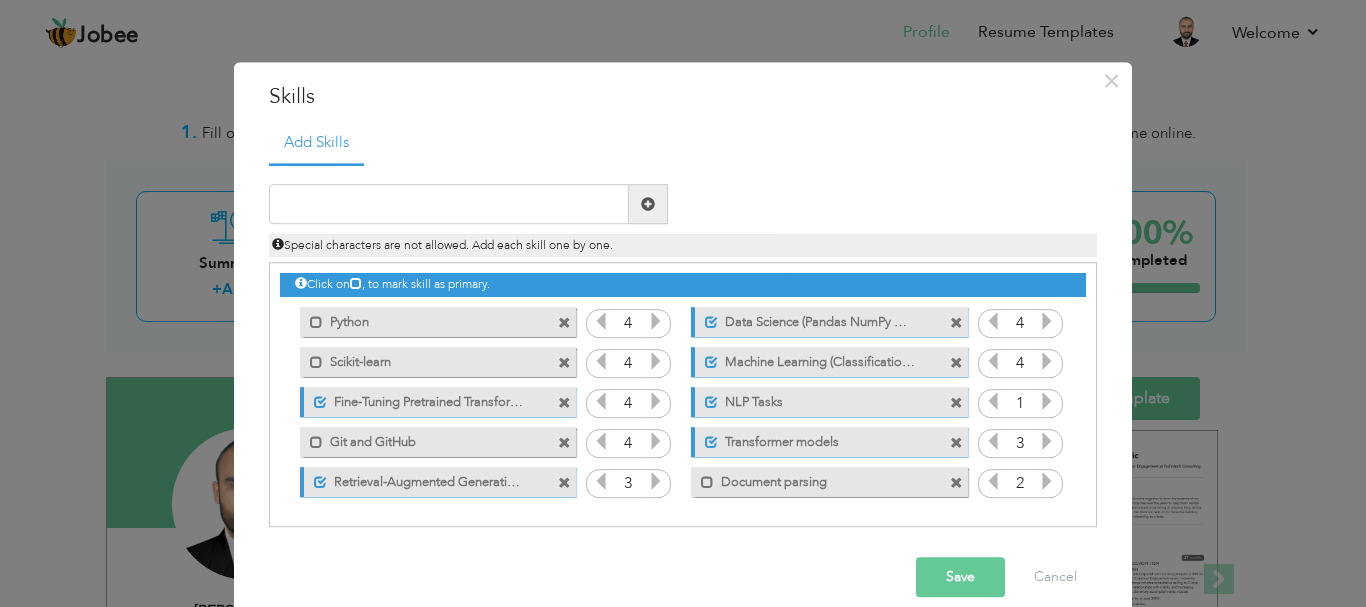 click at bounding box center (1047, 482) 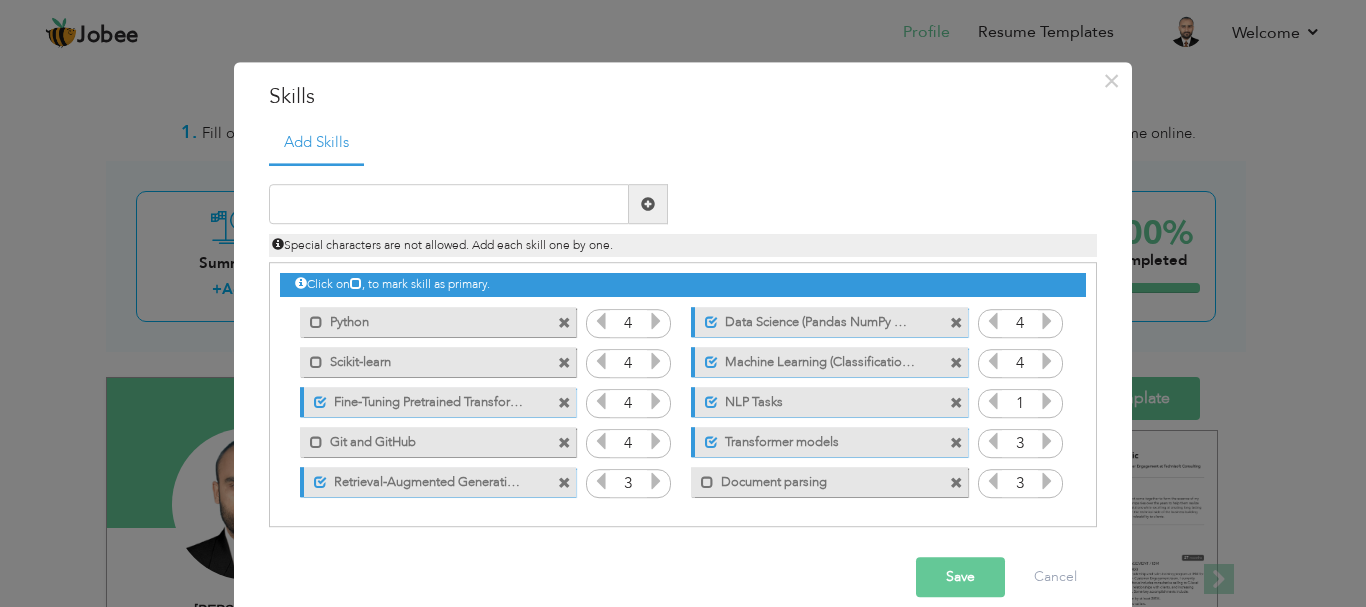 click at bounding box center (1047, 482) 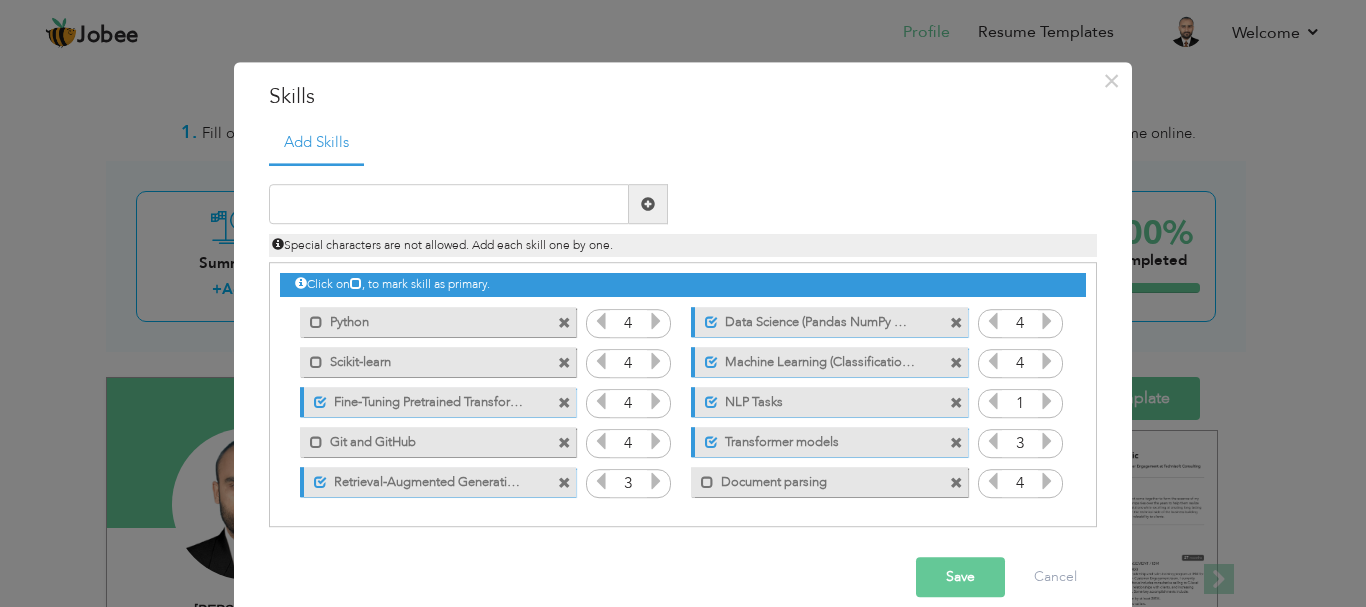 click on "Save" at bounding box center (960, 578) 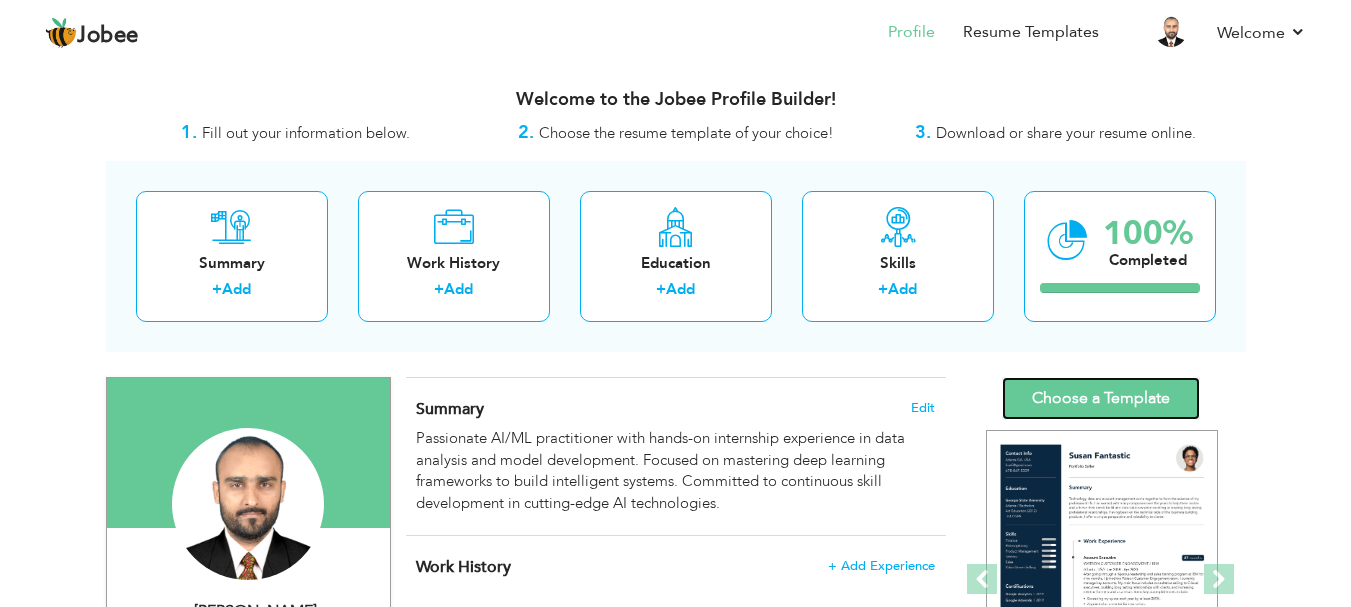 click on "Choose a Template" at bounding box center (1101, 398) 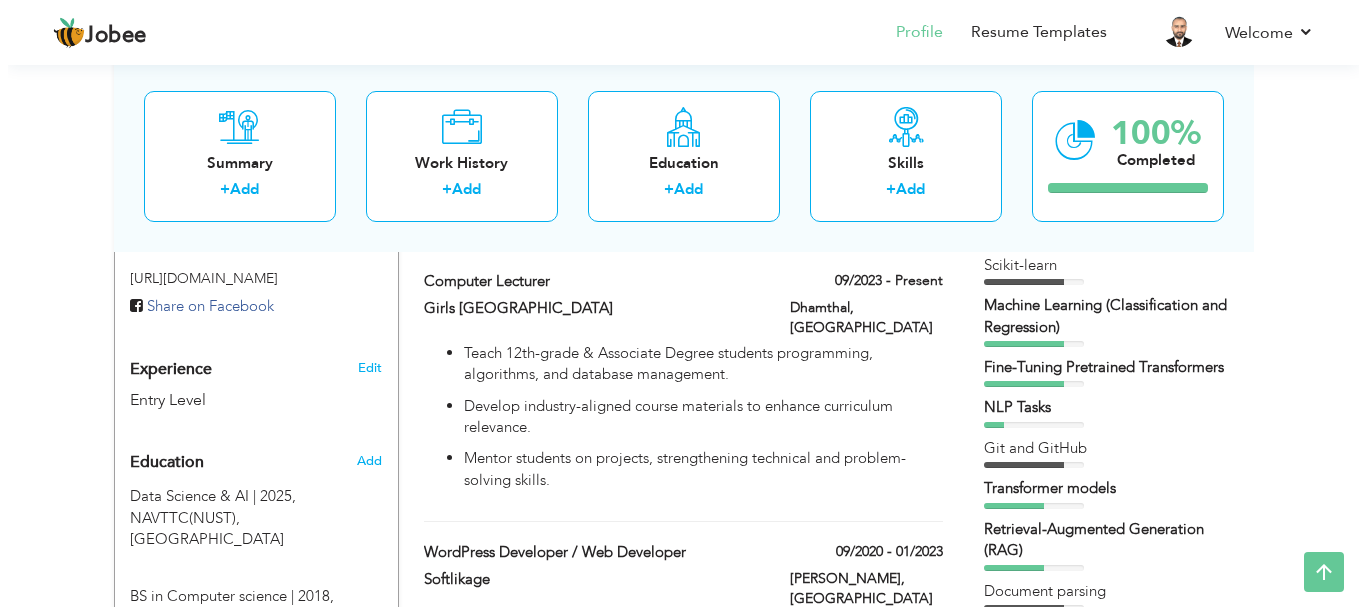 scroll, scrollTop: 693, scrollLeft: 0, axis: vertical 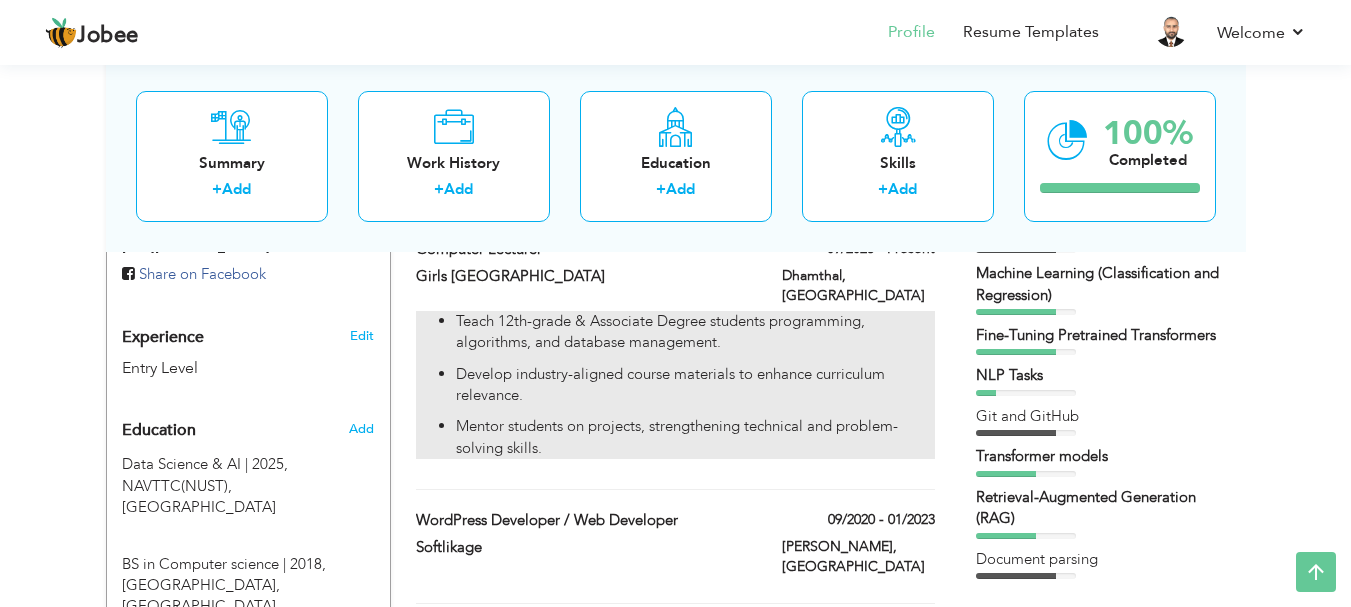 click on "Teach 12th-grade & Associate Degree students programming, algorithms, and database management.
Develop industry-aligned course materials to enhance curriculum relevance.
Mentor students on projects, strengthening technical and problem-solving skills." at bounding box center (675, 385) 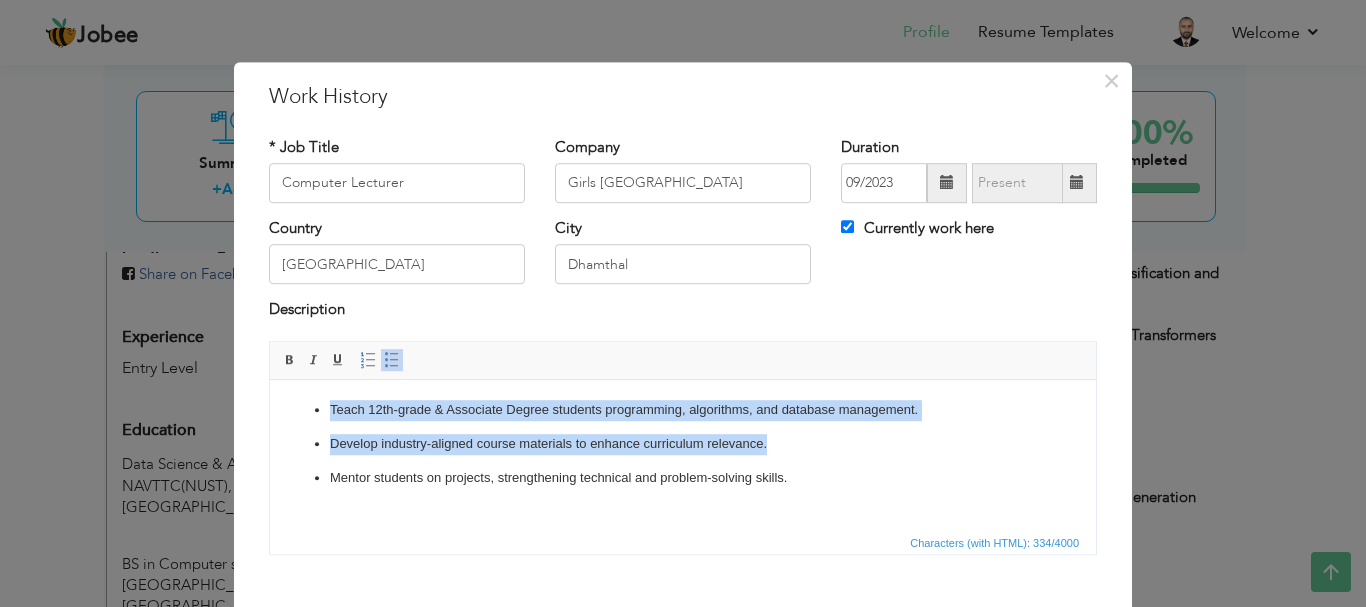 drag, startPoint x: 771, startPoint y: 444, endPoint x: 527, endPoint y: 774, distance: 410.40955 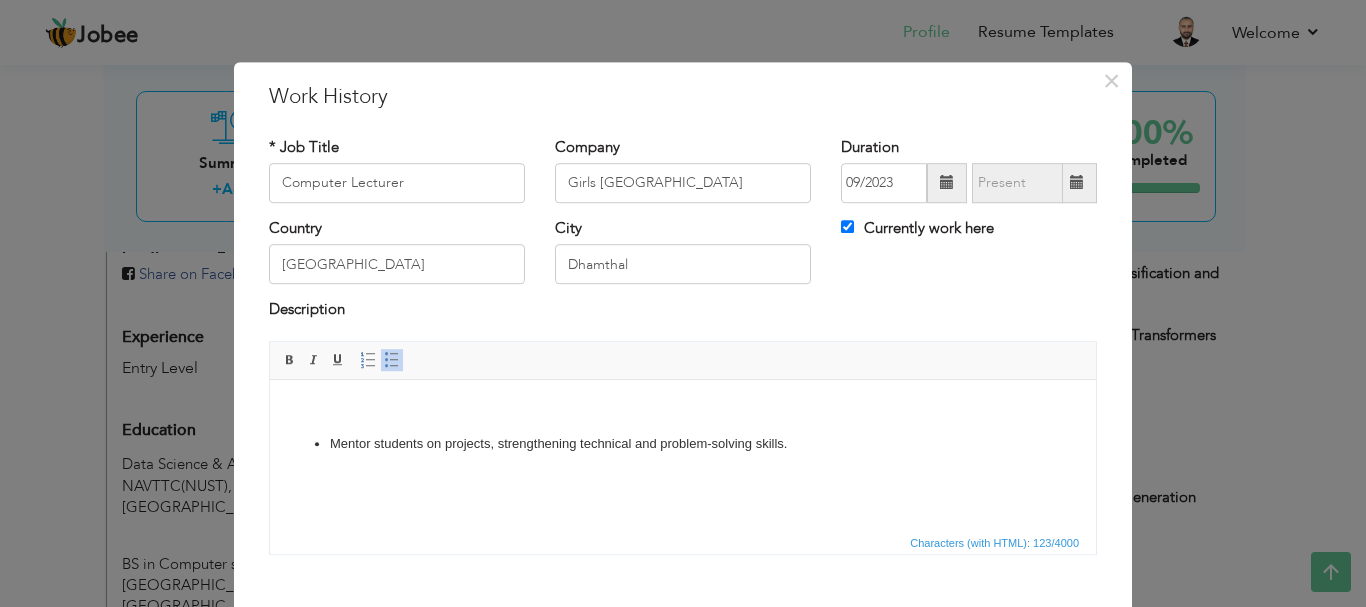 click at bounding box center [683, 409] 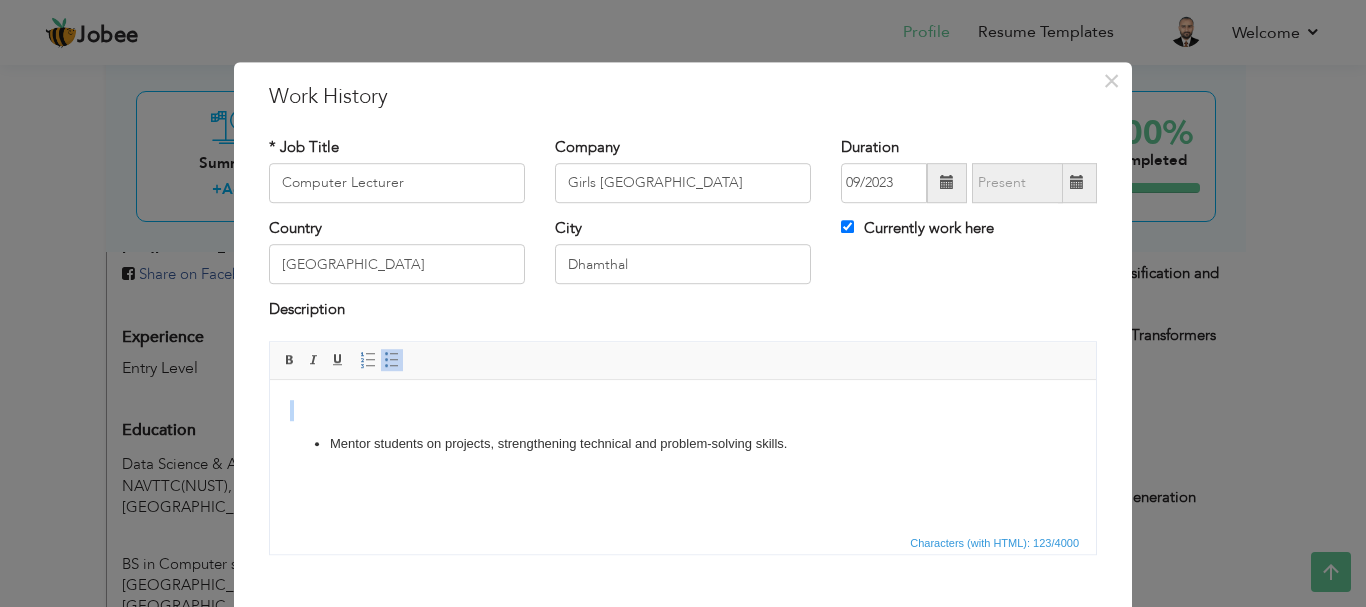 drag, startPoint x: 336, startPoint y: 417, endPoint x: 373, endPoint y: 423, distance: 37.48333 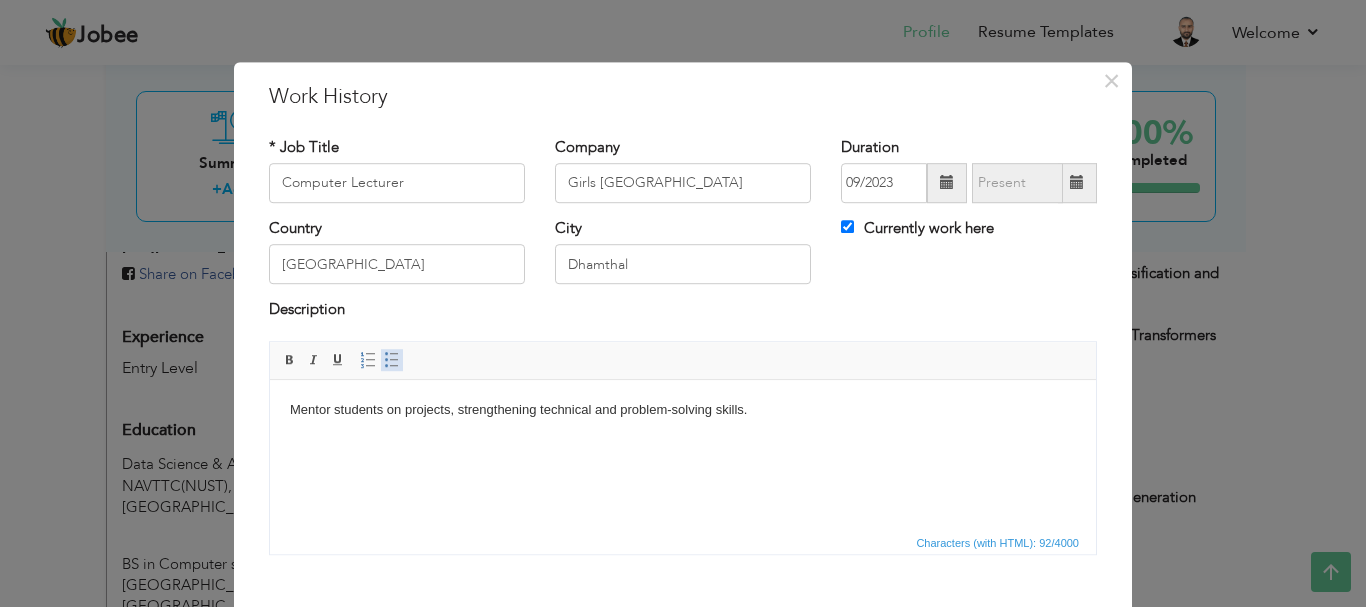 click at bounding box center (392, 360) 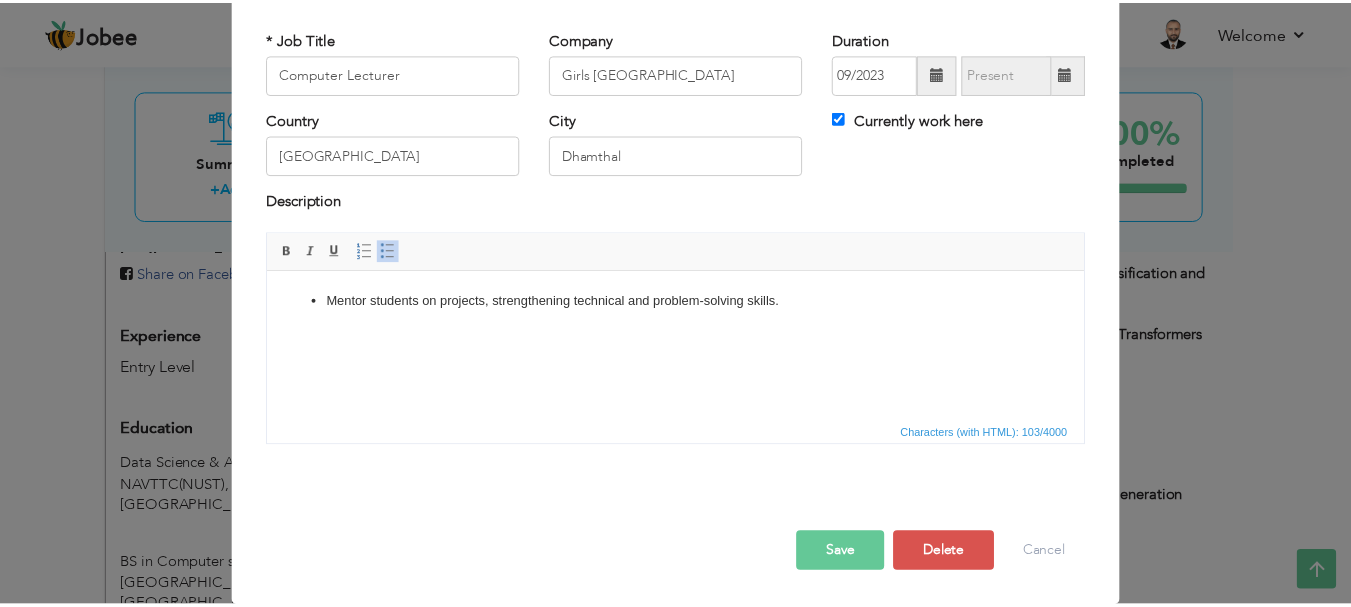 scroll, scrollTop: 110, scrollLeft: 0, axis: vertical 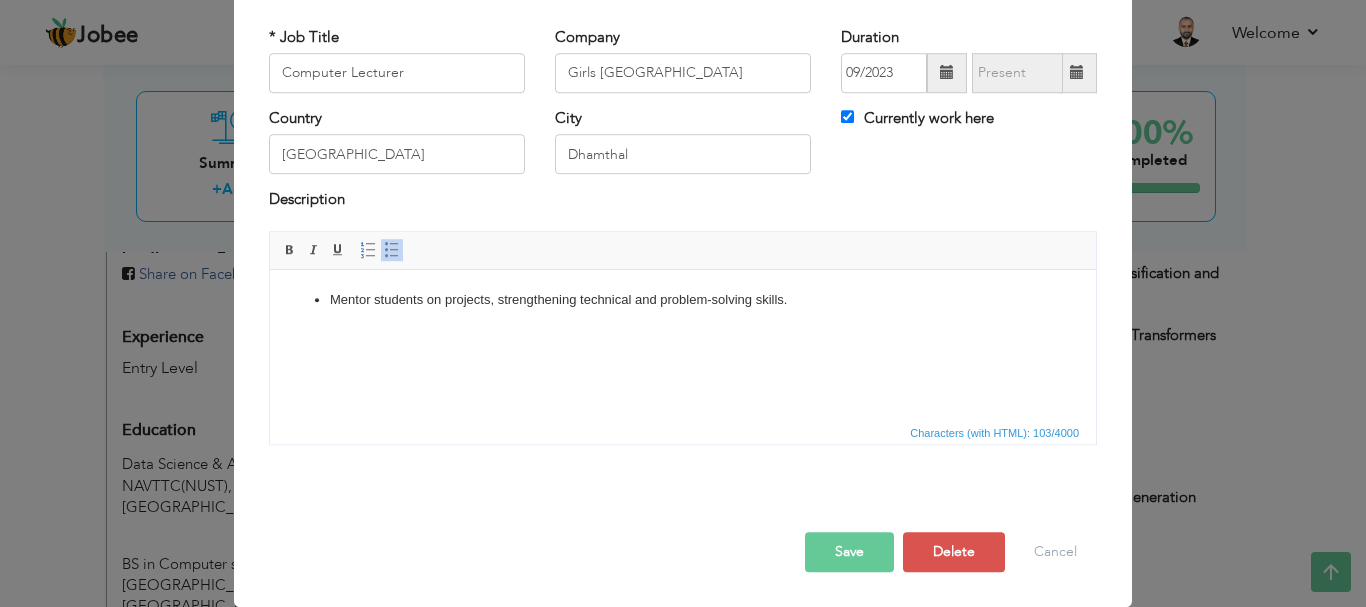 click on "Save" at bounding box center (849, 552) 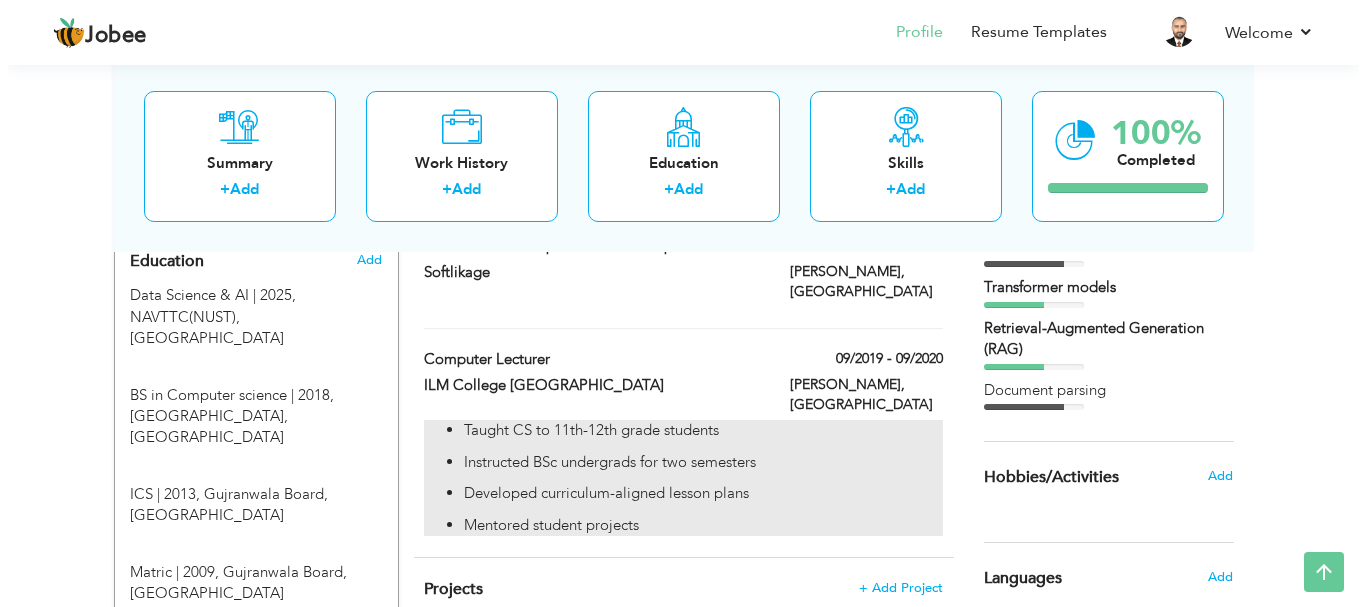 scroll, scrollTop: 860, scrollLeft: 0, axis: vertical 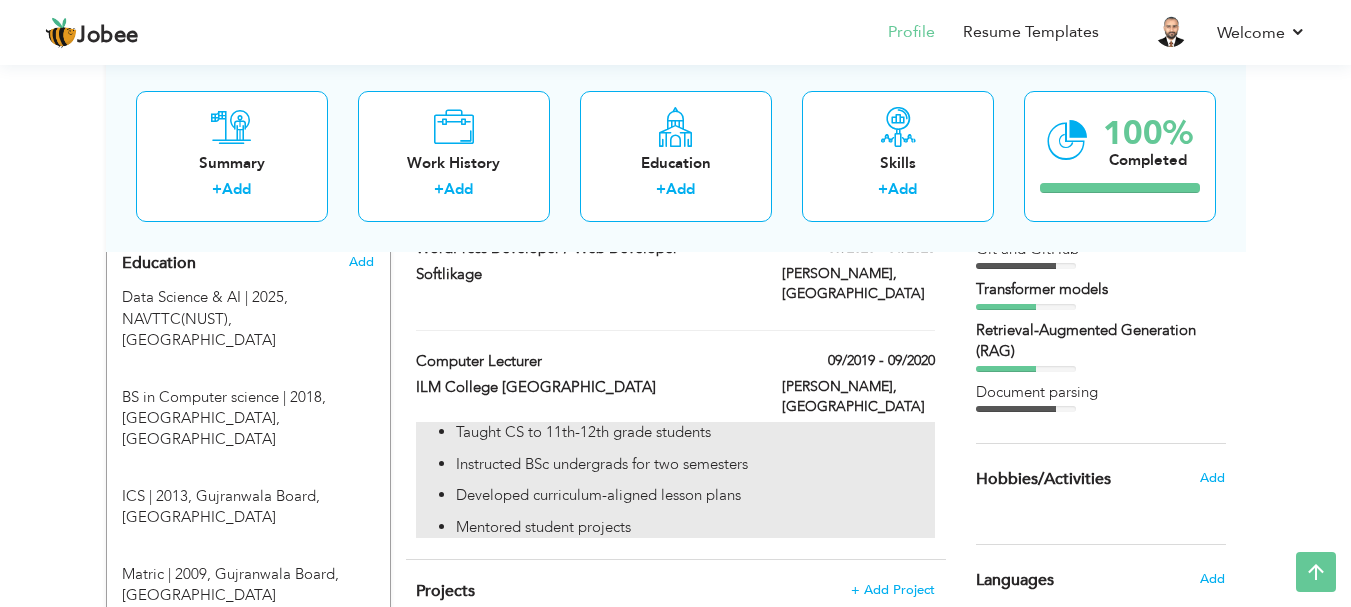 click on "Instructed BSc undergrads for two semesters" at bounding box center [695, 464] 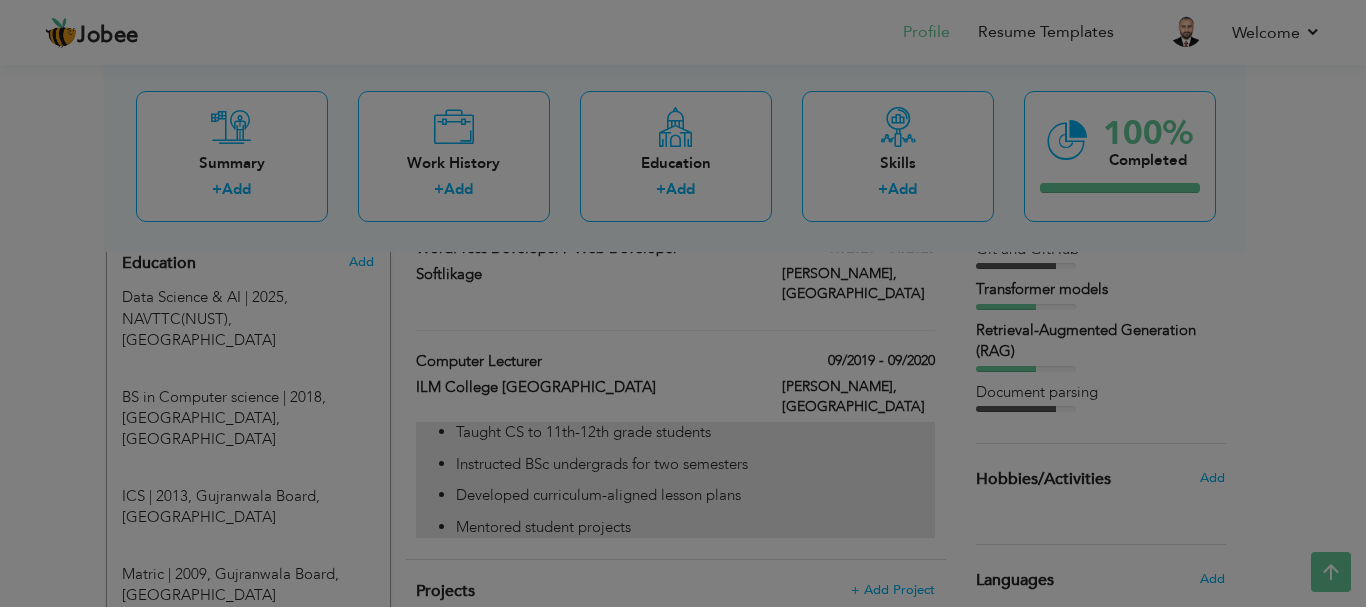 scroll, scrollTop: 0, scrollLeft: 0, axis: both 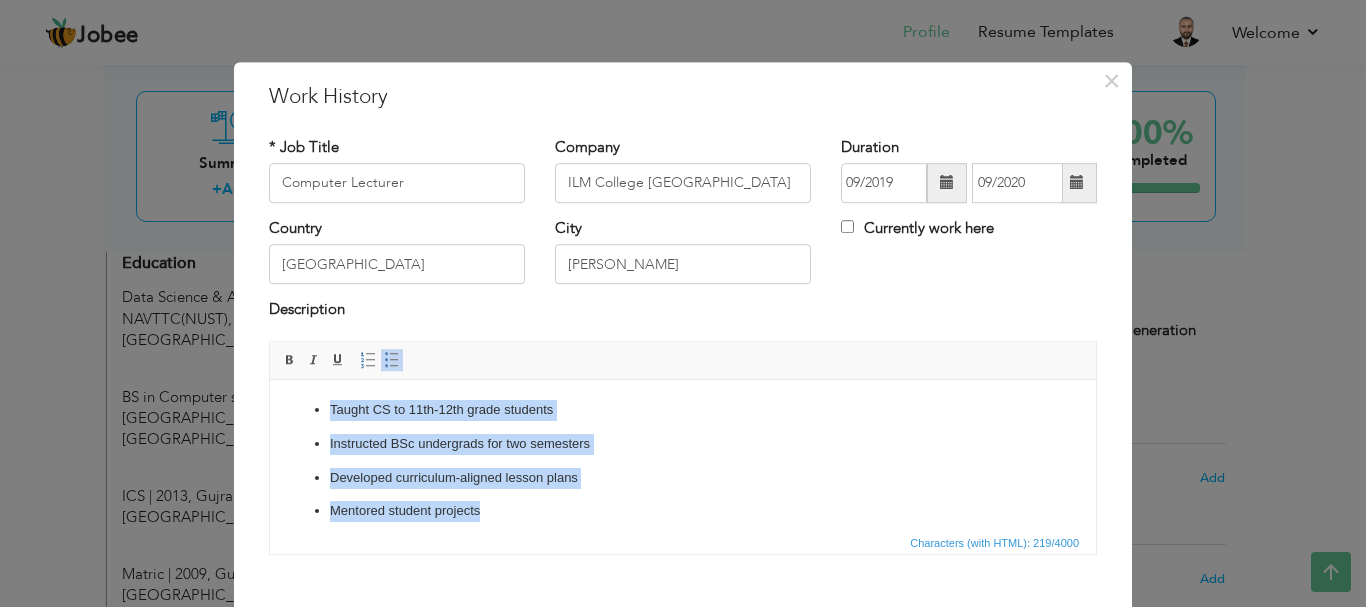 drag, startPoint x: 548, startPoint y: 516, endPoint x: 331, endPoint y: 381, distance: 255.56604 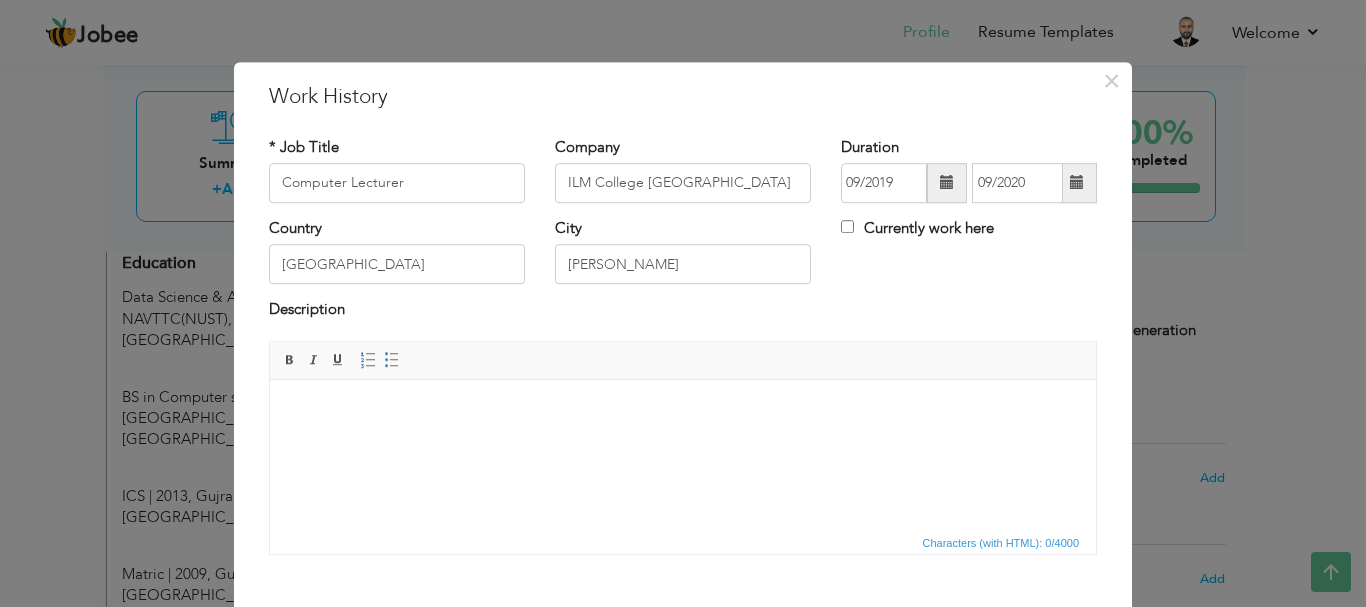 type 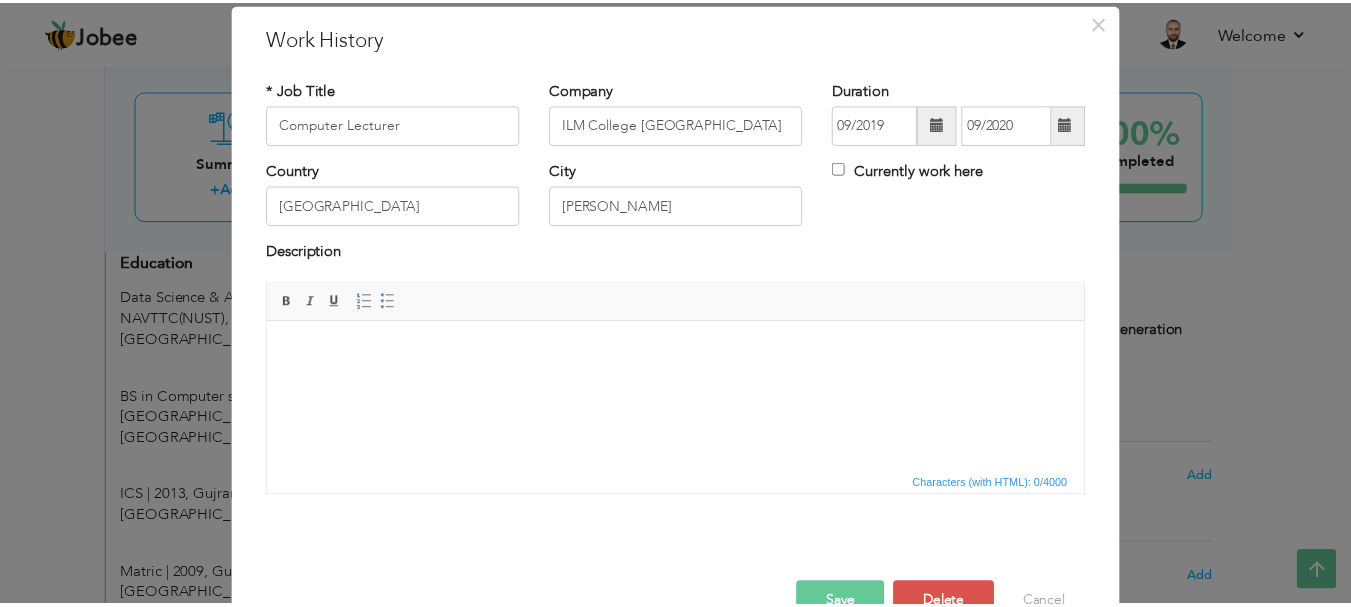 scroll, scrollTop: 110, scrollLeft: 0, axis: vertical 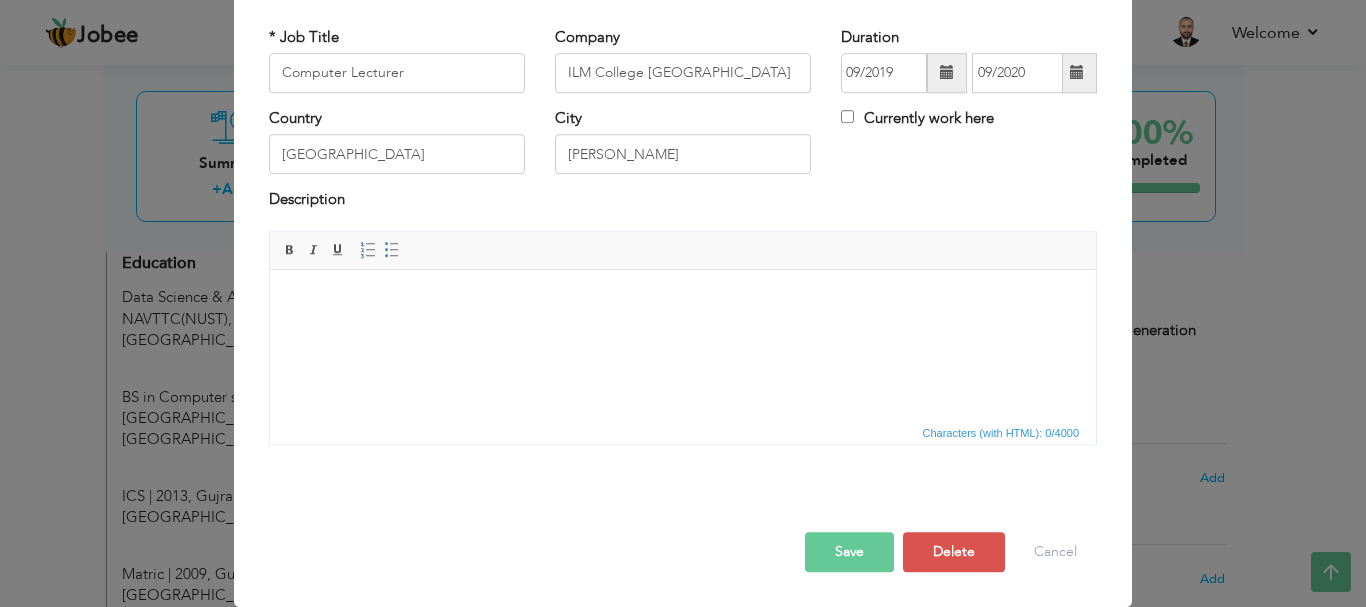 click on "Save" at bounding box center (849, 552) 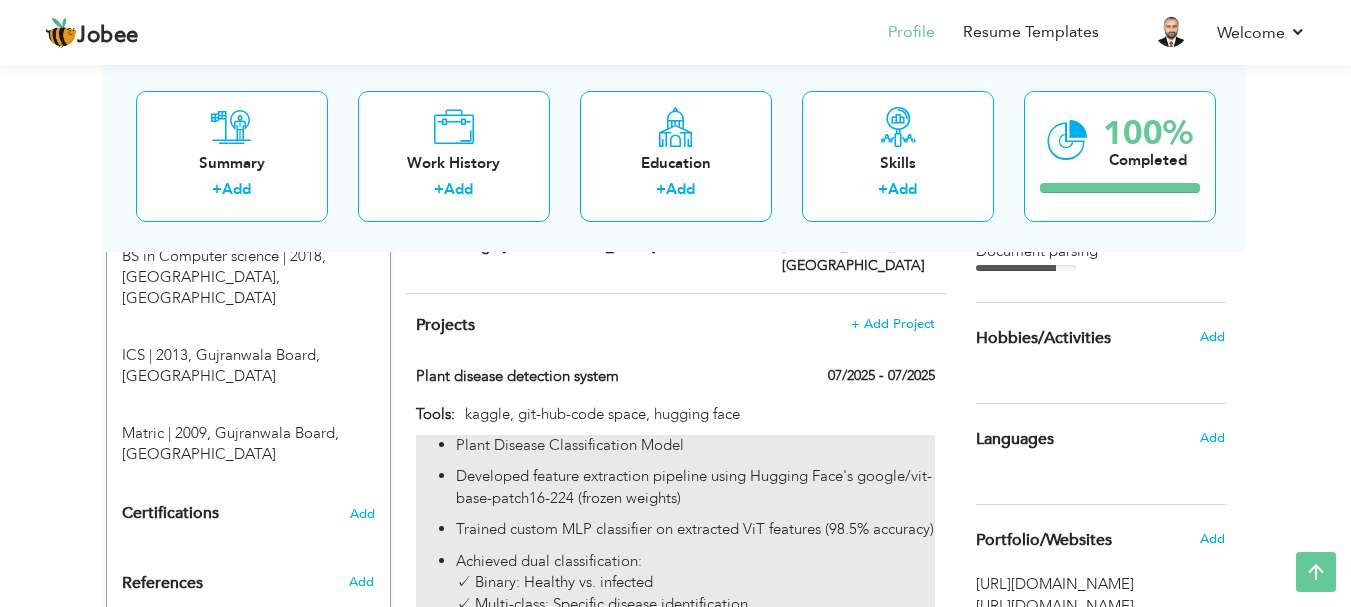scroll, scrollTop: 997, scrollLeft: 0, axis: vertical 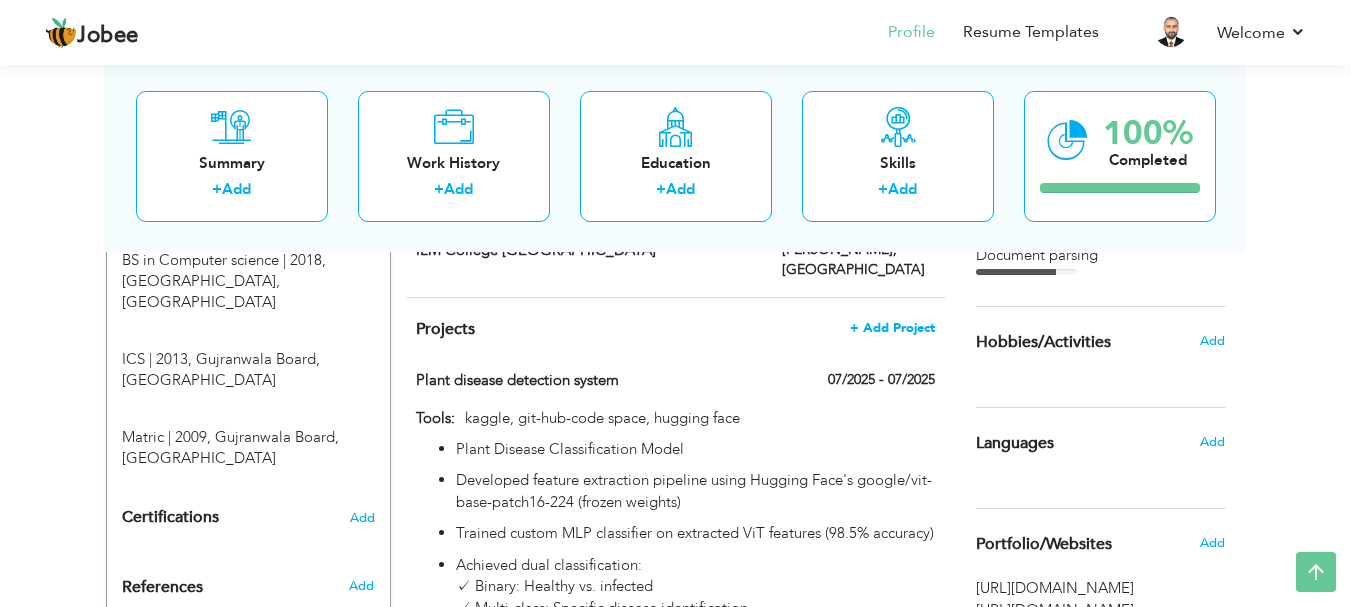 click on "+ Add Project" at bounding box center (892, 328) 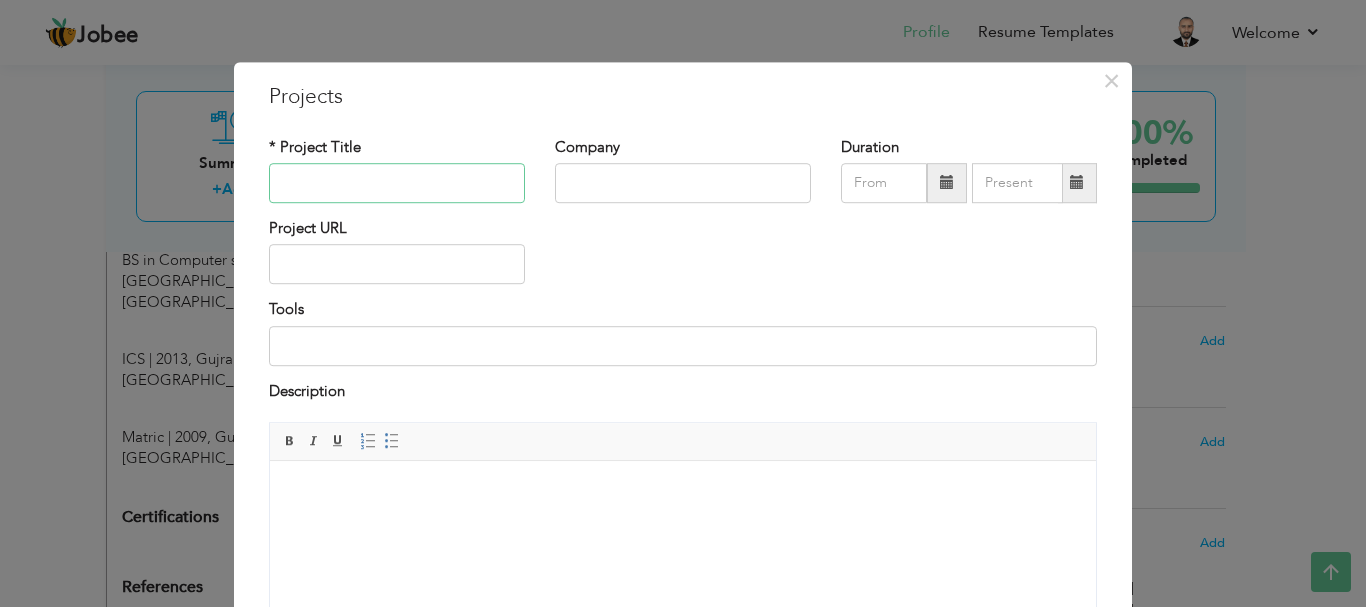 click at bounding box center [397, 183] 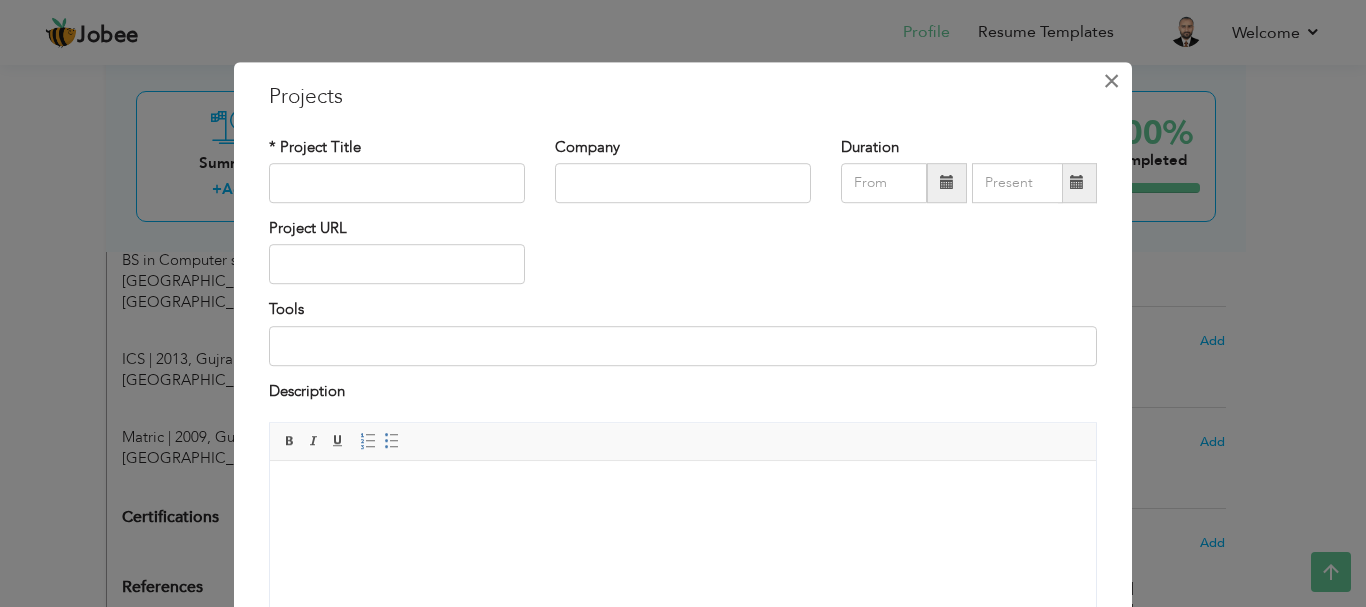 click on "×" at bounding box center [1111, 81] 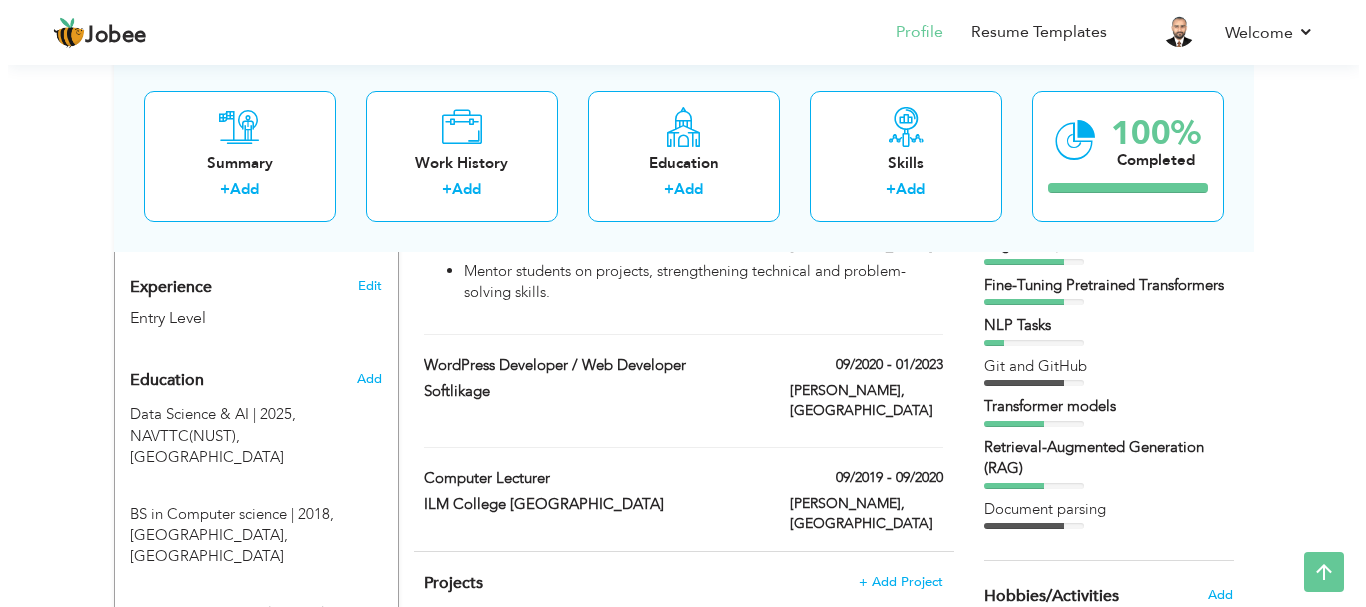 scroll, scrollTop: 730, scrollLeft: 0, axis: vertical 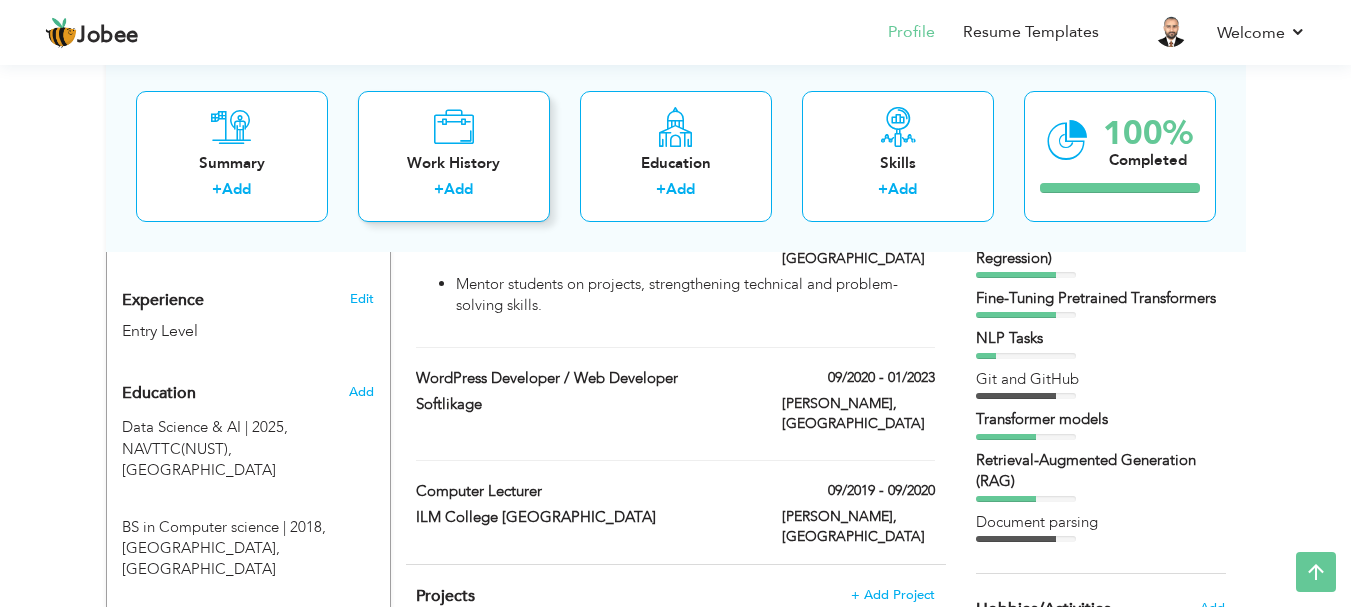 click on "Add" at bounding box center (458, 189) 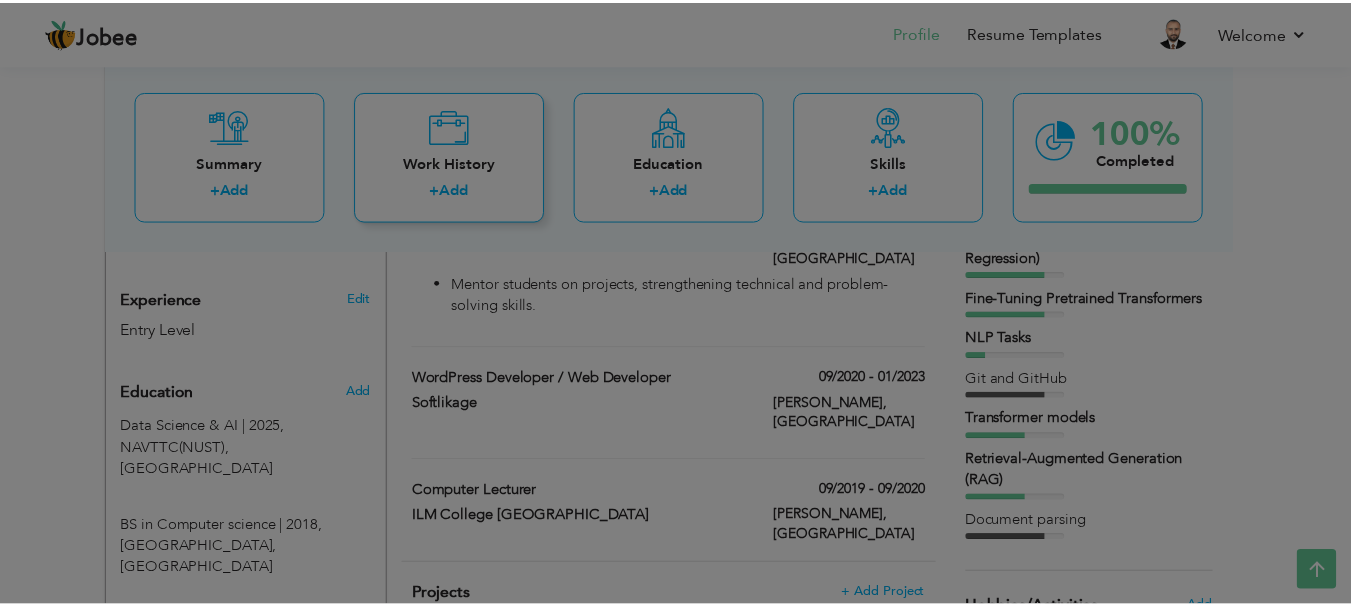 scroll, scrollTop: 0, scrollLeft: 0, axis: both 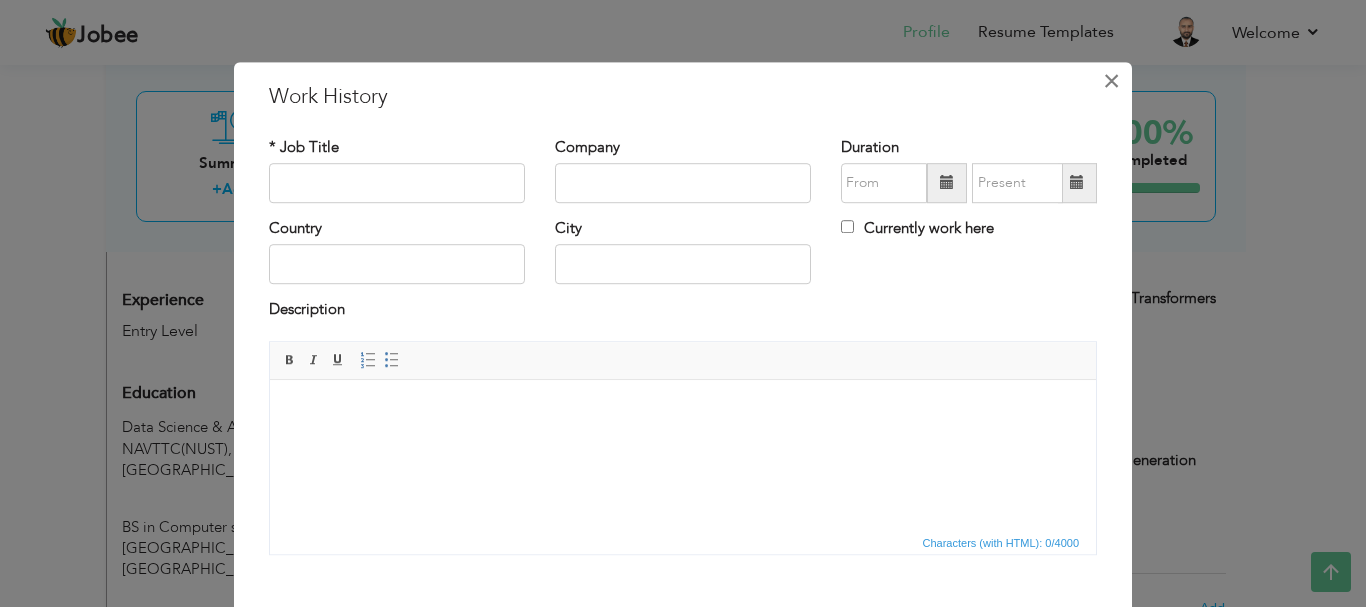 click on "×" at bounding box center [1111, 81] 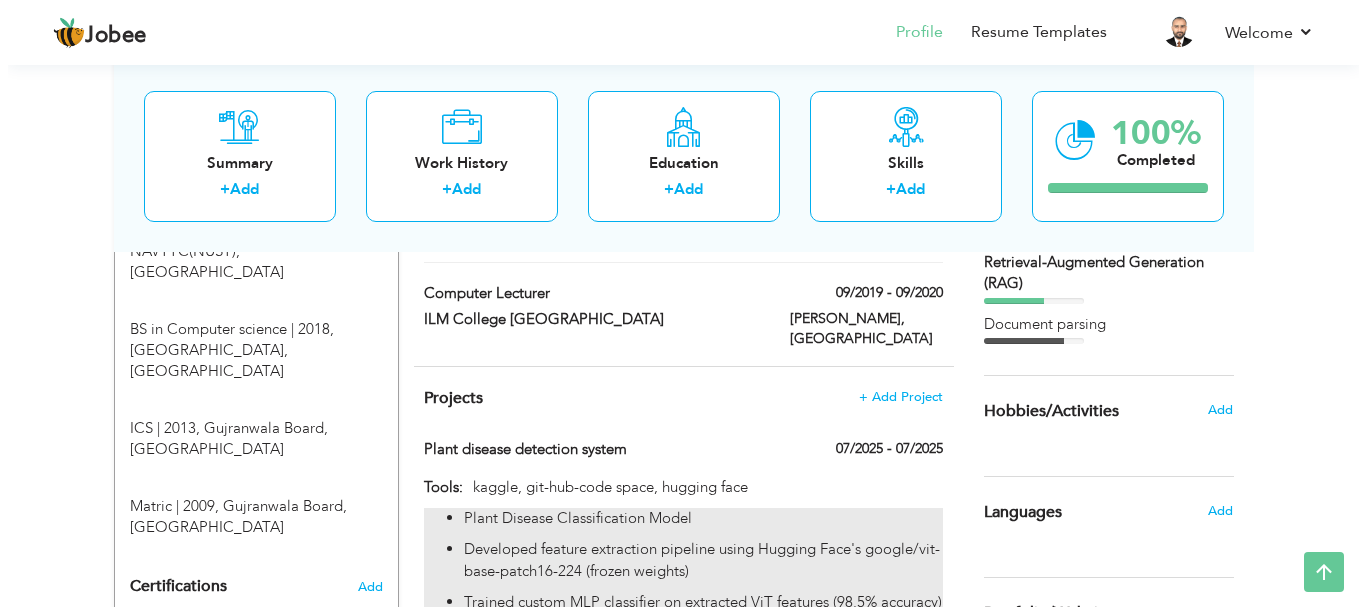 scroll, scrollTop: 897, scrollLeft: 0, axis: vertical 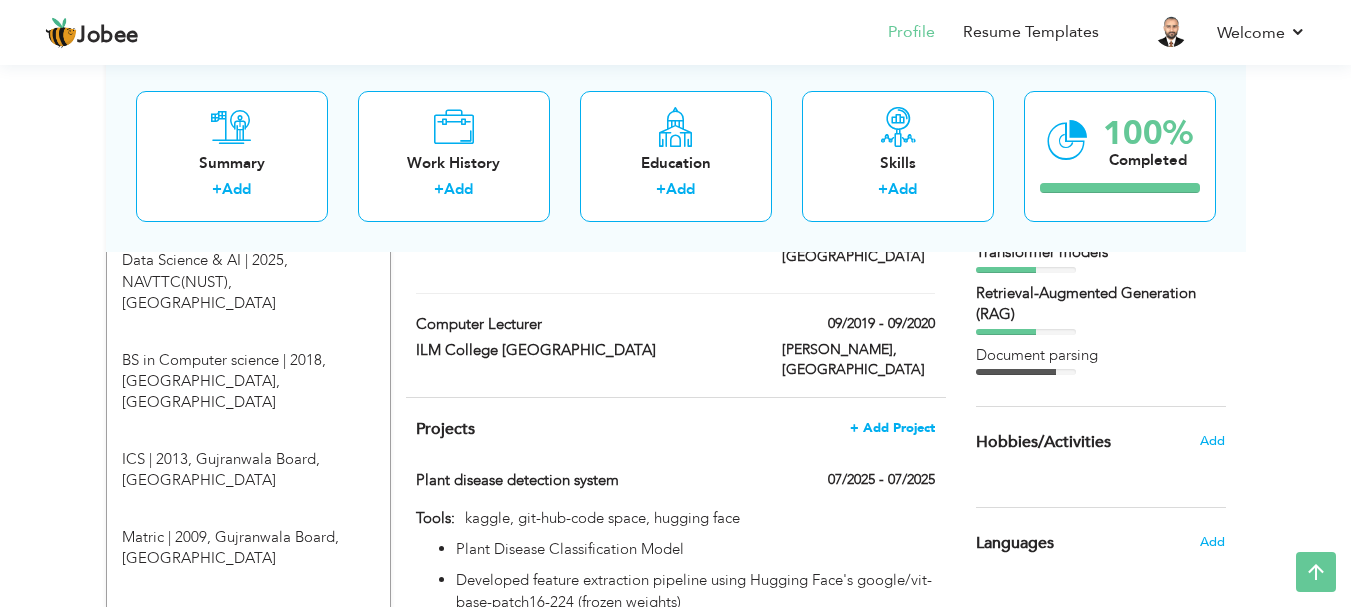 click on "+ Add Project" at bounding box center (892, 428) 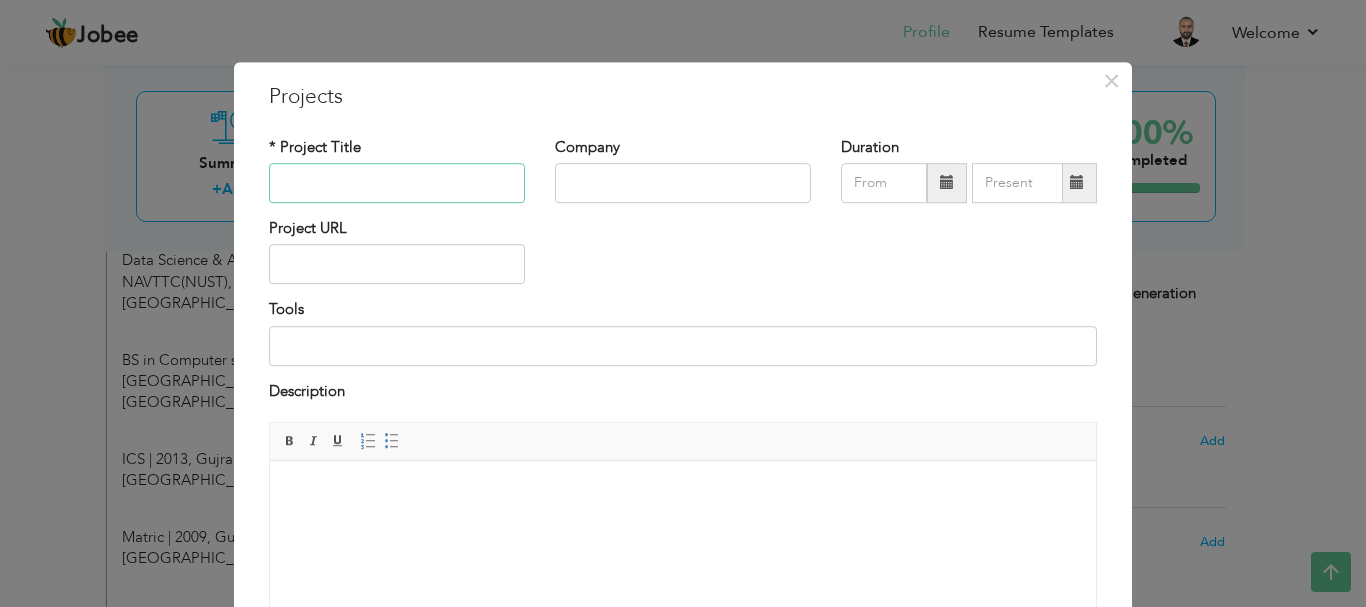 click at bounding box center (397, 183) 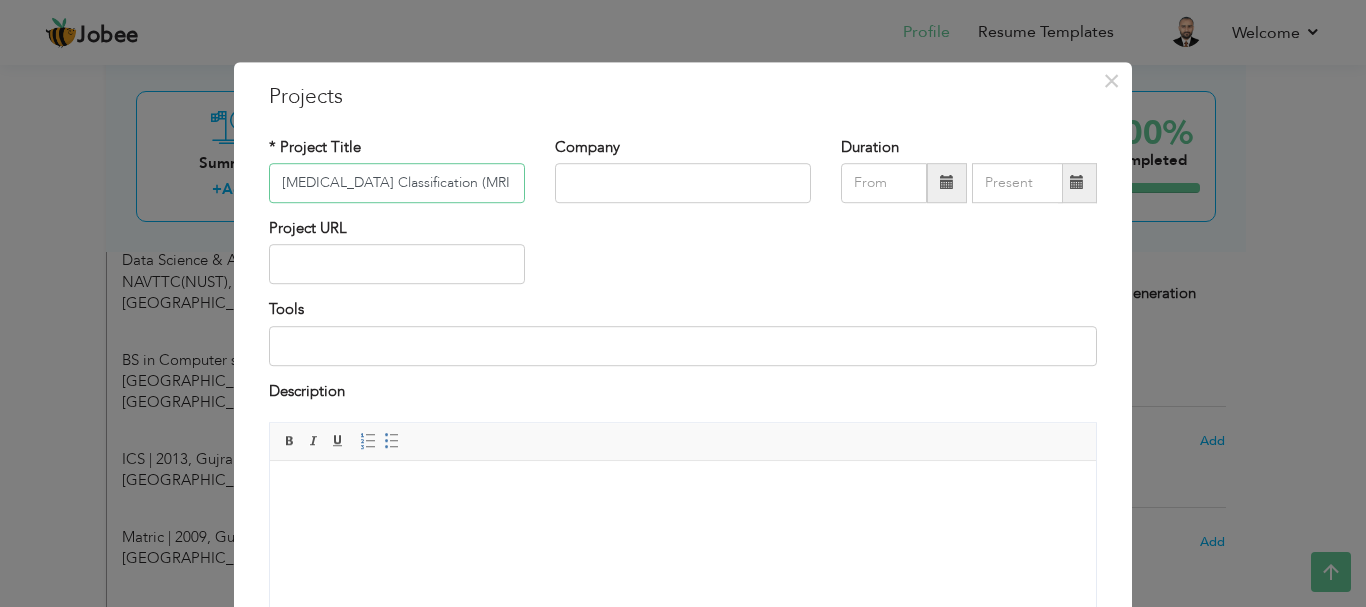 scroll, scrollTop: 0, scrollLeft: 19, axis: horizontal 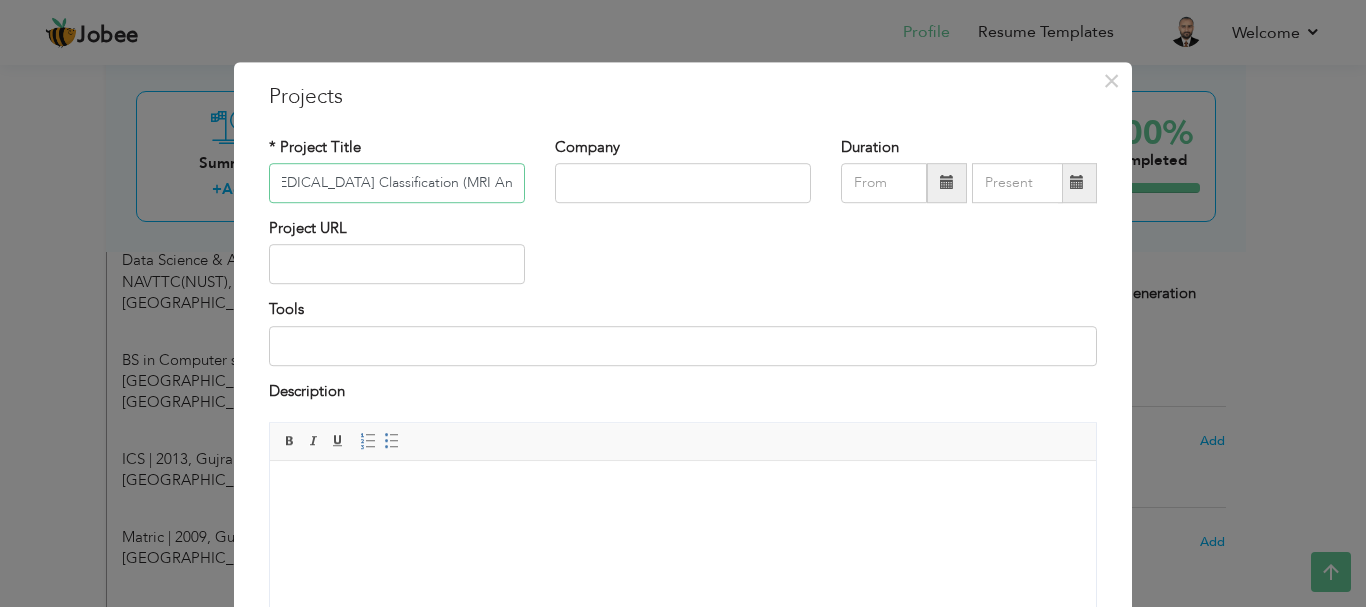 type on "[MEDICAL_DATA] Classification (MRI Analysis)" 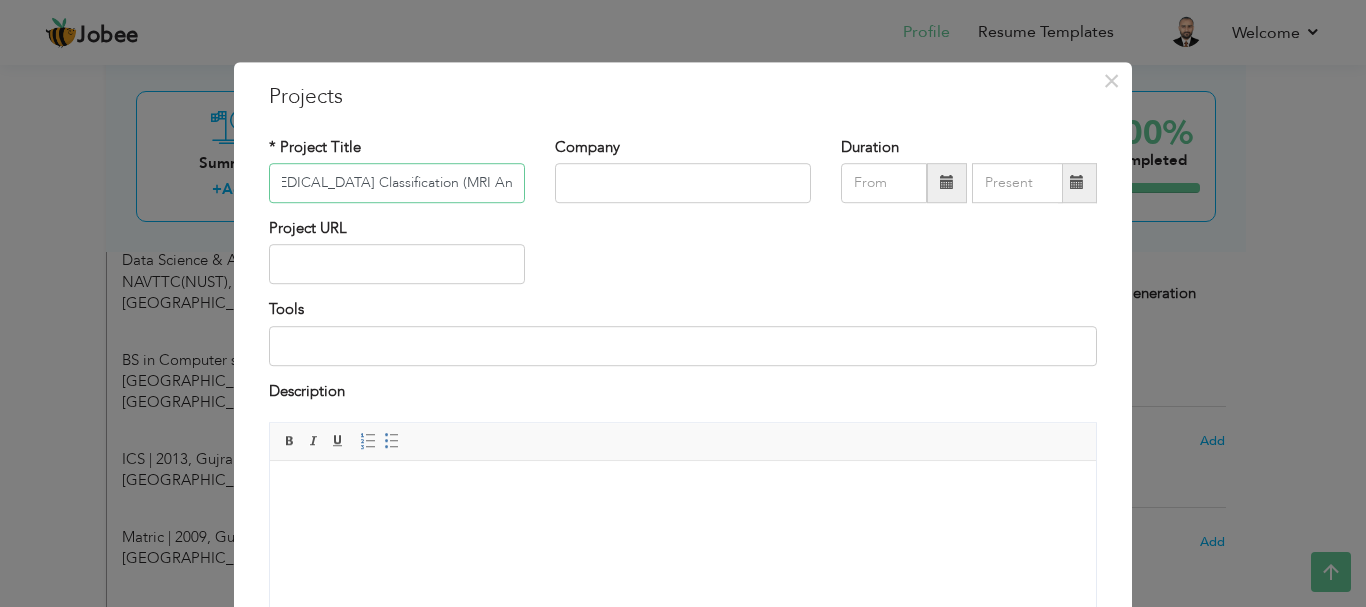 scroll, scrollTop: 0, scrollLeft: 0, axis: both 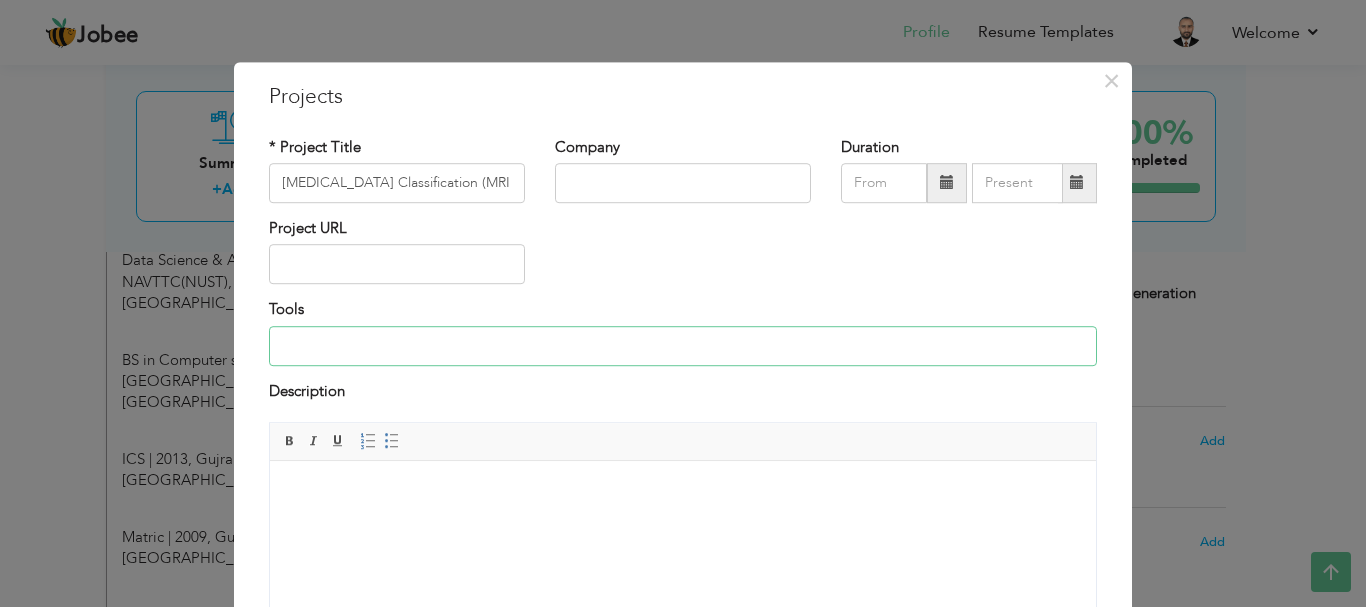 click at bounding box center [683, 346] 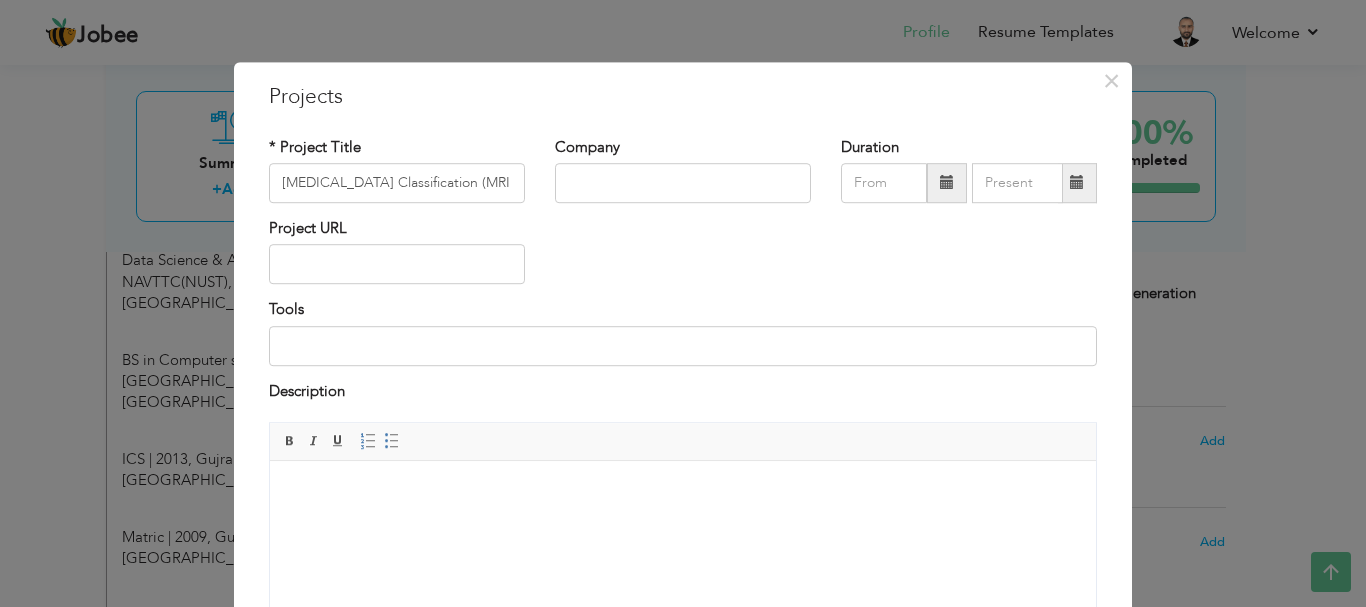 click at bounding box center (683, 491) 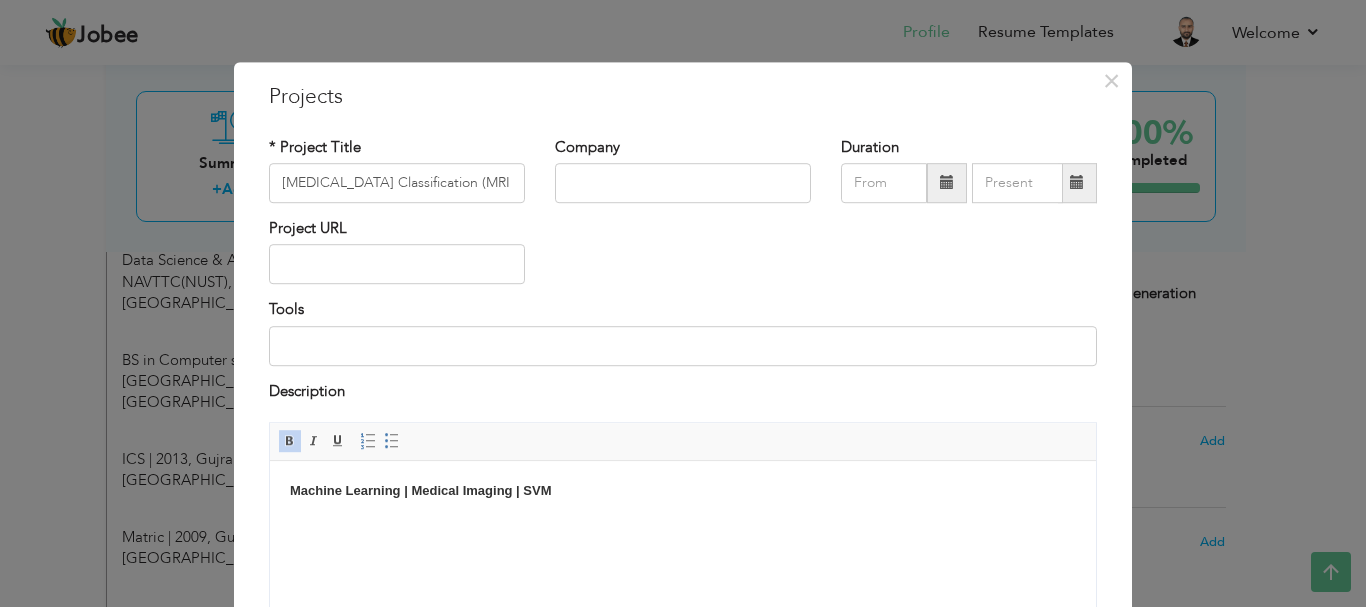 click on "Machine Learning | Medical Imaging | SVM" at bounding box center [683, 491] 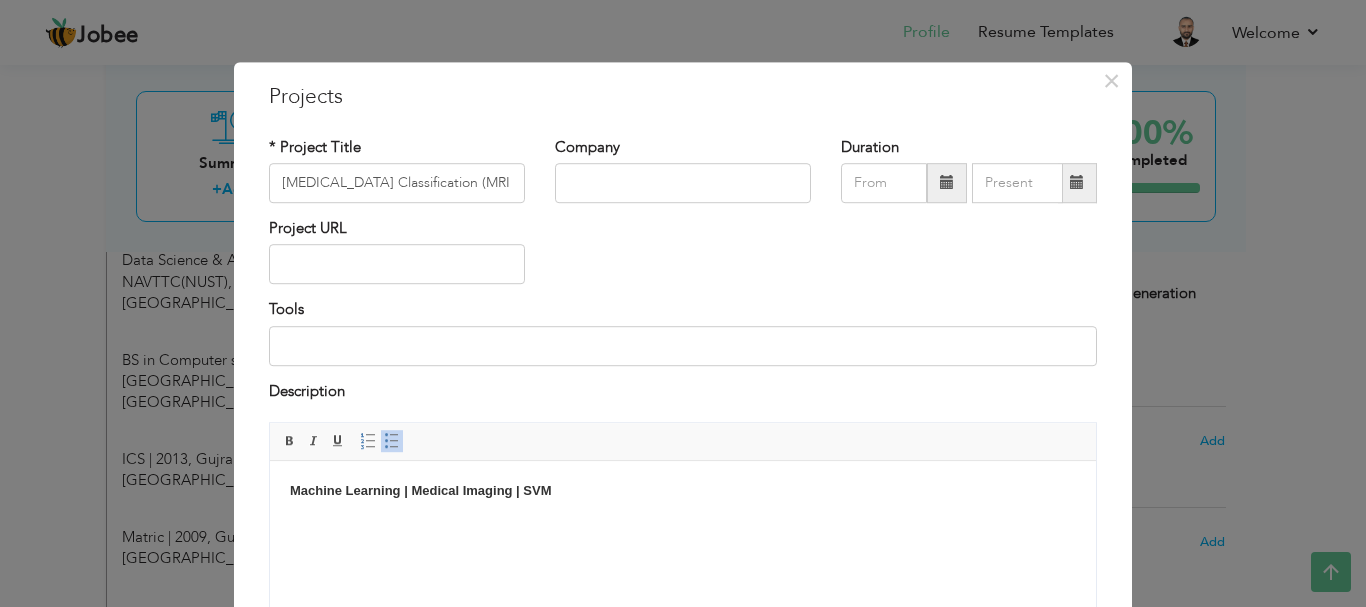 scroll, scrollTop: 5, scrollLeft: 0, axis: vertical 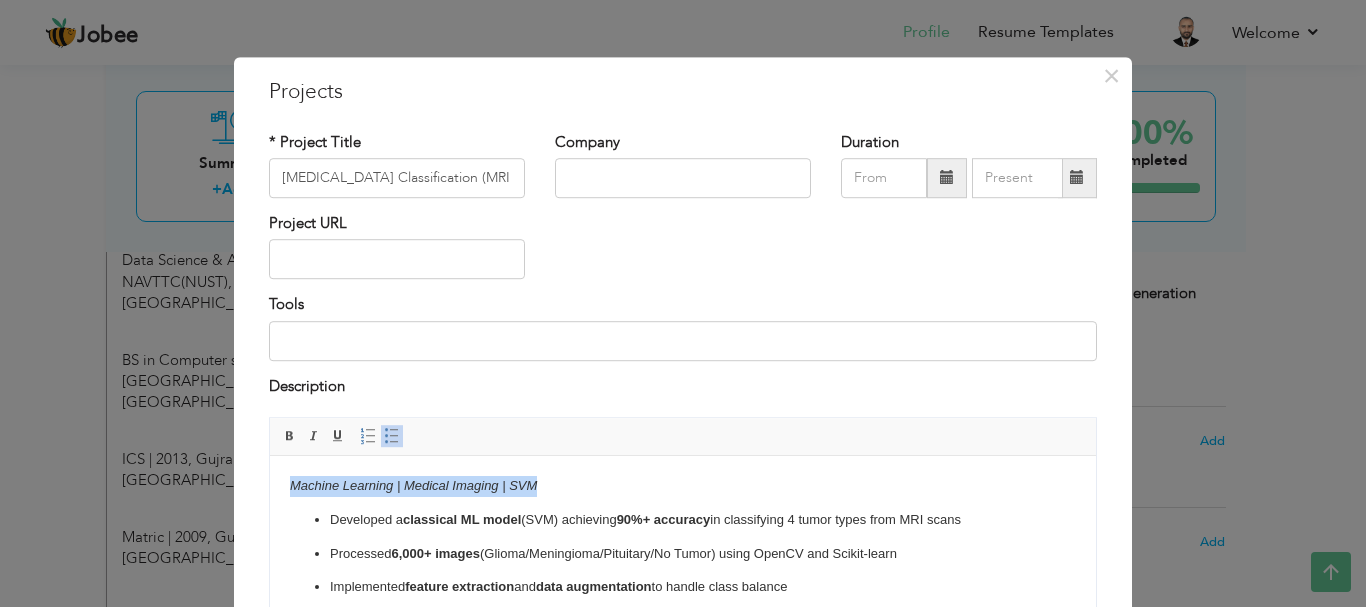 drag, startPoint x: 557, startPoint y: 466, endPoint x: 286, endPoint y: 454, distance: 271.26556 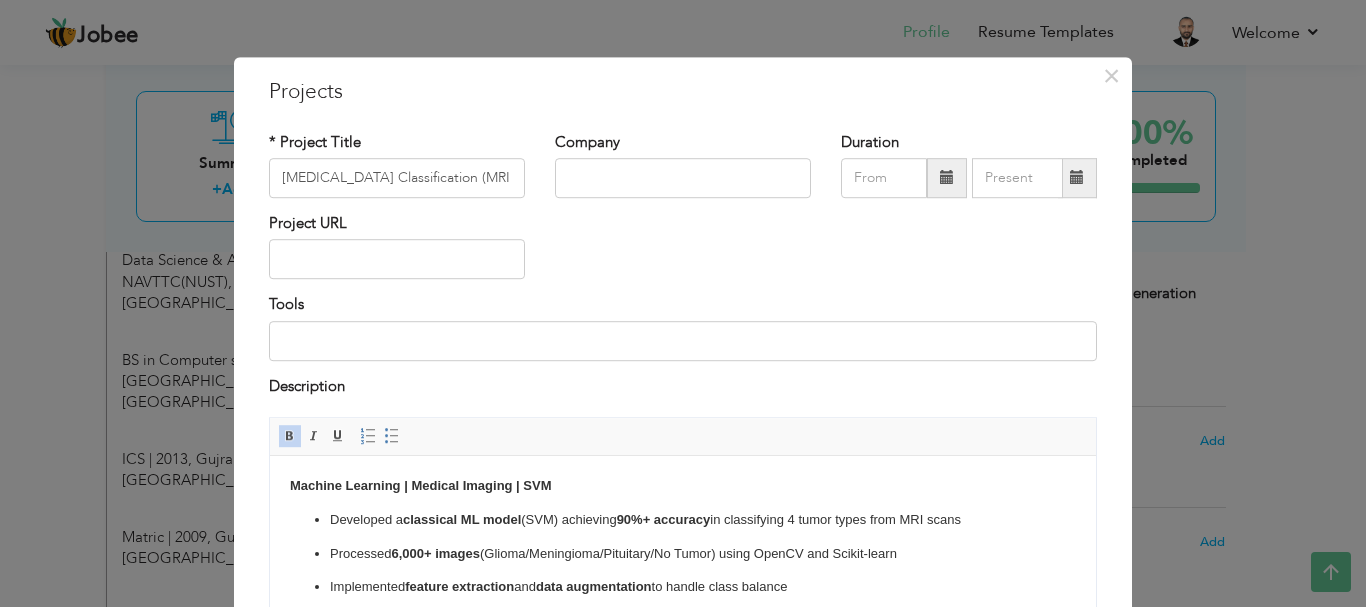 click on "Developed a  classical ML model  (SVM) achieving  90%+ accuracy  in classifying 4 tumor types from MRI scans Processed  6,000+ images  (Glioma/Meningioma/Pituitary/No Tumor) using OpenCV and Scikit-learn Implemented  feature extraction  and  data augmentation  to handle class balance Compared performance against deep learning baselines ( optional: add metric if available )" at bounding box center (683, 571) 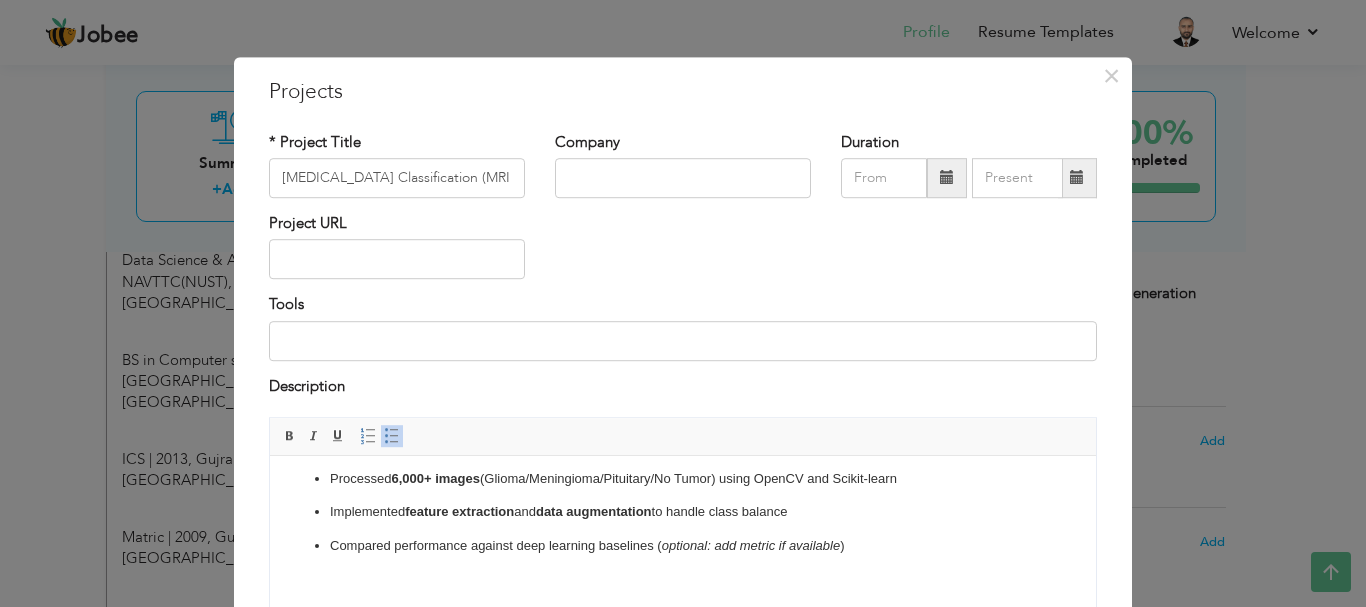 scroll, scrollTop: 80, scrollLeft: 0, axis: vertical 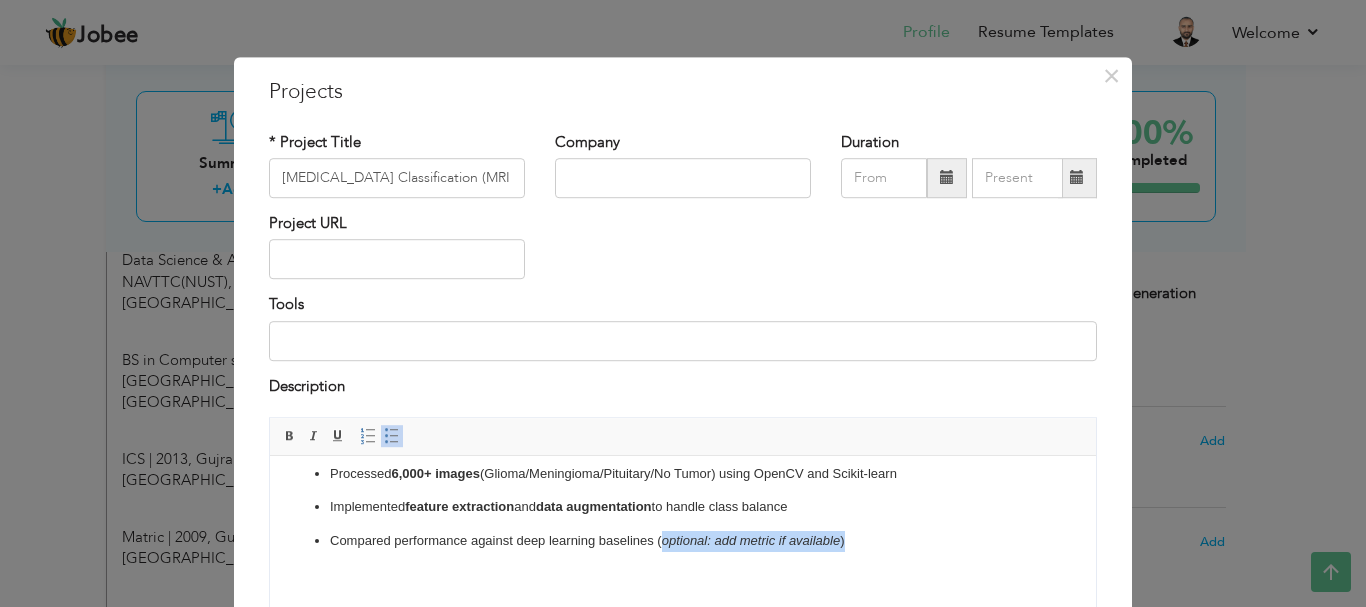 drag, startPoint x: 853, startPoint y: 546, endPoint x: 664, endPoint y: 547, distance: 189.00264 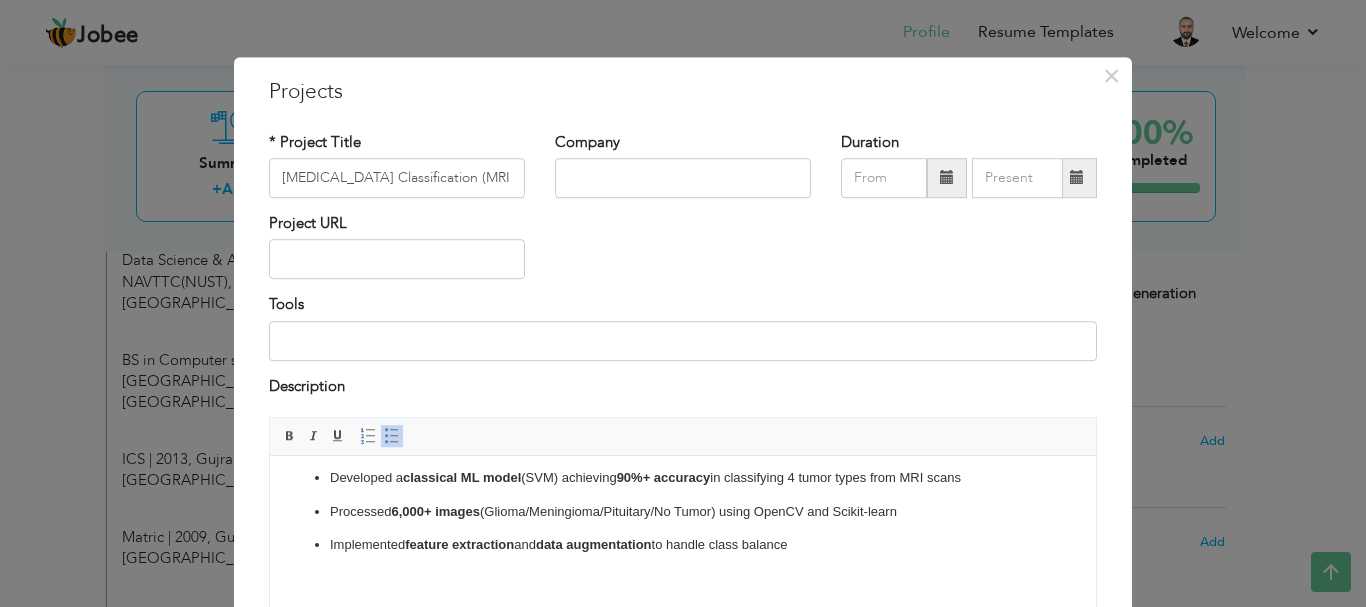 scroll, scrollTop: 46, scrollLeft: 0, axis: vertical 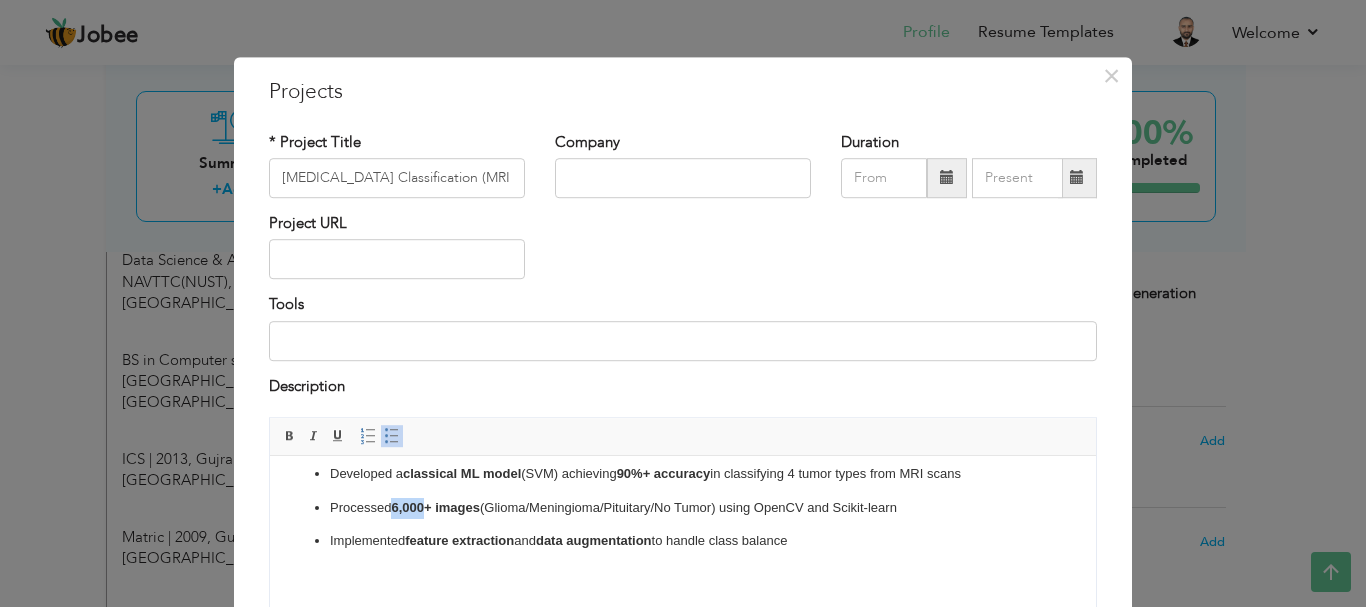 drag, startPoint x: 428, startPoint y: 505, endPoint x: 394, endPoint y: 505, distance: 34 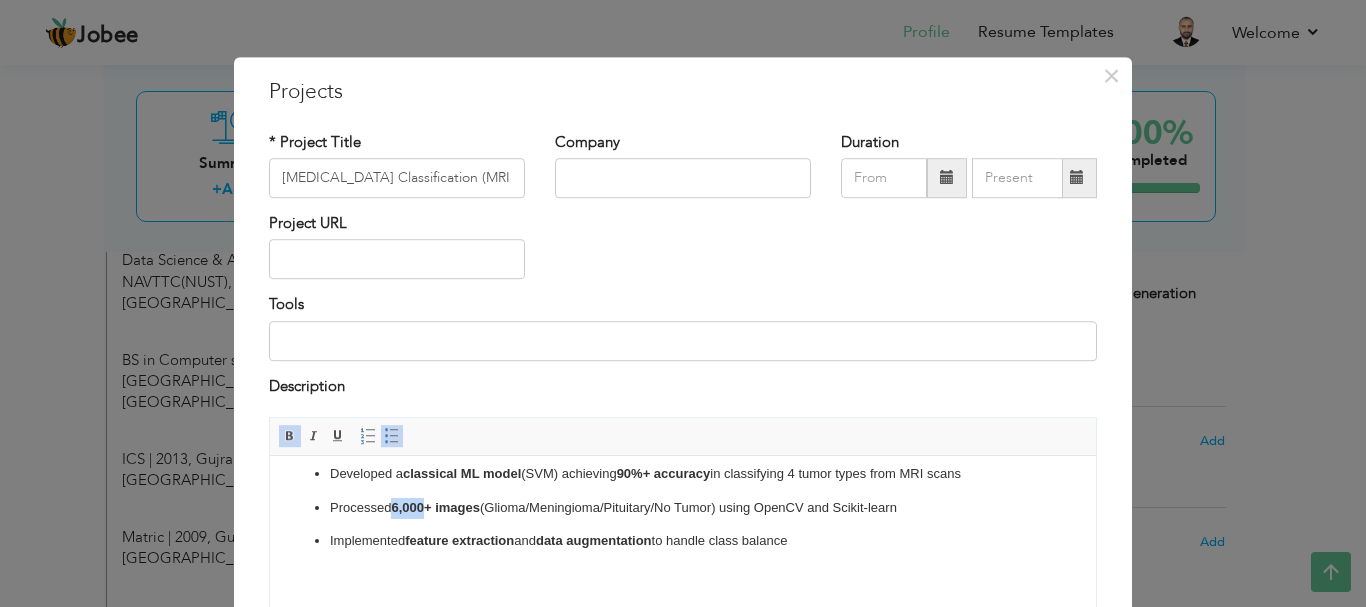 type 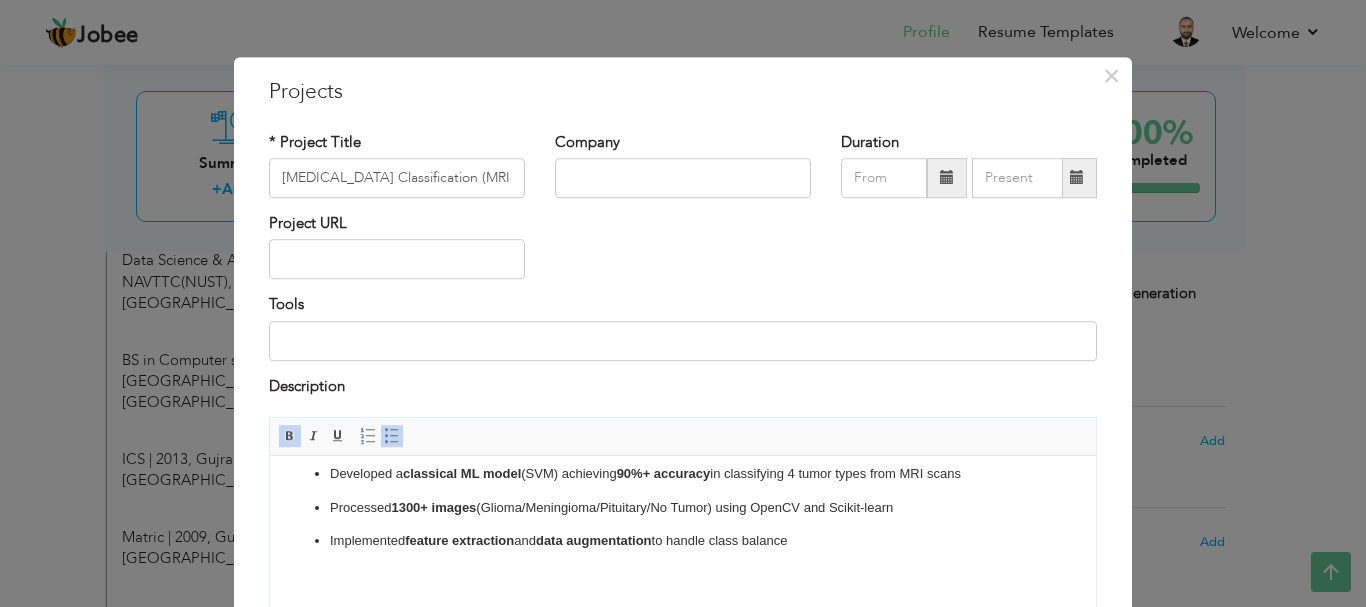 drag, startPoint x: 800, startPoint y: 543, endPoint x: 548, endPoint y: 547, distance: 252.03174 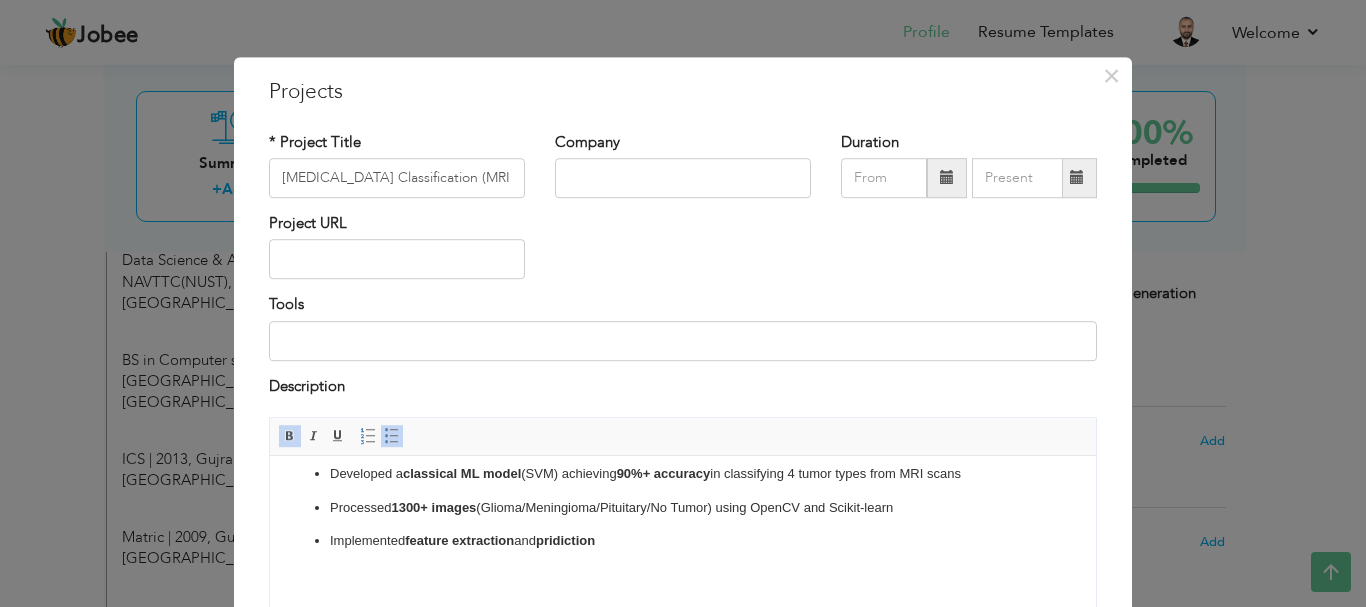 drag, startPoint x: 629, startPoint y: 542, endPoint x: 312, endPoint y: 543, distance: 317.0016 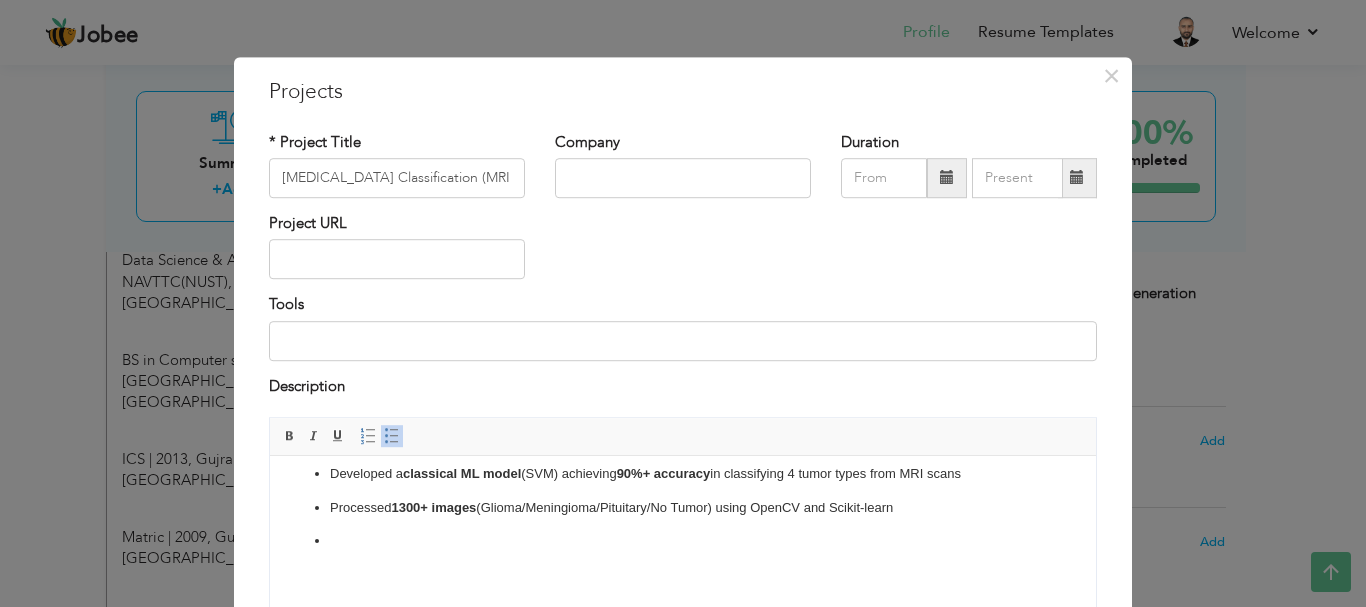 scroll, scrollTop: 12, scrollLeft: 0, axis: vertical 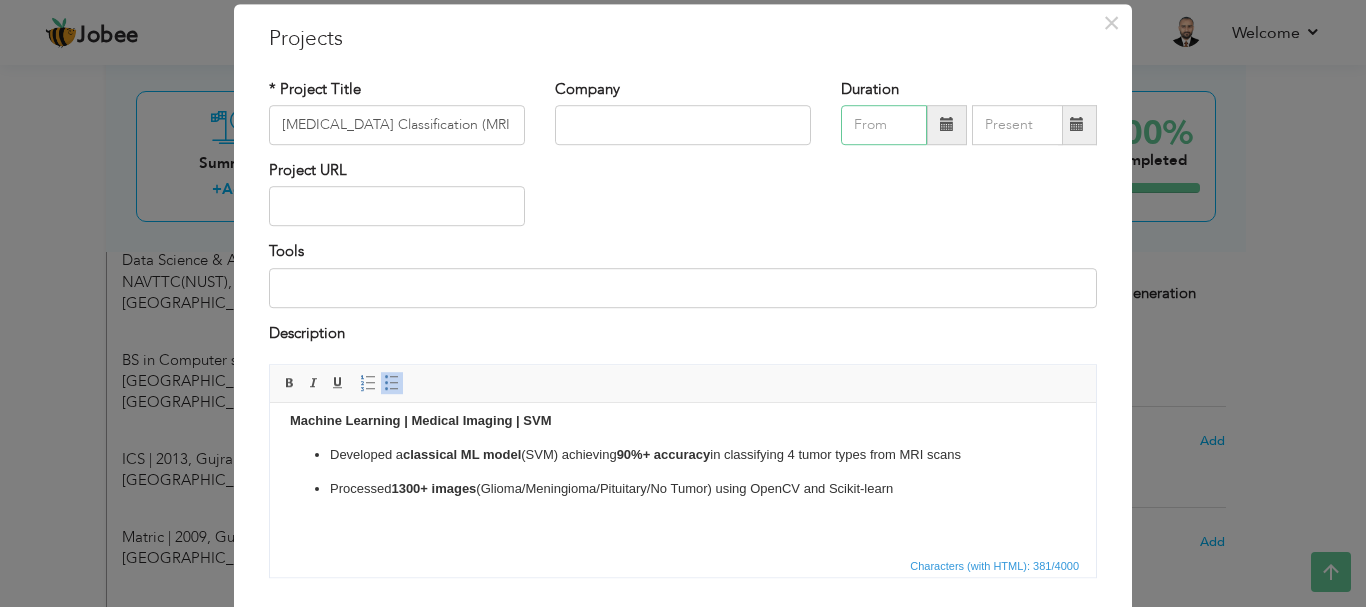 click at bounding box center (884, 125) 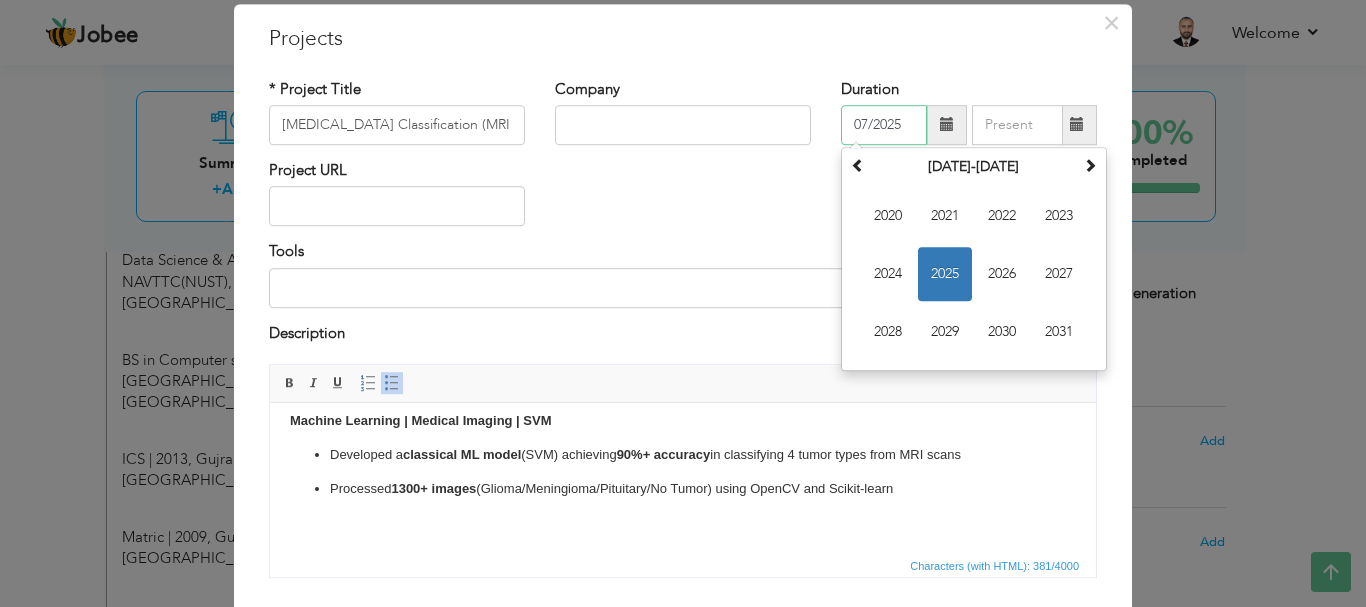 click on "2025" at bounding box center (945, 274) 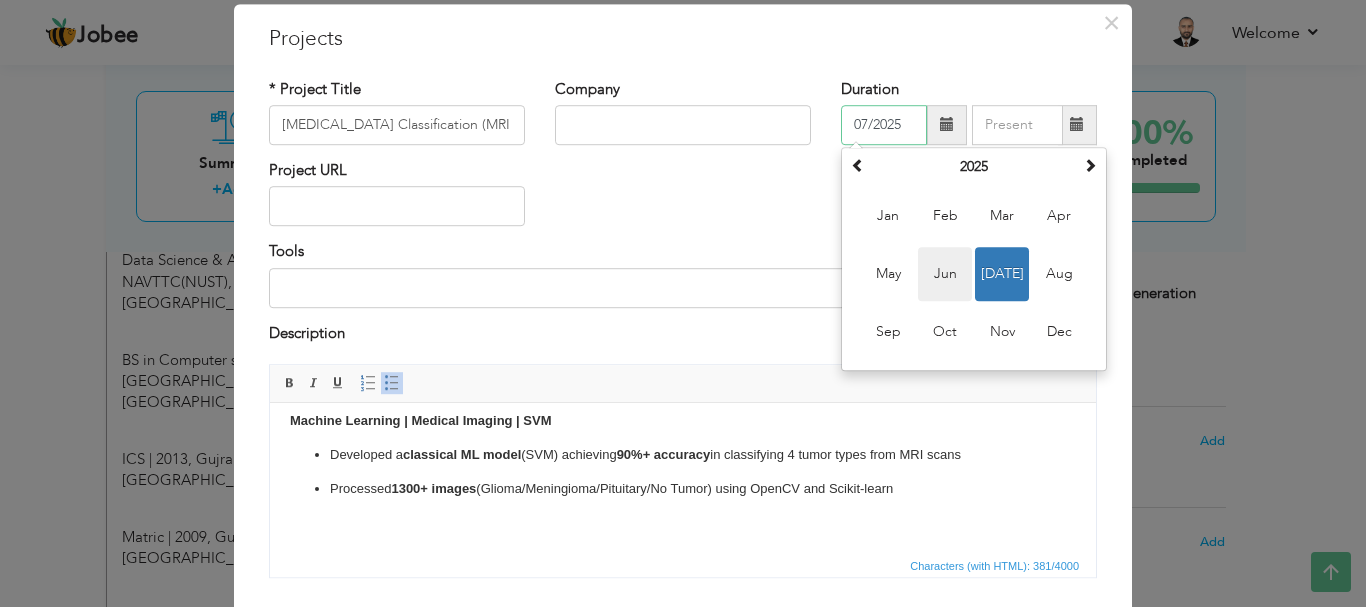 click on "Jun" at bounding box center [945, 274] 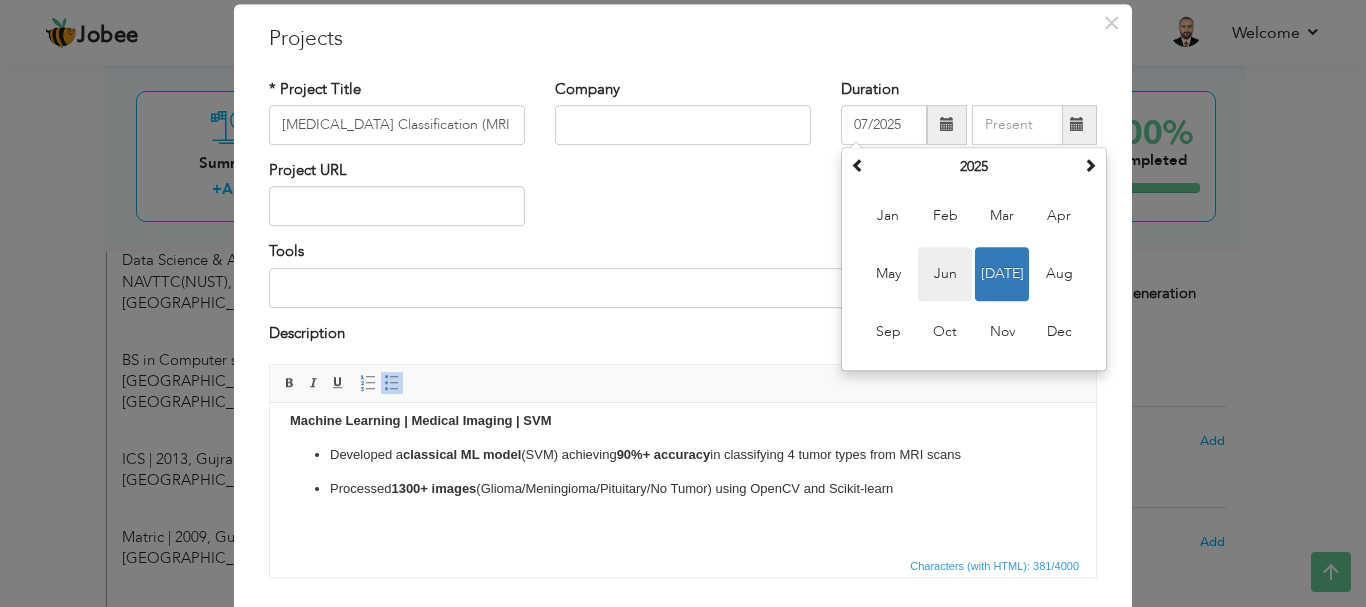 type on "06/2025" 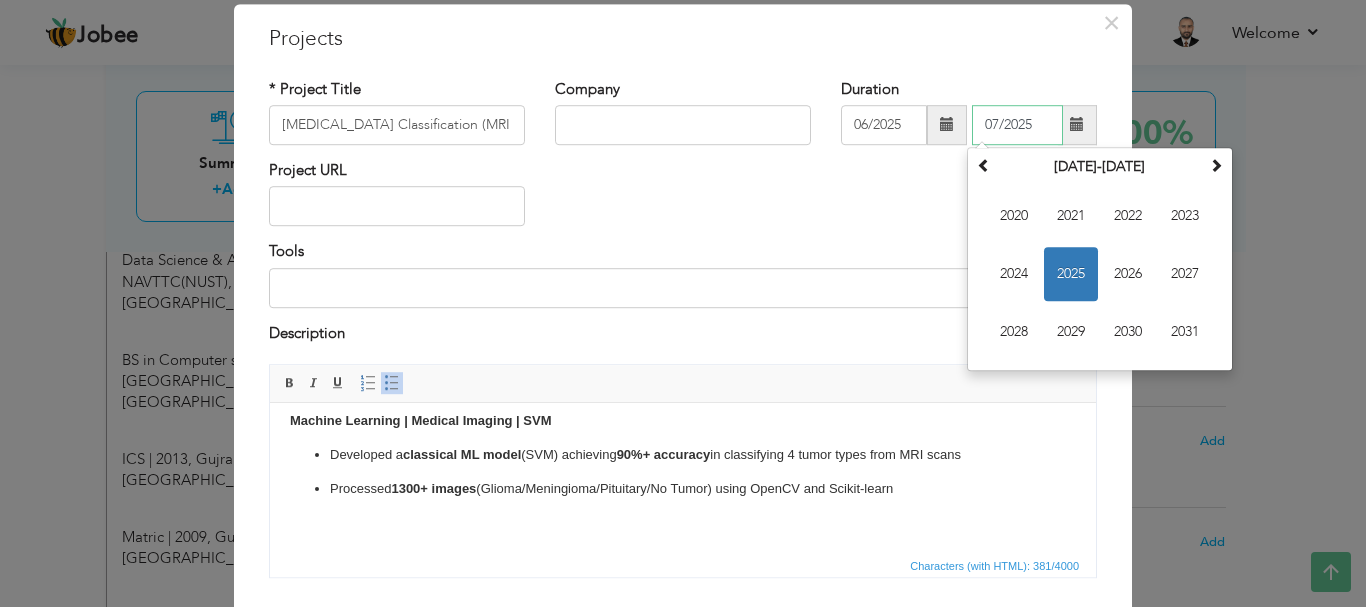 click on "07/2025" at bounding box center [1017, 125] 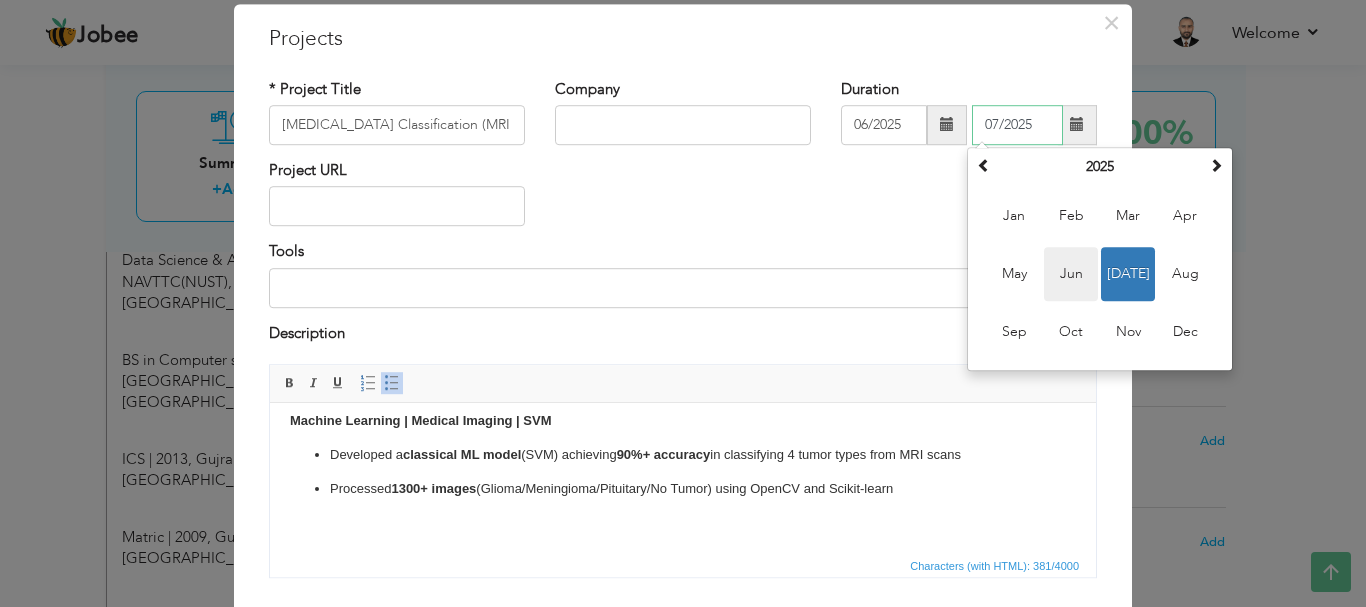 click on "Jun" at bounding box center (1071, 274) 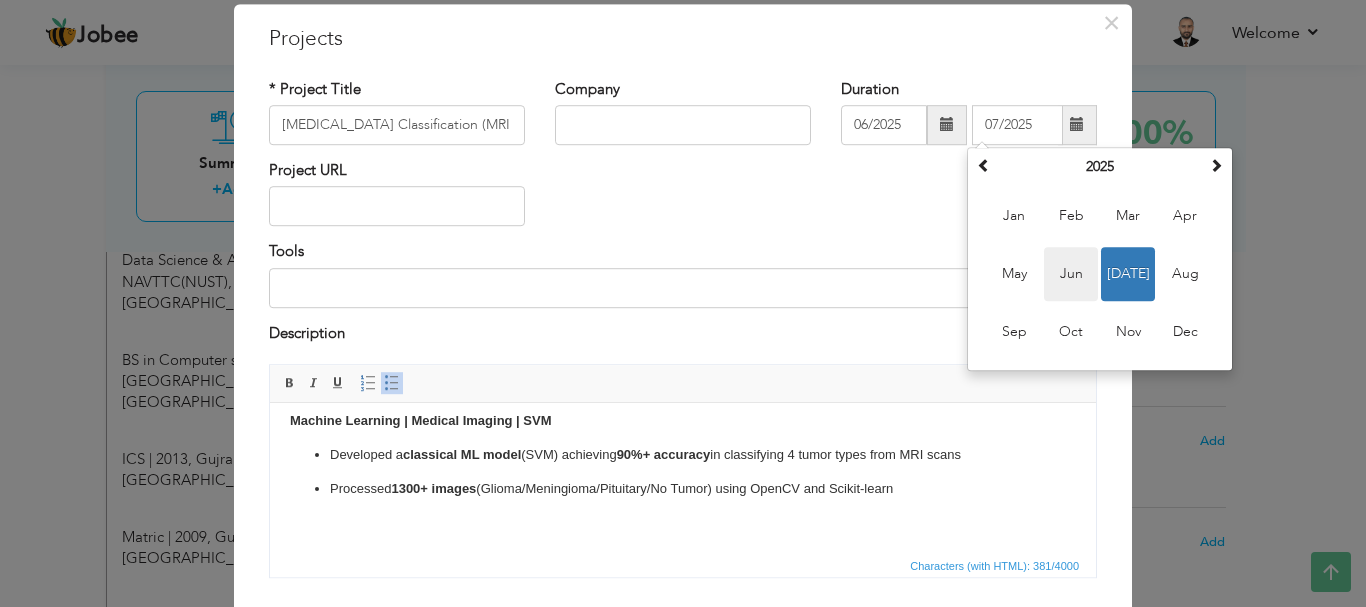 type on "06/2025" 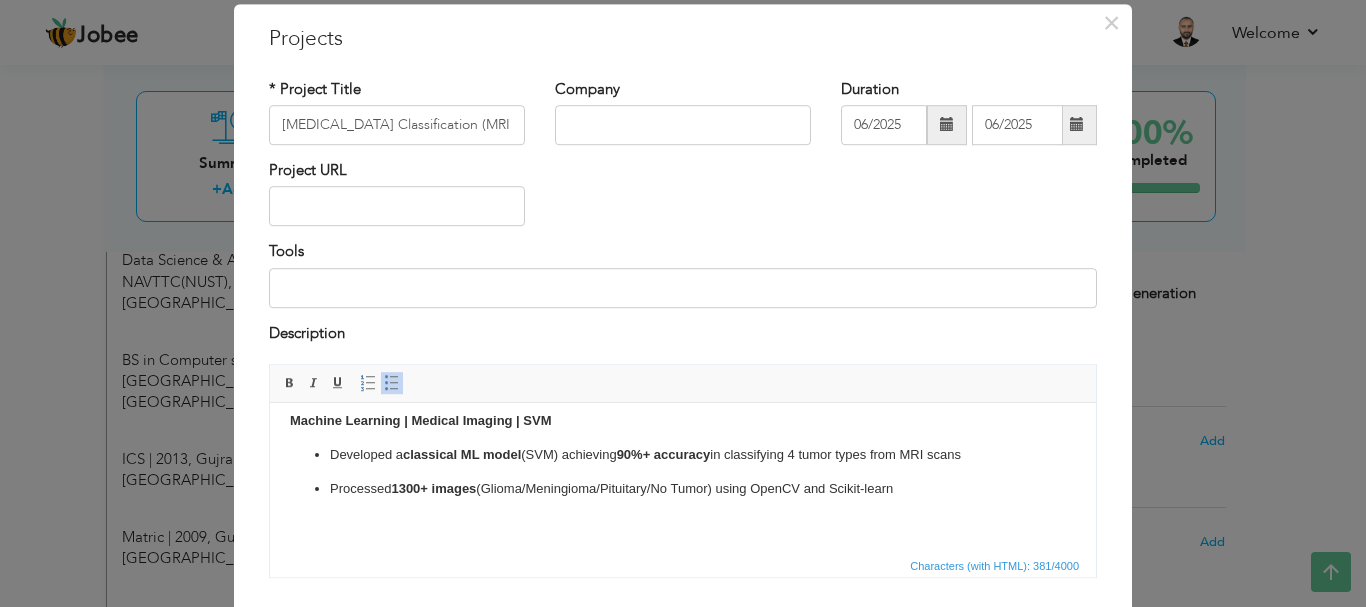 scroll, scrollTop: 191, scrollLeft: 0, axis: vertical 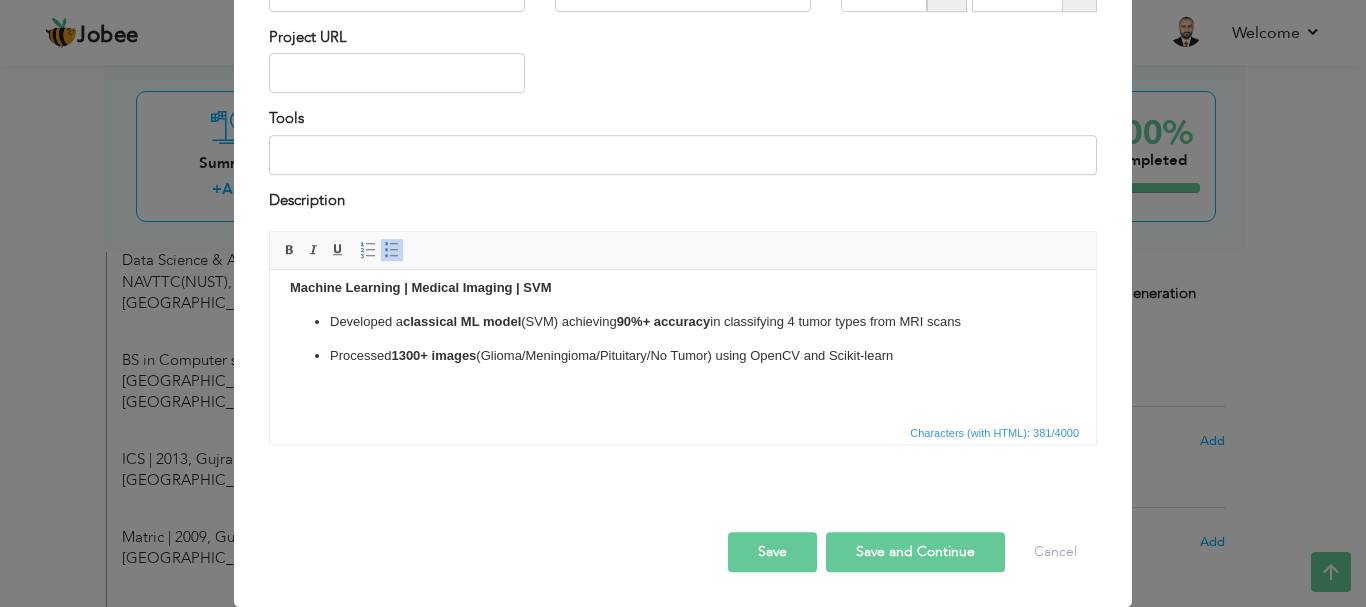 click on "Save" at bounding box center [772, 552] 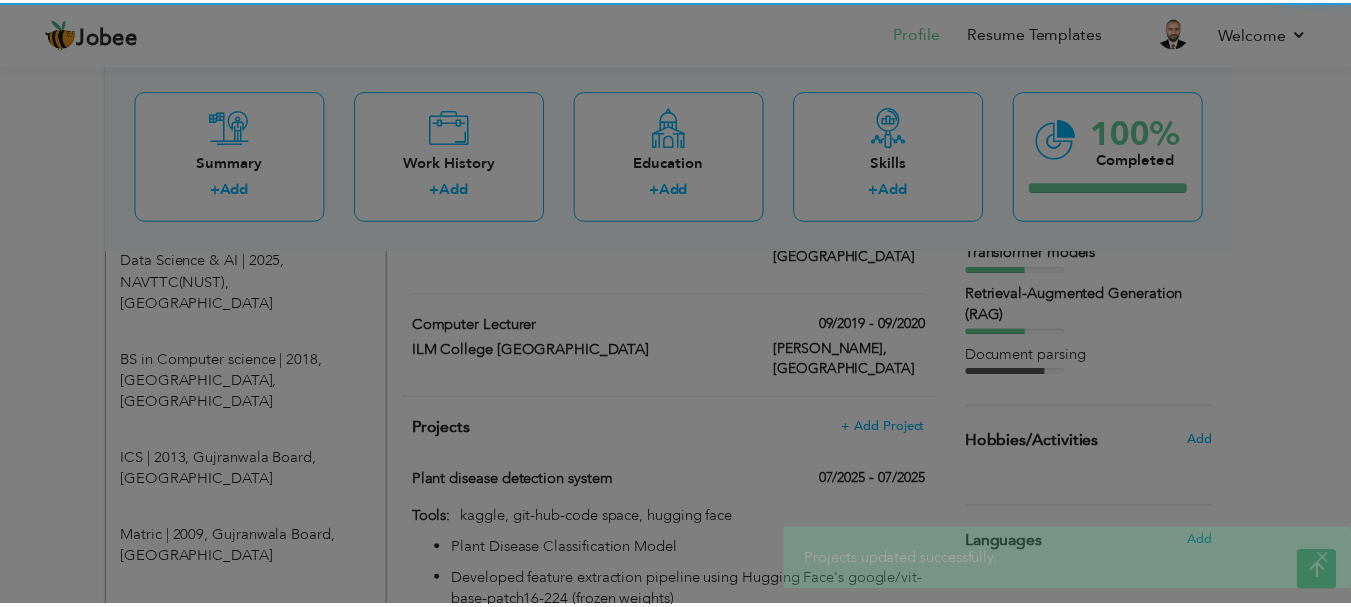 scroll, scrollTop: 0, scrollLeft: 0, axis: both 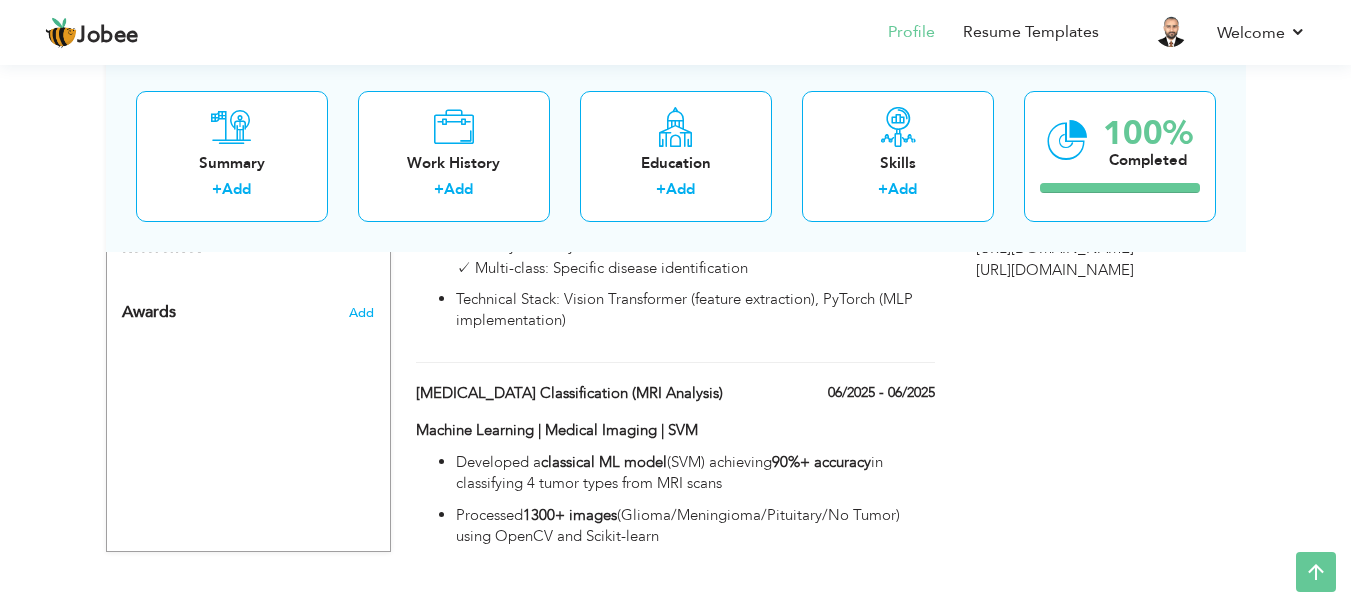 click on "Developed a  classical ML model  (SVM) achieving  90%+ accuracy  in classifying 4 tumor types from MRI scans" at bounding box center (695, 473) 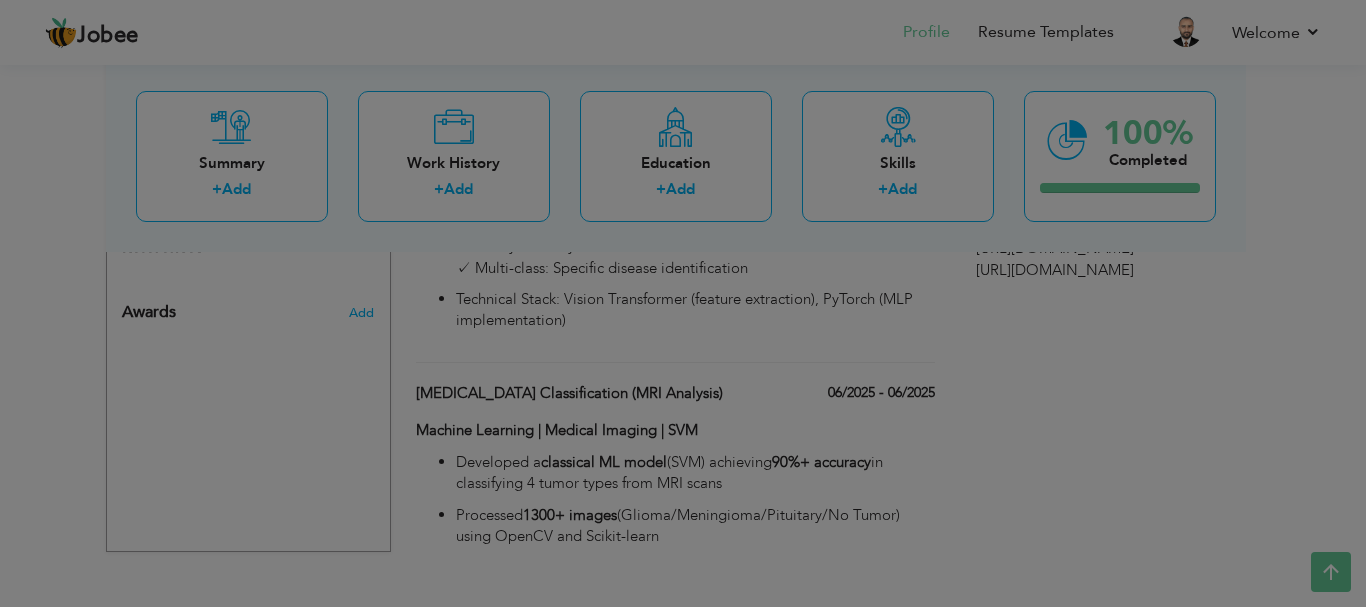 scroll, scrollTop: 0, scrollLeft: 0, axis: both 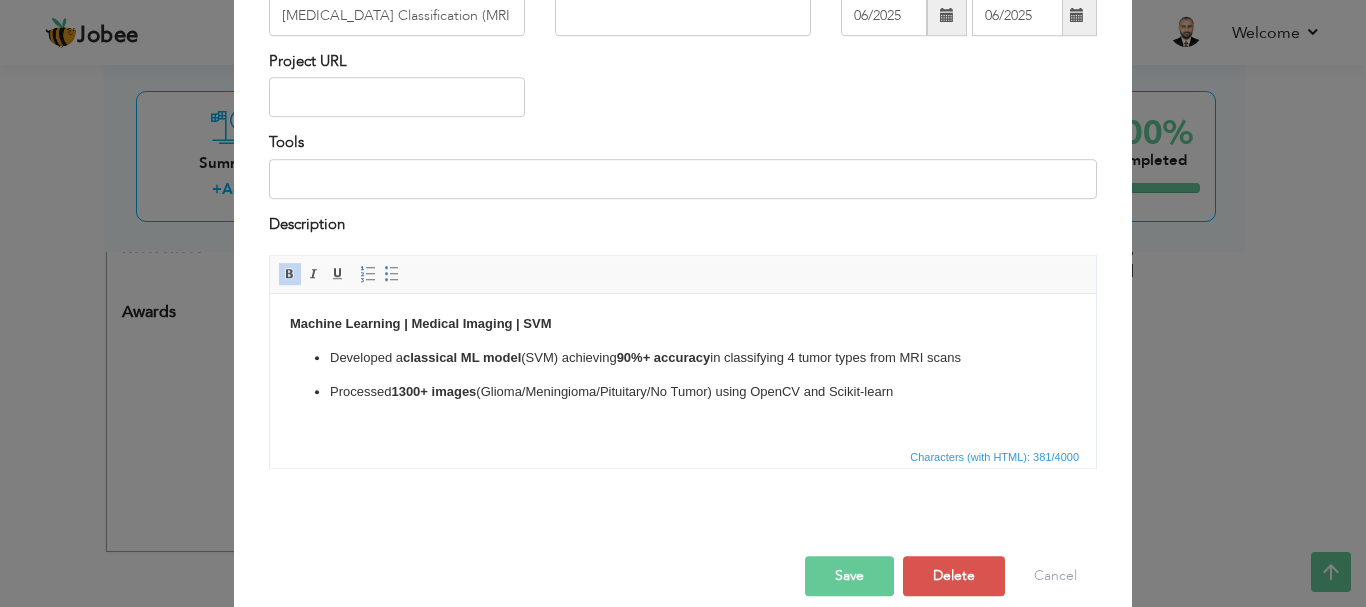 drag, startPoint x: 902, startPoint y: 398, endPoint x: 328, endPoint y: 358, distance: 575.392 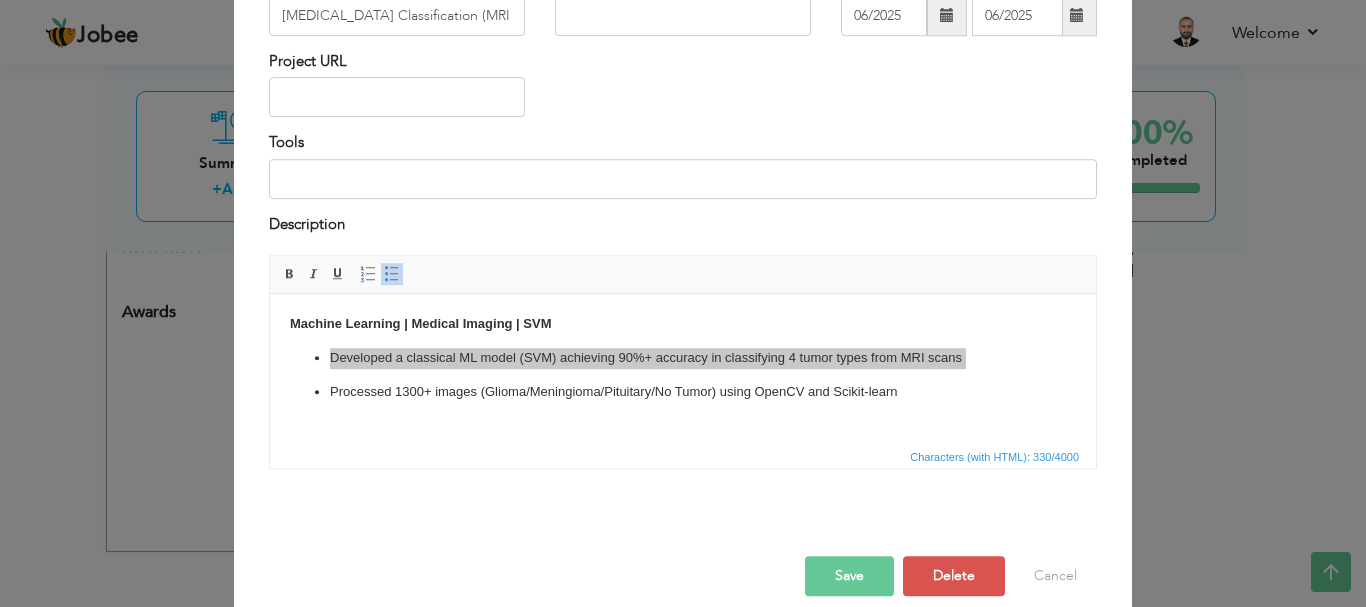 click on "Save" at bounding box center (849, 576) 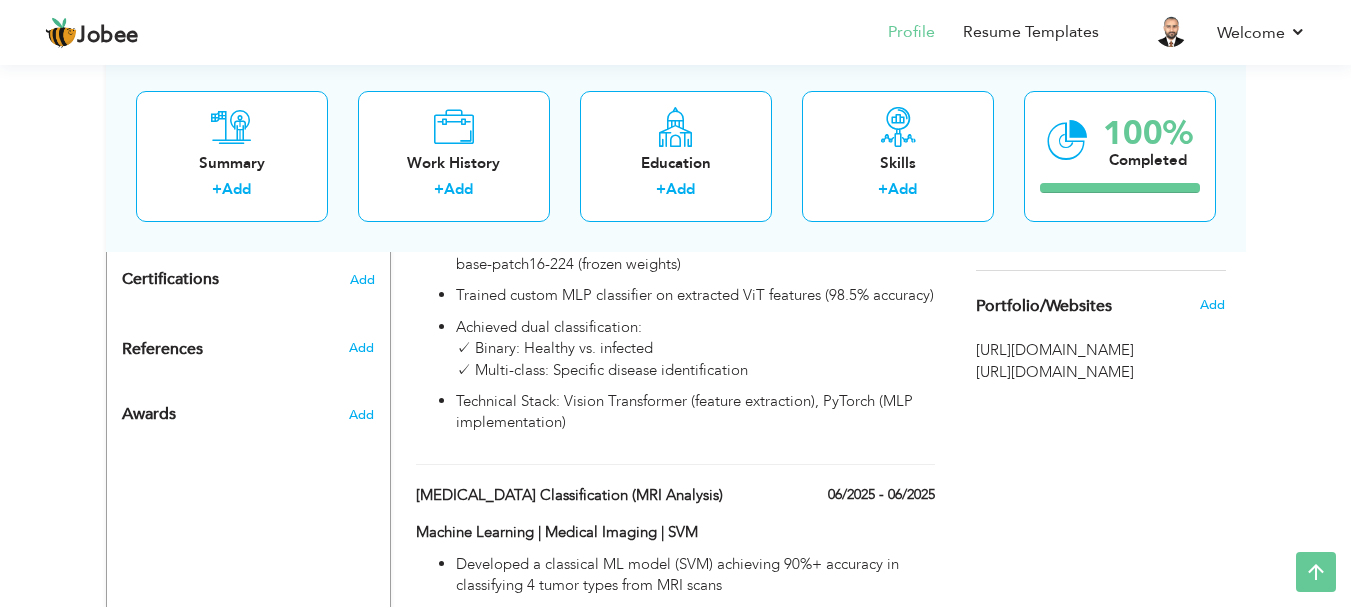 scroll, scrollTop: 1197, scrollLeft: 0, axis: vertical 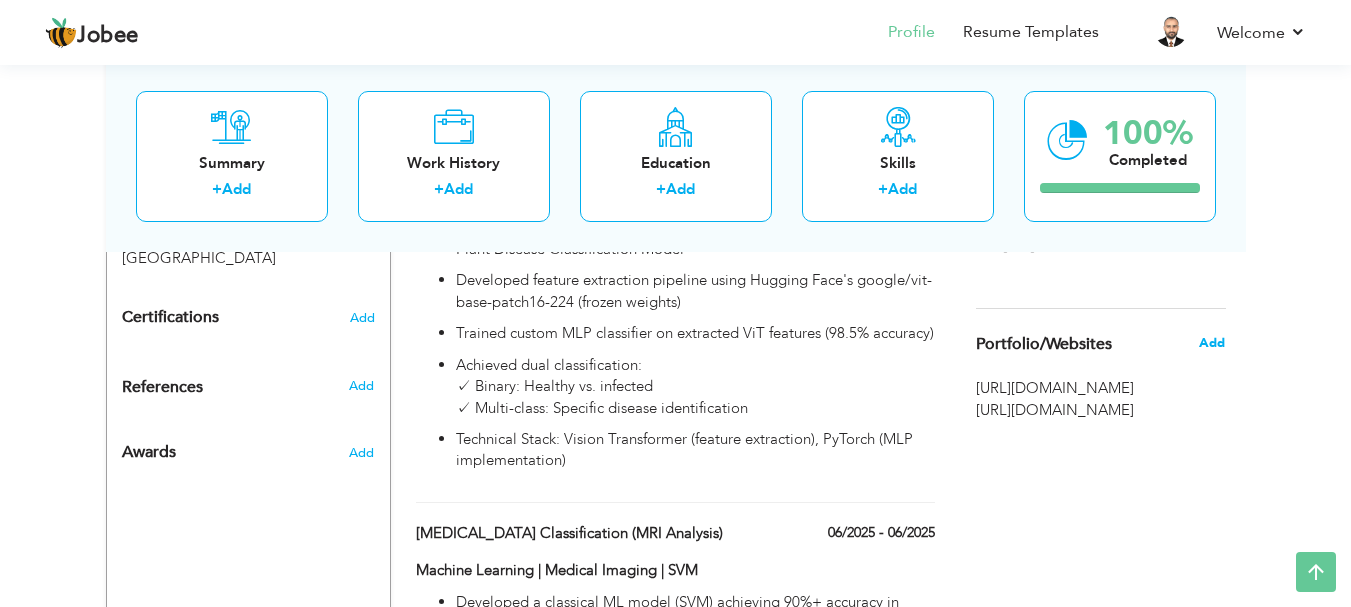 click on "Add" at bounding box center (1212, 343) 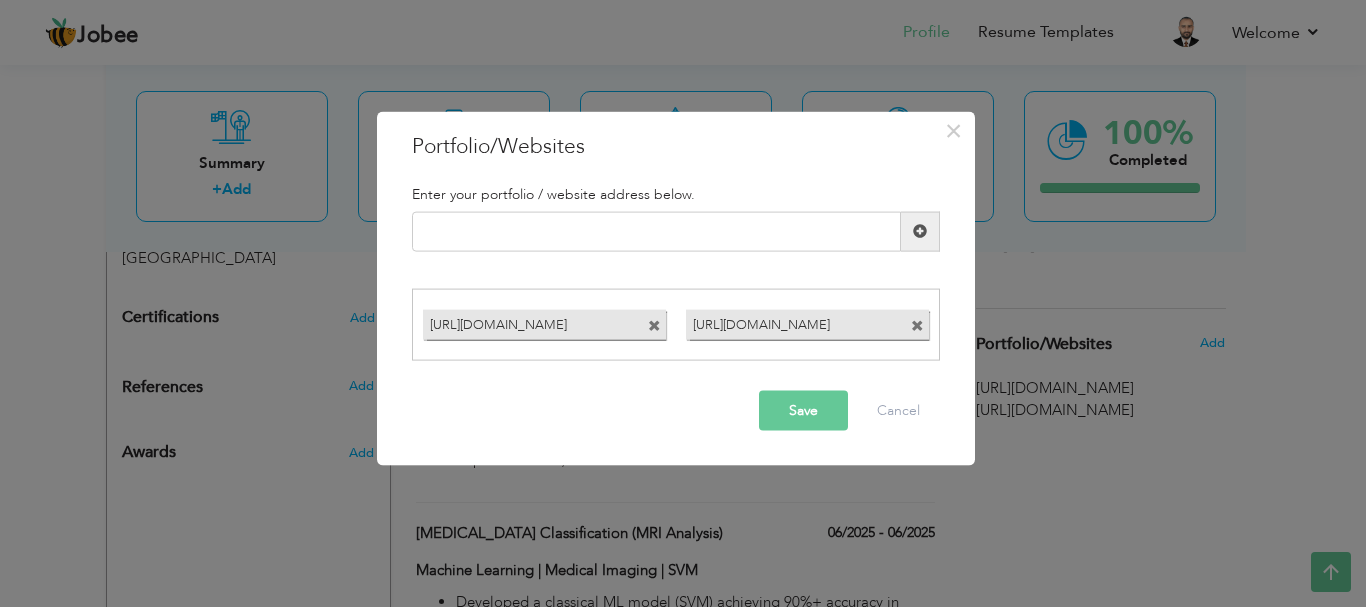 click on "Save" at bounding box center [803, 411] 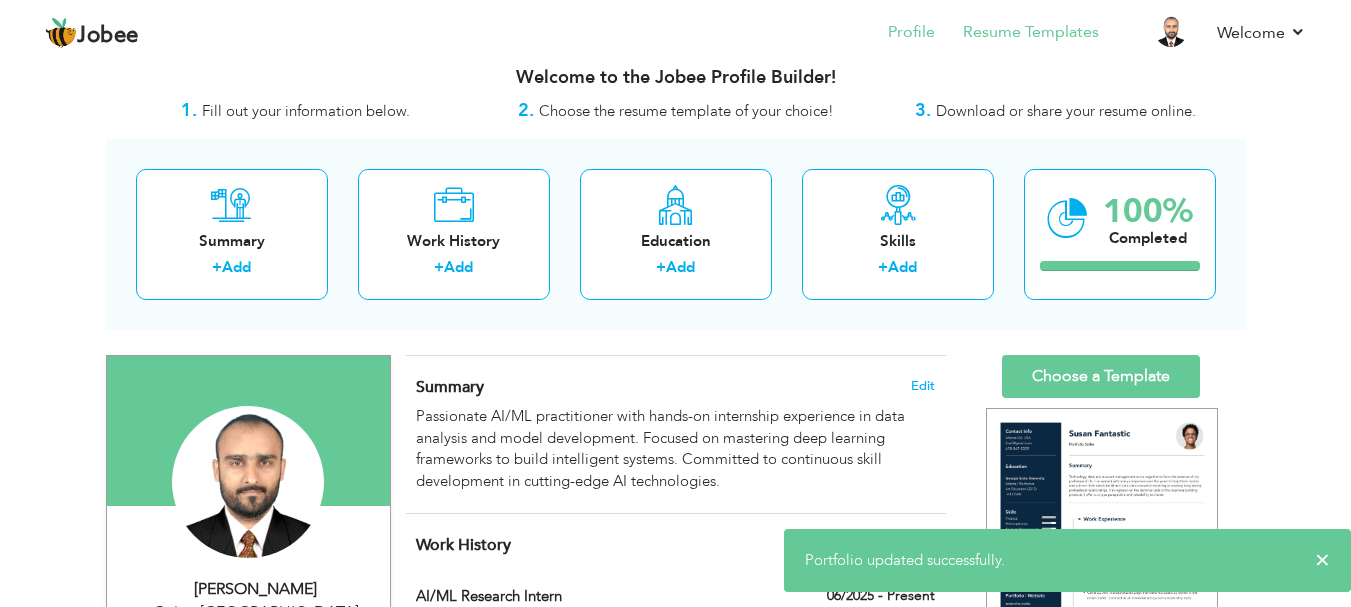 scroll, scrollTop: 0, scrollLeft: 0, axis: both 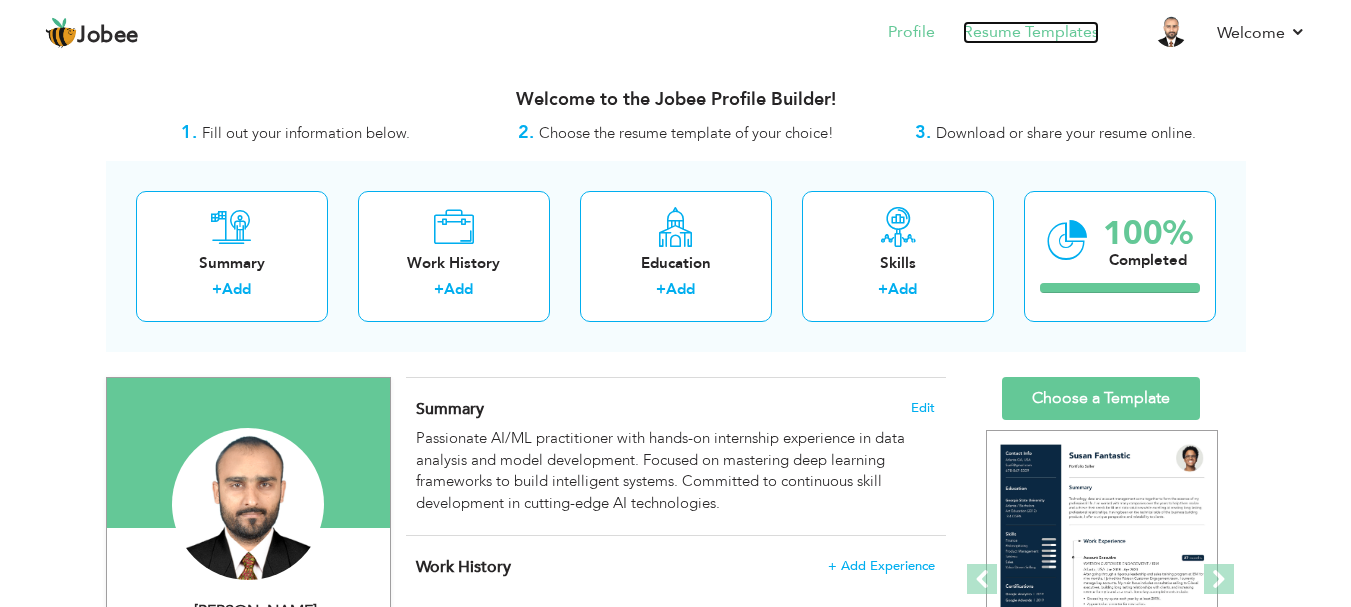 click on "Resume Templates" at bounding box center (1031, 32) 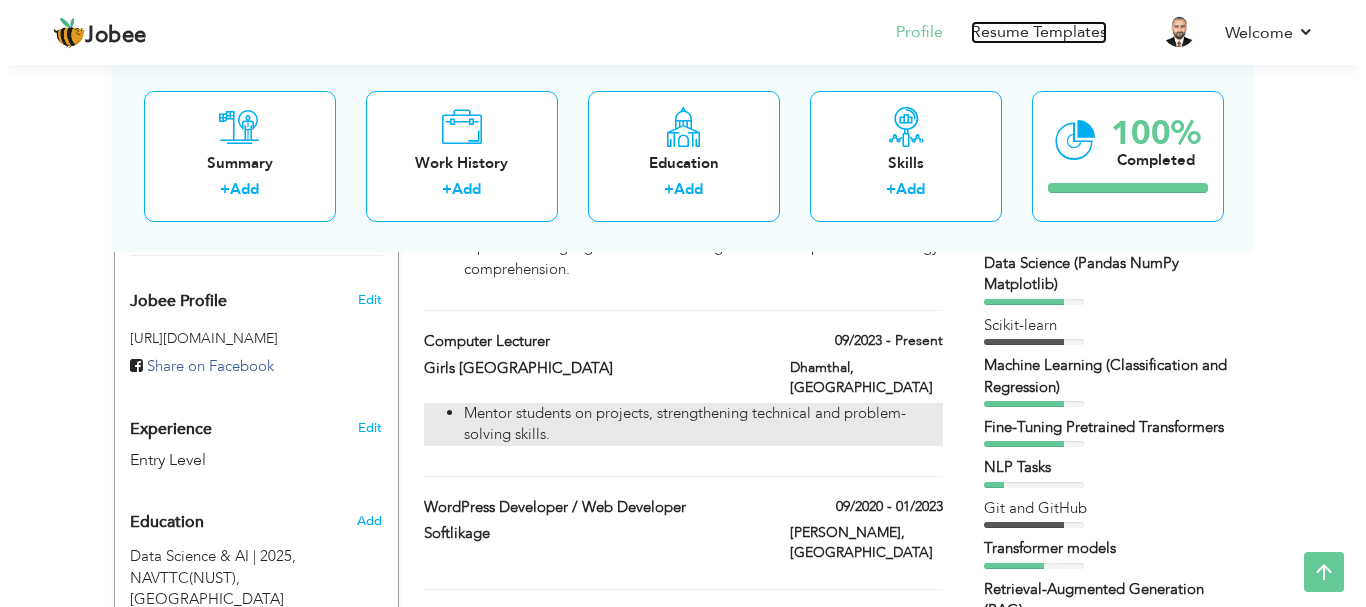 scroll, scrollTop: 593, scrollLeft: 0, axis: vertical 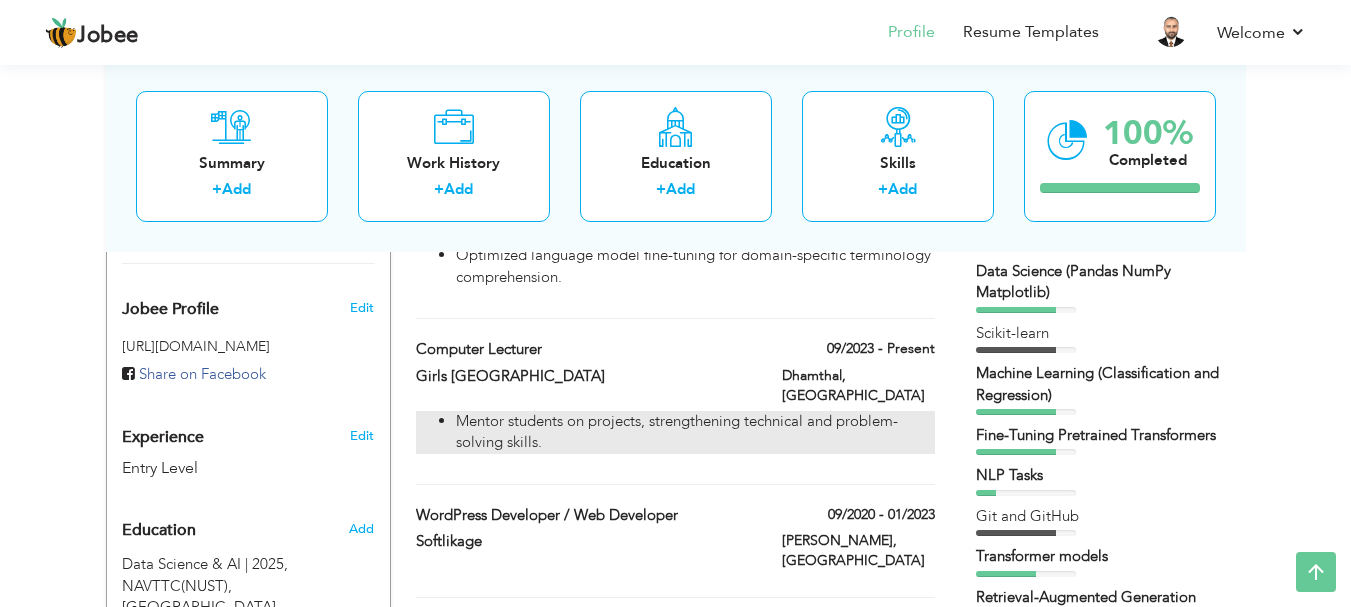 click on "Mentor students on projects, strengthening technical and problem-solving skills." at bounding box center (695, 432) 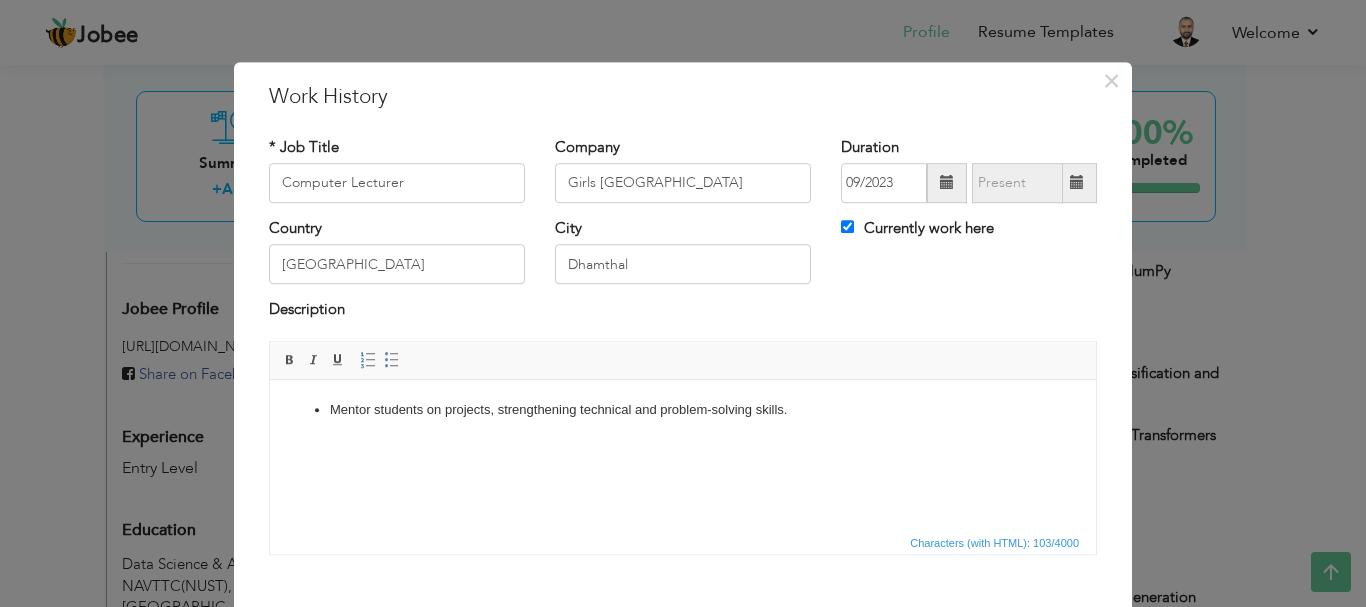 click on "Mentor students on projects, strengthening technical and problem-solving skills." at bounding box center (683, 409) 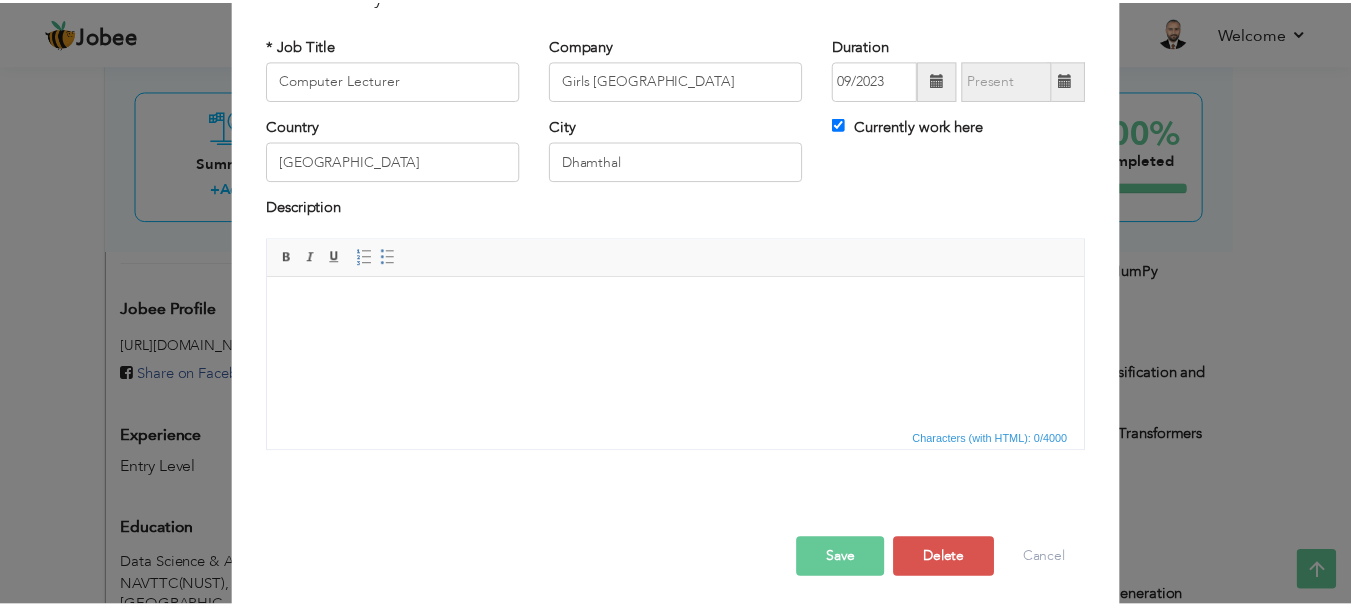 scroll, scrollTop: 110, scrollLeft: 0, axis: vertical 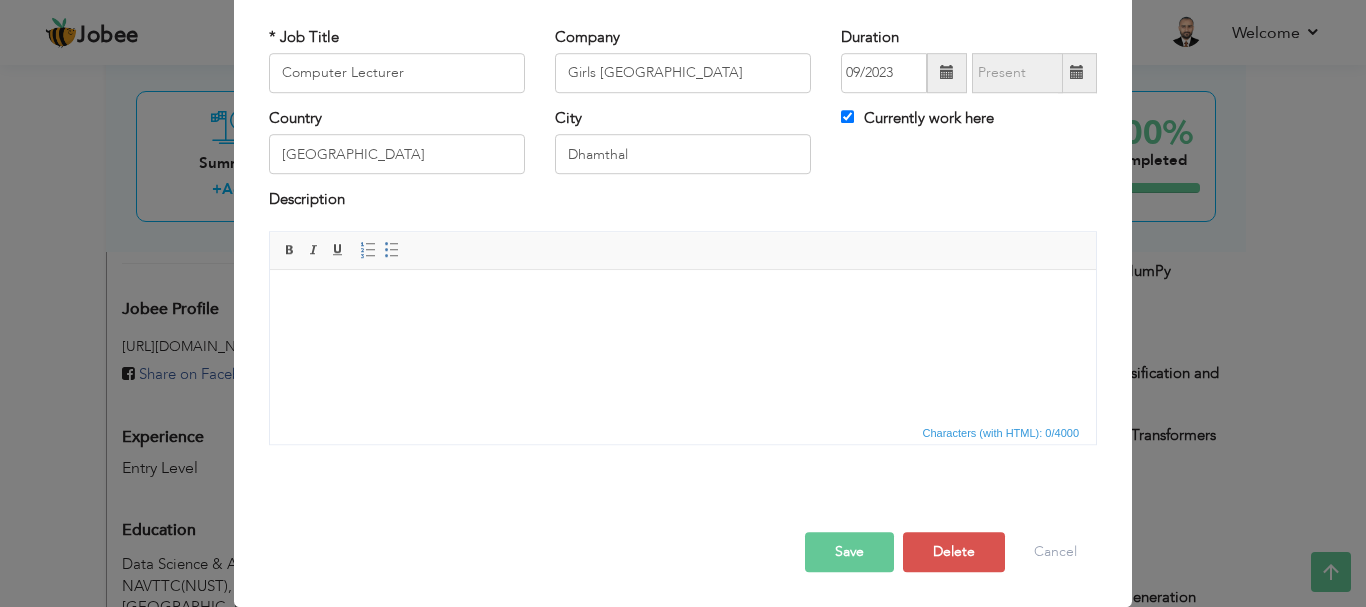 click on "Save" at bounding box center (849, 552) 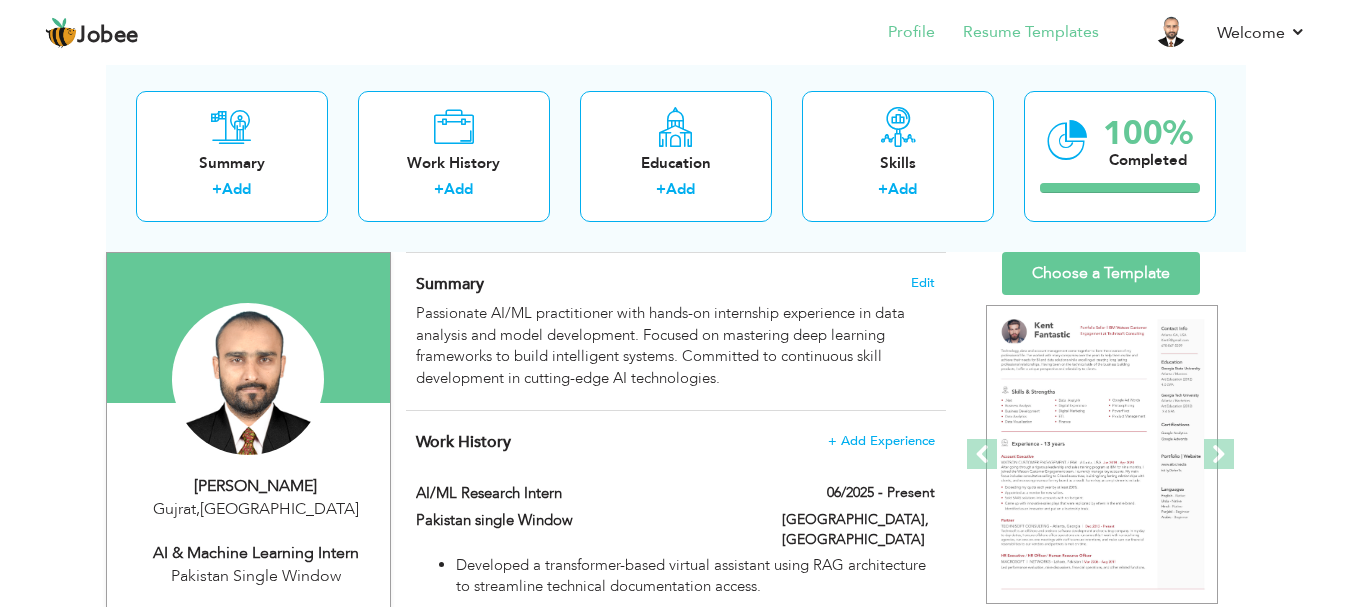 scroll, scrollTop: 0, scrollLeft: 0, axis: both 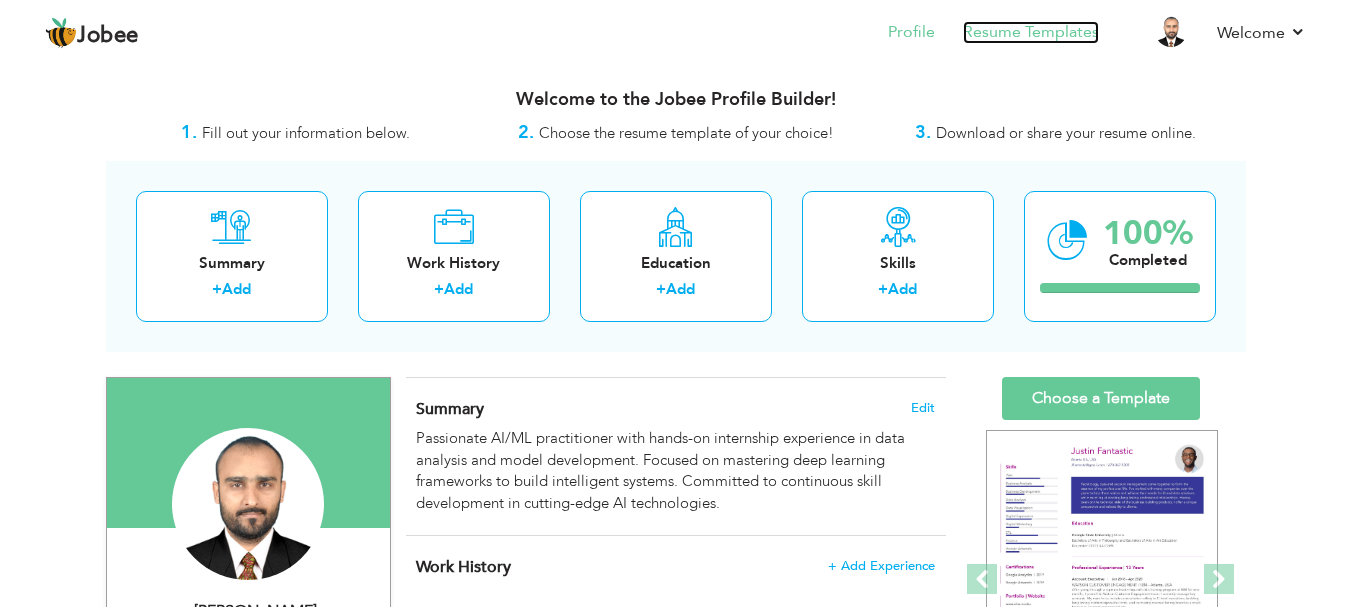 click on "Resume Templates" at bounding box center [1031, 32] 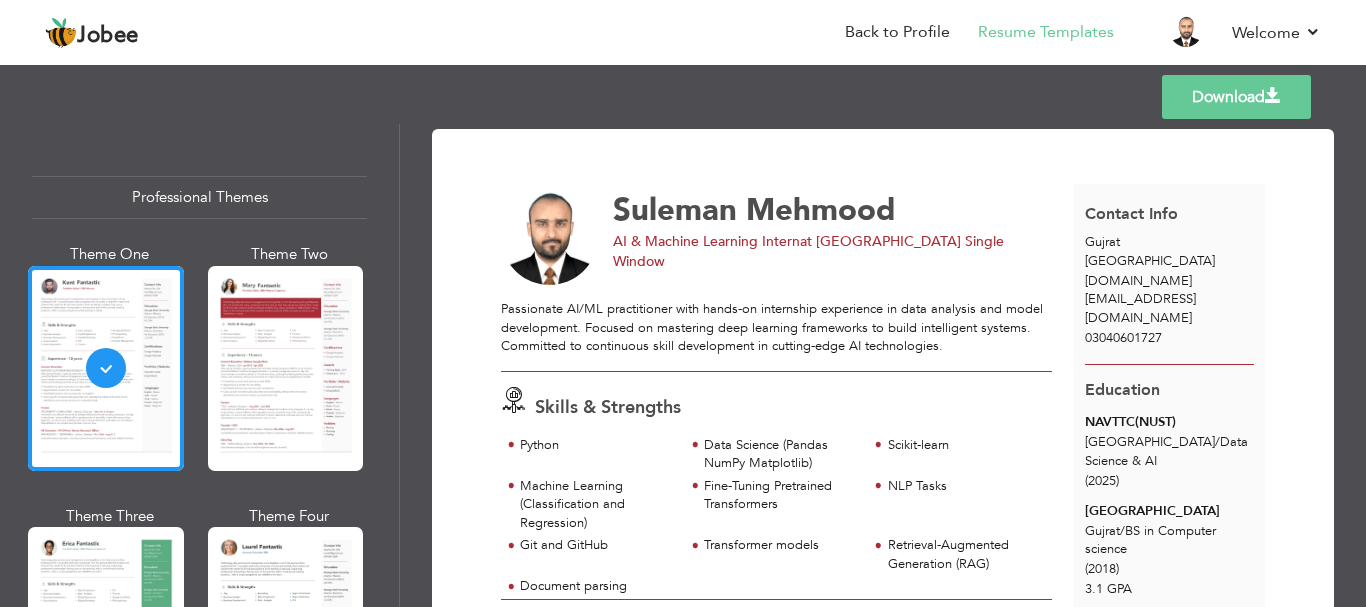 scroll, scrollTop: 0, scrollLeft: 0, axis: both 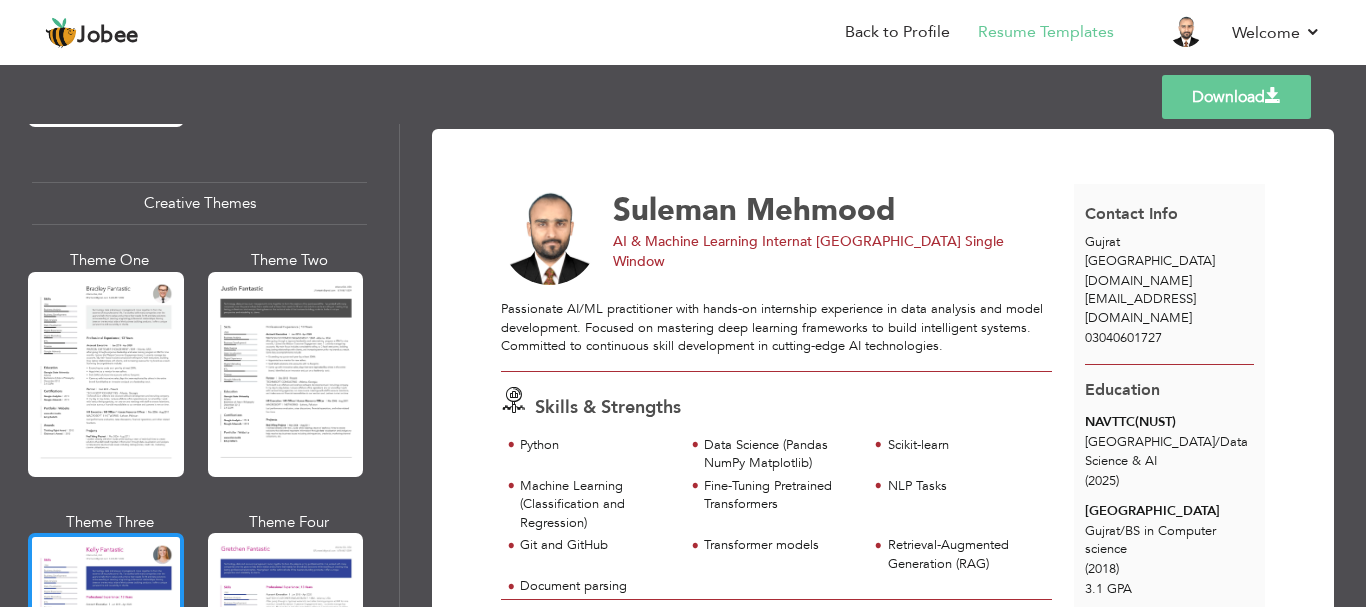 click at bounding box center [106, 374] 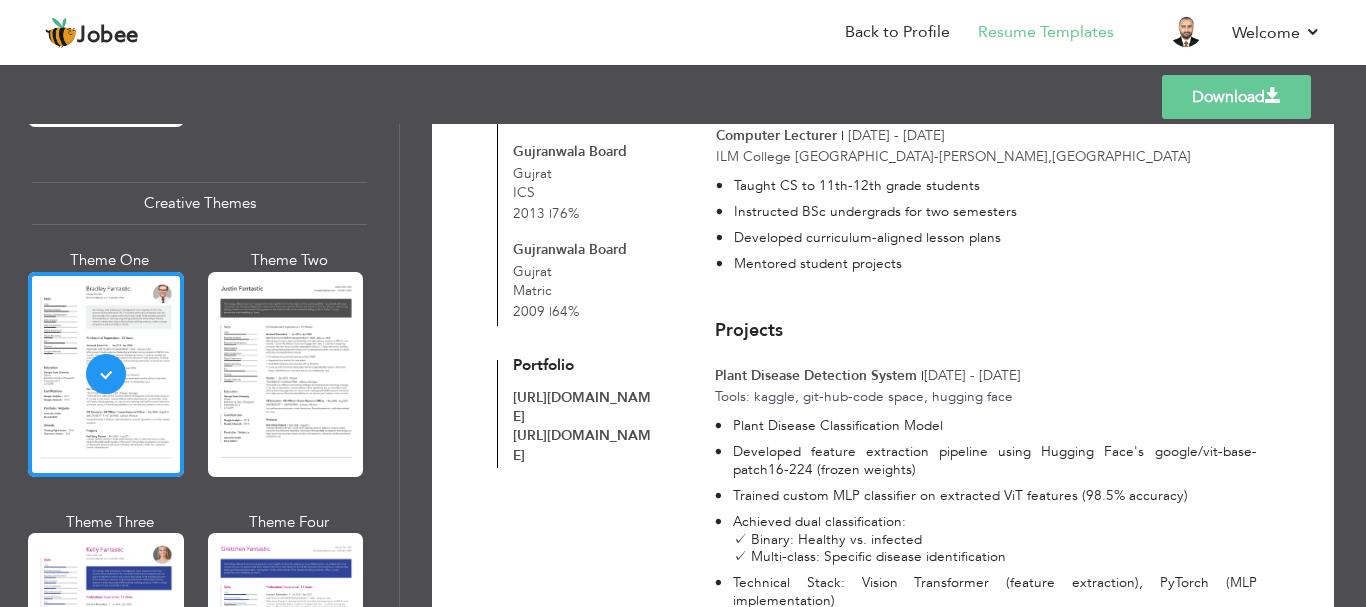 scroll, scrollTop: 880, scrollLeft: 0, axis: vertical 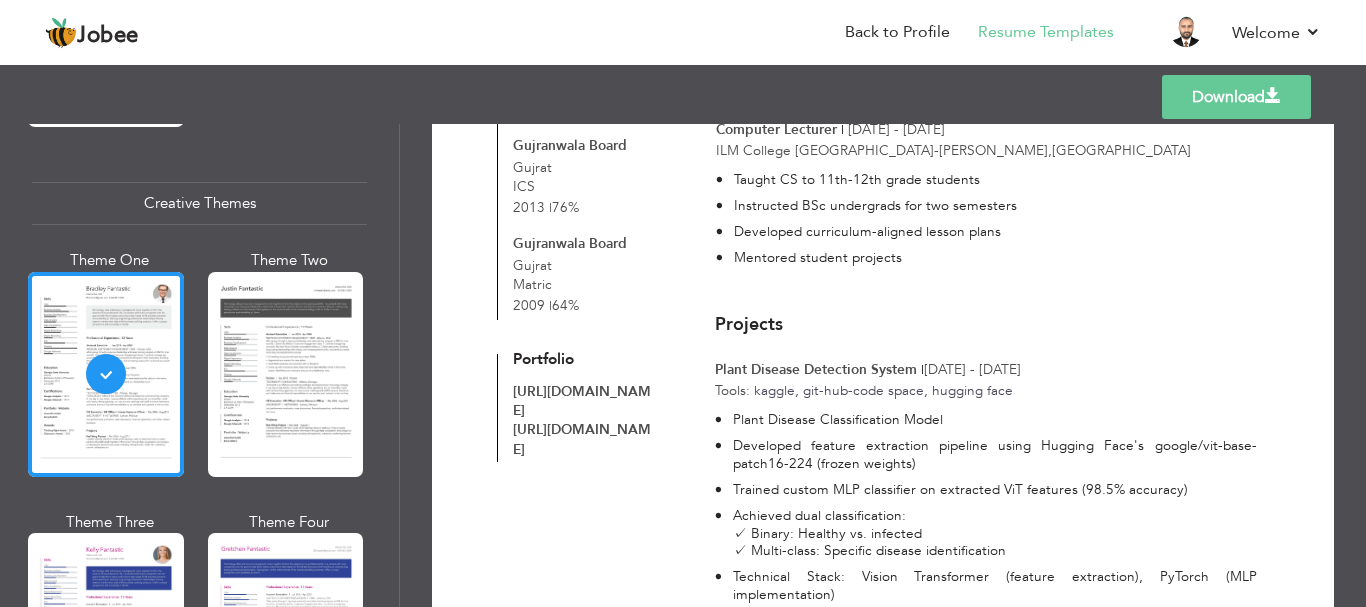 click on "Download" at bounding box center (1236, 97) 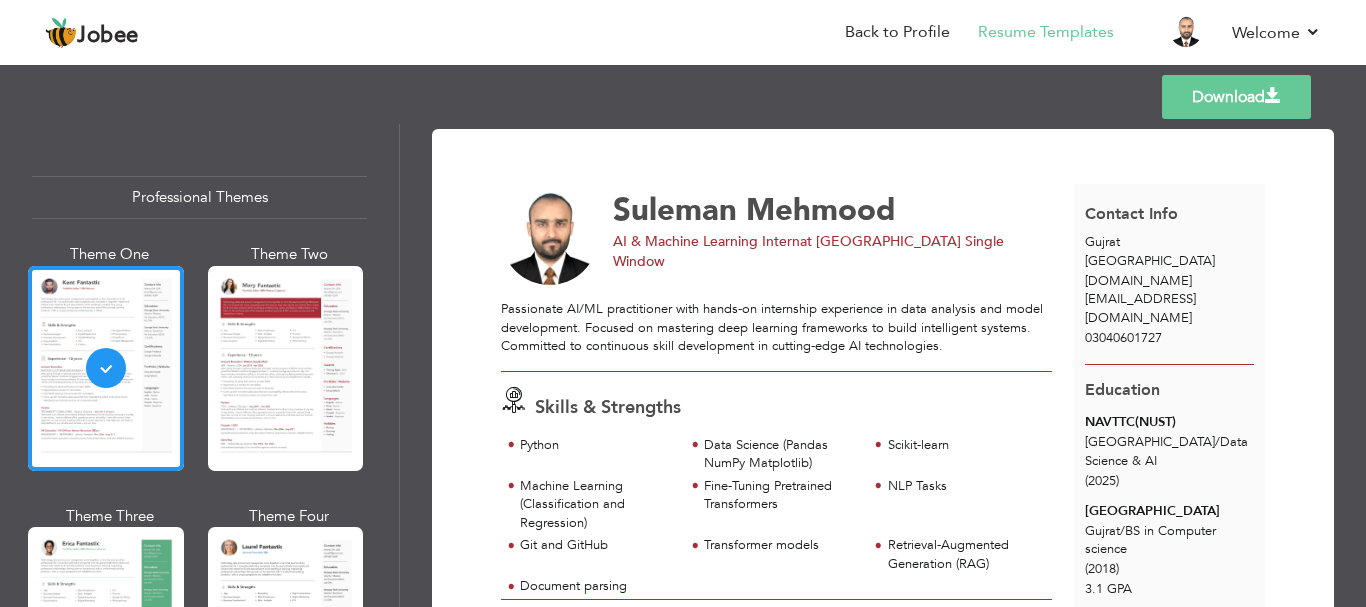 scroll, scrollTop: 0, scrollLeft: 0, axis: both 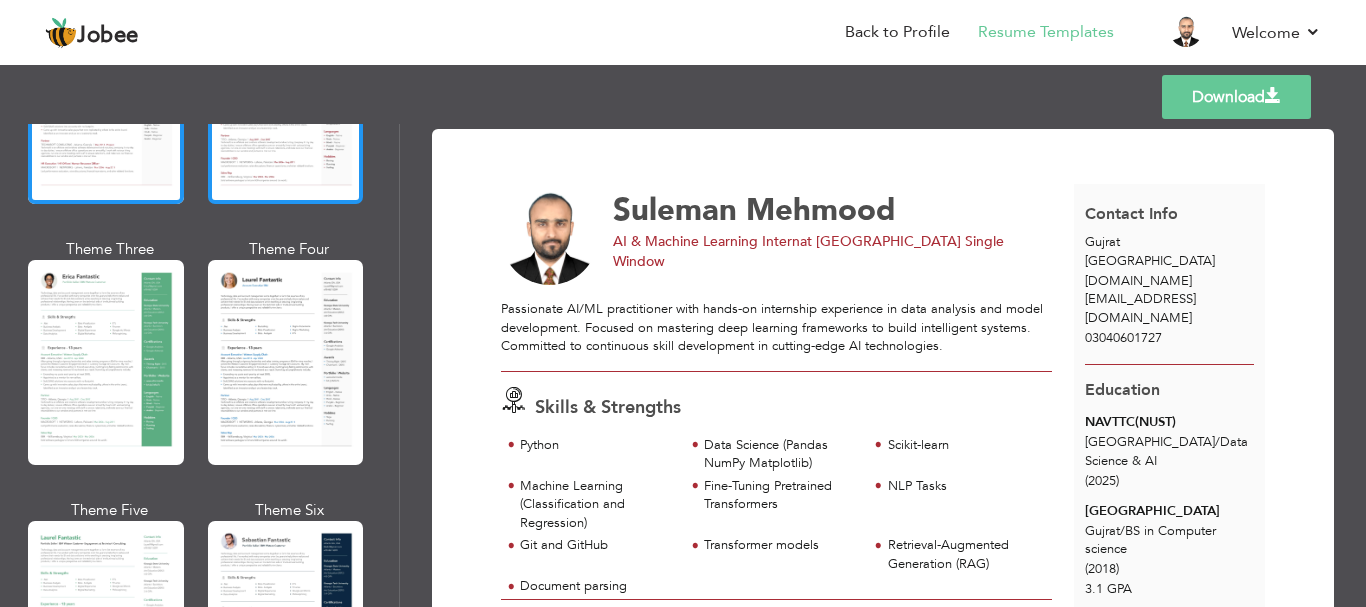 click at bounding box center (286, 362) 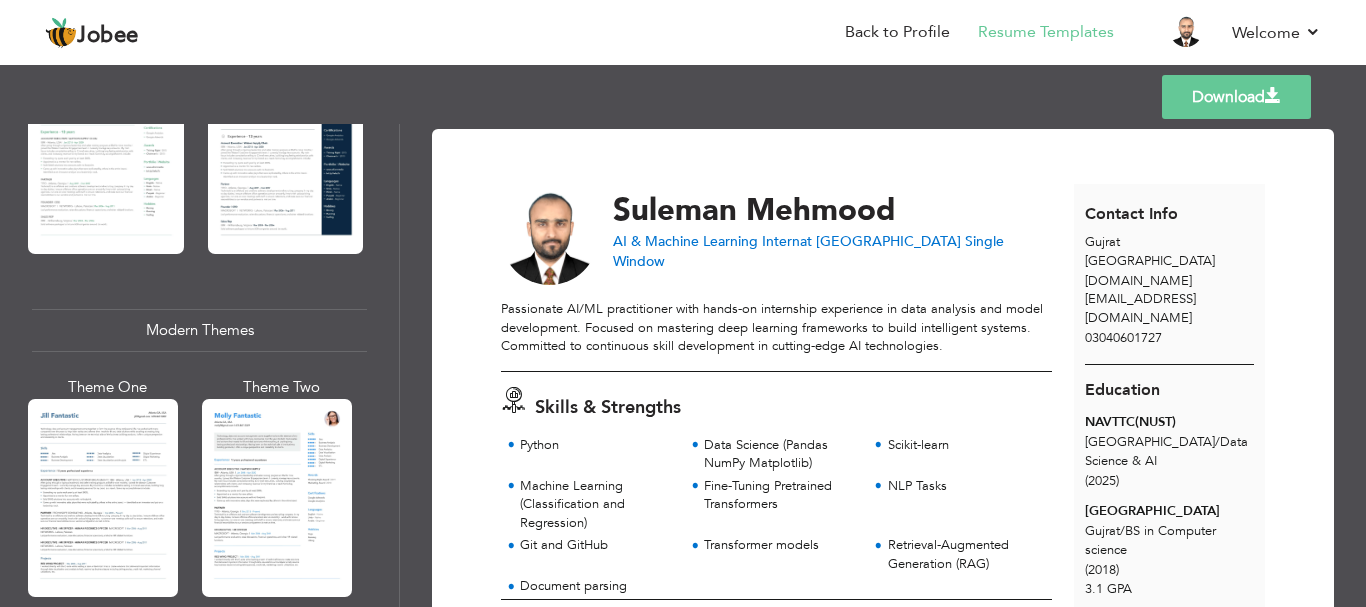 scroll, scrollTop: 740, scrollLeft: 0, axis: vertical 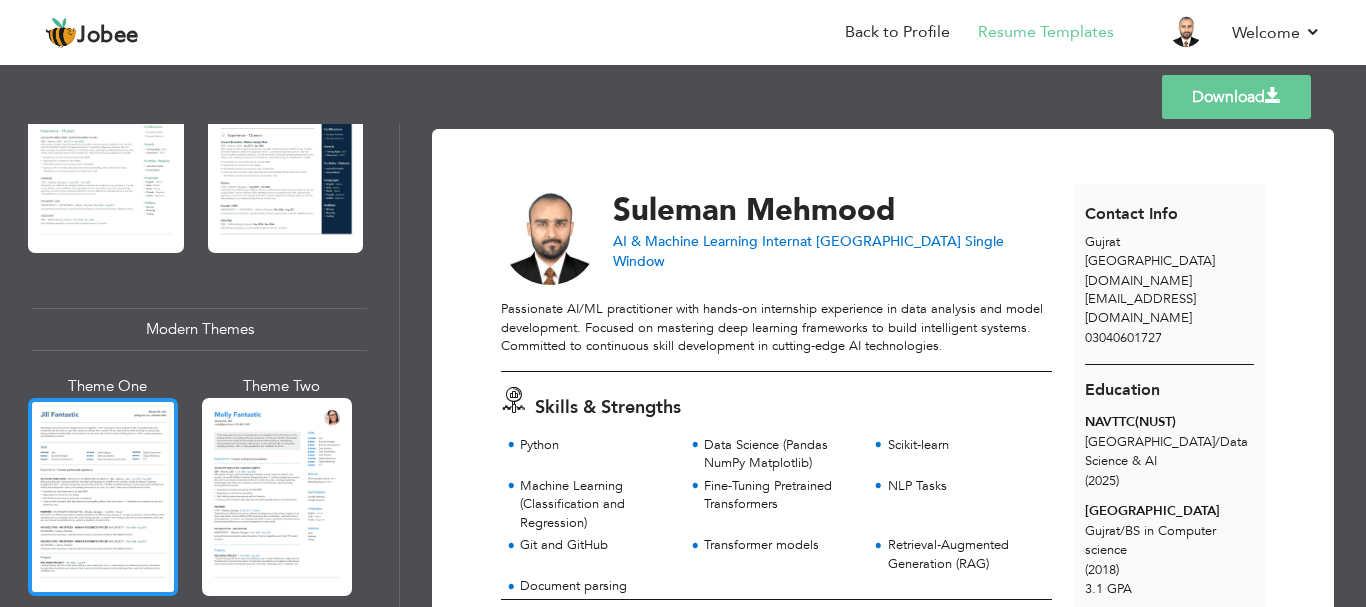 click at bounding box center (103, 497) 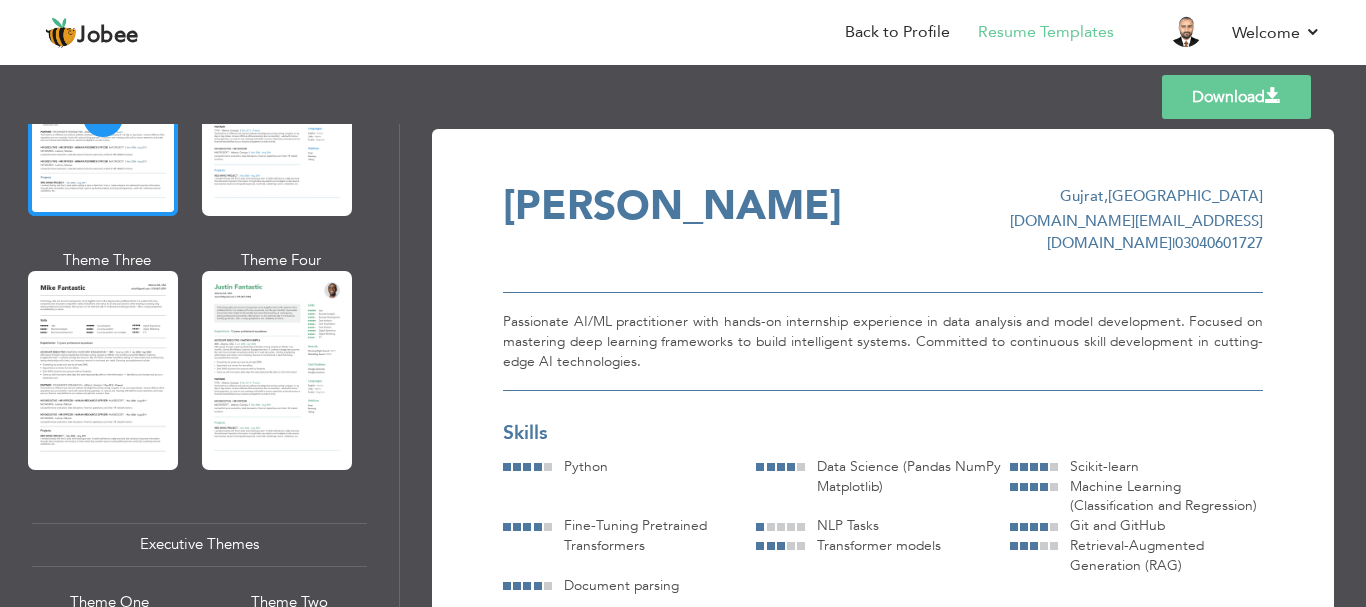 scroll, scrollTop: 1313, scrollLeft: 0, axis: vertical 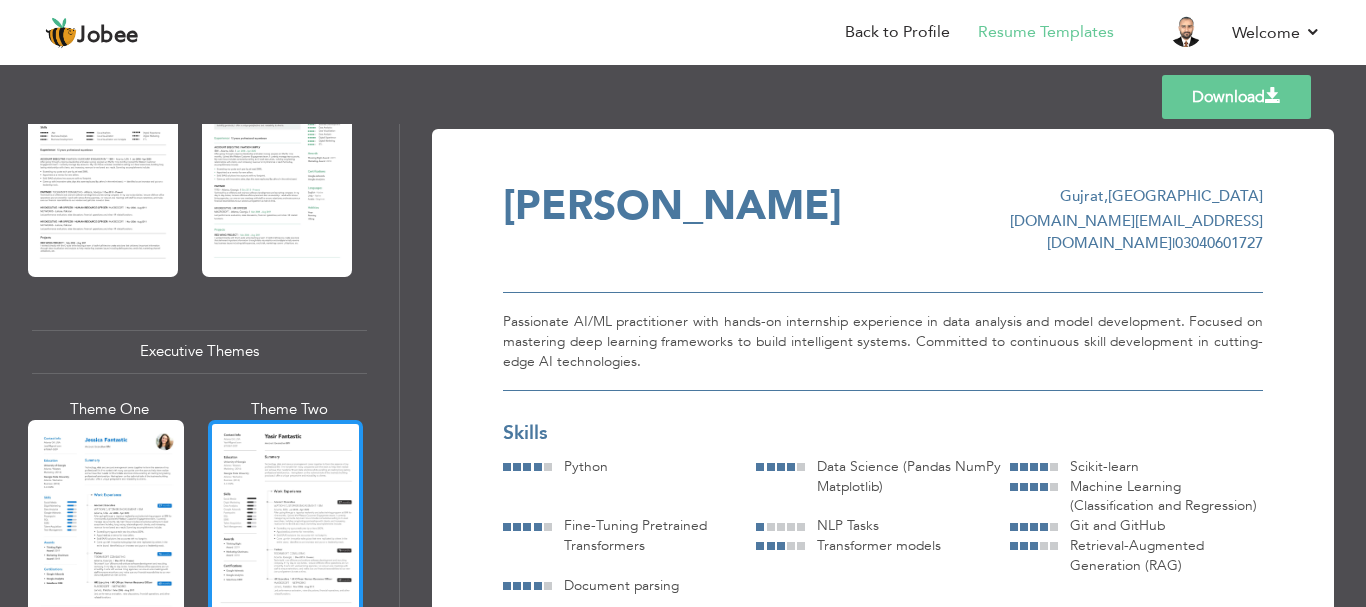 click at bounding box center (286, 522) 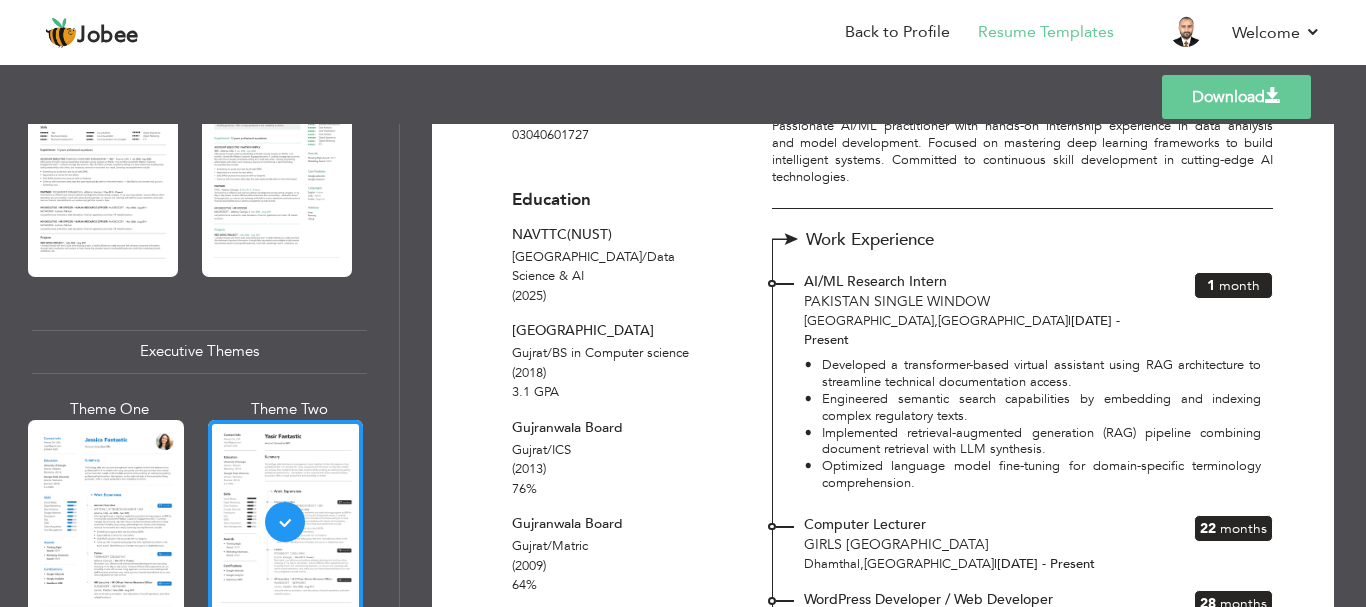 scroll, scrollTop: 147, scrollLeft: 0, axis: vertical 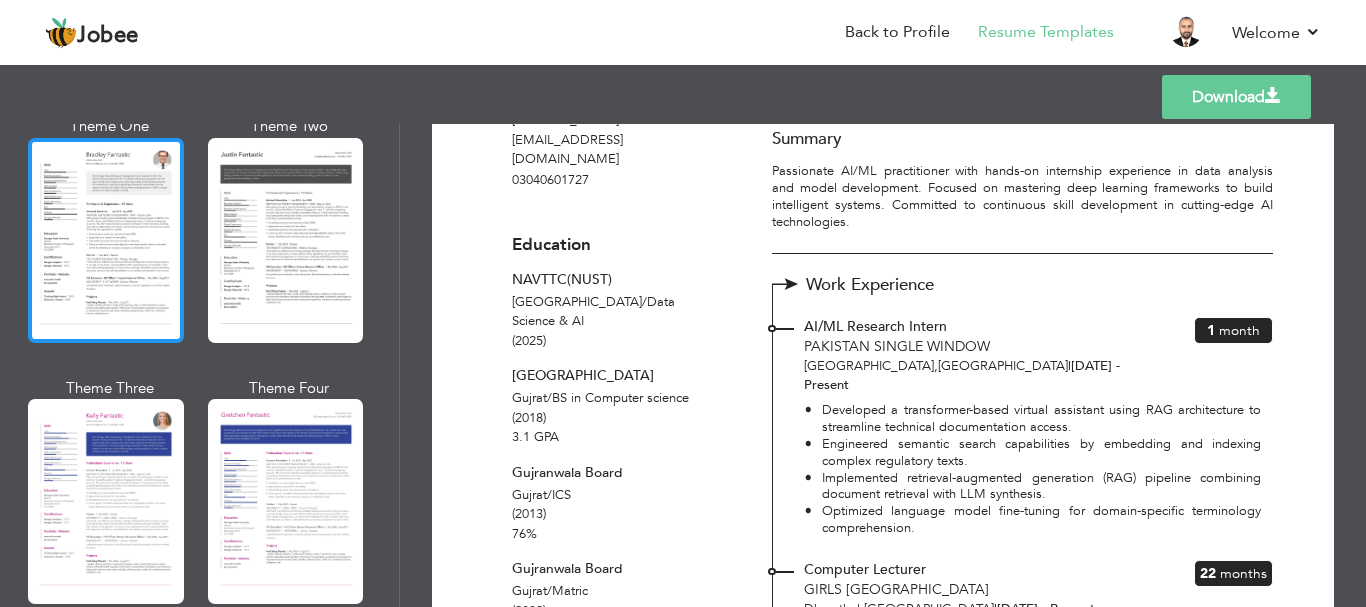 click at bounding box center [106, 240] 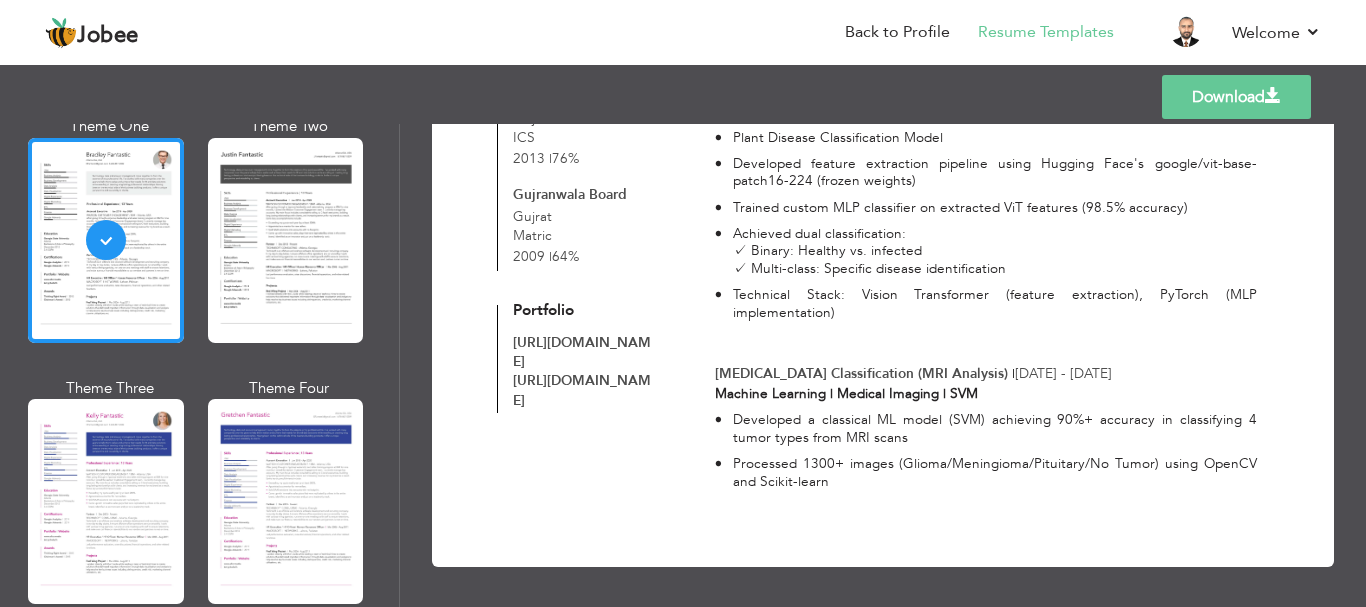 scroll, scrollTop: 931, scrollLeft: 0, axis: vertical 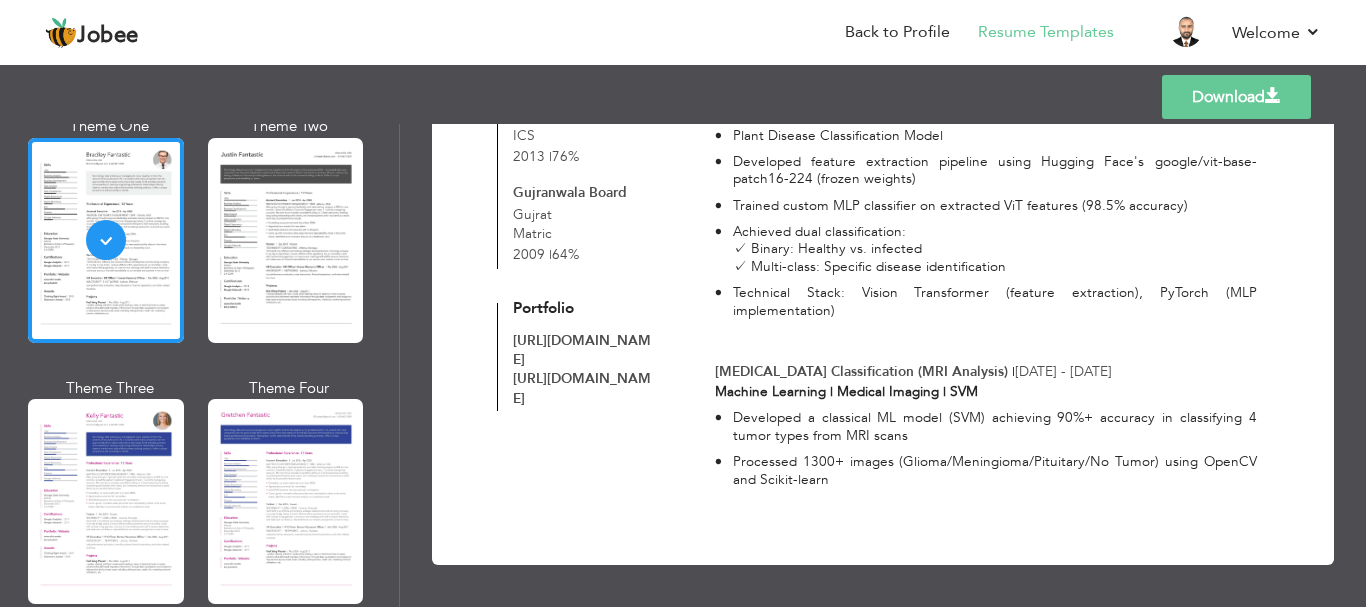 click on "Download" at bounding box center (1236, 97) 